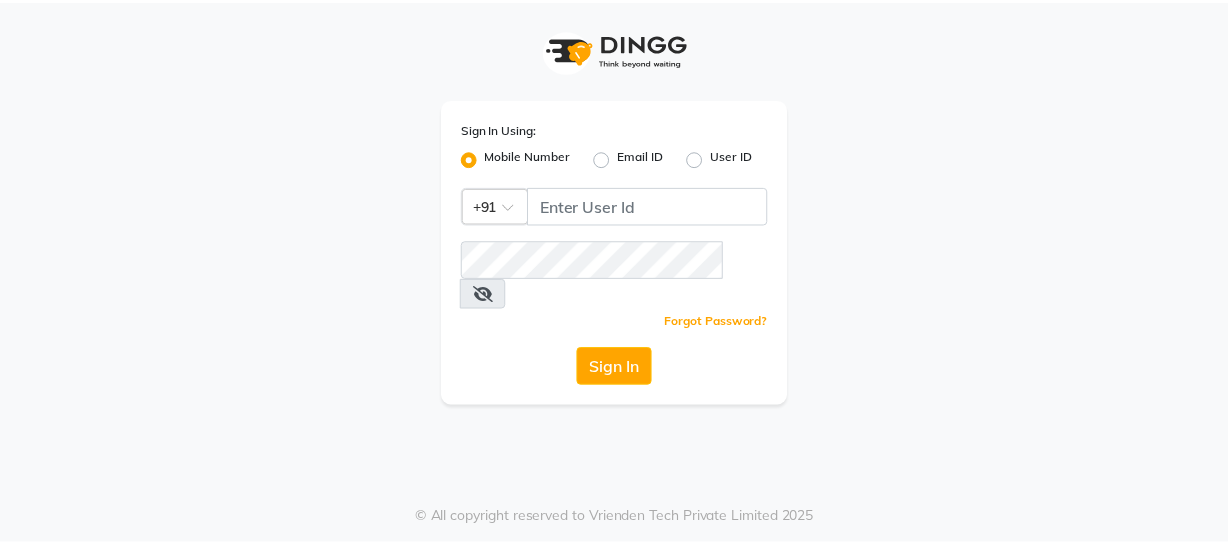 scroll, scrollTop: 0, scrollLeft: 0, axis: both 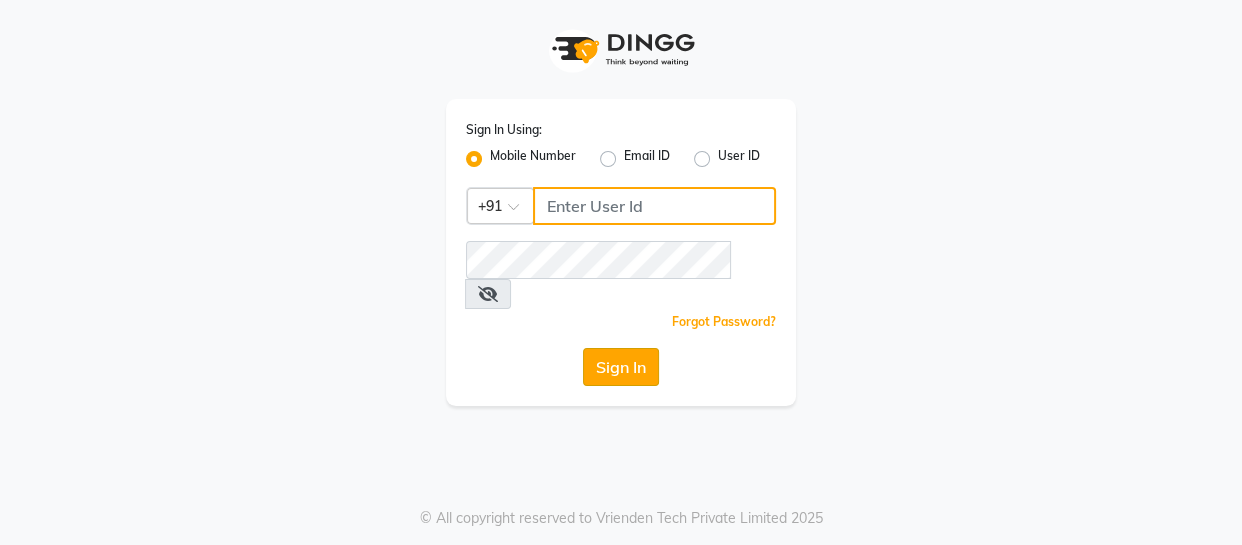 type on "7078224660" 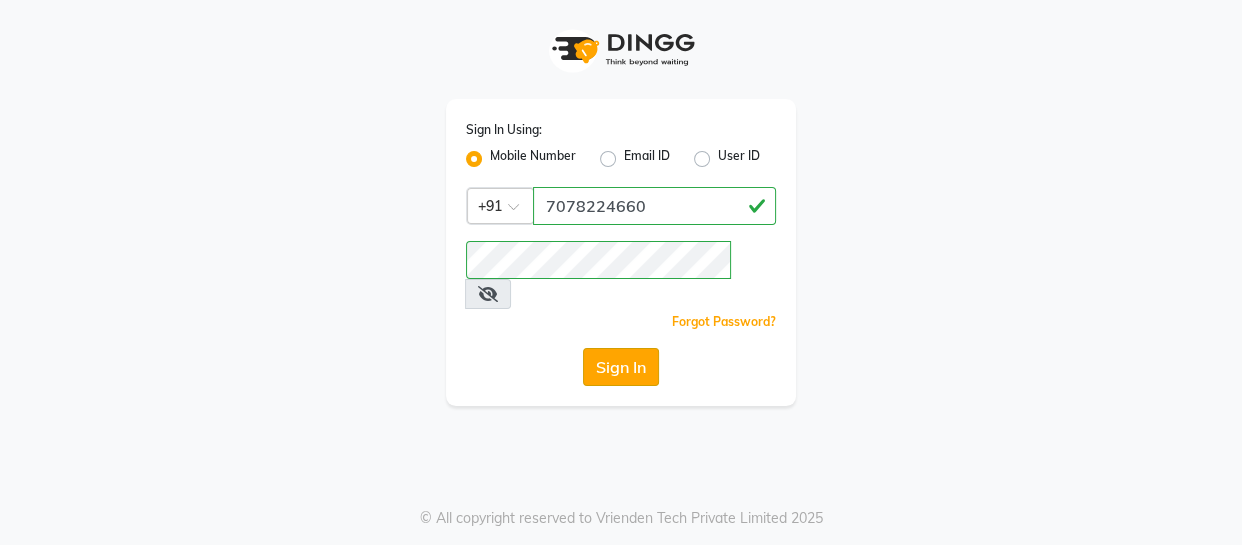 click on "Sign In" 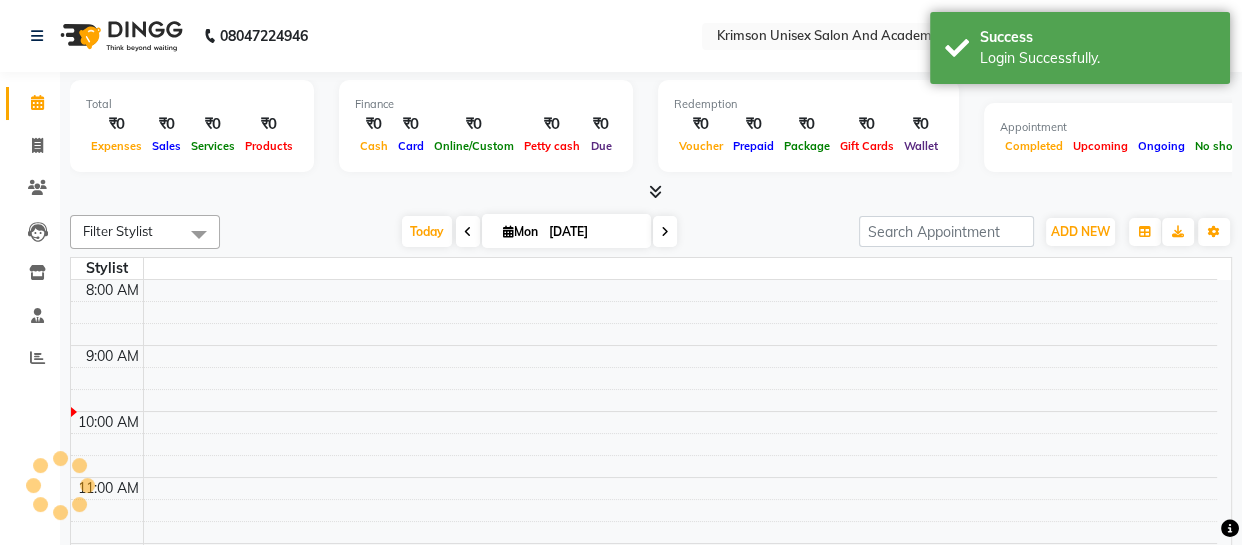 select on "en" 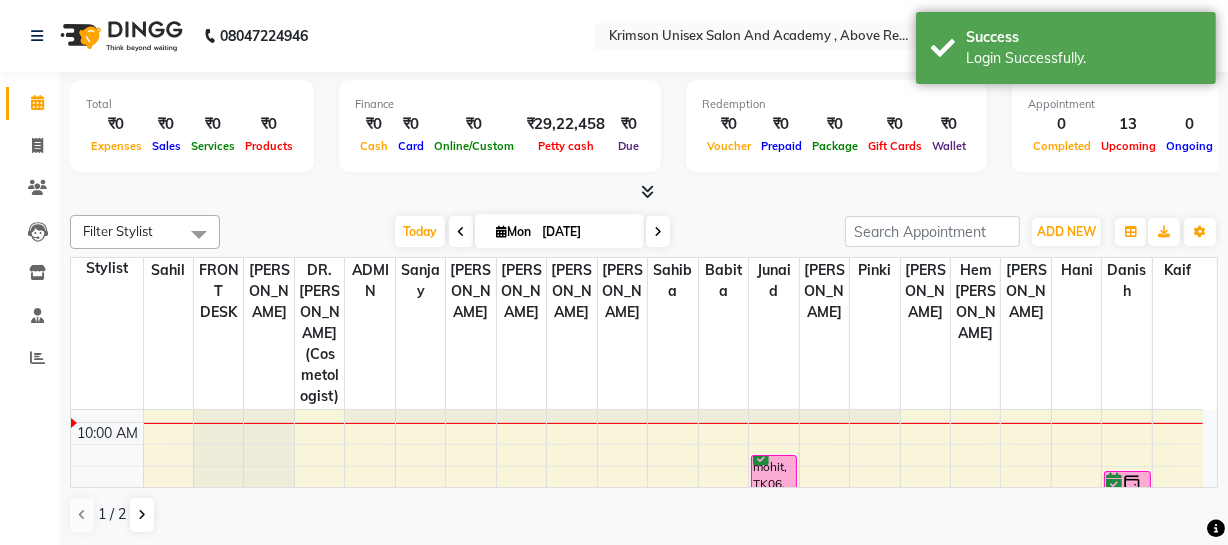 scroll, scrollTop: 186, scrollLeft: 0, axis: vertical 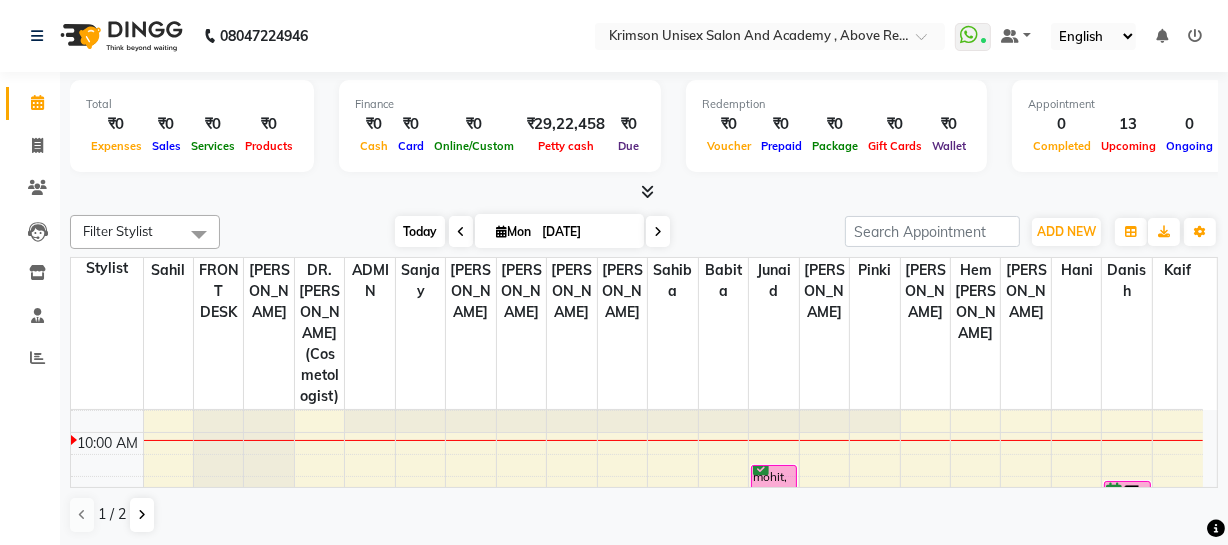 click on "Today" at bounding box center (420, 231) 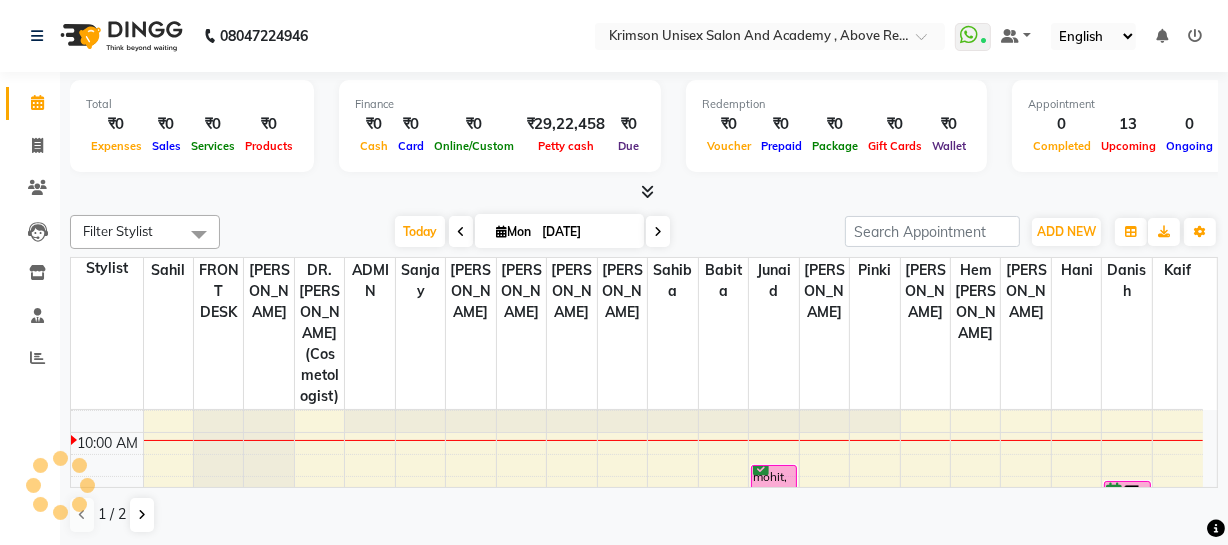scroll, scrollTop: 198, scrollLeft: 0, axis: vertical 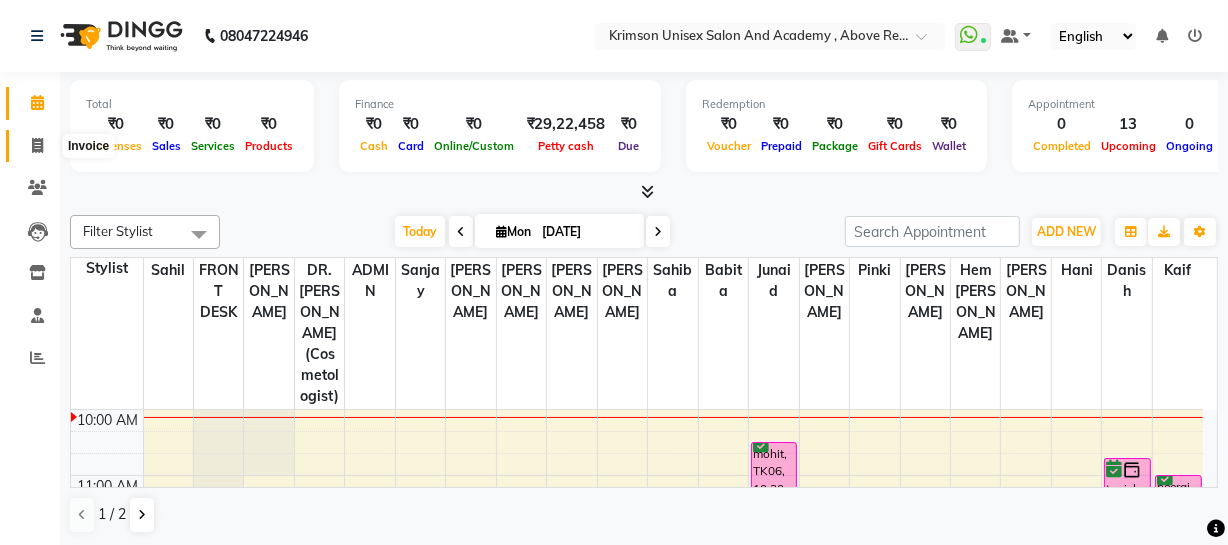 click 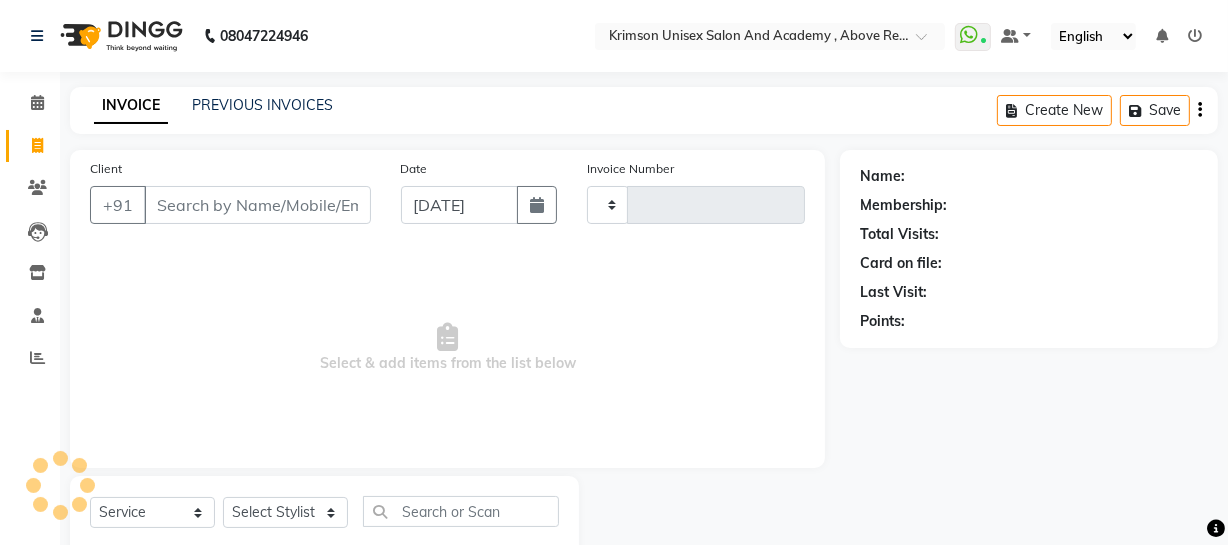 type on "2947" 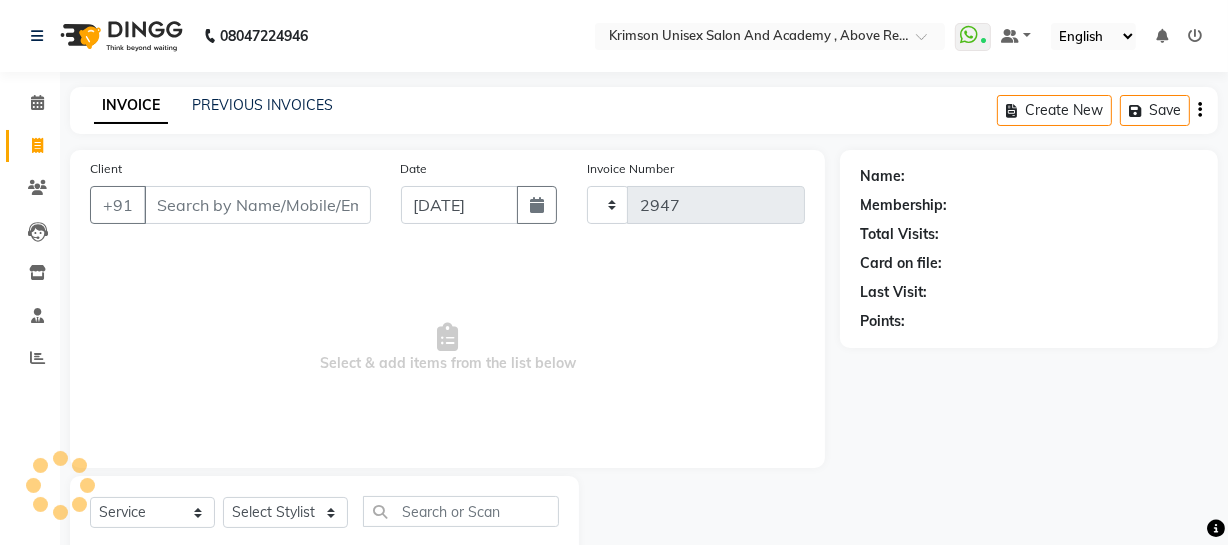 select on "5853" 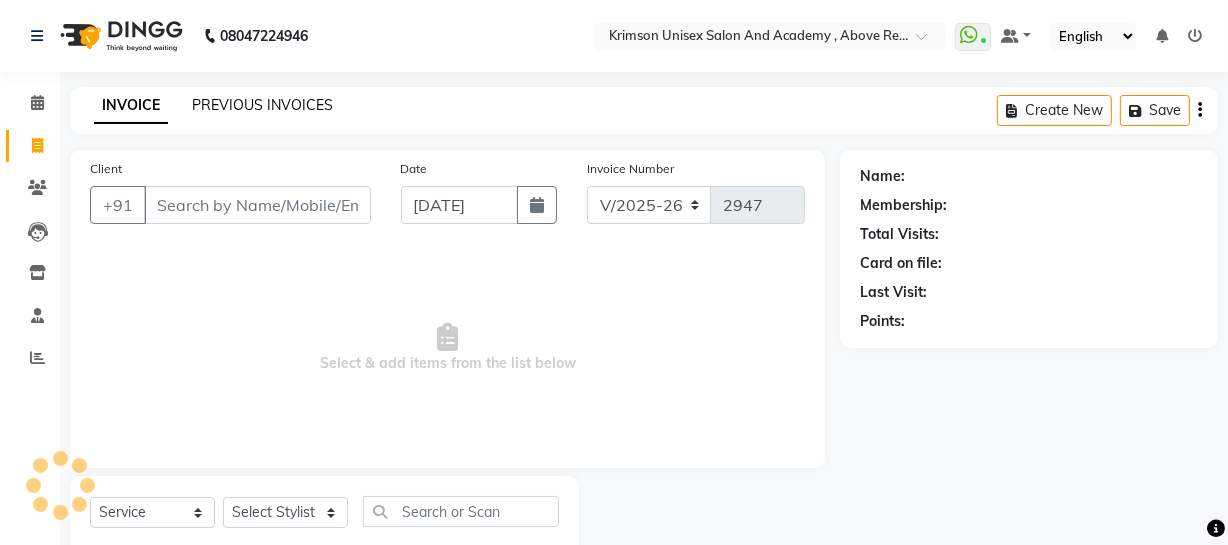 click on "PREVIOUS INVOICES" 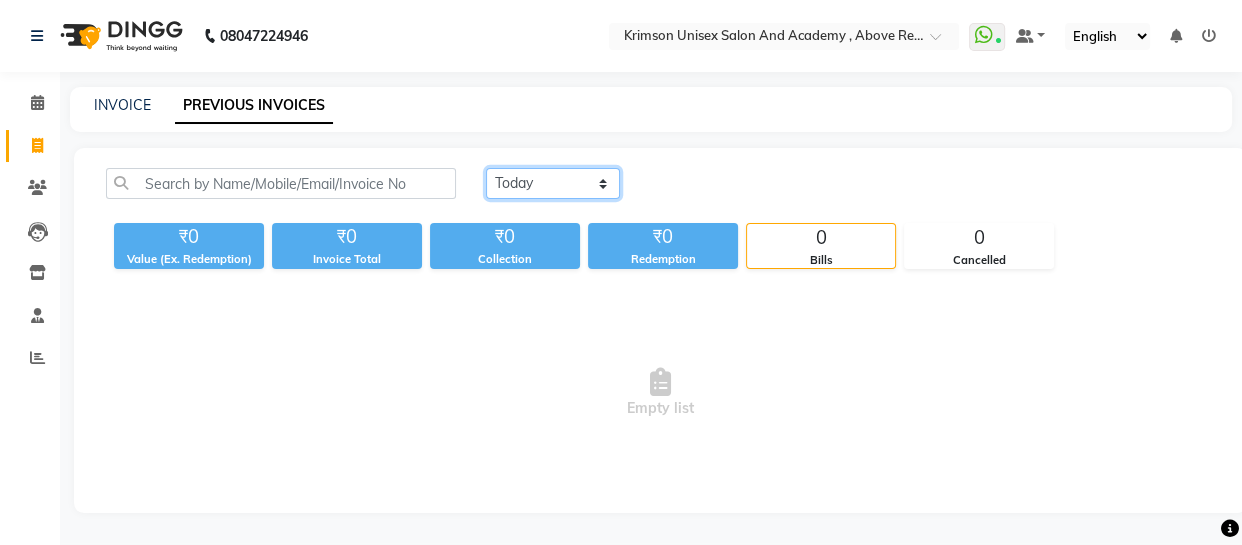click on "[DATE] [DATE] Custom Range" 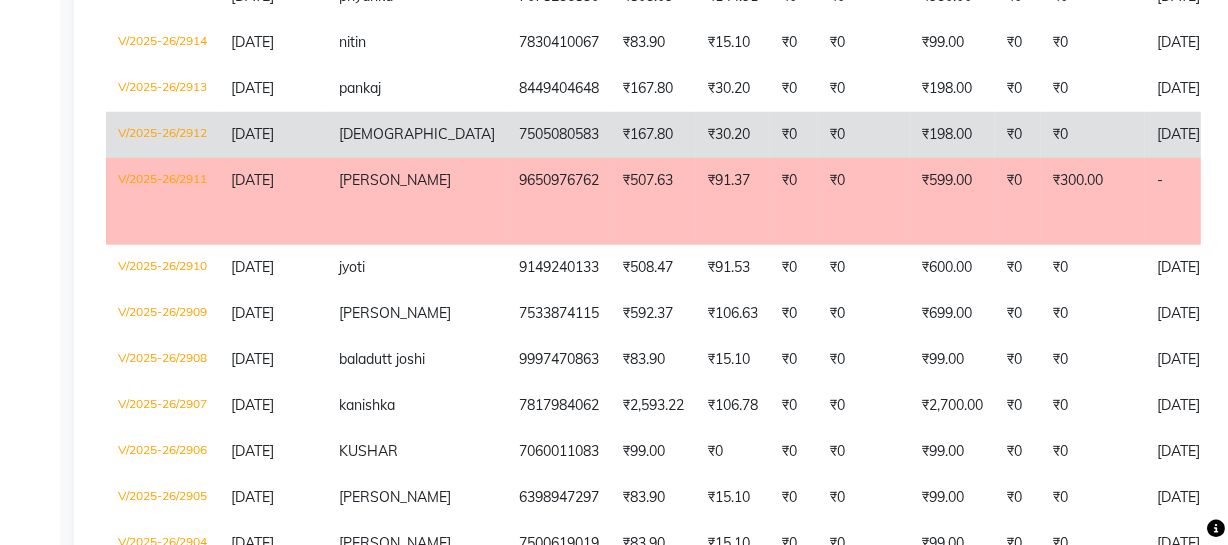 scroll, scrollTop: 1870, scrollLeft: 0, axis: vertical 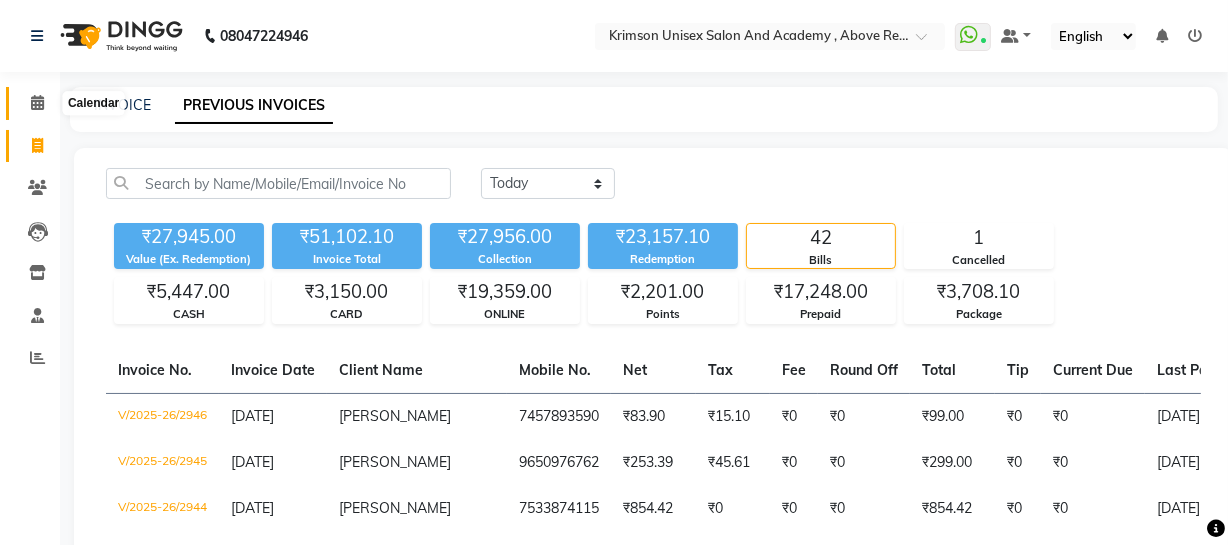 click 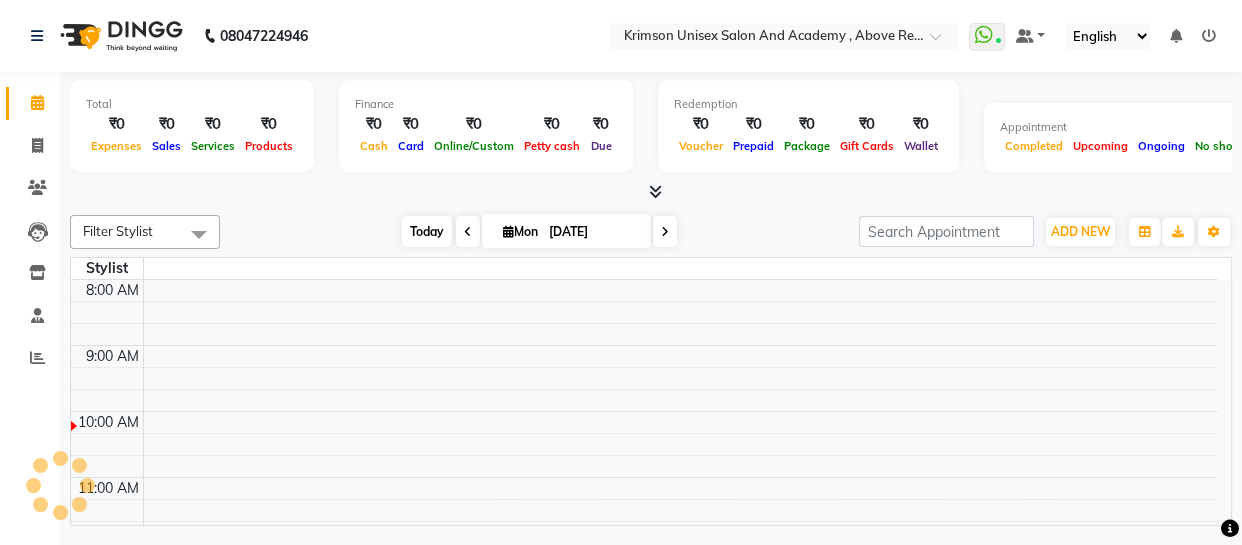 click on "Today" at bounding box center [427, 231] 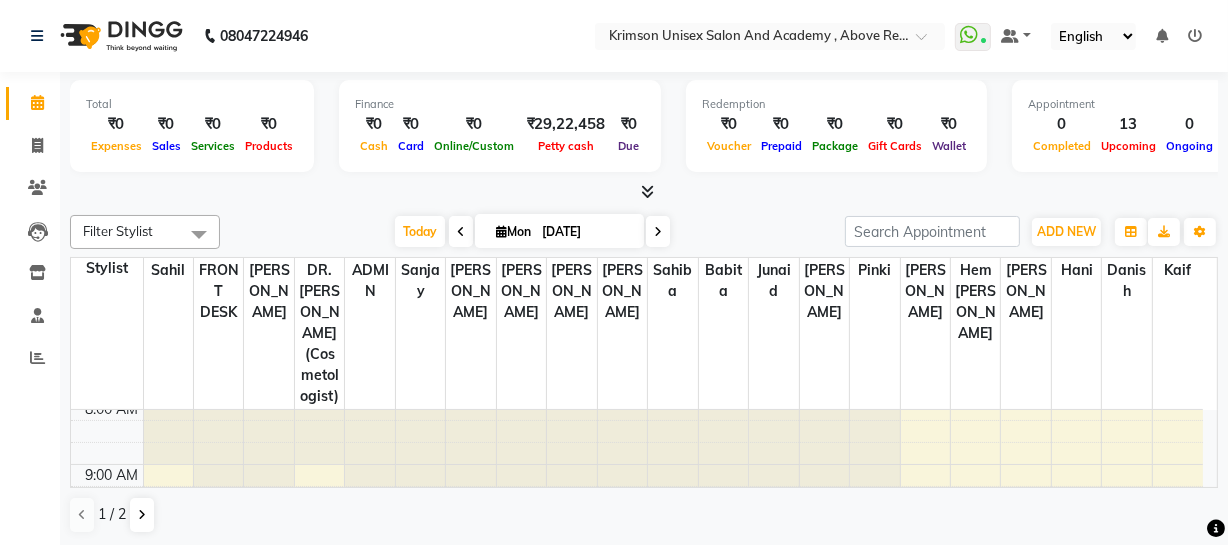 scroll, scrollTop: 0, scrollLeft: 0, axis: both 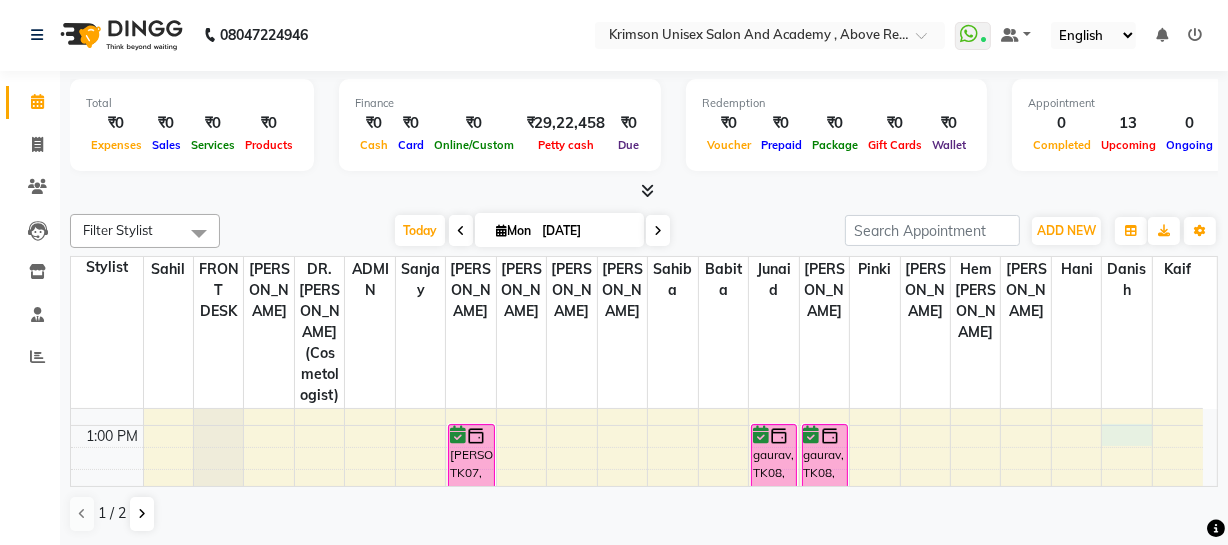 click on "7:00 AM 8:00 AM 9:00 AM 10:00 AM 11:00 AM 12:00 PM 1:00 PM 2:00 PM 3:00 PM 4:00 PM 5:00 PM 6:00 PM 7:00 PM 8:00 PM 9:00 PM     [PERSON_NAME], TK07, 03:00 PM-05:00 PM, nails offer 999-nails extentions plus uv gel paints     gaurav, TK01, 05:00 PM-06:00 PM, (U) other aesthetic procedures-Tattoo/ Scar/ [MEDICAL_DATA] Removal Big     [PERSON_NAME], TK07, 01:00 PM-02:00 PM, ([GEOGRAPHIC_DATA]) hair removal-WAX RICA LEGS FULL     [PERSON_NAME], TK07, 02:00 PM-03:00 PM, (U) hair removal-WAX RICA ARMS FULL     mohit, TK06, 10:30 AM-11:15 AM, OFFER MEN-MEN grooming package combo 1- HAIR CUT + [PERSON_NAME]     tanishq rana, TK05, 11:15 AM-12:00 PM, OFFER MEN-MEN grooming package combo 1- HAIR CUT + [PERSON_NAME], TK08, 01:00 PM-02:00 PM, OFFER MEN-MEN grooming package COMBO 3- COMBO 2+DeTan+ CleanUp     [PERSON_NAME], TK09, 07:30 PM-08:15 PM, OFFER MEN-MEN grooming package combo 1- HAIR CUT + [PERSON_NAME], TK08, 01:00 PM-02:00 PM, (U) facials-FACIAL LOTUS Gold sheen     tushar, TK04, 11:30 AM-12:30 PM, (F) hair colour-ROOT TOUCH UP MAJIREL" at bounding box center (637, 524) 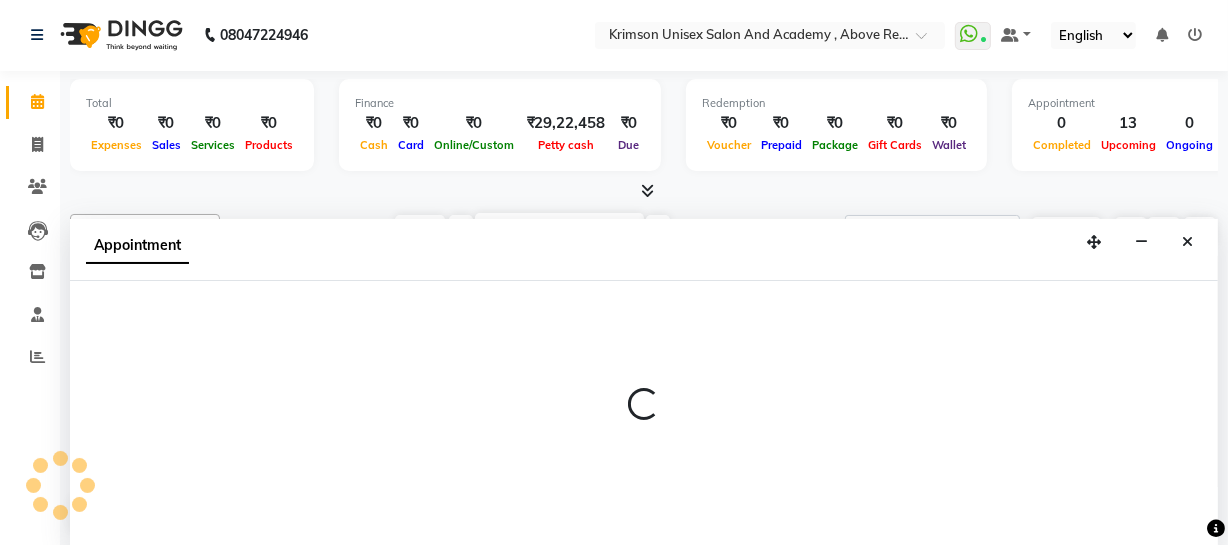 select on "80963" 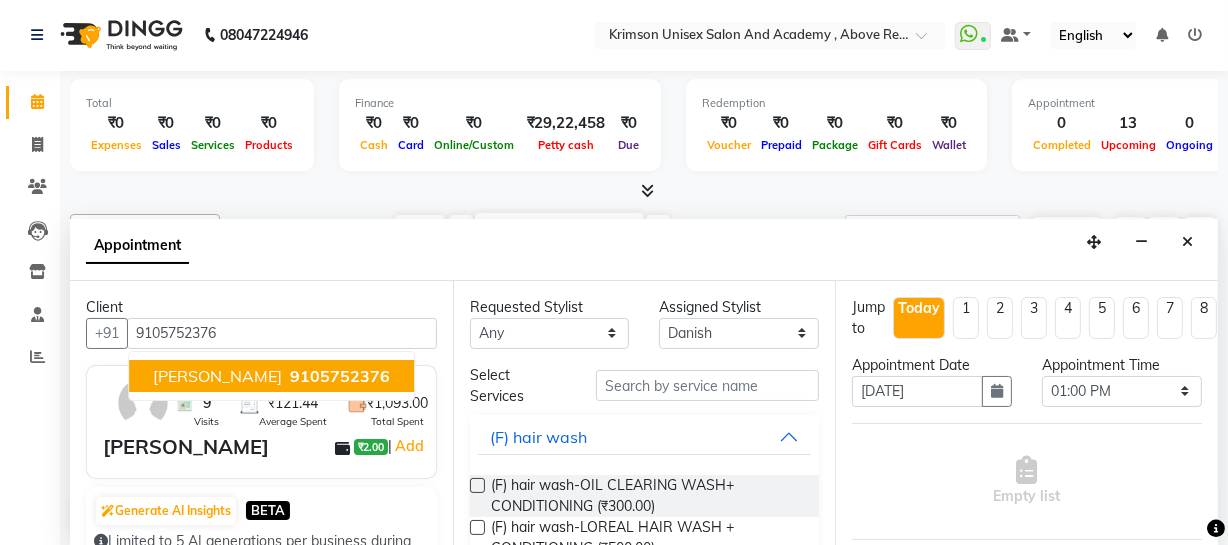 click on "9105752376" at bounding box center (340, 376) 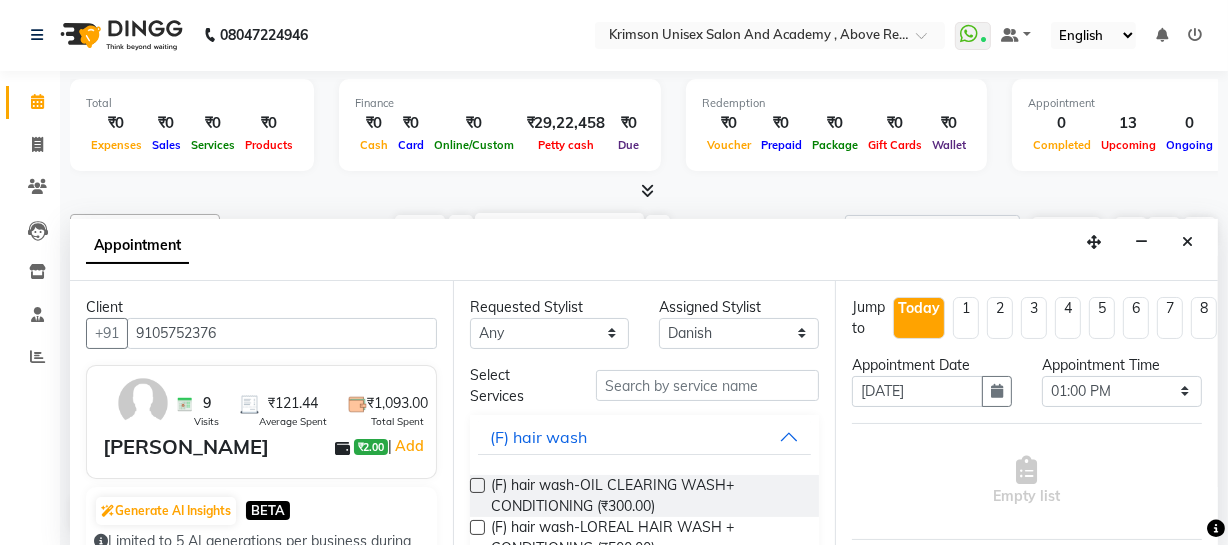 type on "9105752376" 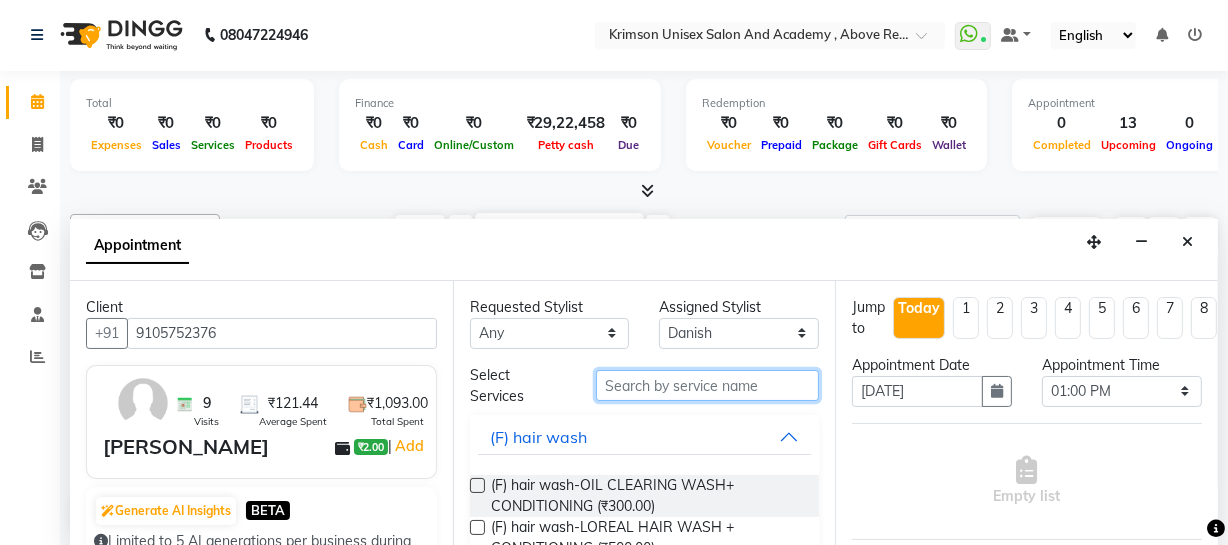 click at bounding box center [707, 385] 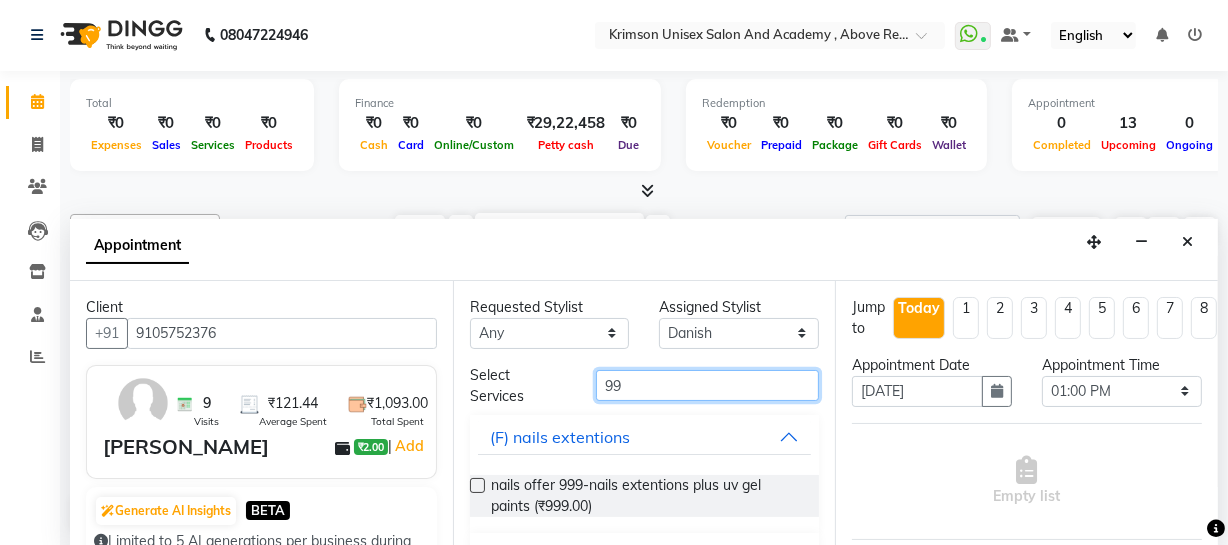 scroll, scrollTop: 134, scrollLeft: 0, axis: vertical 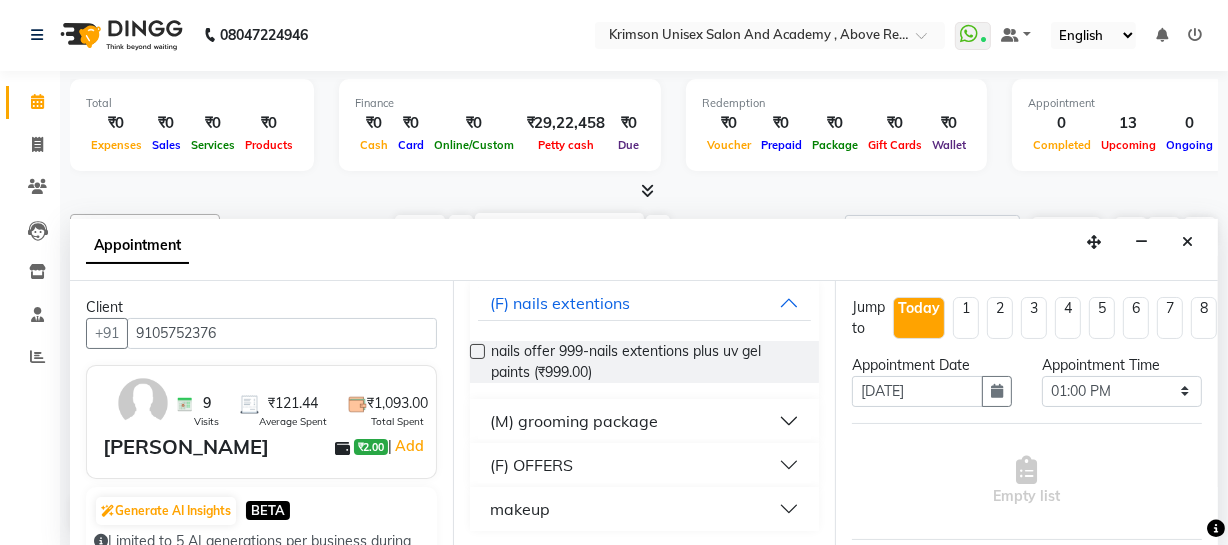 type on "99" 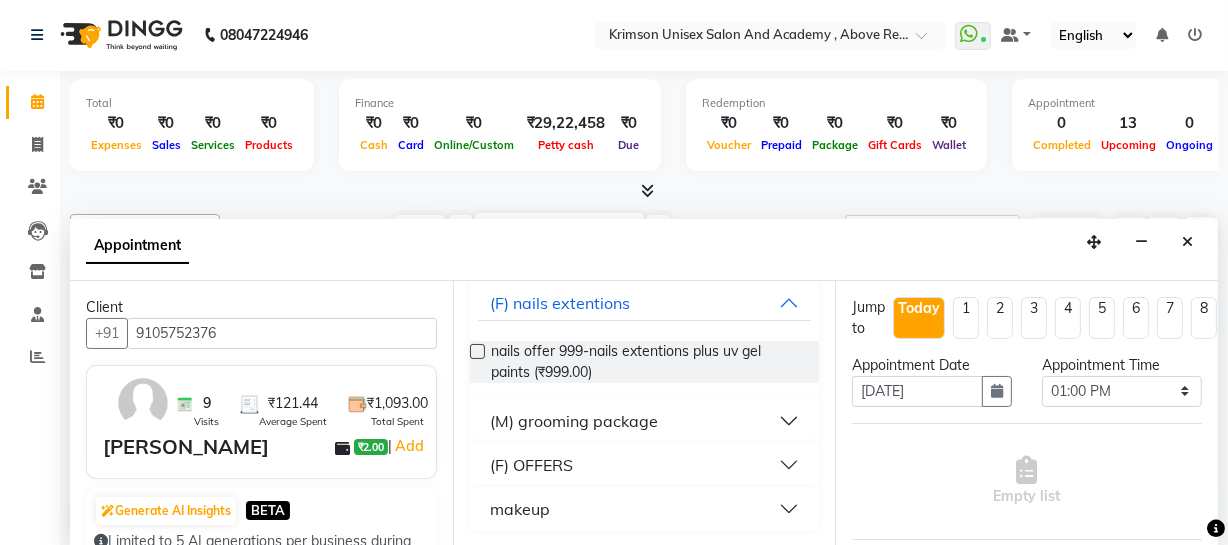 click on "(M) grooming package" at bounding box center (574, 421) 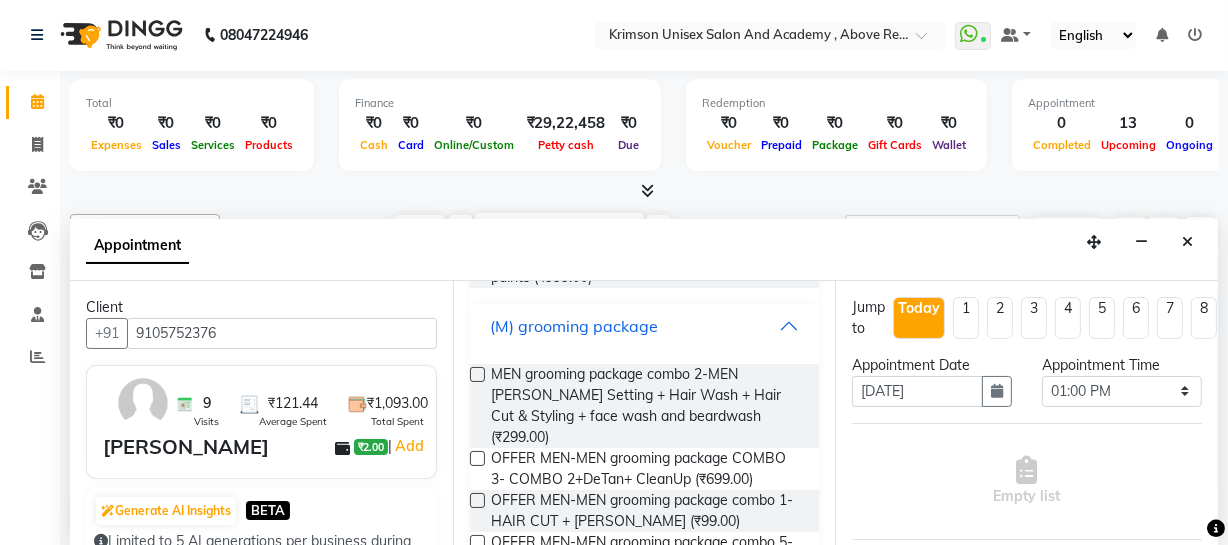 scroll, scrollTop: 230, scrollLeft: 0, axis: vertical 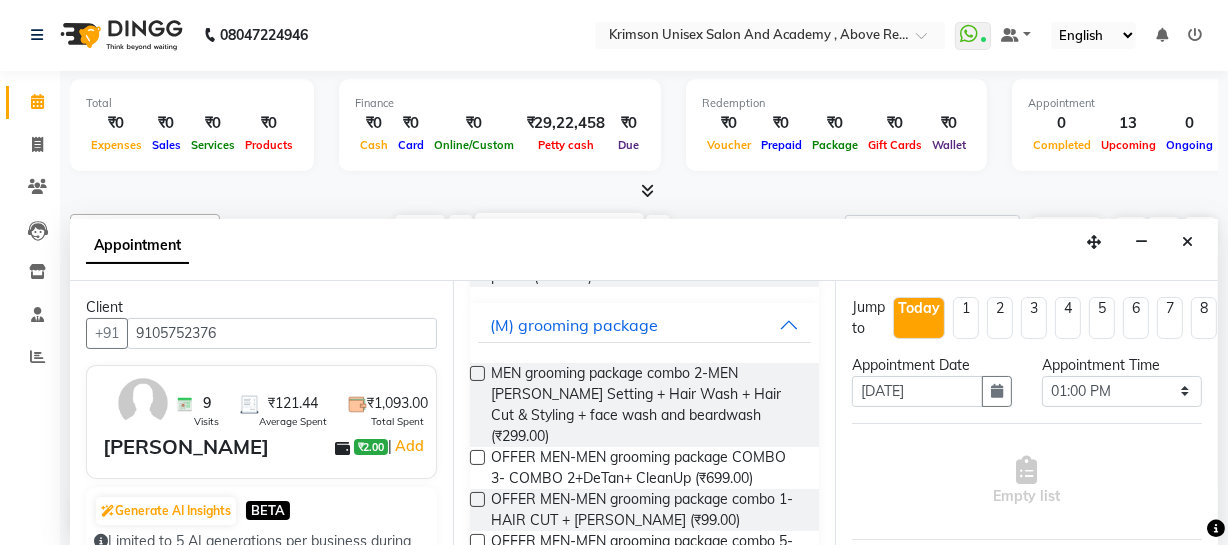 click at bounding box center [477, 499] 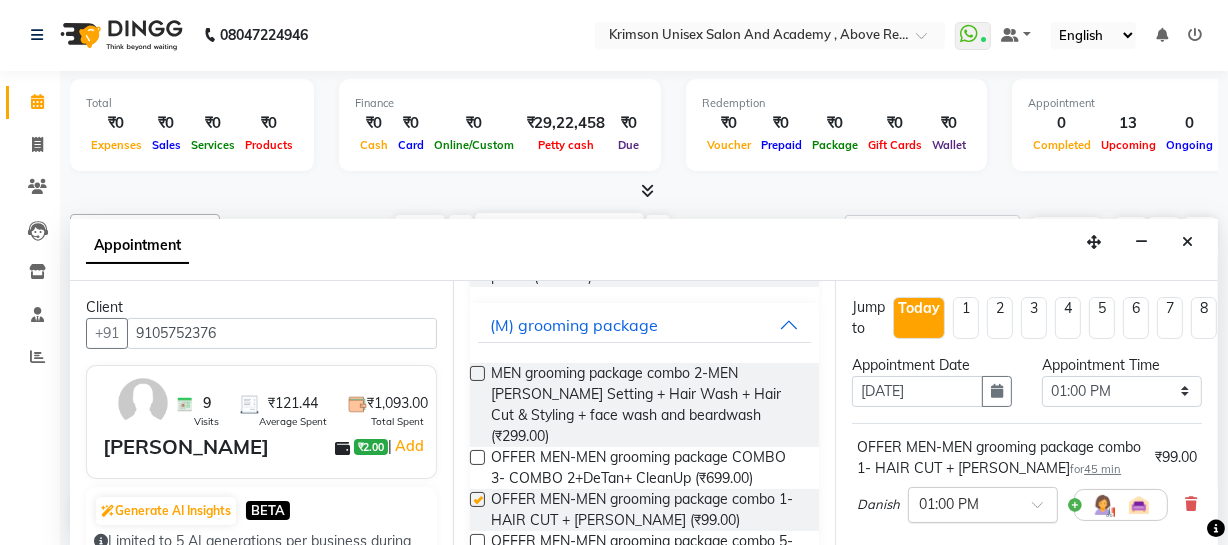 checkbox on "false" 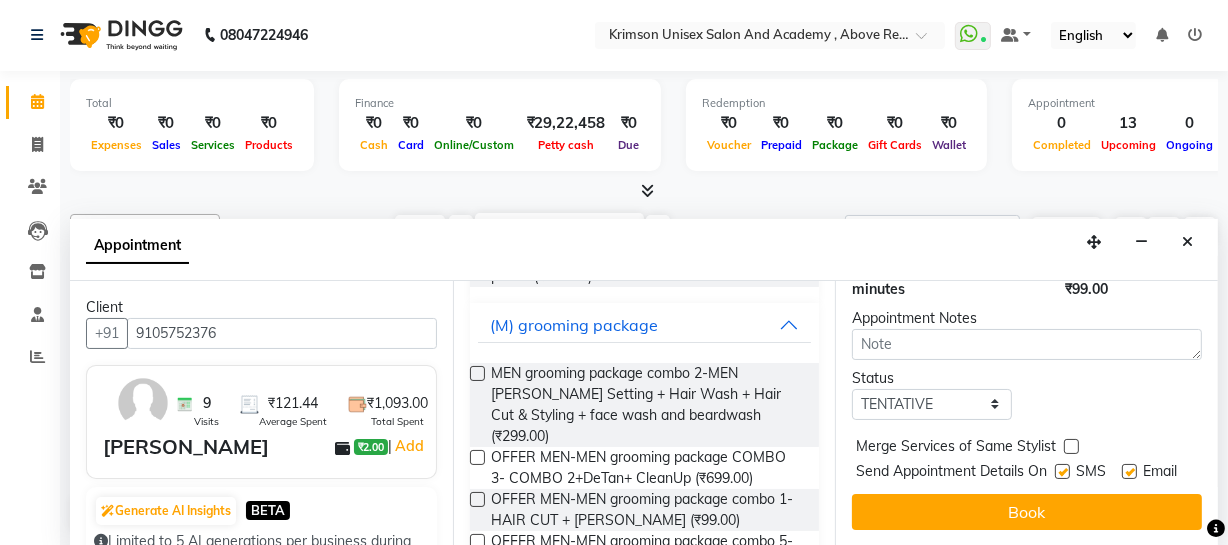 scroll, scrollTop: 333, scrollLeft: 0, axis: vertical 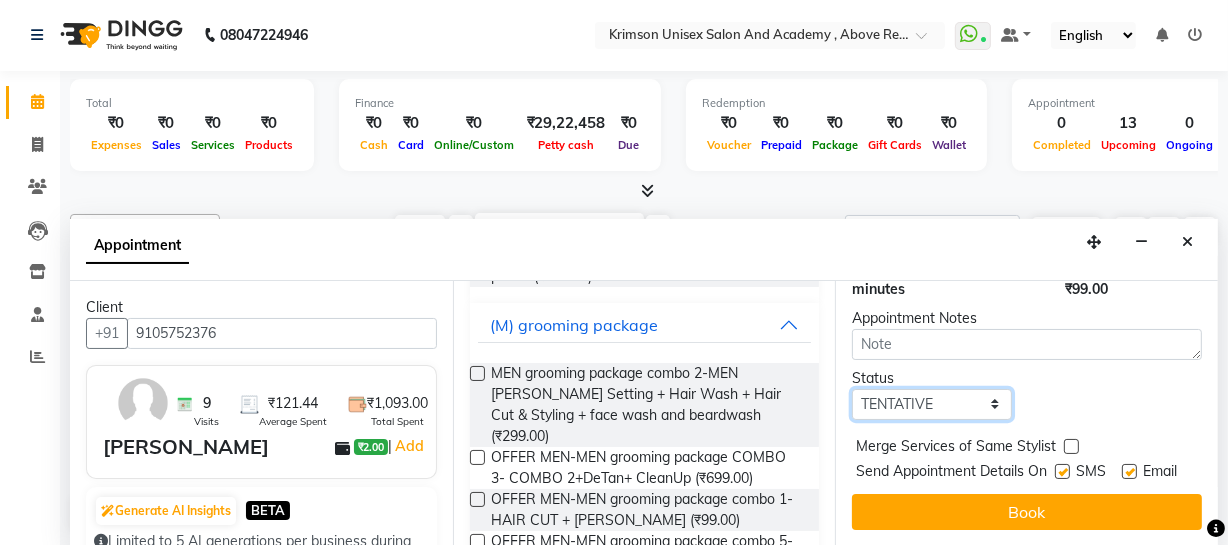 click on "Select TENTATIVE CONFIRM CHECK-IN UPCOMING" at bounding box center (932, 404) 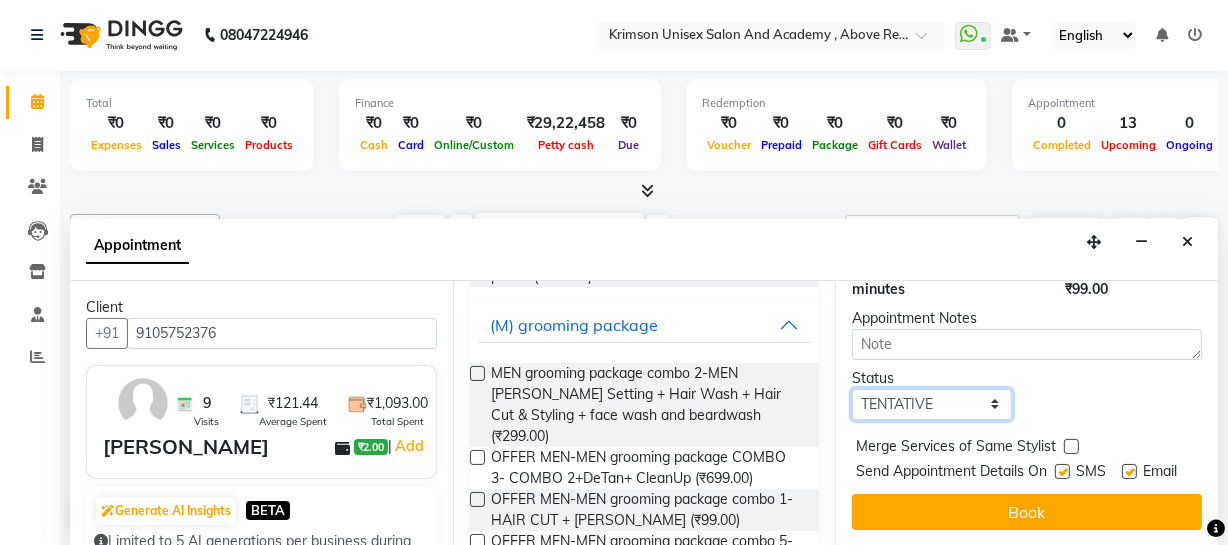 select on "confirm booking" 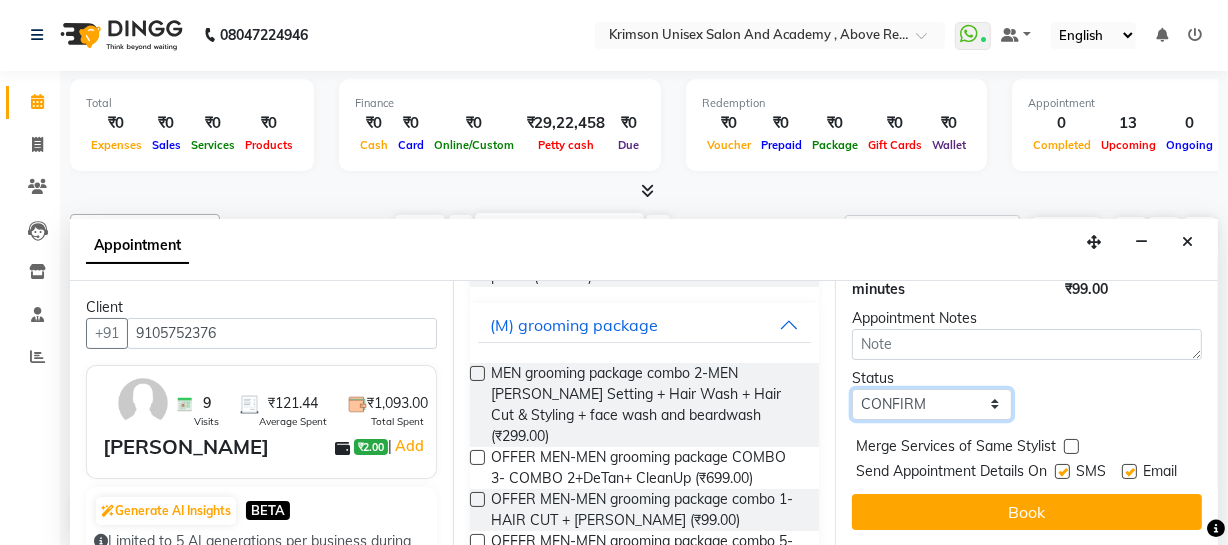 click on "Select TENTATIVE CONFIRM CHECK-IN UPCOMING" at bounding box center [932, 404] 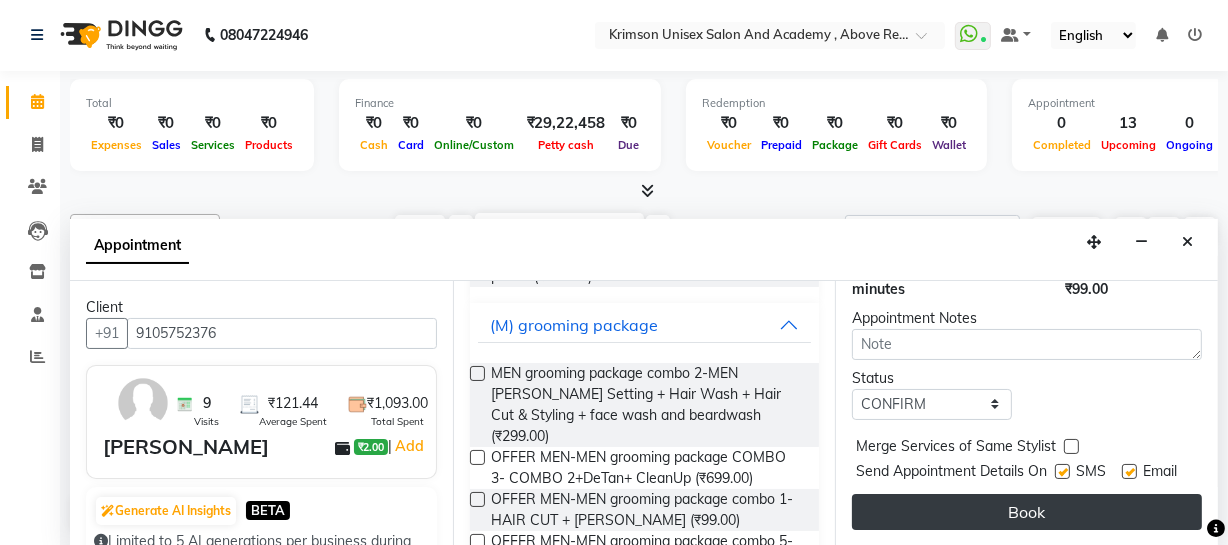 click on "Book" at bounding box center [1027, 512] 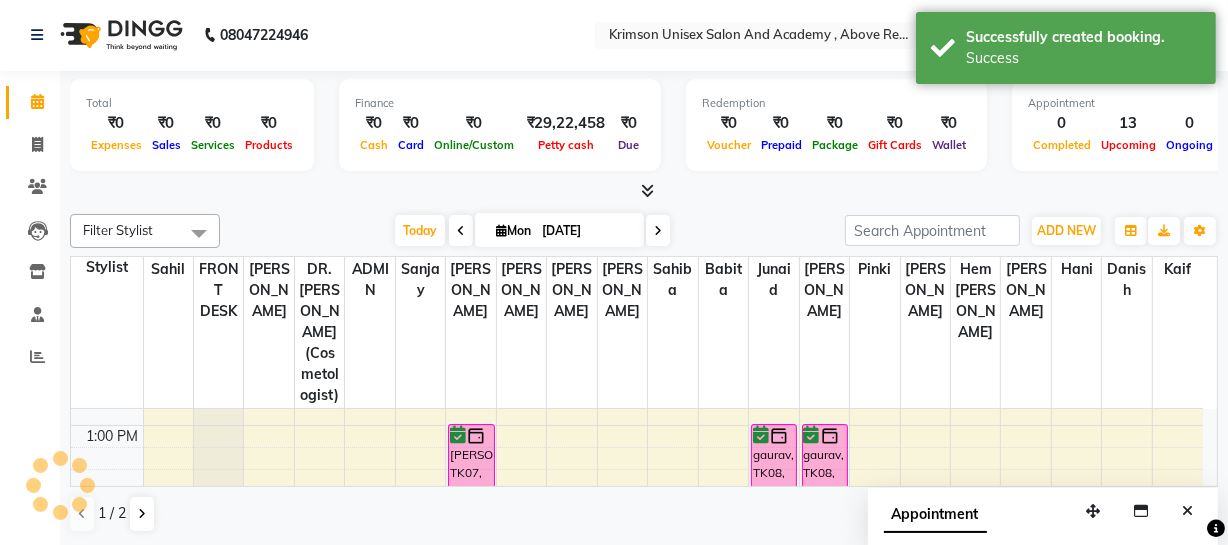 scroll, scrollTop: 0, scrollLeft: 0, axis: both 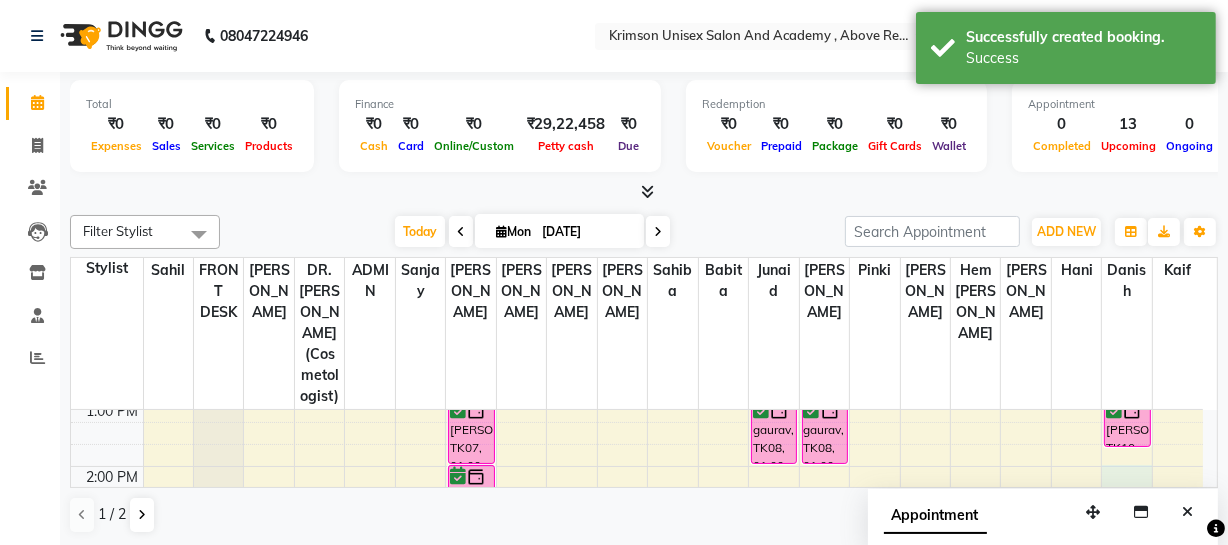 click on "7:00 AM 8:00 AM 9:00 AM 10:00 AM 11:00 AM 12:00 PM 1:00 PM 2:00 PM 3:00 PM 4:00 PM 5:00 PM 6:00 PM 7:00 PM 8:00 PM 9:00 PM     [PERSON_NAME], TK07, 03:00 PM-05:00 PM, nails offer 999-nails extentions plus uv gel paints     gaurav, TK01, 05:00 PM-06:00 PM, (U) other aesthetic procedures-Tattoo/ Scar/ [MEDICAL_DATA] Removal Big     [PERSON_NAME], TK07, 01:00 PM-02:00 PM, ([GEOGRAPHIC_DATA]) hair removal-WAX RICA LEGS FULL     [PERSON_NAME], TK07, 02:00 PM-03:00 PM, (U) hair removal-WAX RICA ARMS FULL     mohit, TK06, 10:30 AM-11:15 AM, OFFER MEN-MEN grooming package combo 1- HAIR CUT + [PERSON_NAME]     tanishq rana, TK05, 11:15 AM-12:00 PM, OFFER MEN-MEN grooming package combo 1- HAIR CUT + [PERSON_NAME], TK08, 01:00 PM-02:00 PM, OFFER MEN-MEN grooming package COMBO 3- COMBO 2+DeTan+ CleanUp     [PERSON_NAME], TK09, 07:30 PM-08:15 PM, OFFER MEN-MEN grooming package combo 1- HAIR CUT + [PERSON_NAME], TK08, 01:00 PM-02:00 PM, (U) facials-FACIAL LOTUS Gold sheen     tushar, TK04, 11:30 AM-12:30 PM, (F) hair colour-ROOT TOUCH UP MAJIREL" at bounding box center [637, 499] 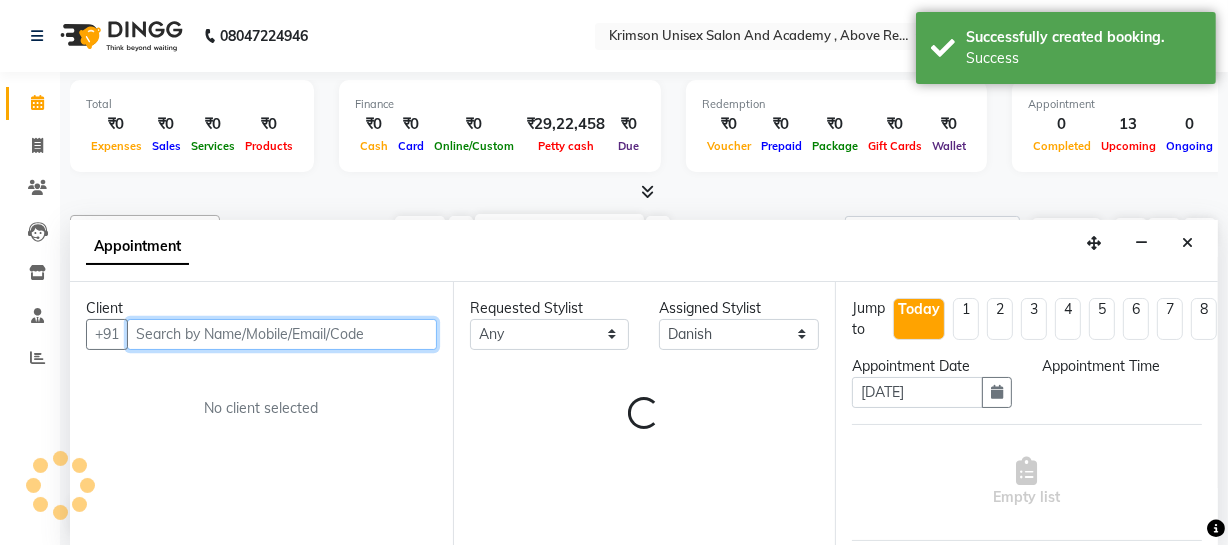 scroll, scrollTop: 1, scrollLeft: 0, axis: vertical 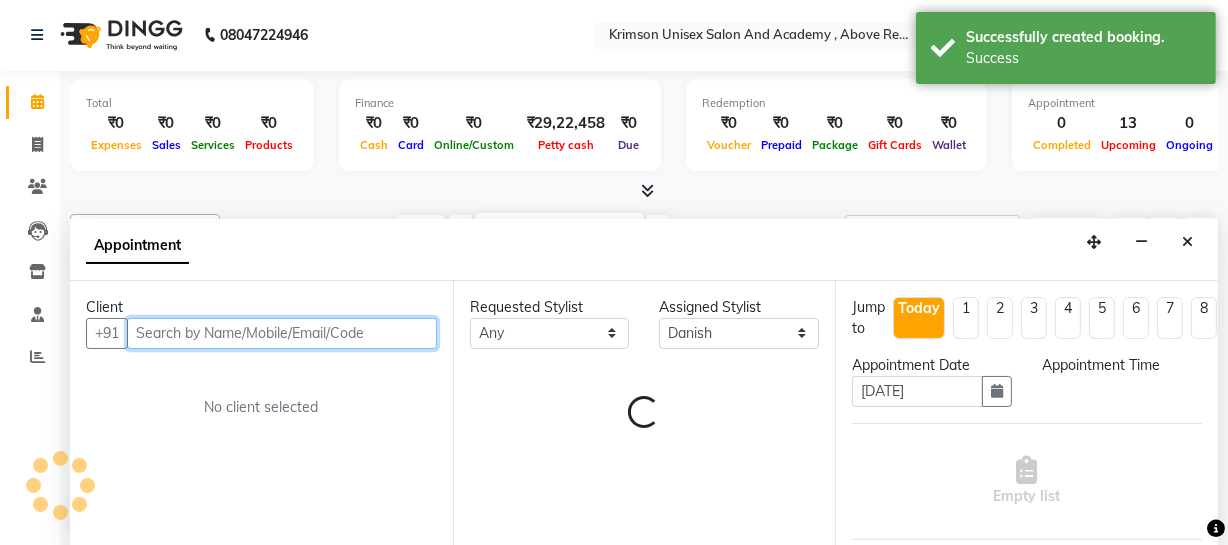 select on "840" 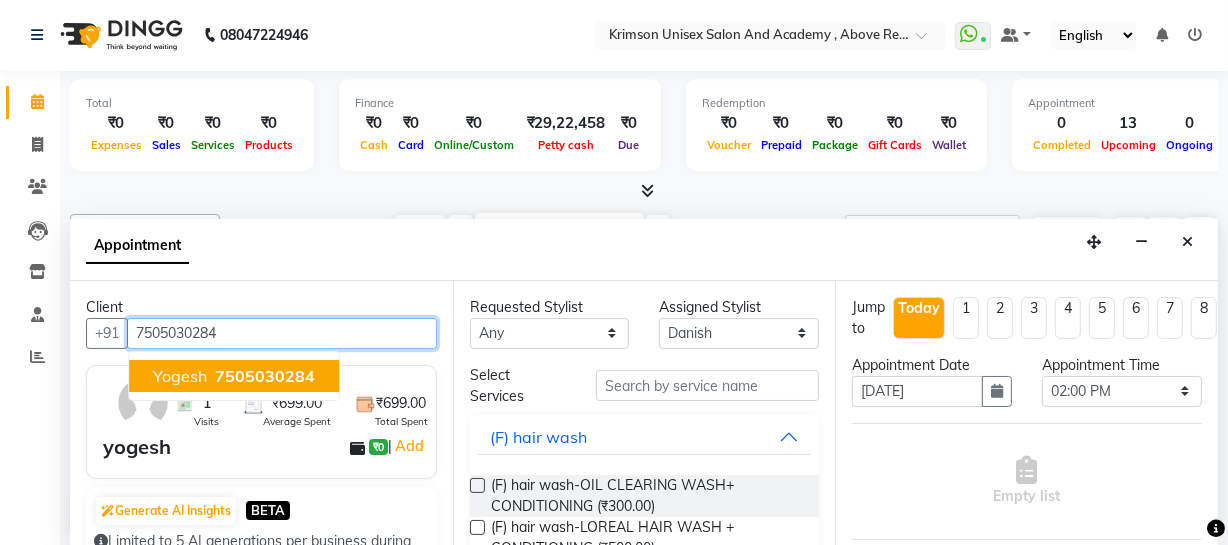 click on "7505030284" at bounding box center (265, 376) 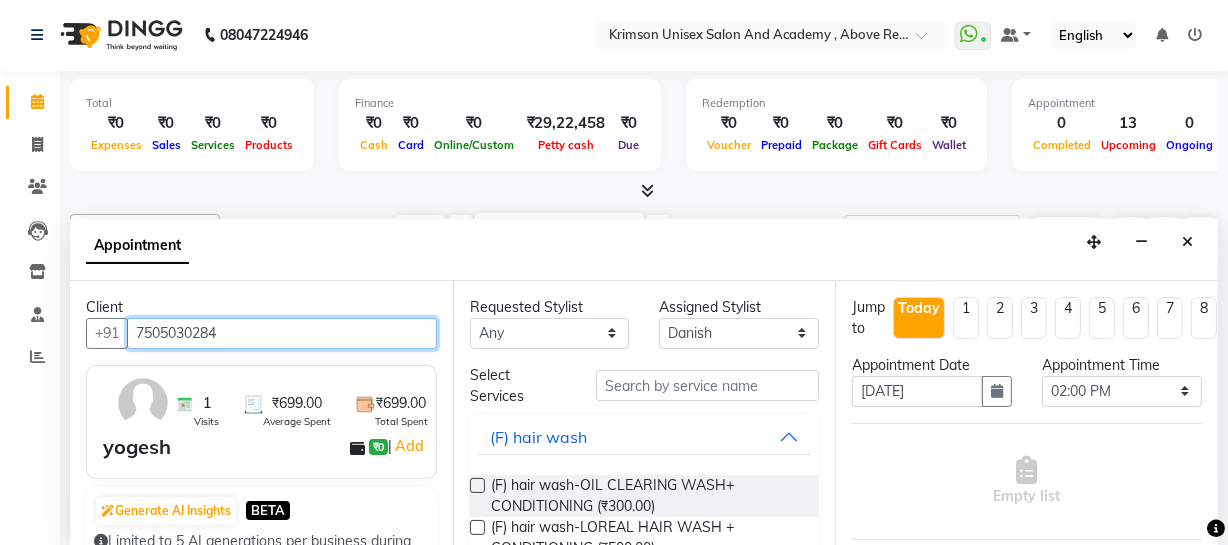 type on "7505030284" 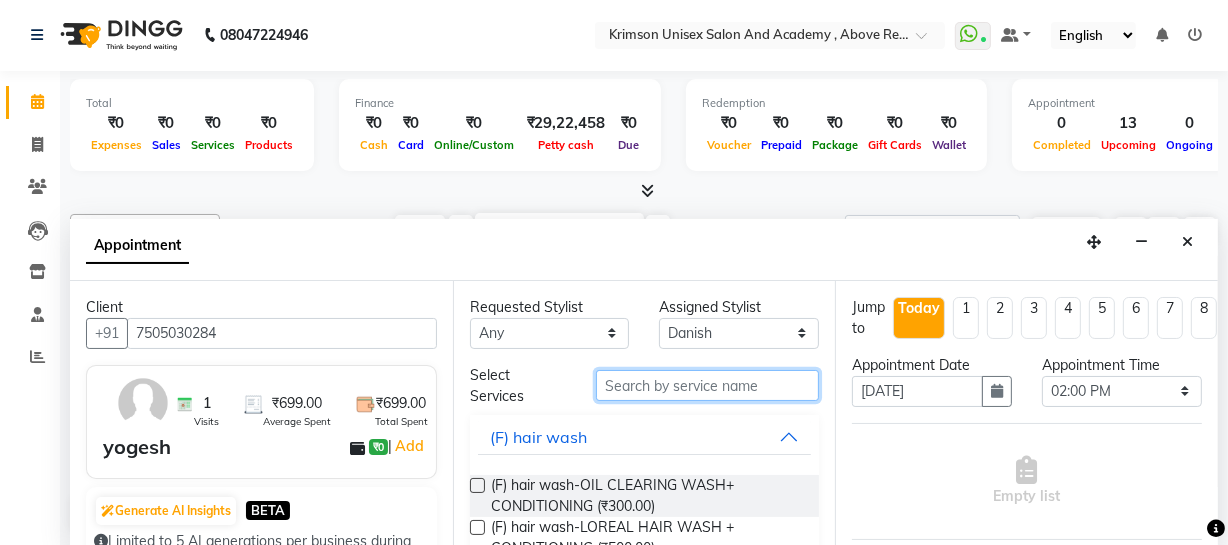 click at bounding box center (707, 385) 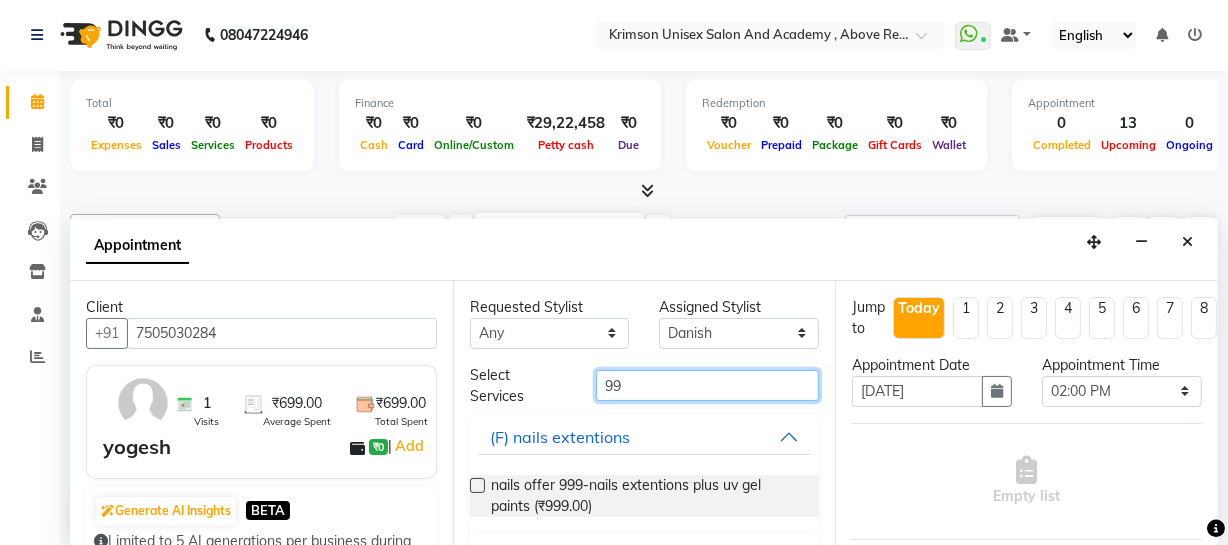 scroll, scrollTop: 134, scrollLeft: 0, axis: vertical 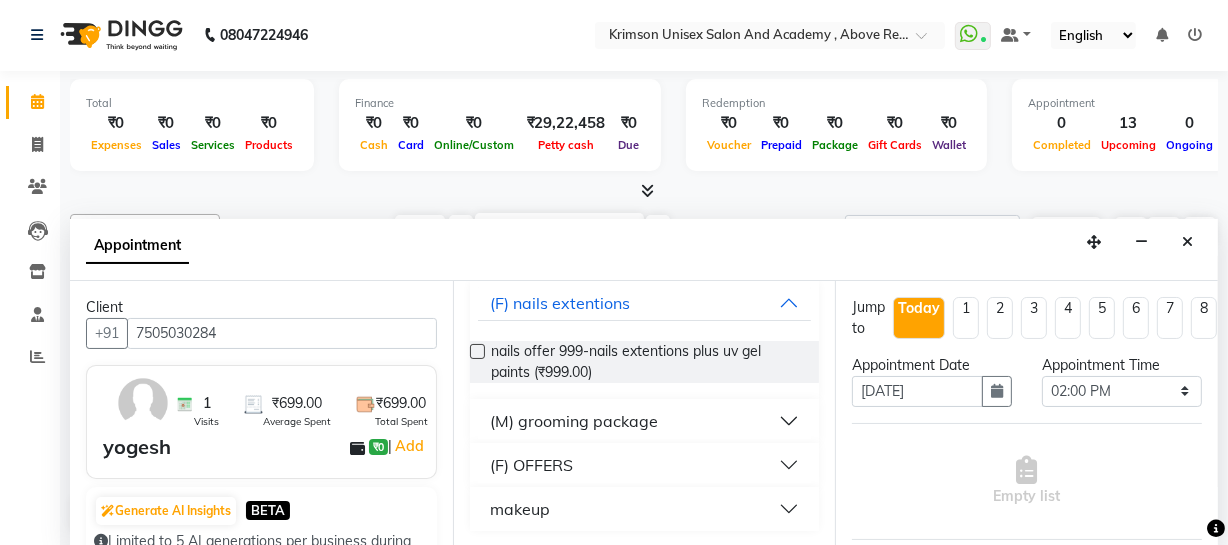 type on "99" 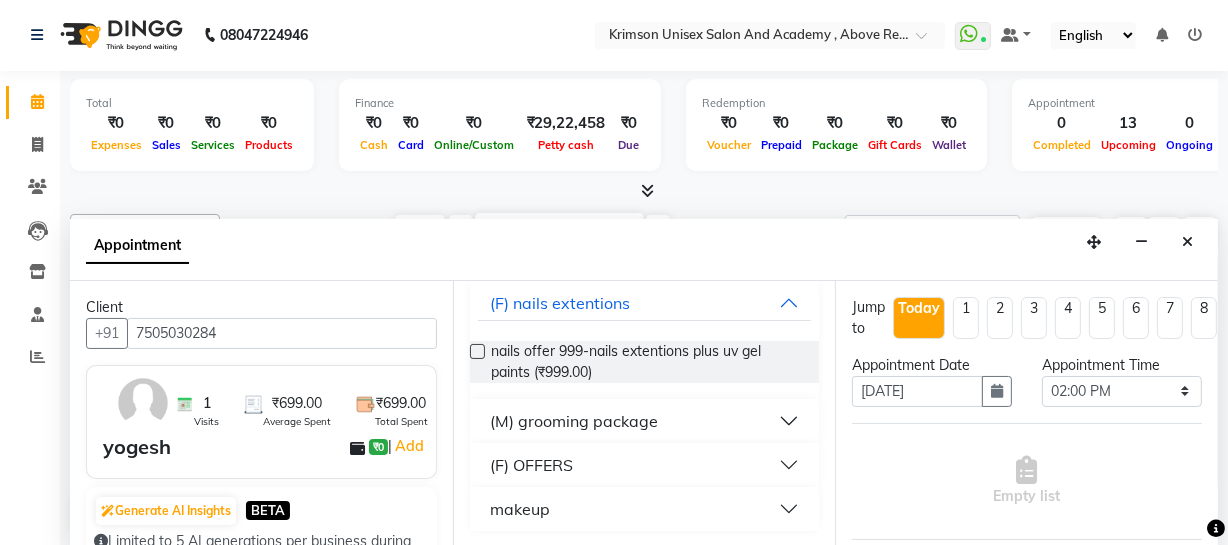 click on "(M) grooming package" at bounding box center (574, 421) 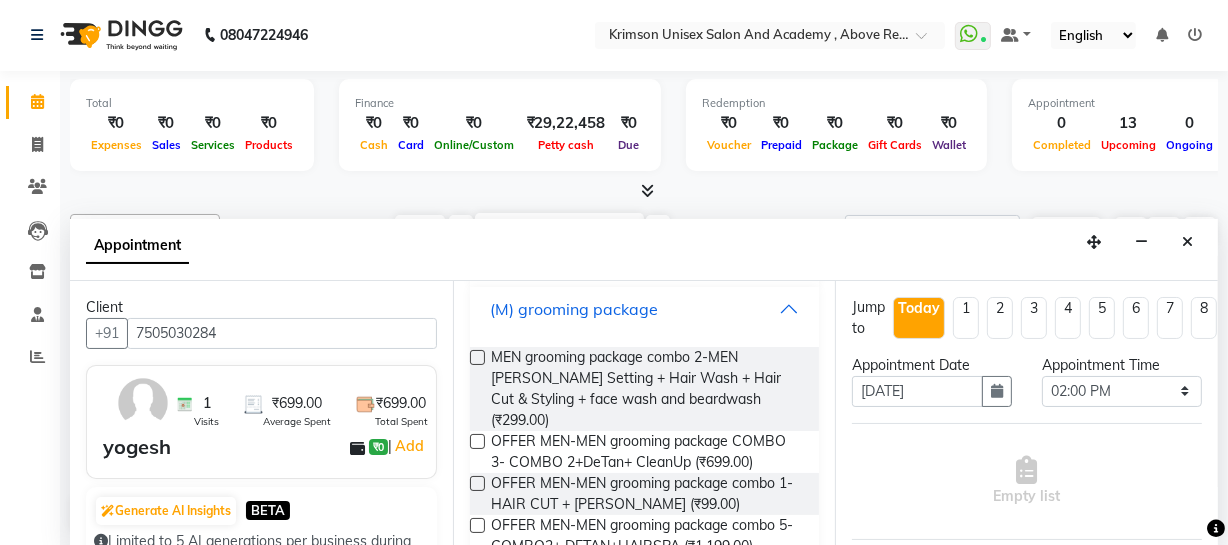scroll, scrollTop: 250, scrollLeft: 0, axis: vertical 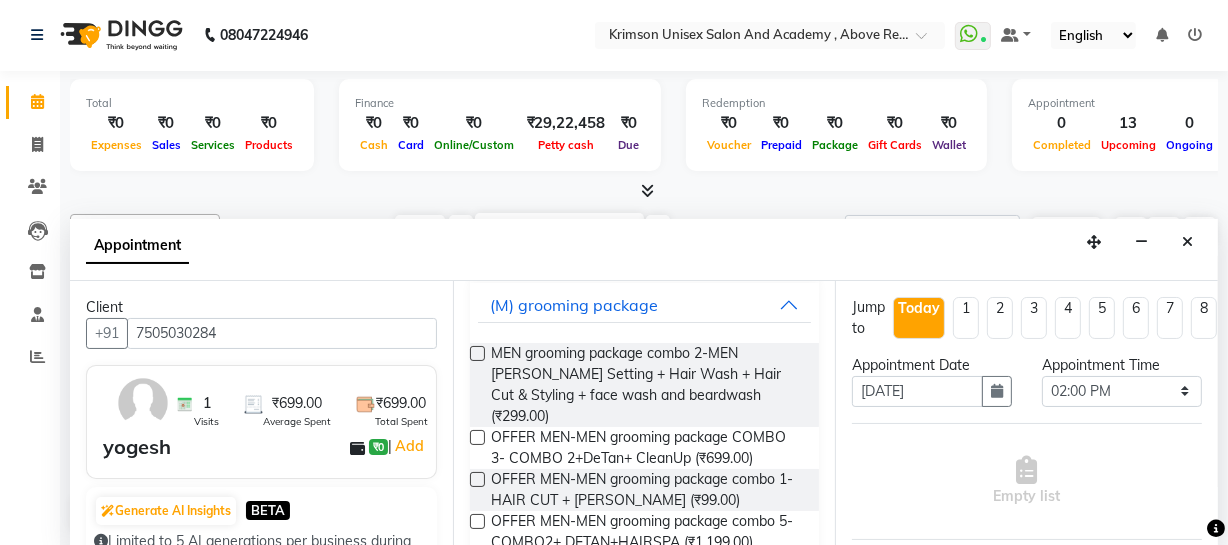 click at bounding box center (477, 479) 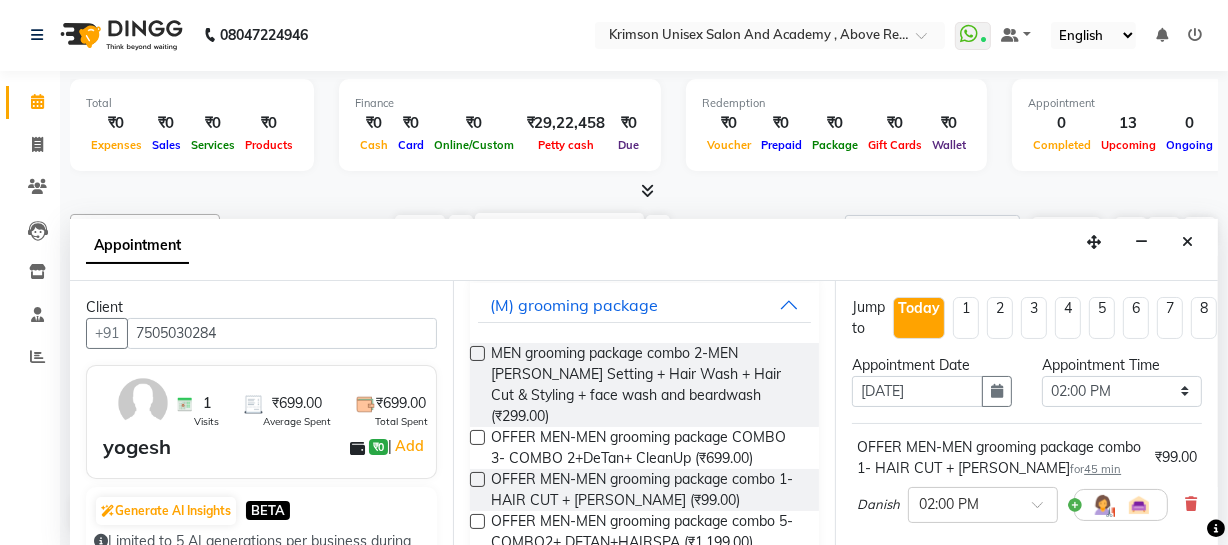 click at bounding box center (477, 479) 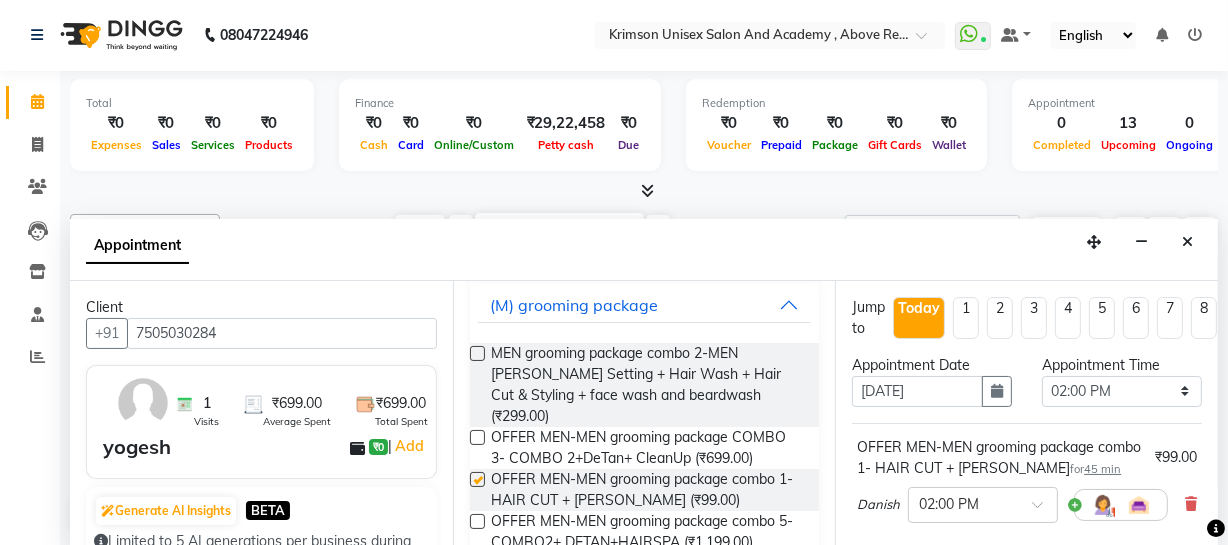checkbox on "false" 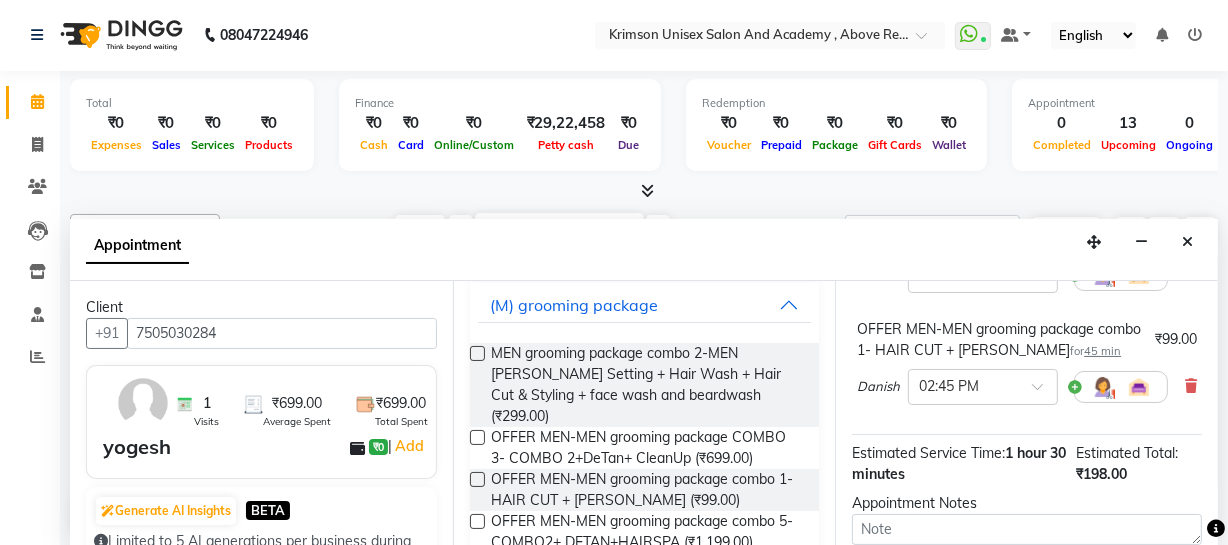 scroll, scrollTop: 234, scrollLeft: 0, axis: vertical 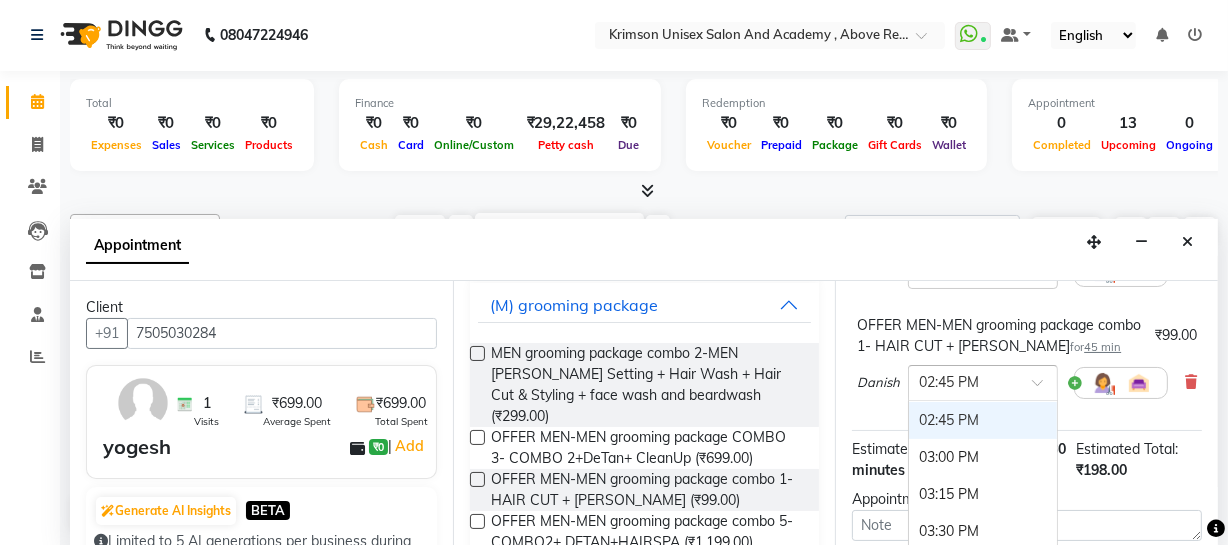 click at bounding box center (963, 381) 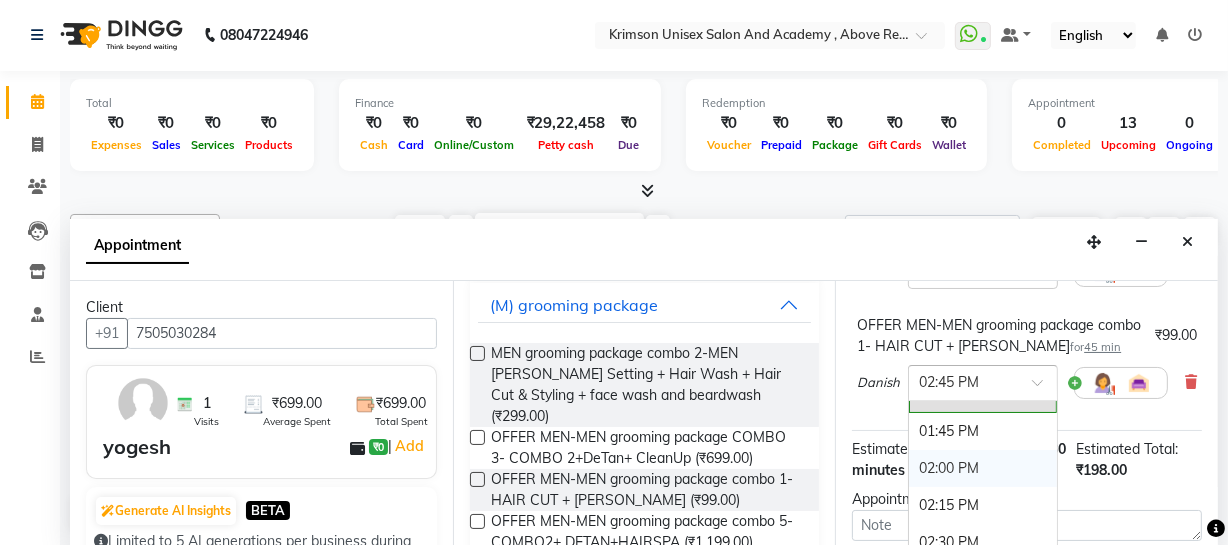click on "02:00 PM" at bounding box center (983, 468) 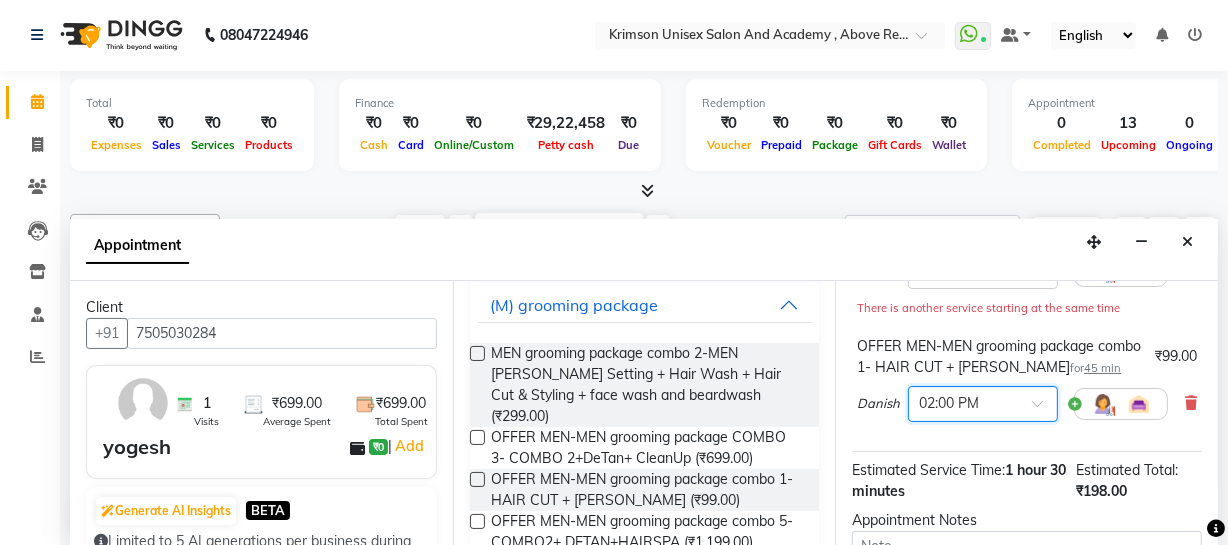 scroll, scrollTop: 466, scrollLeft: 0, axis: vertical 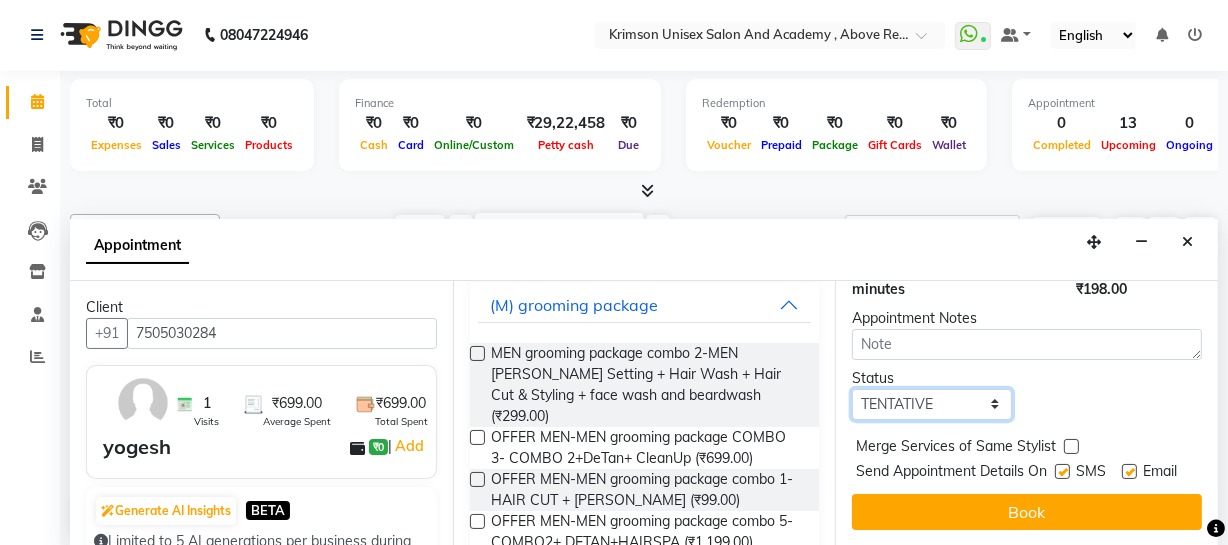 click on "Select TENTATIVE CONFIRM CHECK-IN UPCOMING" at bounding box center [932, 404] 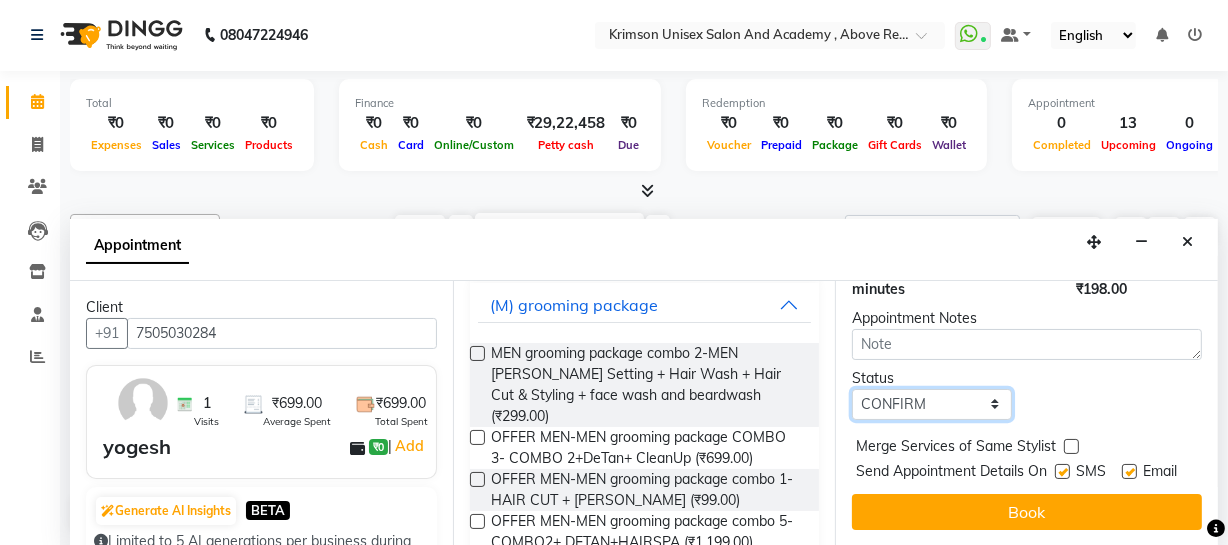 click on "Select TENTATIVE CONFIRM CHECK-IN UPCOMING" at bounding box center (932, 404) 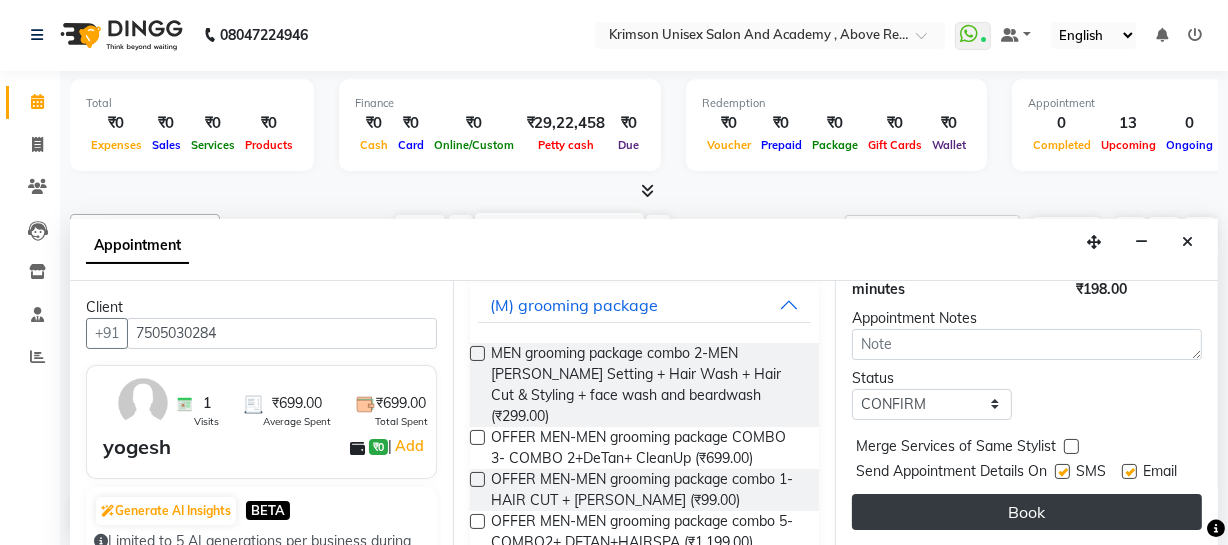 click on "Book" at bounding box center (1027, 512) 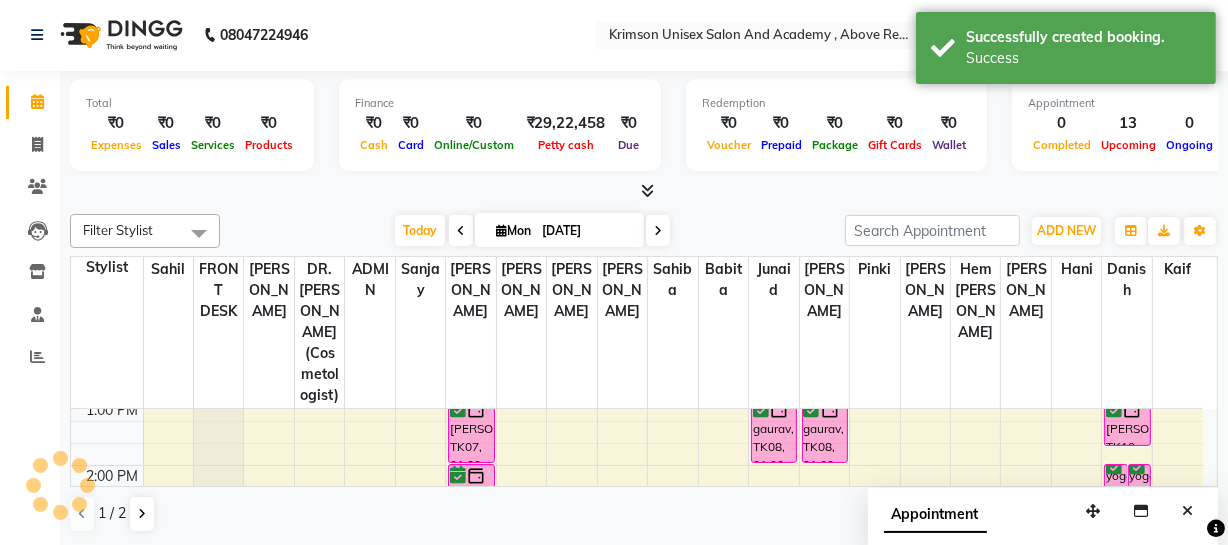 scroll, scrollTop: 0, scrollLeft: 0, axis: both 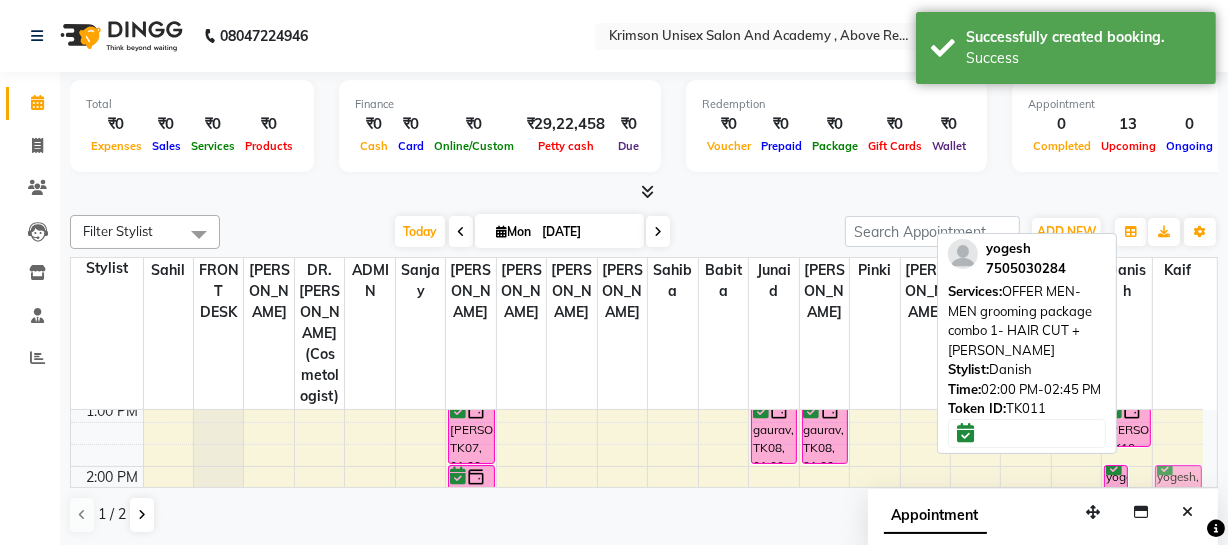 drag, startPoint x: 1130, startPoint y: 452, endPoint x: 1160, endPoint y: 450, distance: 30.066593 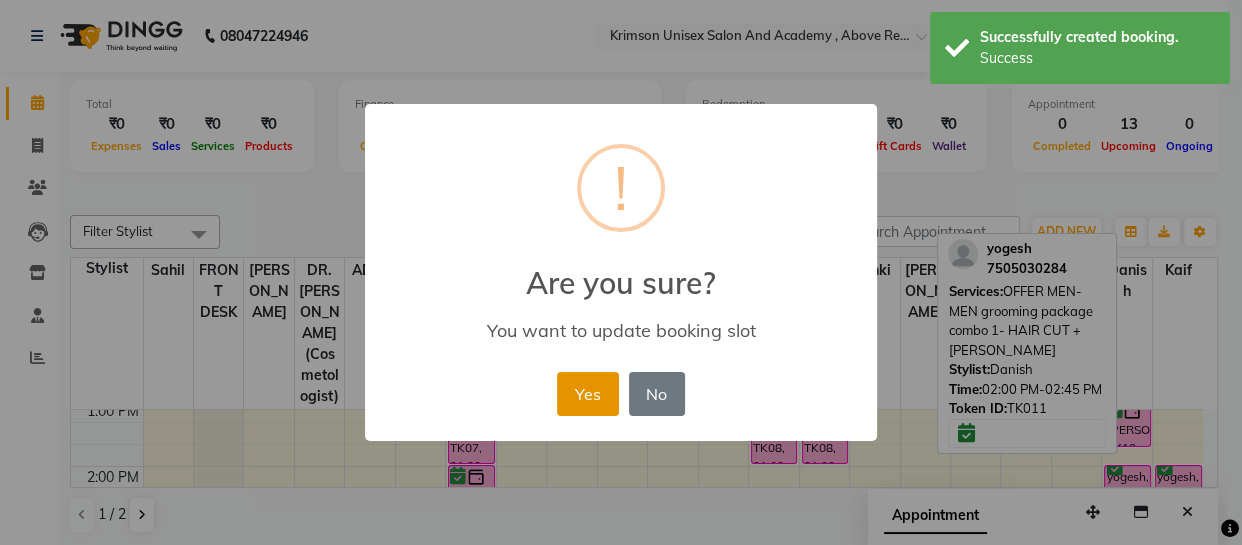 click on "Yes" at bounding box center [587, 394] 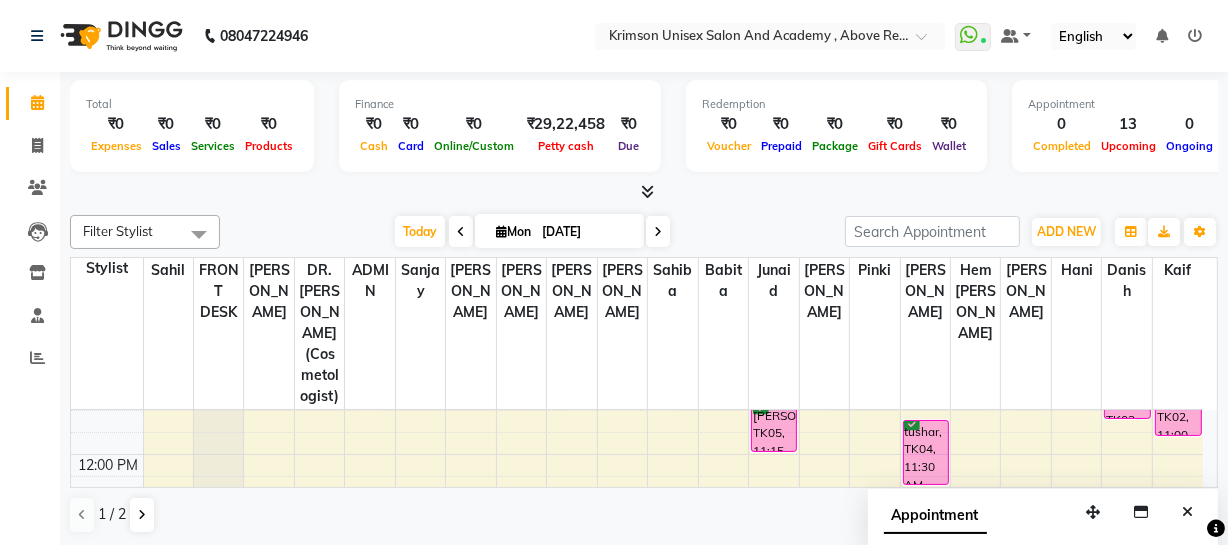 scroll, scrollTop: 282, scrollLeft: 0, axis: vertical 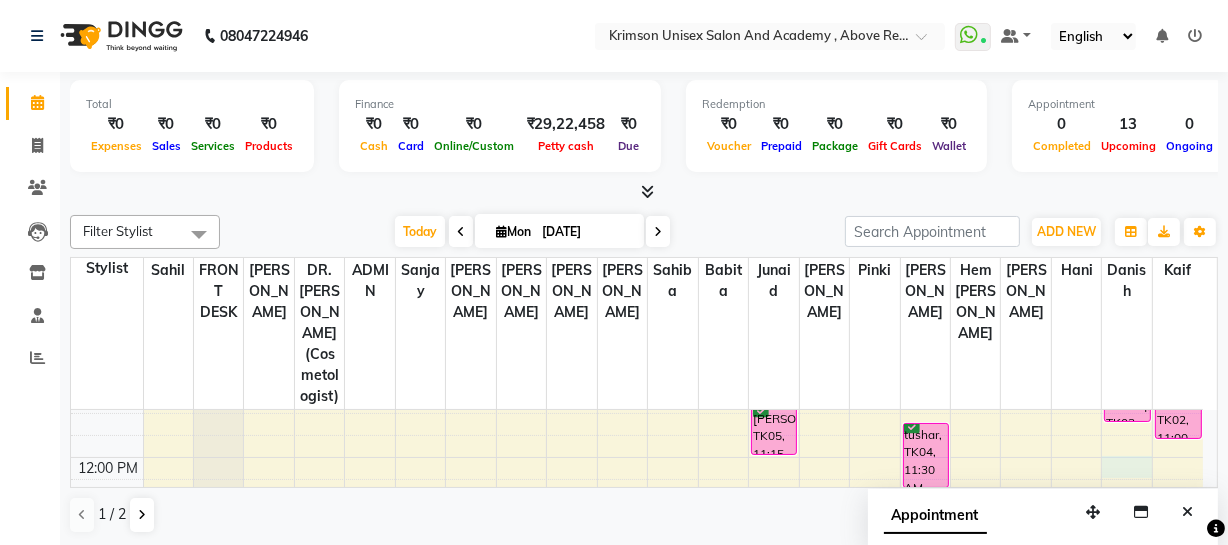 click on "7:00 AM 8:00 AM 9:00 AM 10:00 AM 11:00 AM 12:00 PM 1:00 PM 2:00 PM 3:00 PM 4:00 PM 5:00 PM 6:00 PM 7:00 PM 8:00 PM 9:00 PM     [PERSON_NAME], TK07, 03:00 PM-05:00 PM, nails offer 999-nails extentions plus uv gel paints     gaurav, TK01, 05:00 PM-06:00 PM, (U) other aesthetic procedures-Tattoo/ Scar/ [MEDICAL_DATA] Removal Big     [PERSON_NAME], TK07, 01:00 PM-02:00 PM, ([GEOGRAPHIC_DATA]) hair removal-WAX RICA LEGS FULL     [PERSON_NAME], TK07, 02:00 PM-03:00 PM, (U) hair removal-WAX RICA ARMS FULL     mohit, TK06, 10:30 AM-11:15 AM, OFFER MEN-MEN grooming package combo 1- HAIR CUT + [PERSON_NAME]     tanishq rana, TK05, 11:15 AM-12:00 PM, OFFER MEN-MEN grooming package combo 1- HAIR CUT + [PERSON_NAME], TK08, 01:00 PM-02:00 PM, OFFER MEN-MEN grooming package COMBO 3- COMBO 2+DeTan+ CleanUp     [PERSON_NAME], TK09, 07:30 PM-08:15 PM, OFFER MEN-MEN grooming package combo 1- HAIR CUT + [PERSON_NAME], TK08, 01:00 PM-02:00 PM, (U) facials-FACIAL LOTUS Gold sheen     tushar, TK04, 11:30 AM-12:30 PM, (F) hair colour-ROOT TOUCH UP MAJIREL" at bounding box center [637, 622] 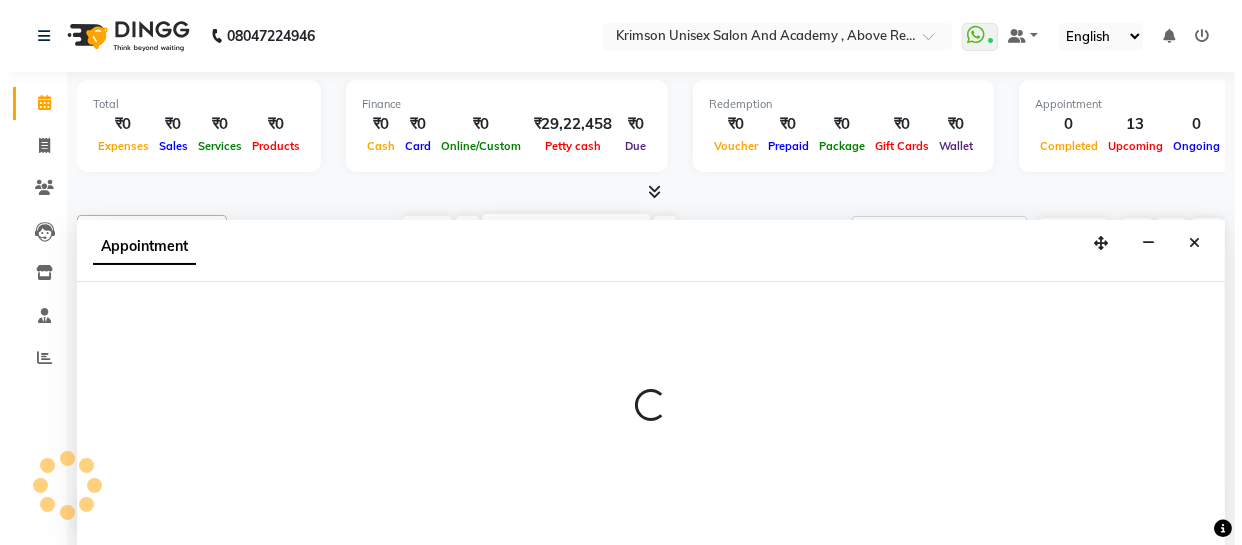scroll, scrollTop: 1, scrollLeft: 0, axis: vertical 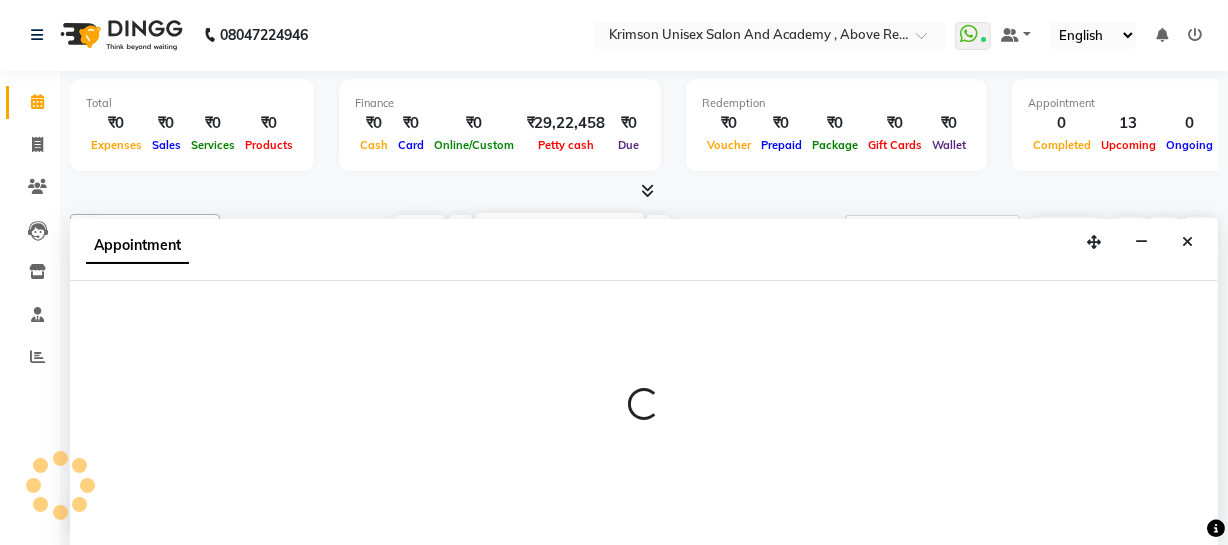 select on "80963" 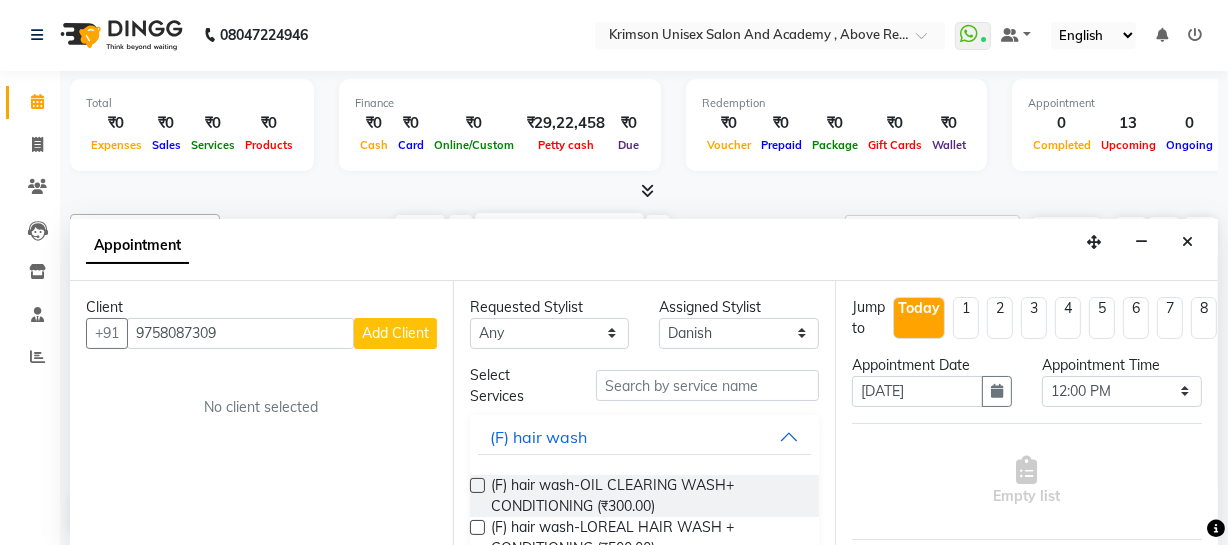 type on "9758087309" 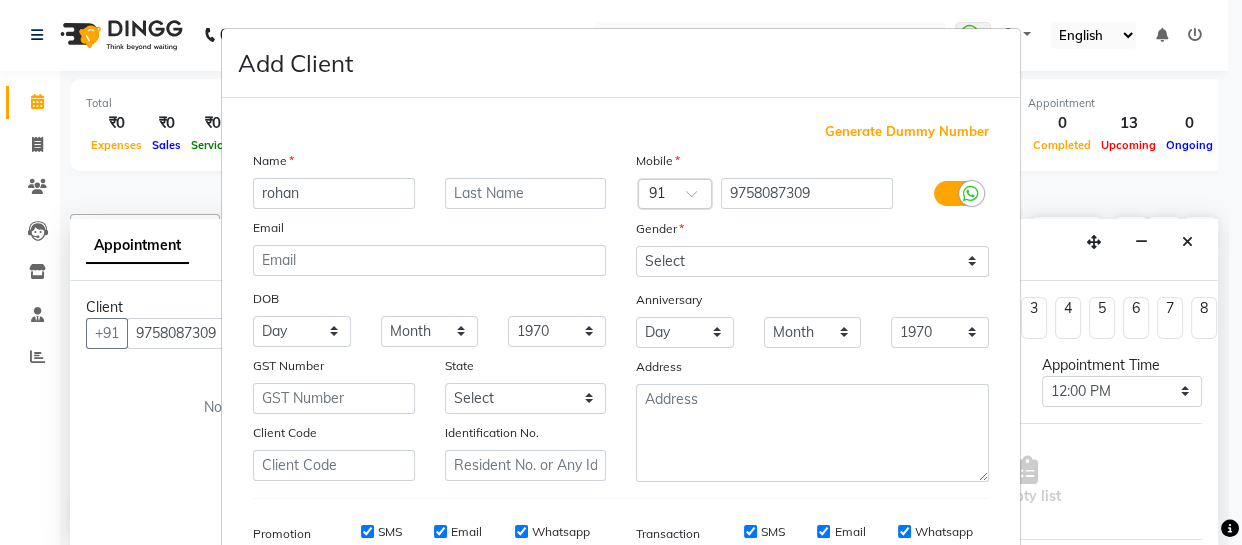 type on "rohan" 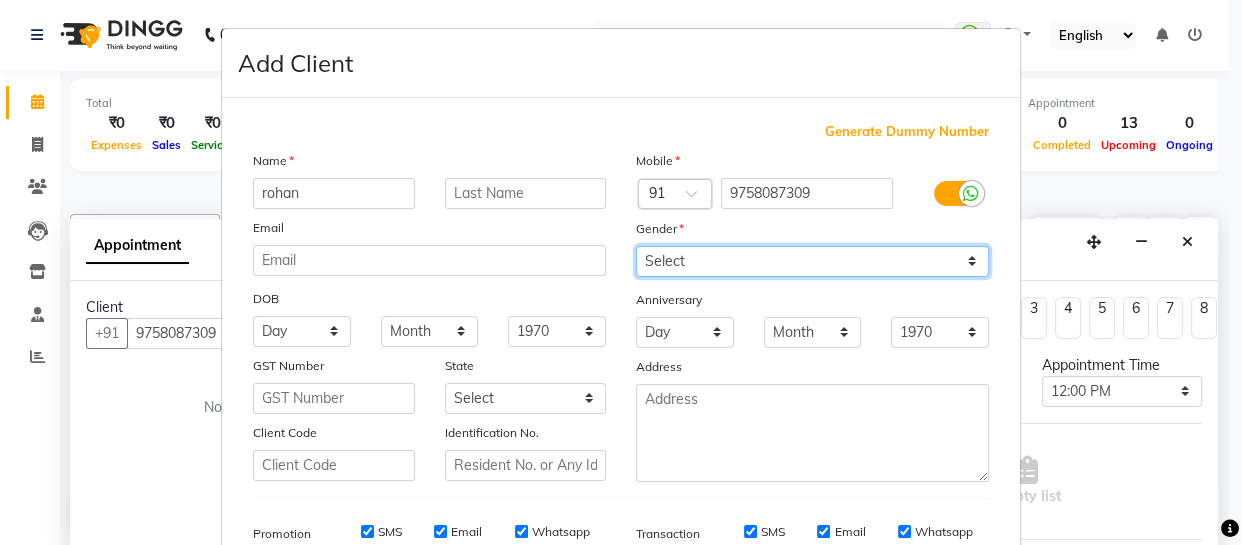 click on "Select [DEMOGRAPHIC_DATA] [DEMOGRAPHIC_DATA] Other Prefer Not To Say" at bounding box center [812, 261] 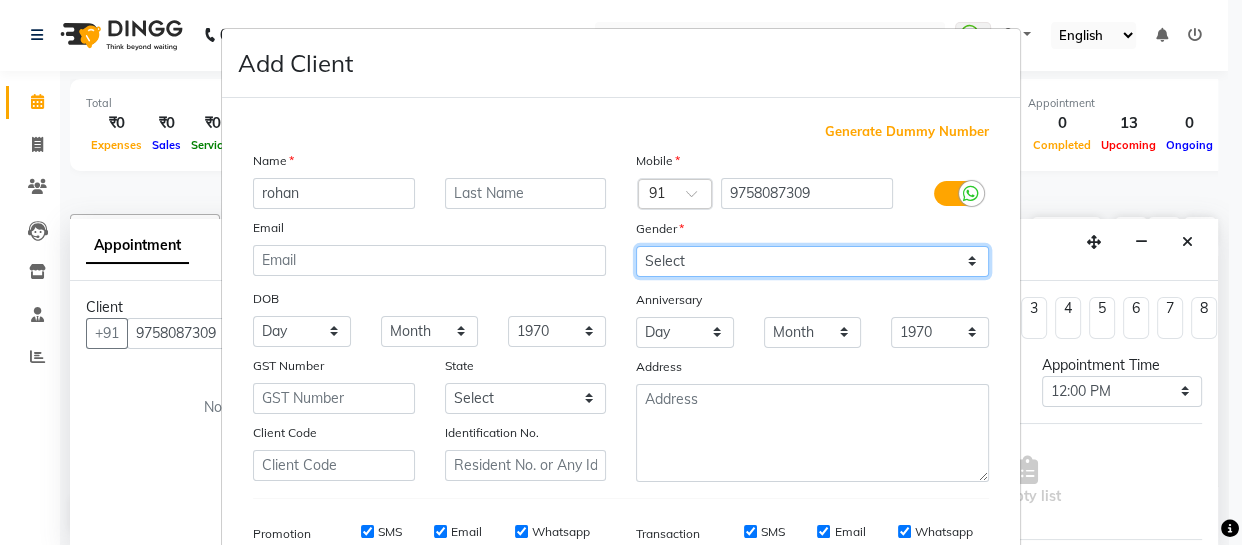 select on "[DEMOGRAPHIC_DATA]" 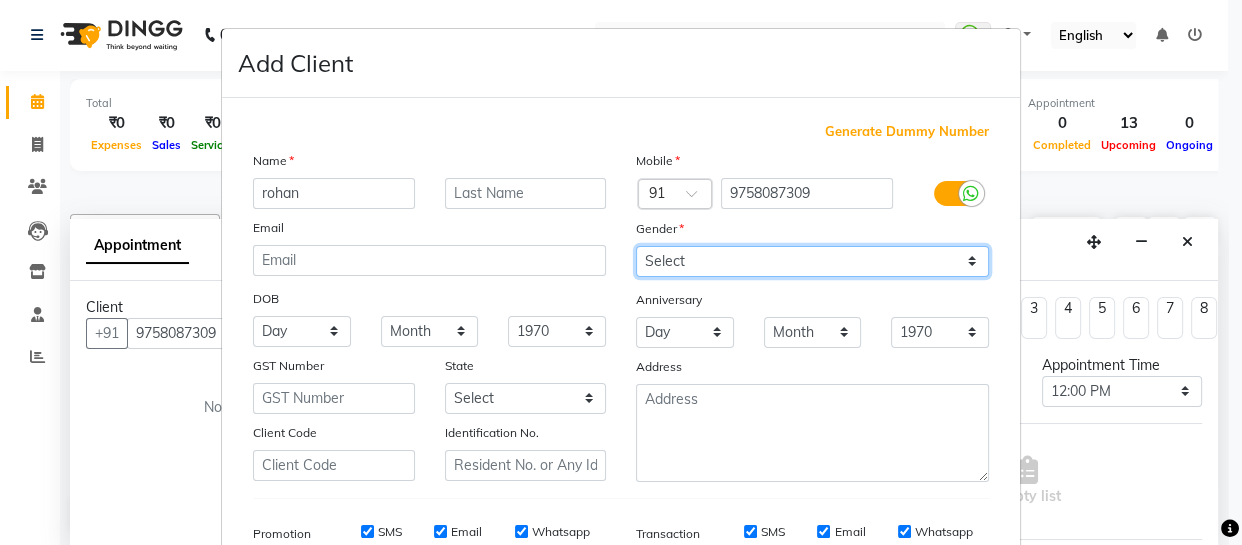 click on "Select [DEMOGRAPHIC_DATA] [DEMOGRAPHIC_DATA] Other Prefer Not To Say" at bounding box center (812, 261) 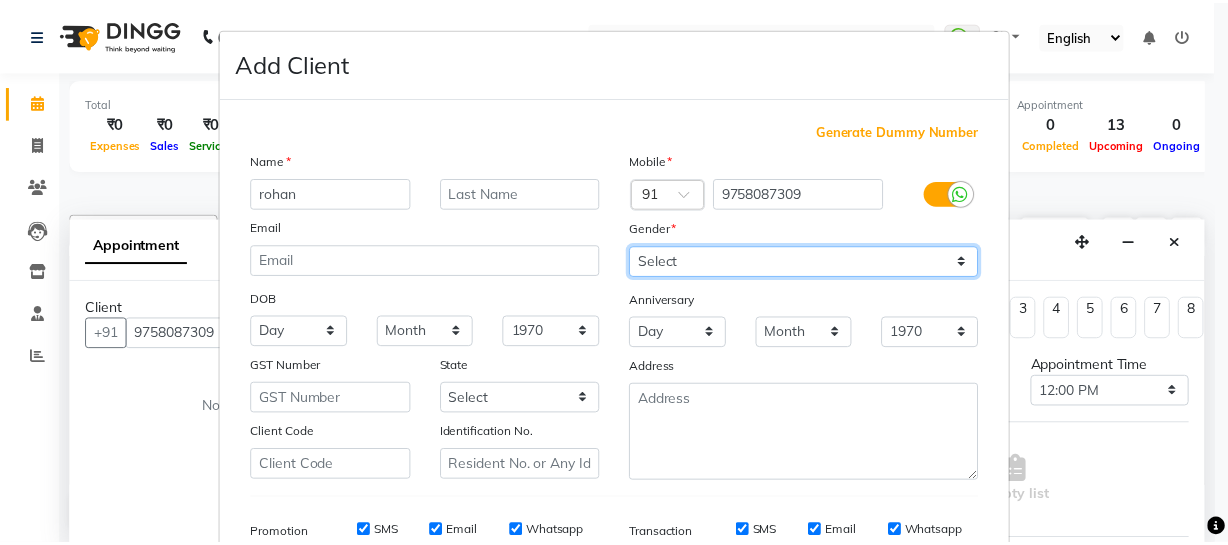 scroll, scrollTop: 309, scrollLeft: 0, axis: vertical 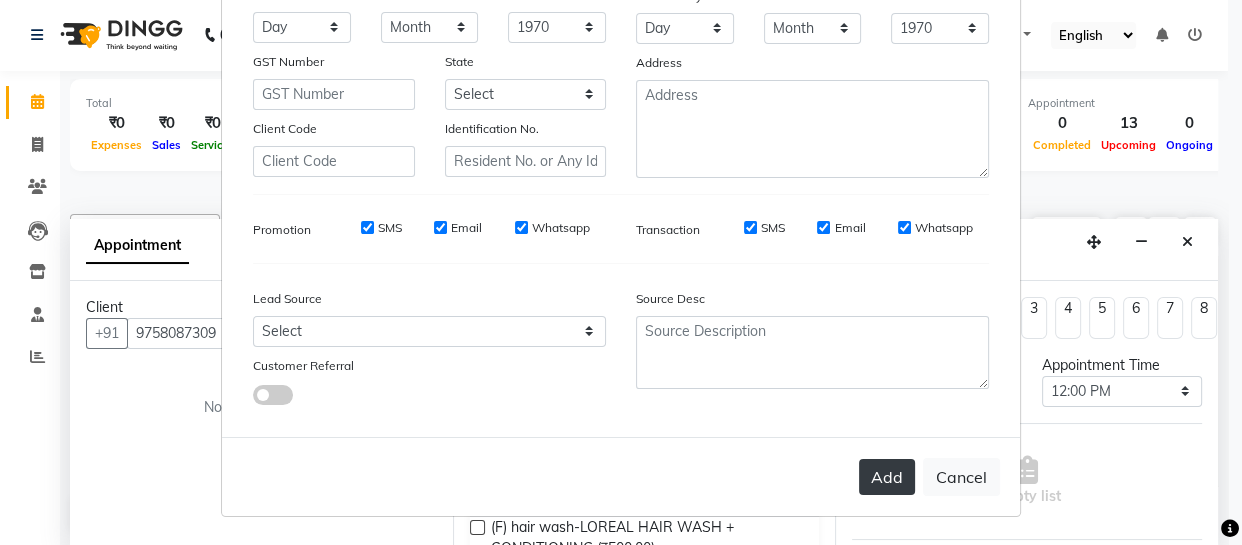 click on "Add" at bounding box center [887, 477] 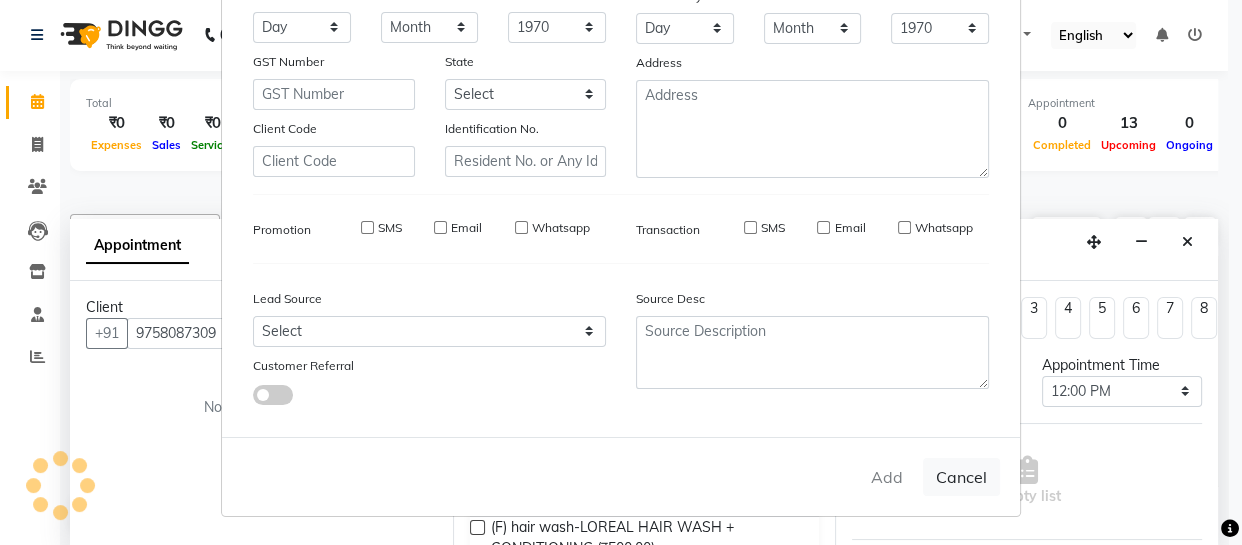 type 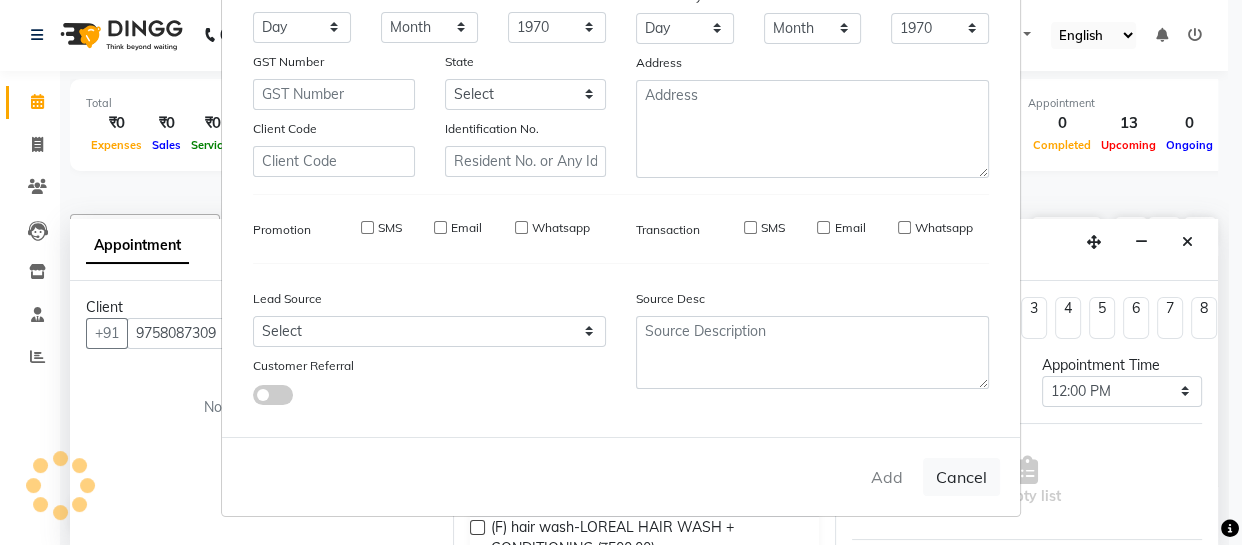 select 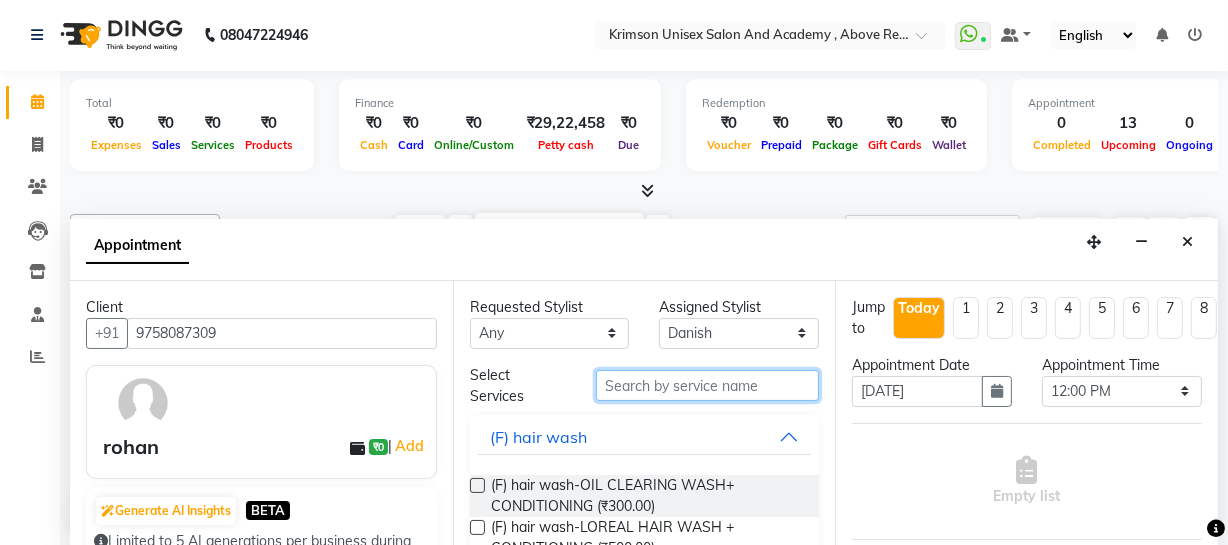 click at bounding box center [707, 385] 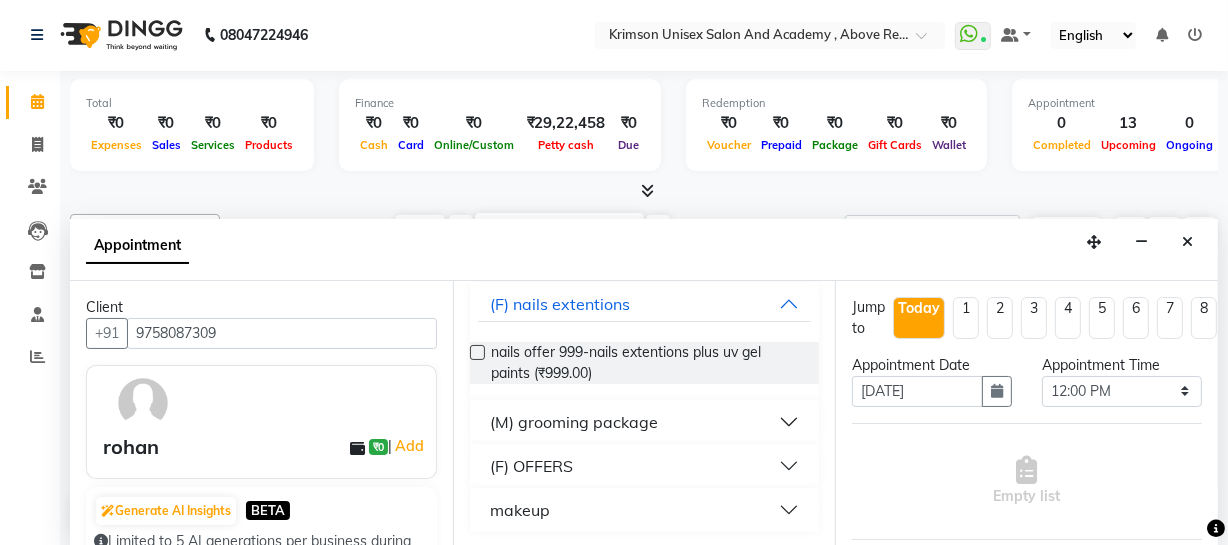 scroll, scrollTop: 134, scrollLeft: 0, axis: vertical 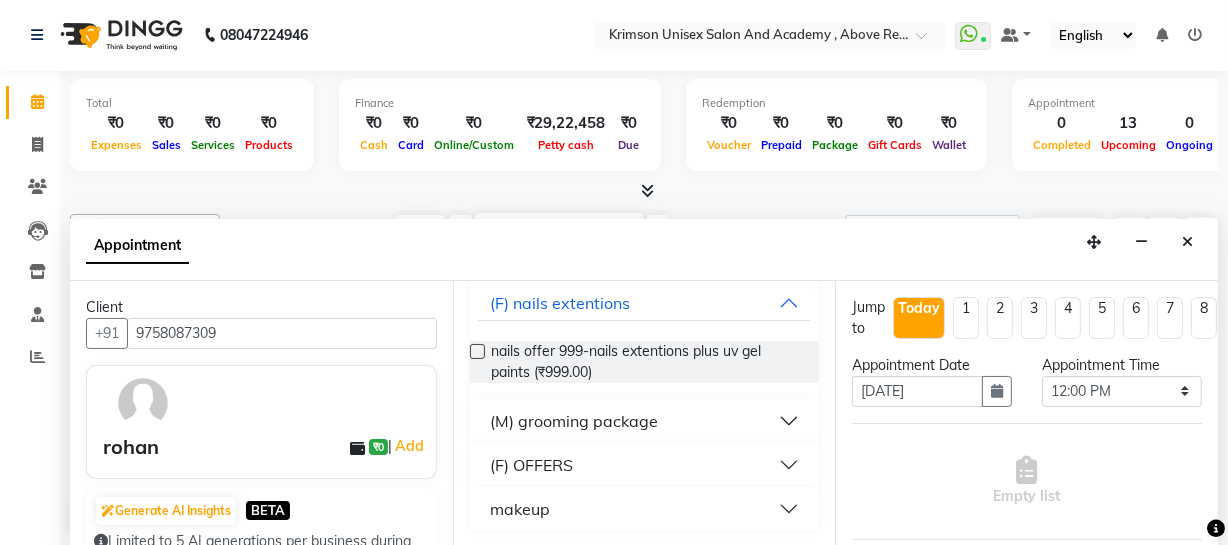 type on "99" 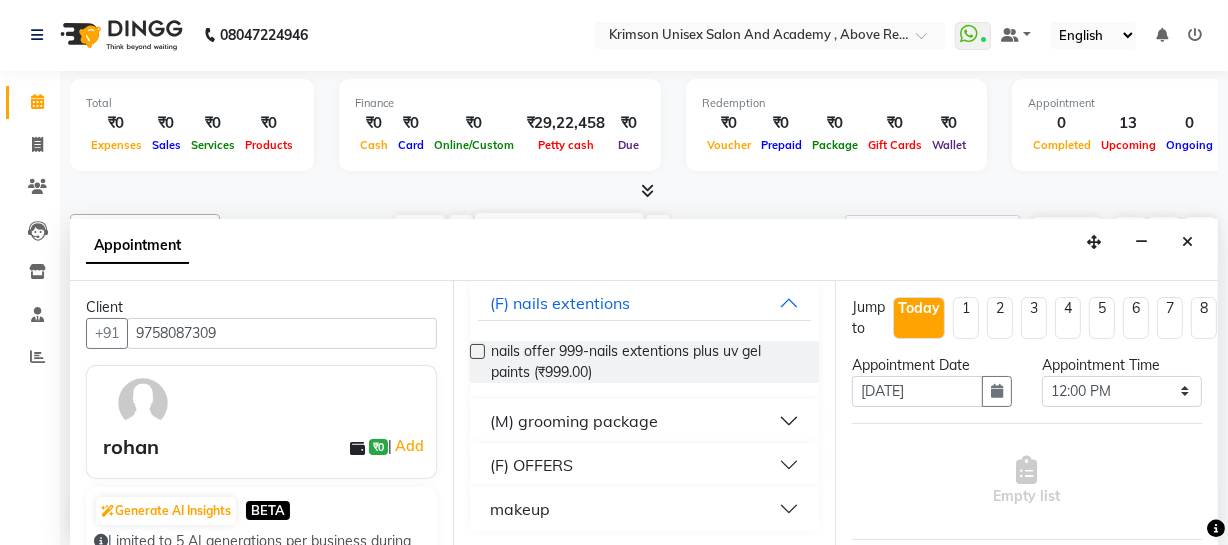 click on "(M) grooming package" at bounding box center [574, 421] 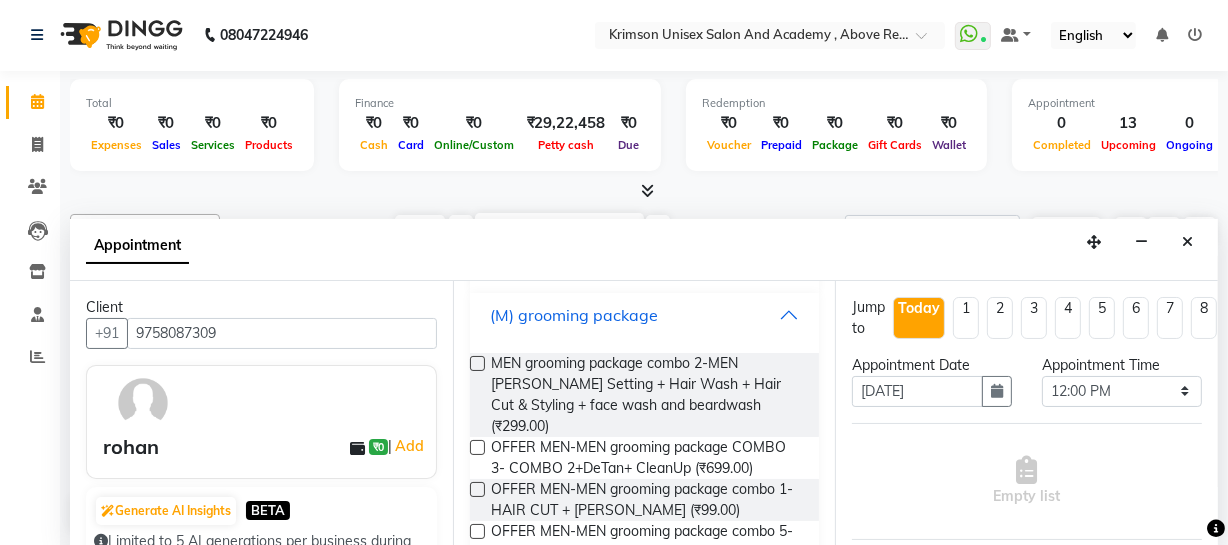 scroll, scrollTop: 240, scrollLeft: 0, axis: vertical 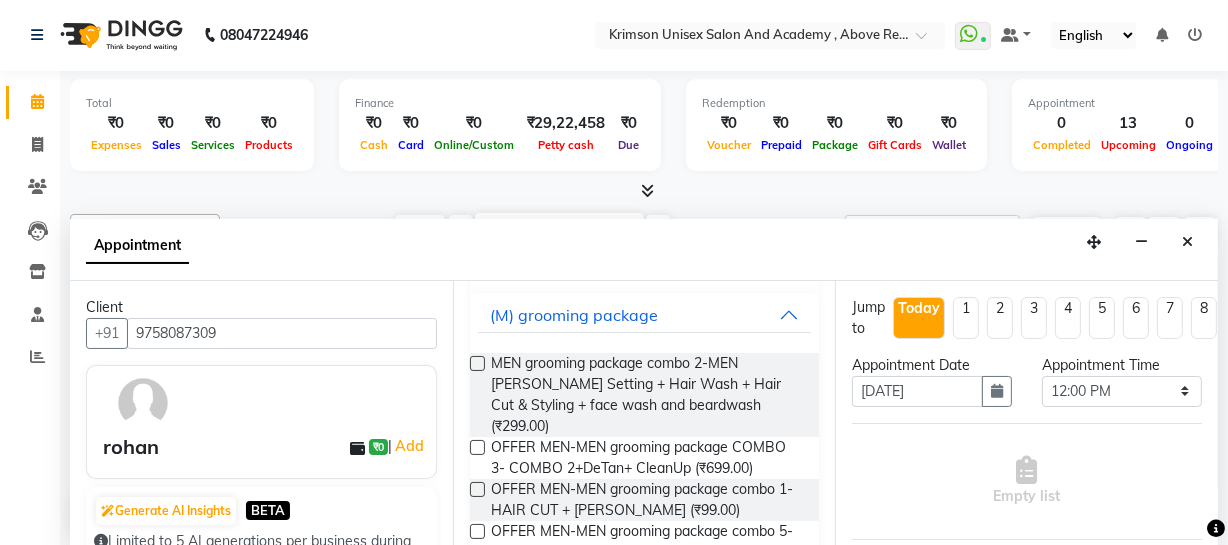click at bounding box center [477, 489] 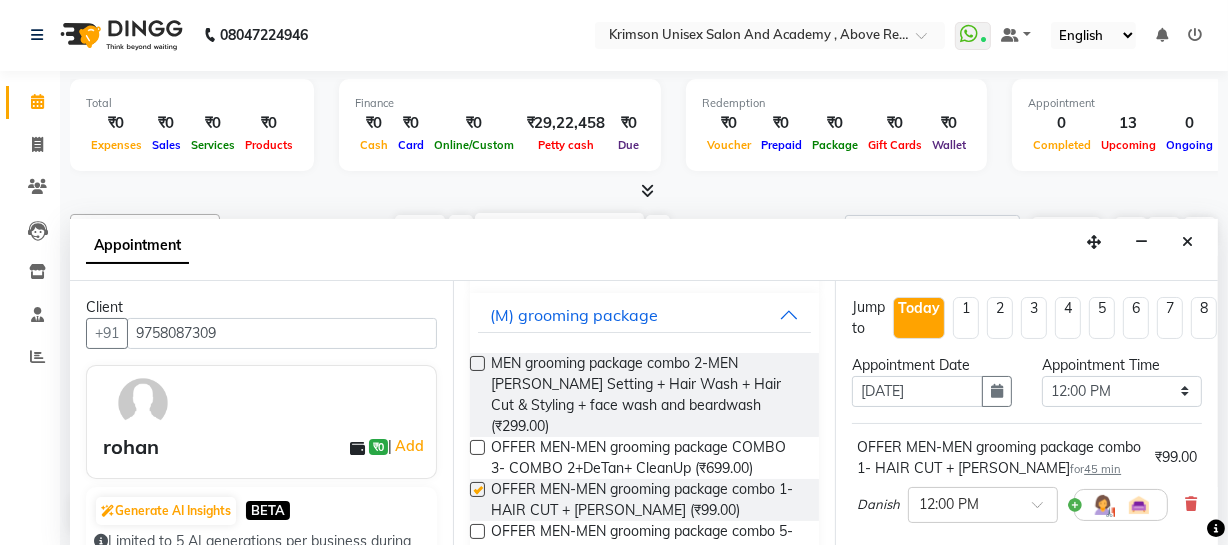 checkbox on "false" 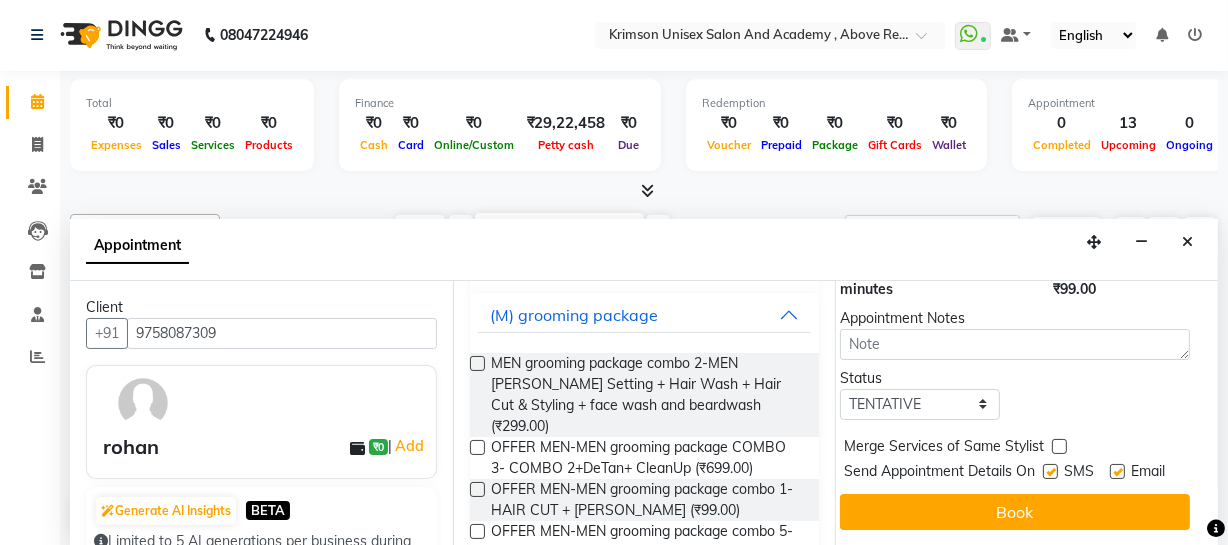 scroll, scrollTop: 333, scrollLeft: 12, axis: both 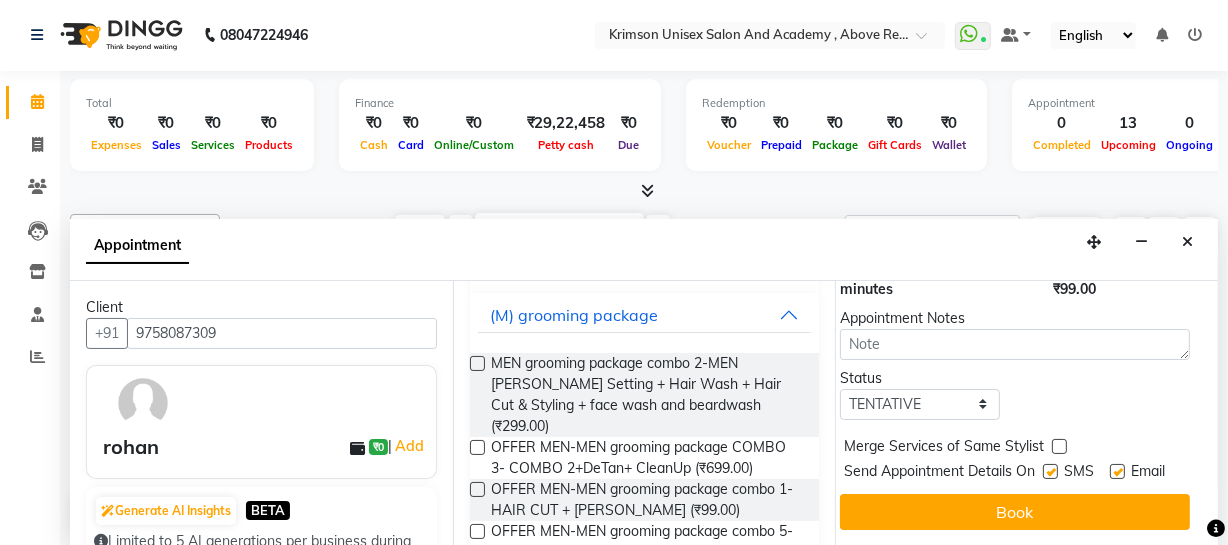 drag, startPoint x: 924, startPoint y: 351, endPoint x: 921, endPoint y: 367, distance: 16.27882 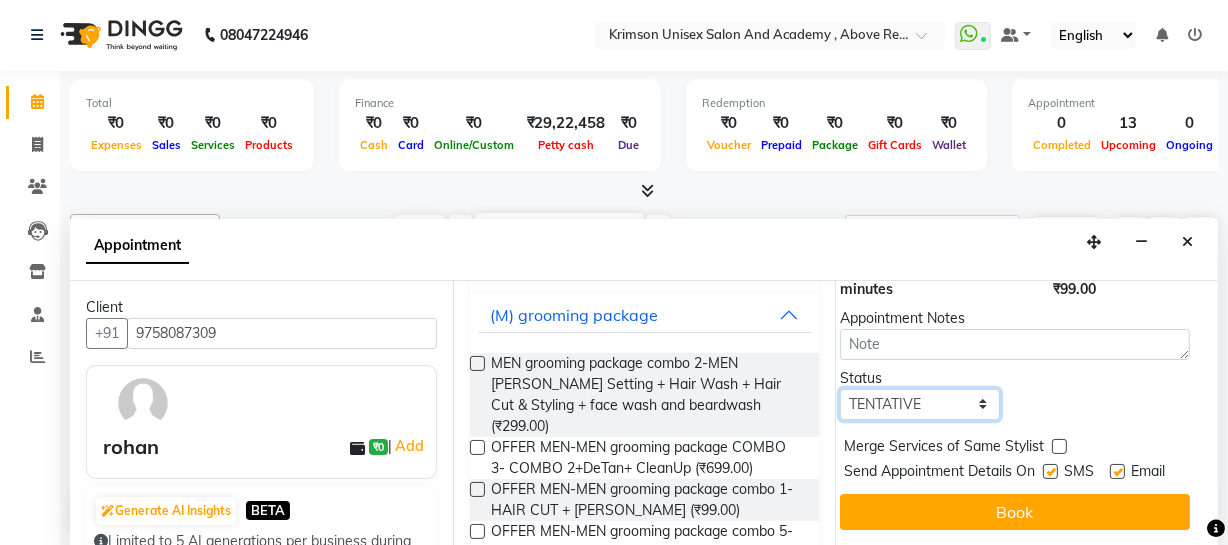 click on "Select TENTATIVE CONFIRM CHECK-IN UPCOMING" at bounding box center (920, 404) 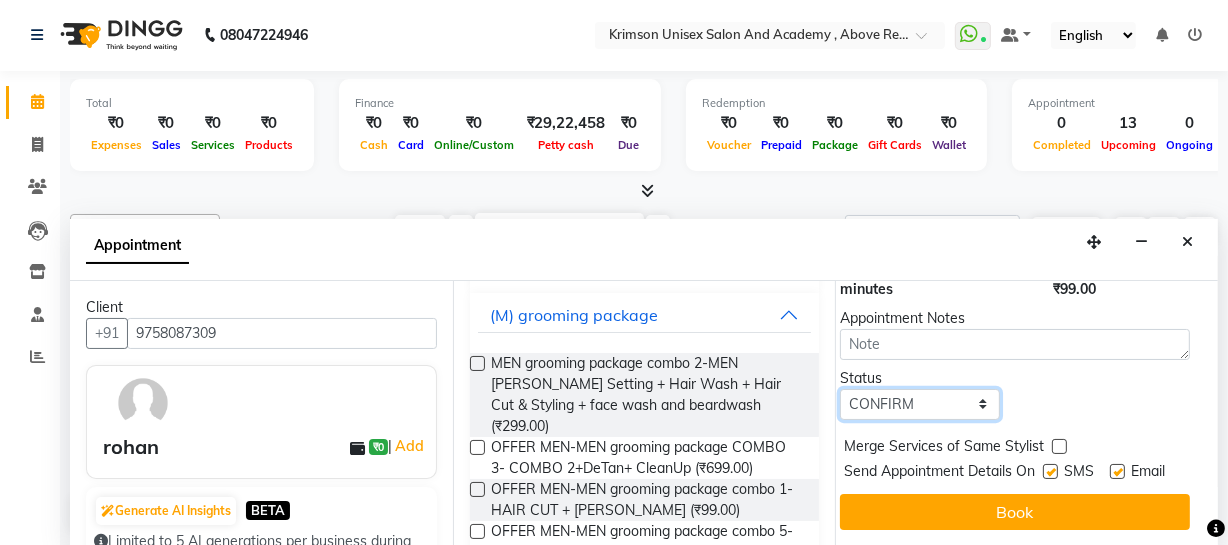 click on "Select TENTATIVE CONFIRM CHECK-IN UPCOMING" at bounding box center (920, 404) 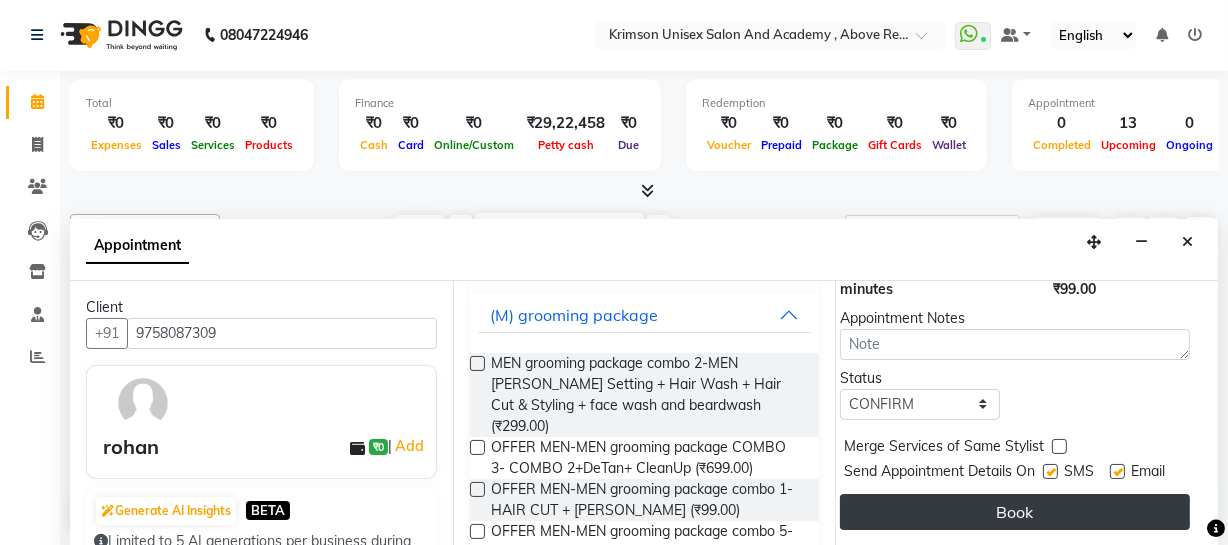 click on "Book" at bounding box center [1015, 512] 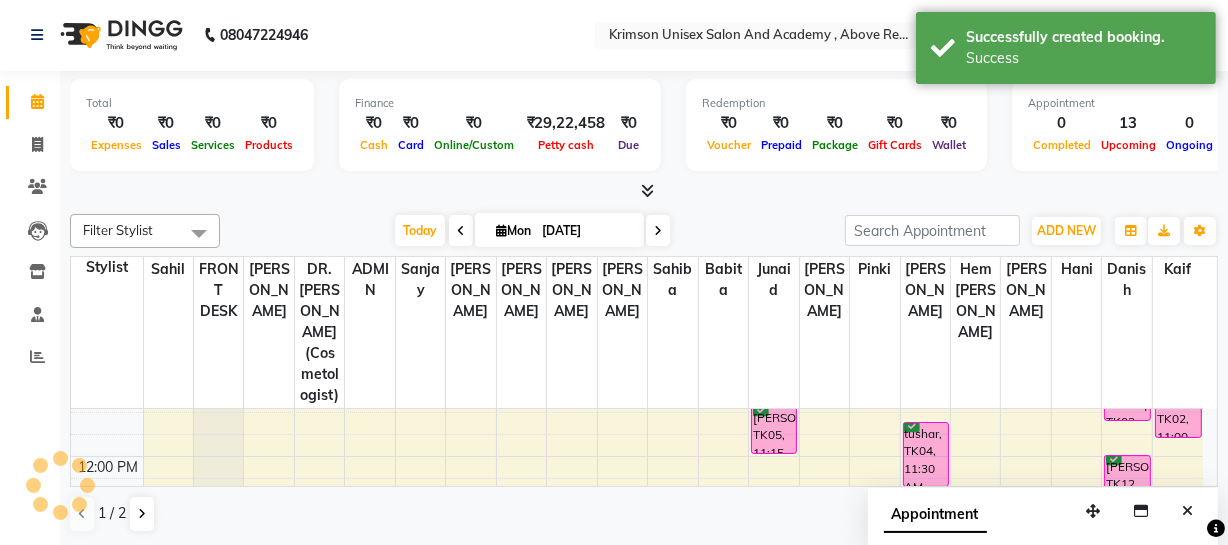 scroll, scrollTop: 0, scrollLeft: 0, axis: both 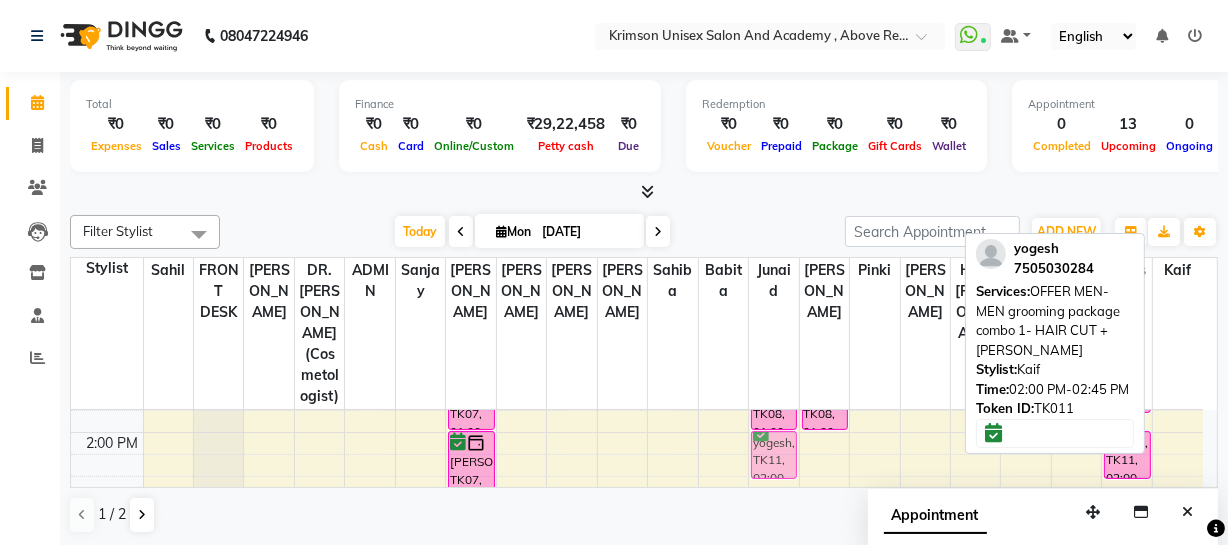 drag, startPoint x: 1184, startPoint y: 463, endPoint x: 786, endPoint y: 417, distance: 400.64948 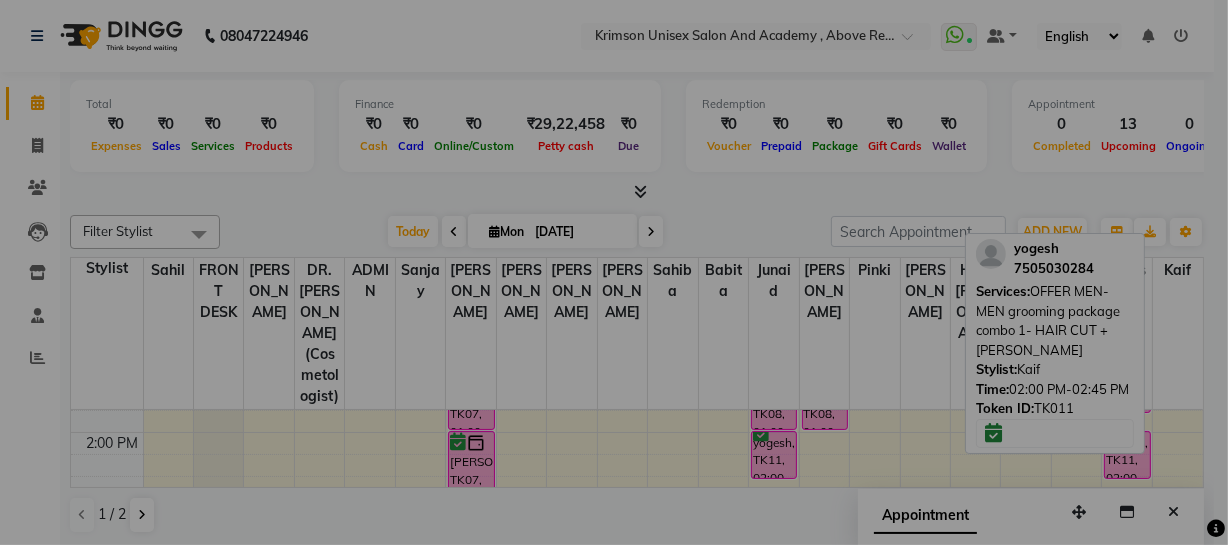 scroll, scrollTop: 436, scrollLeft: 0, axis: vertical 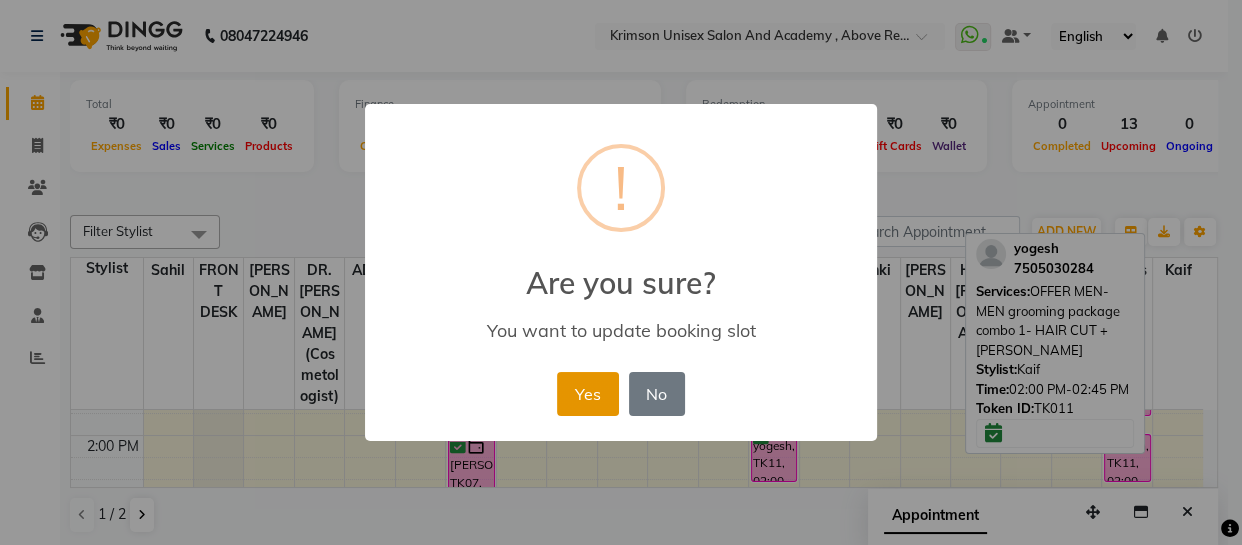 click on "Yes" at bounding box center (587, 394) 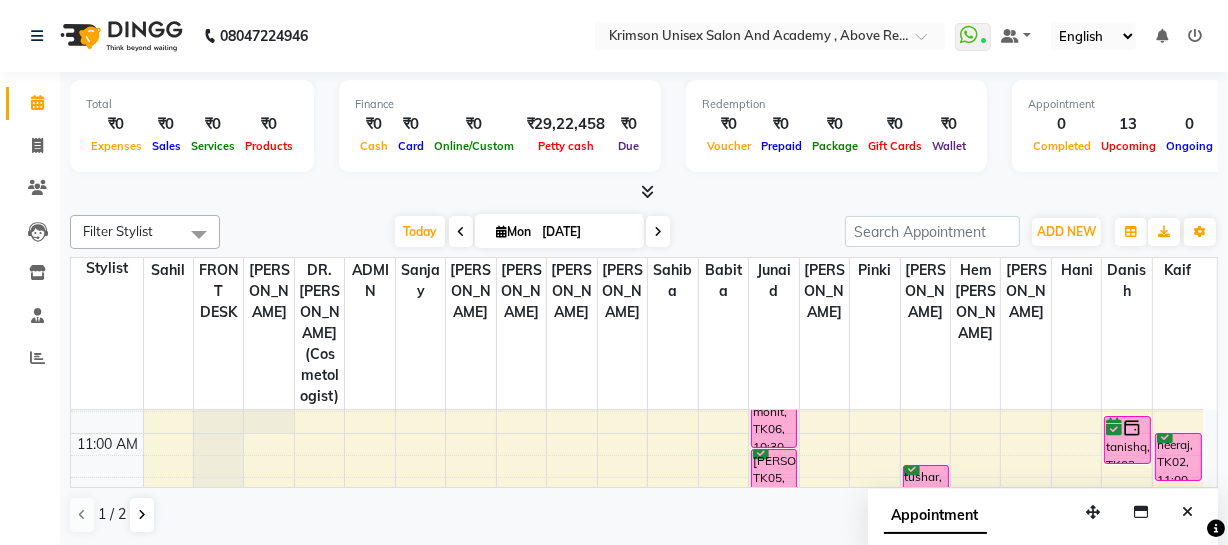 scroll, scrollTop: 239, scrollLeft: 0, axis: vertical 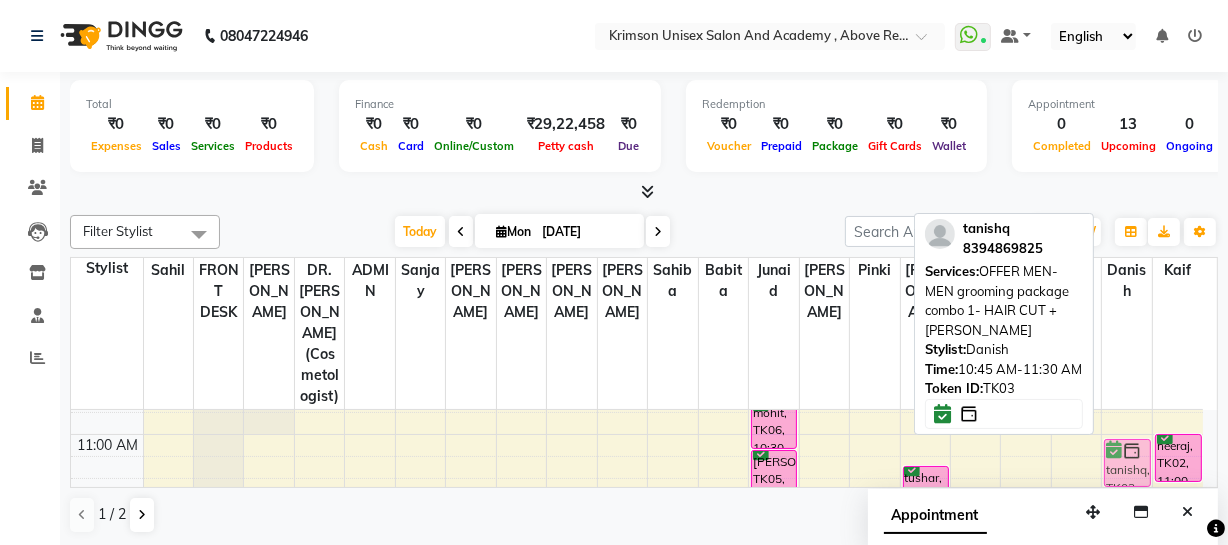 drag, startPoint x: 1129, startPoint y: 416, endPoint x: 1129, endPoint y: 429, distance: 13 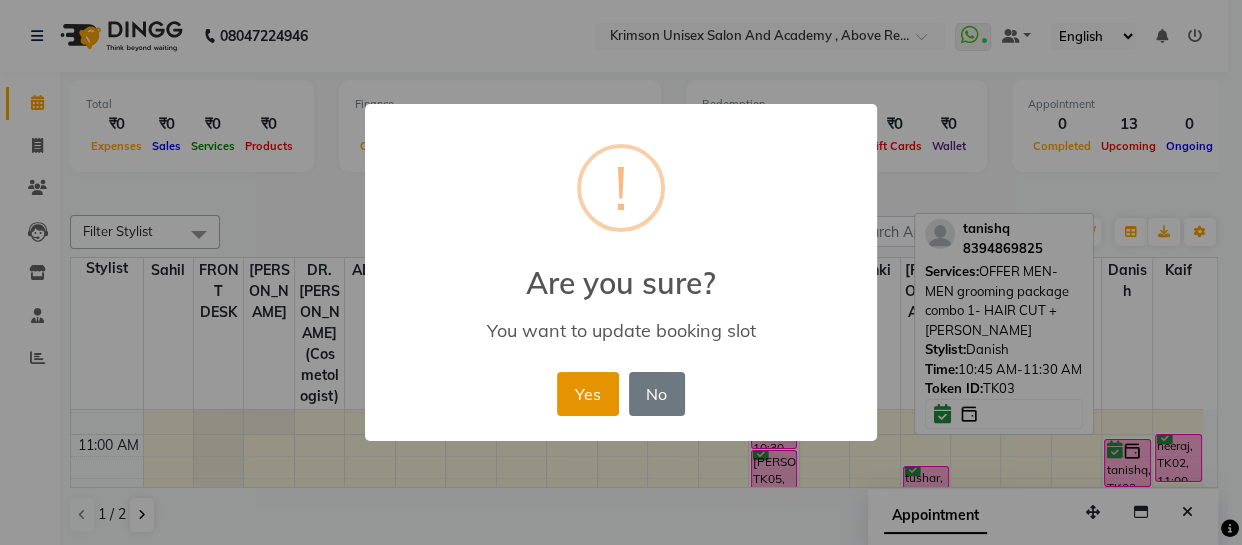 click on "Yes" at bounding box center [587, 394] 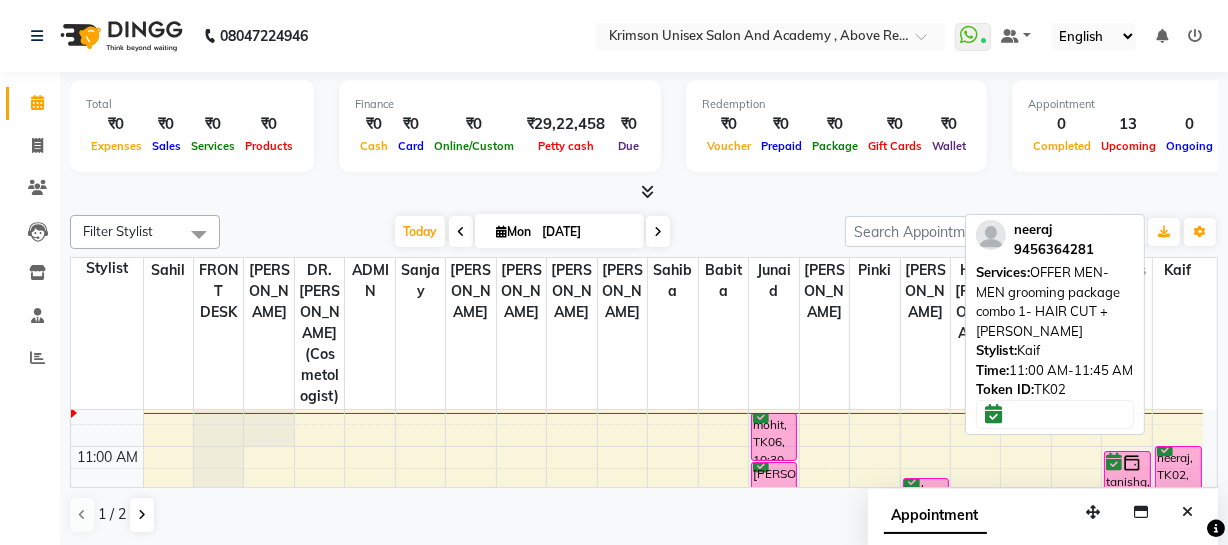 scroll, scrollTop: 228, scrollLeft: 0, axis: vertical 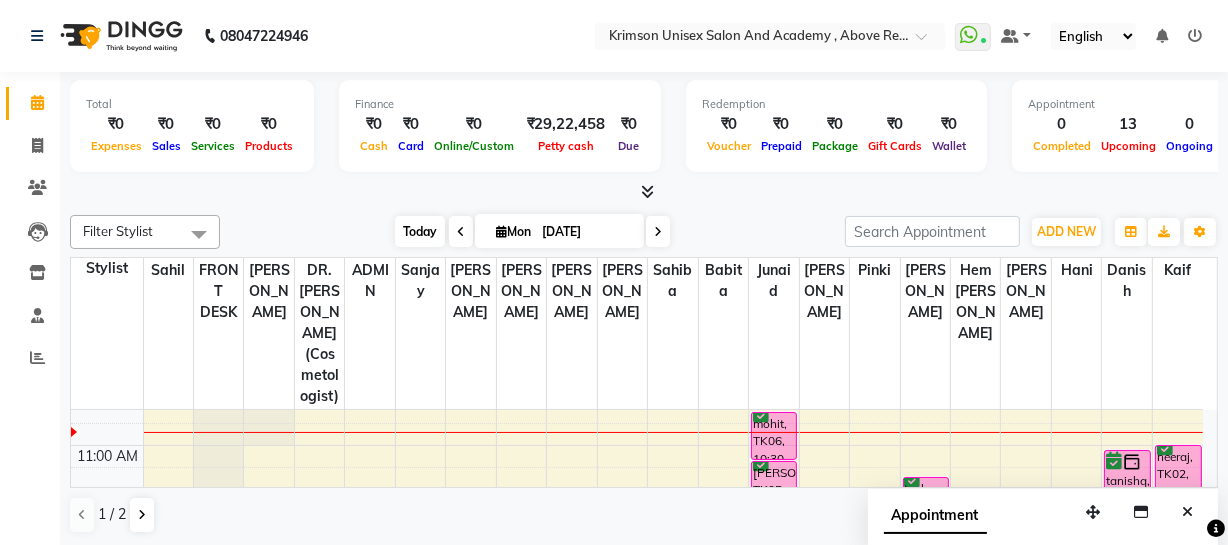 click on "Today" at bounding box center [420, 231] 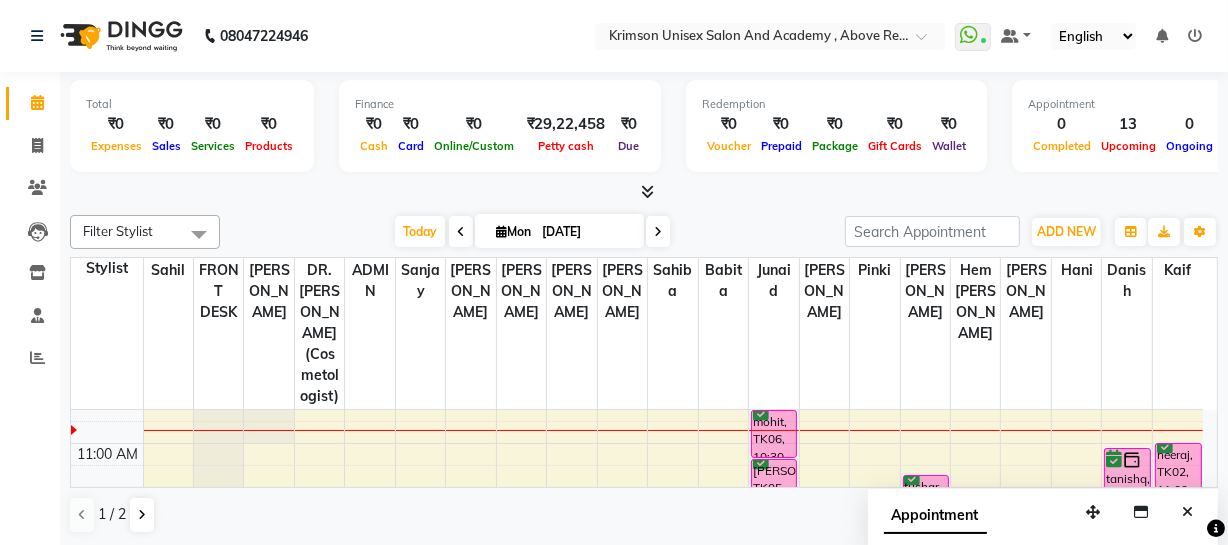 scroll, scrollTop: 210, scrollLeft: 0, axis: vertical 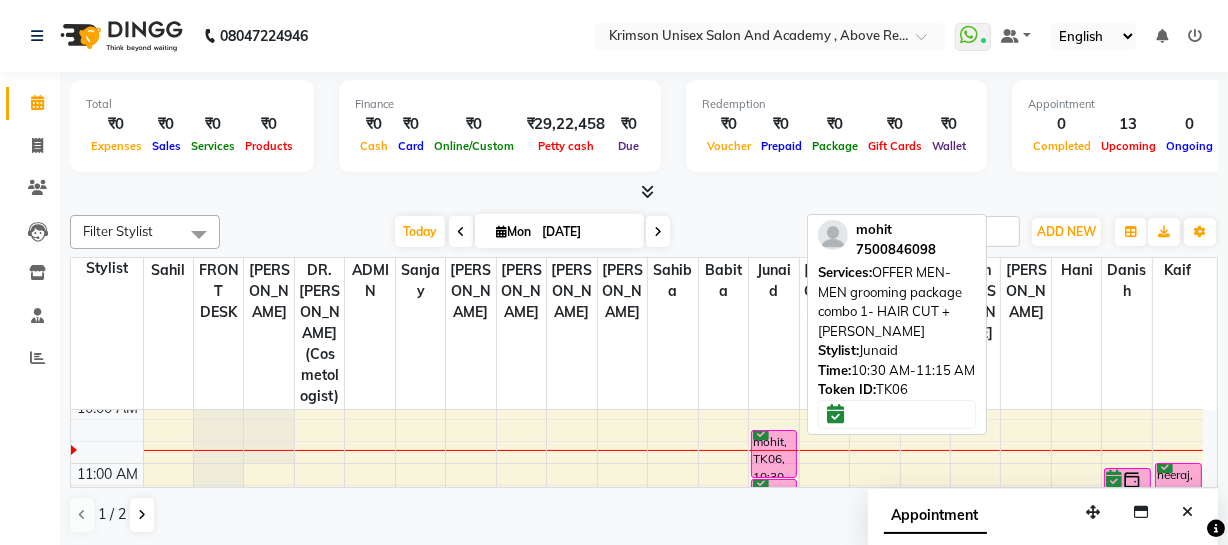 click on "mohit, TK06, 10:30 AM-11:15 AM, OFFER MEN-MEN grooming package combo 1- HAIR CUT + [PERSON_NAME]" at bounding box center (774, 454) 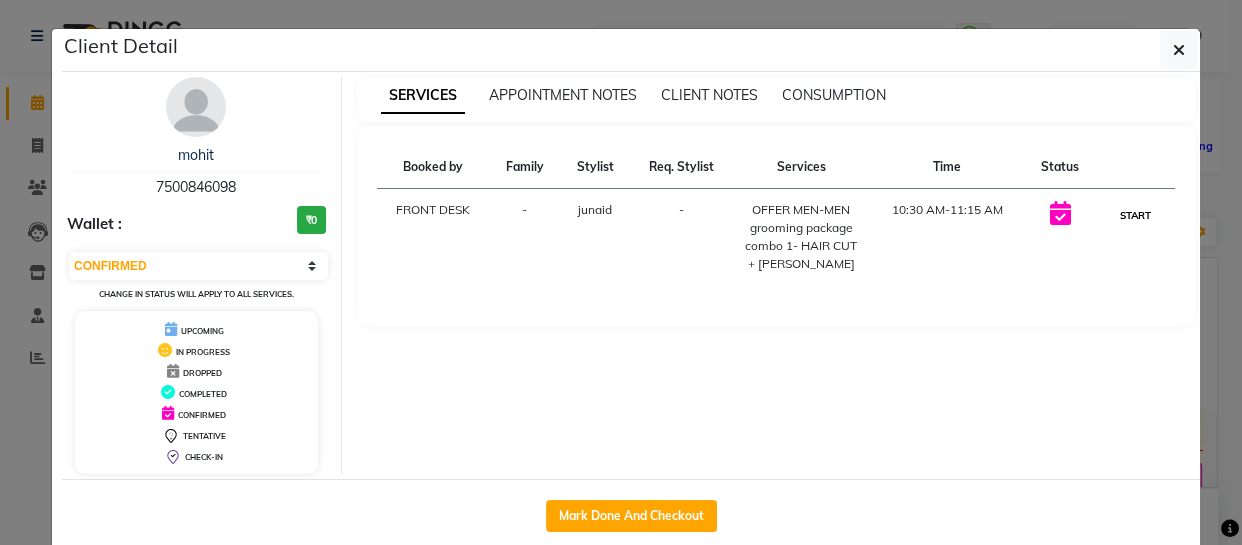 click on "START" at bounding box center [1135, 215] 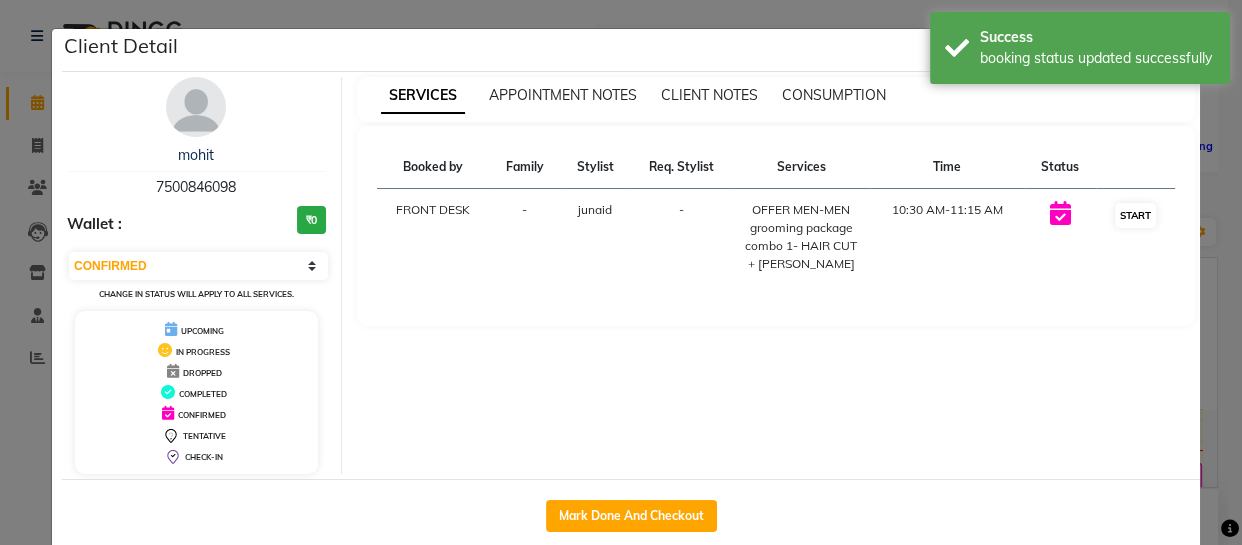 select on "1" 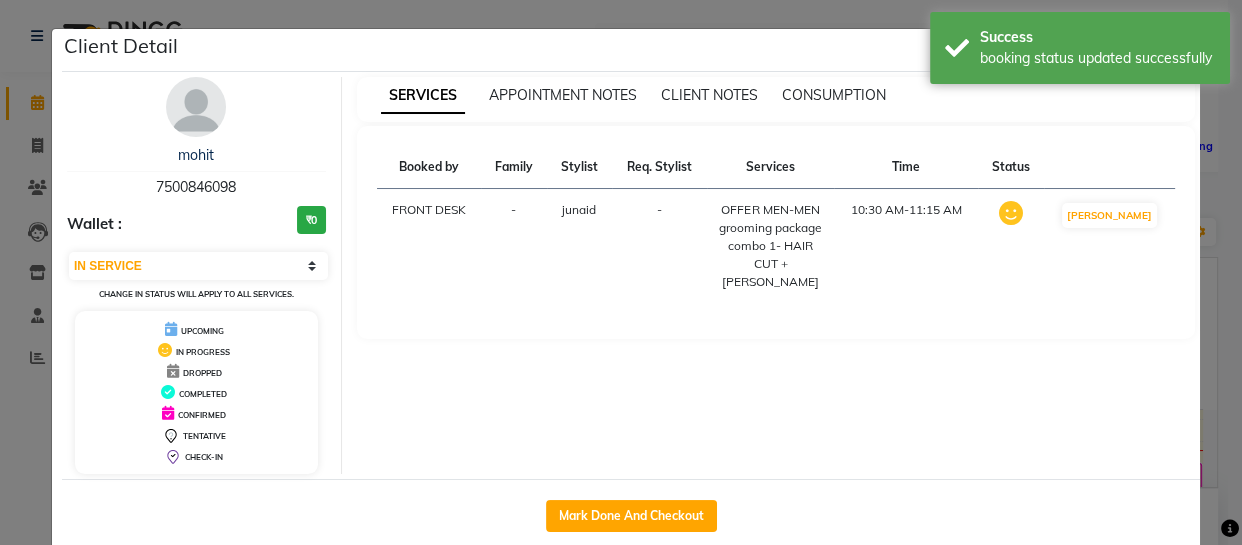click on "SERVICES APPOINTMENT NOTES CLIENT NOTES CONSUMPTION Booked by Family Stylist Req. Stylist Services Time Status  FRONT DESK  - junaid  -  OFFER MEN-MEN grooming package combo 1- HAIR CUT + [PERSON_NAME]   10:30 AM-11:15 AM   MARK DONE" at bounding box center [776, 275] 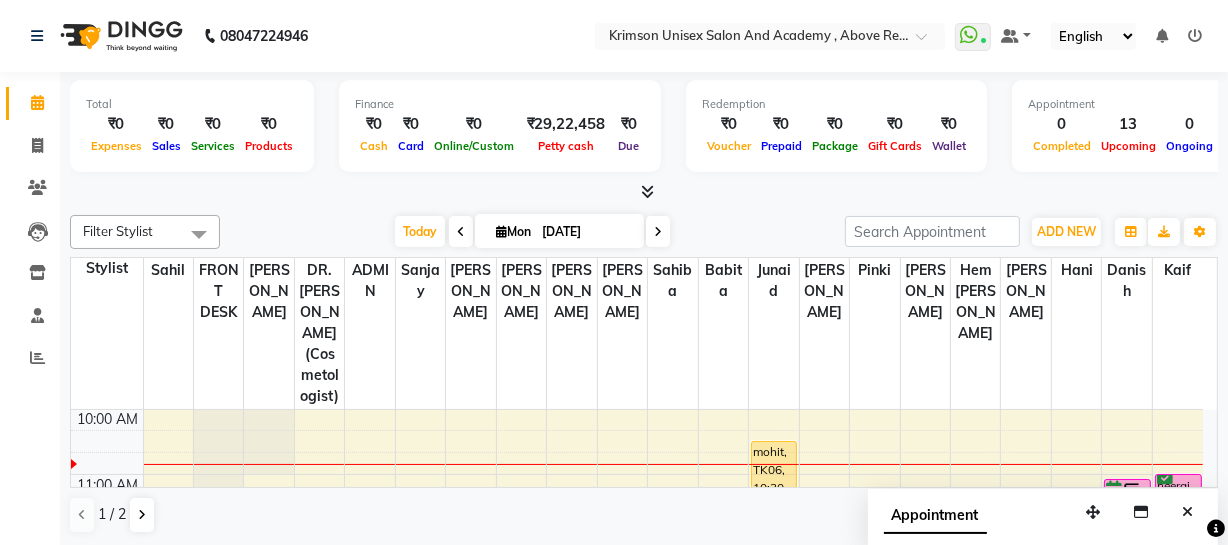scroll, scrollTop: 206, scrollLeft: 0, axis: vertical 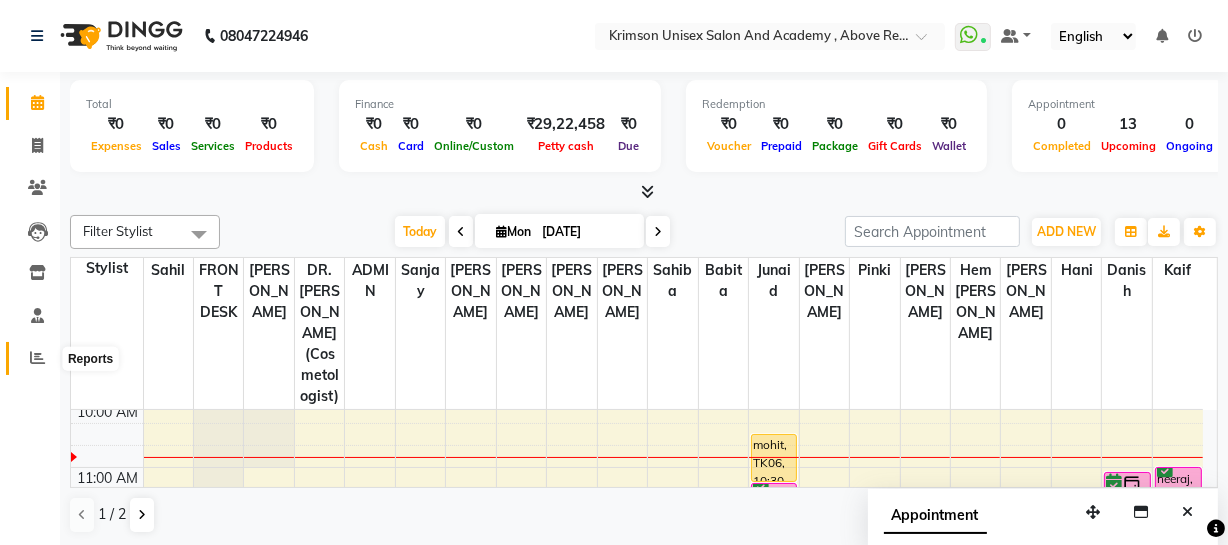click 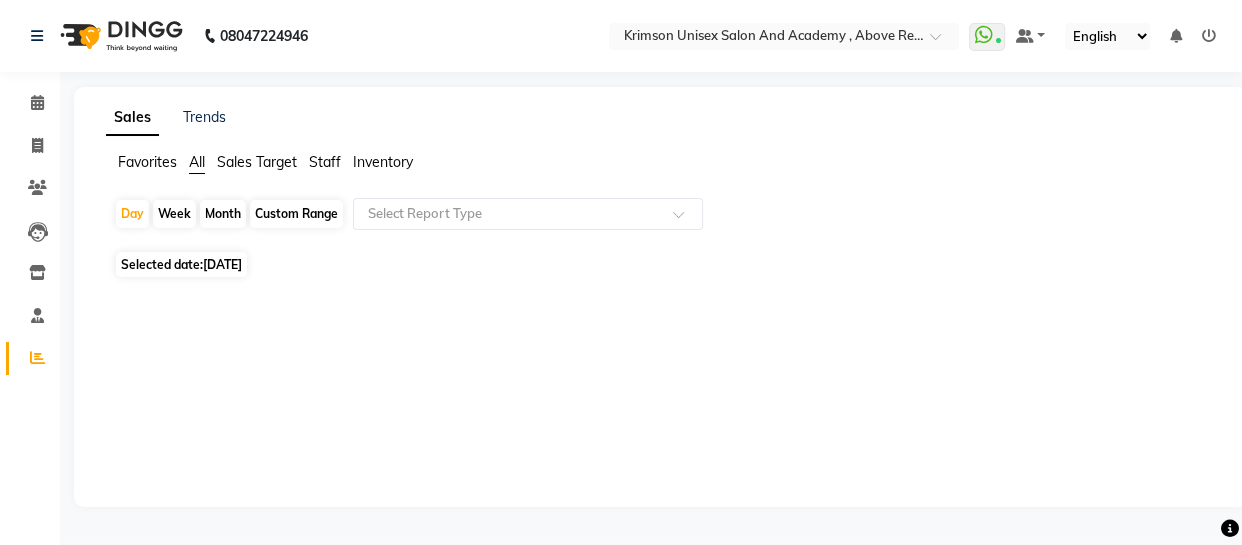 click on "Staff" 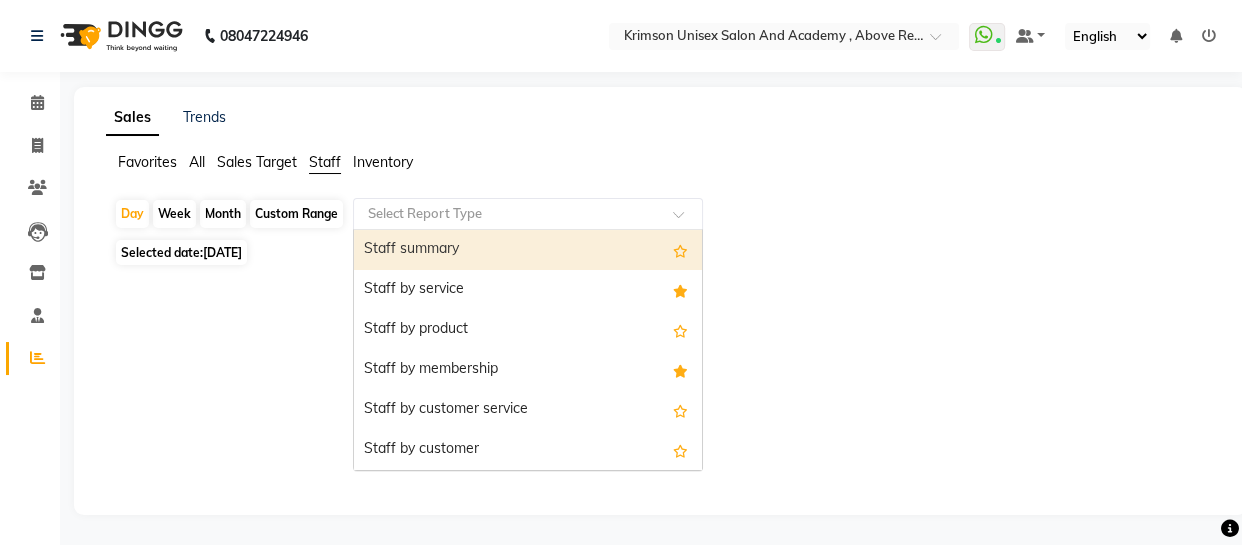 click 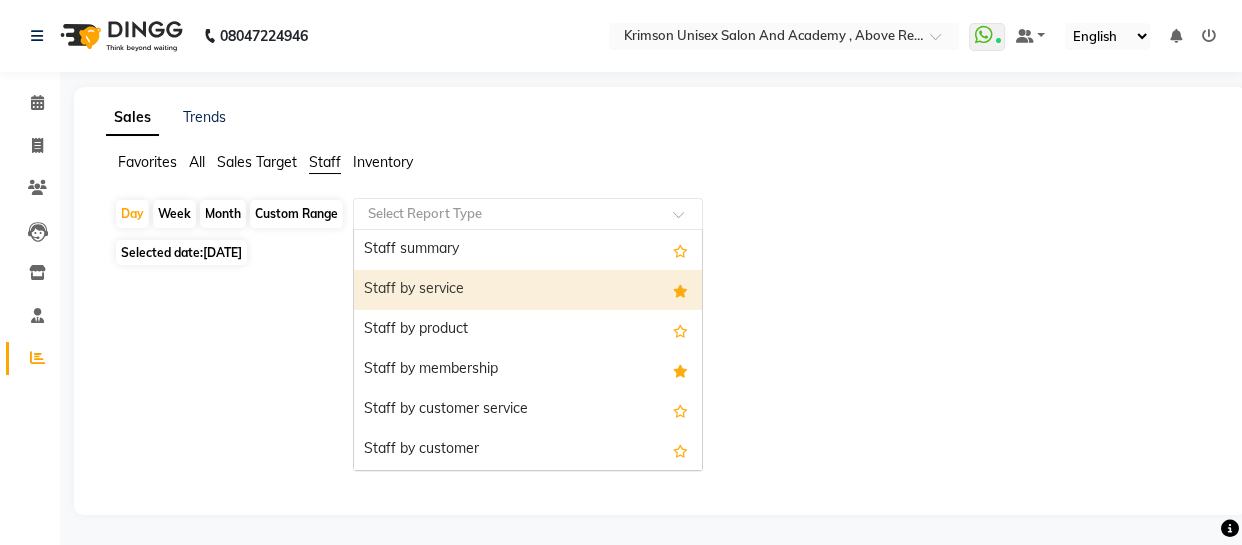 click on "Staff by service" at bounding box center (528, 290) 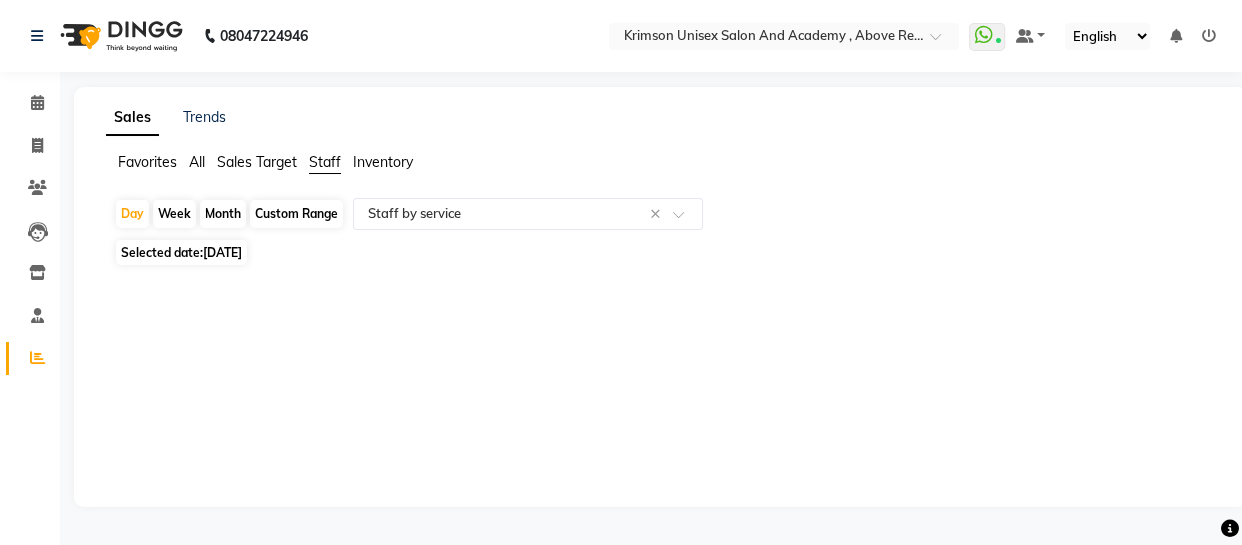 click on "Selected date:  [DATE]" 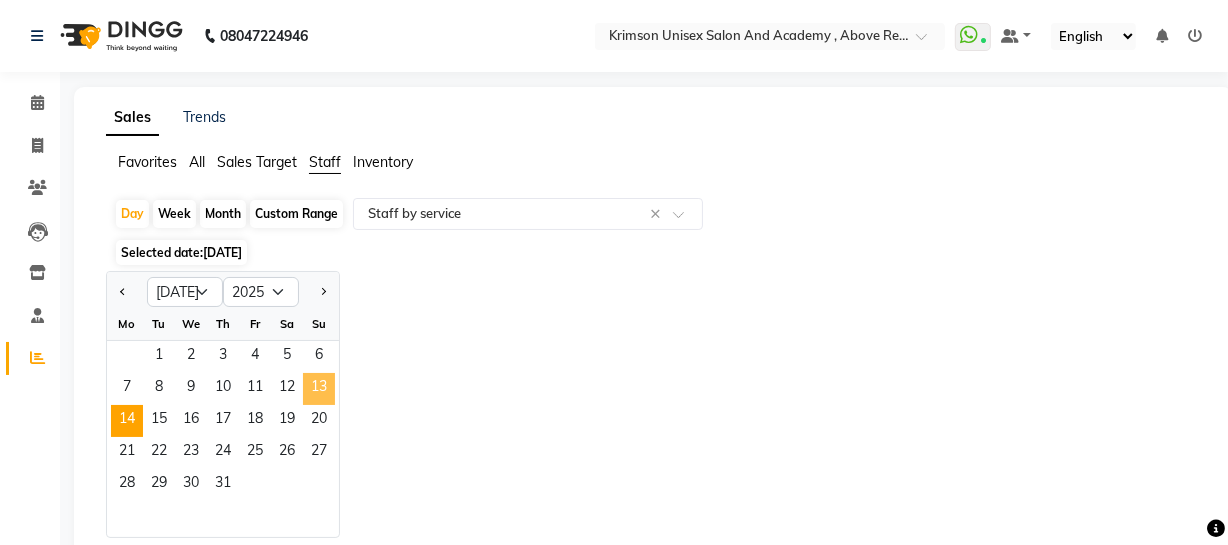 click on "13" 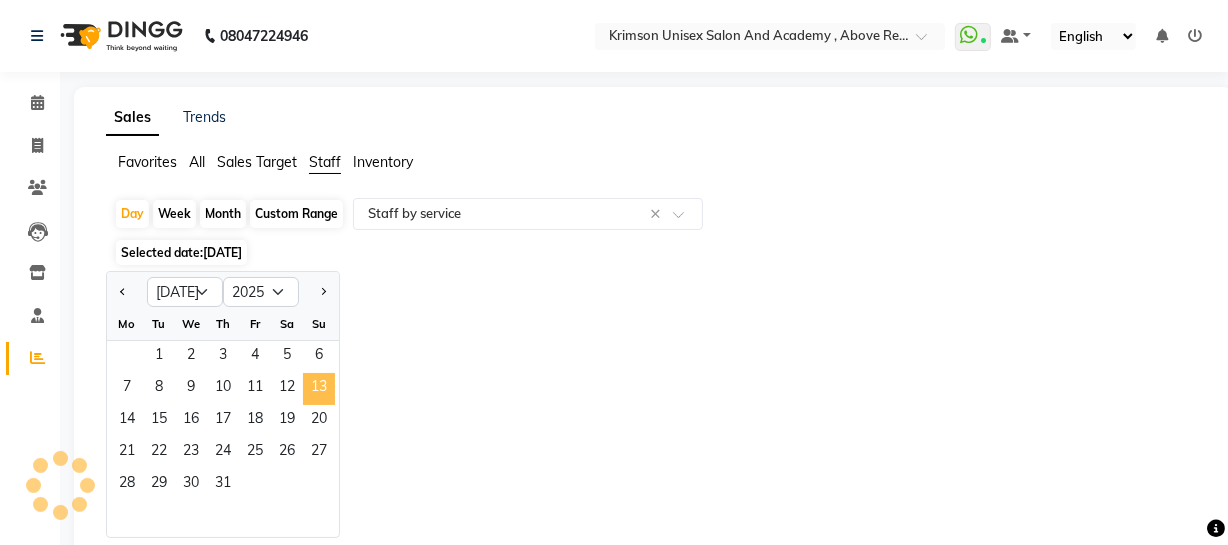 select on "csv" 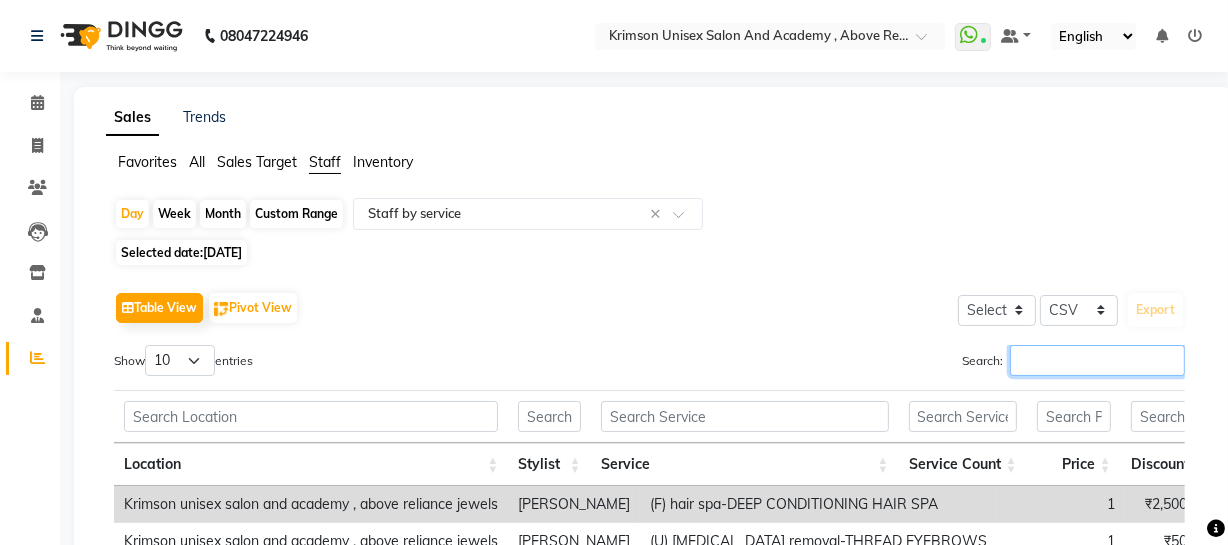 click on "Search:" at bounding box center [1097, 360] 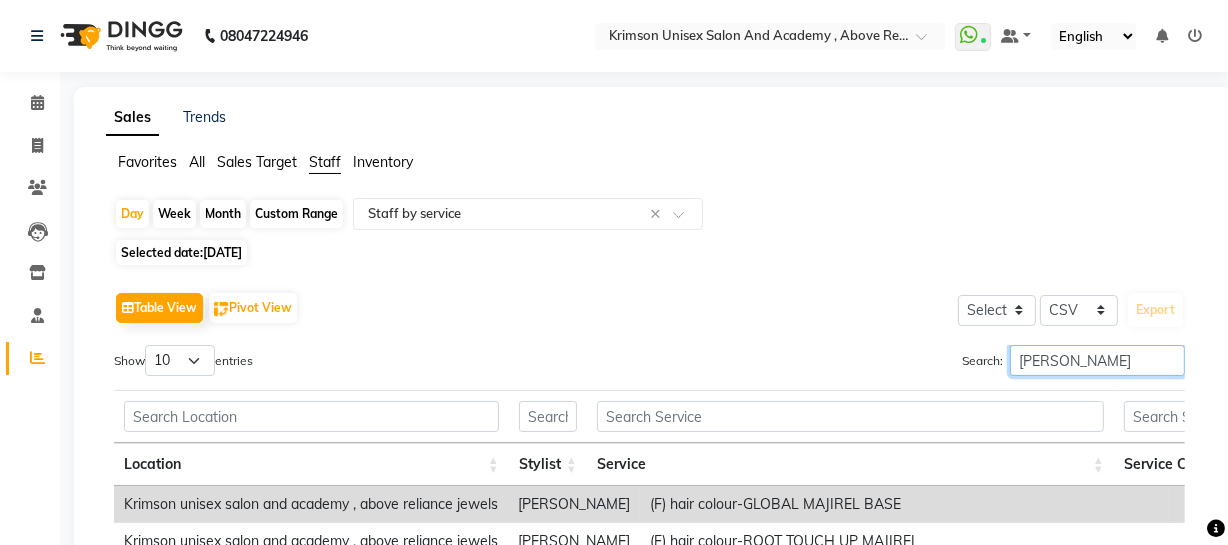 scroll, scrollTop: 451, scrollLeft: 0, axis: vertical 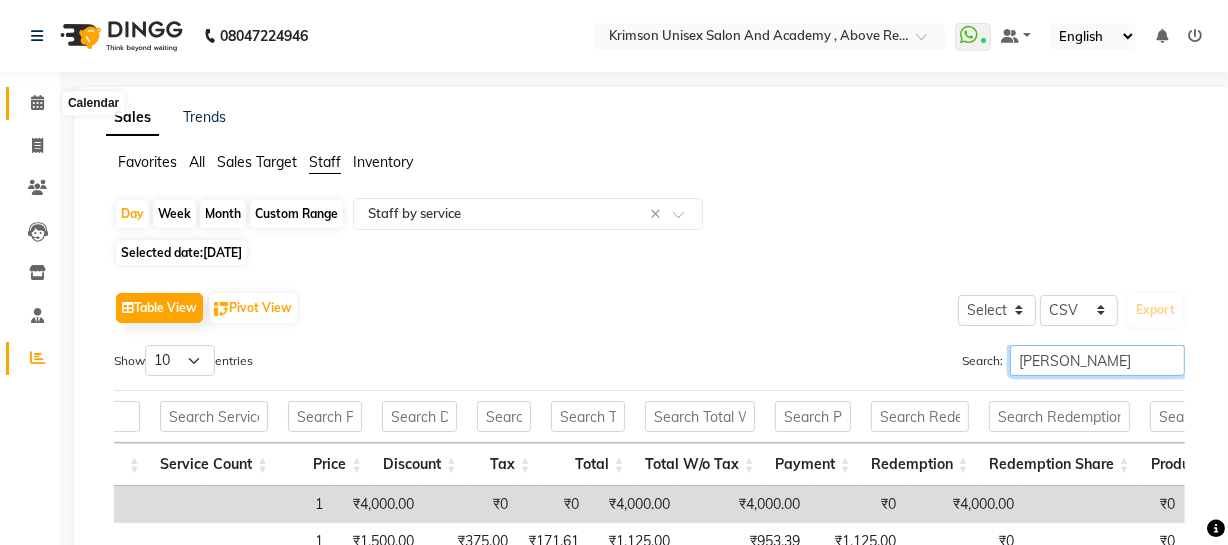 type on "[PERSON_NAME]" 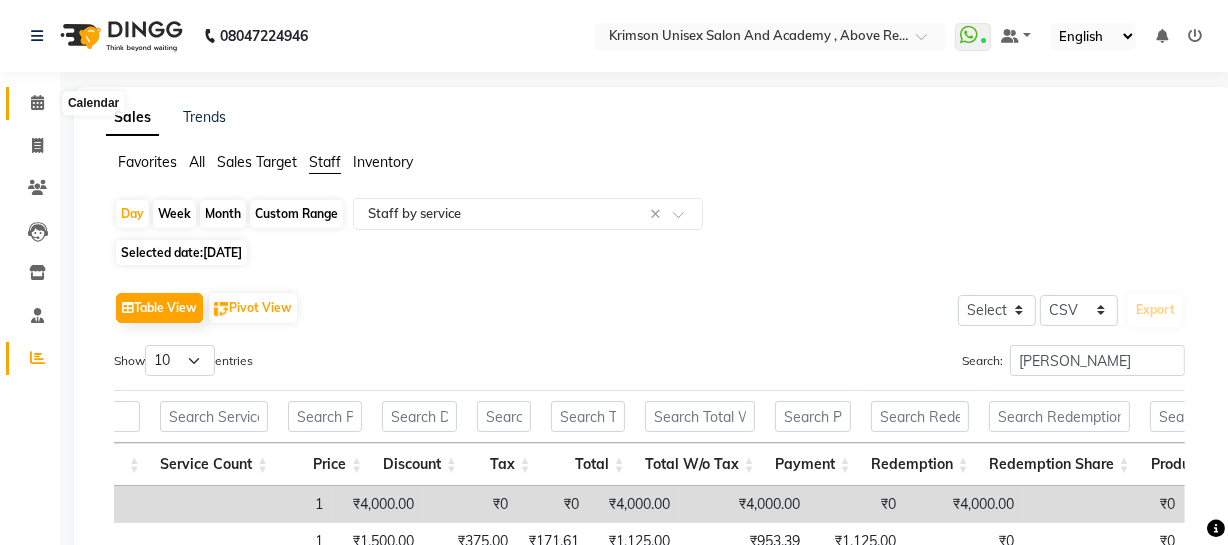 click 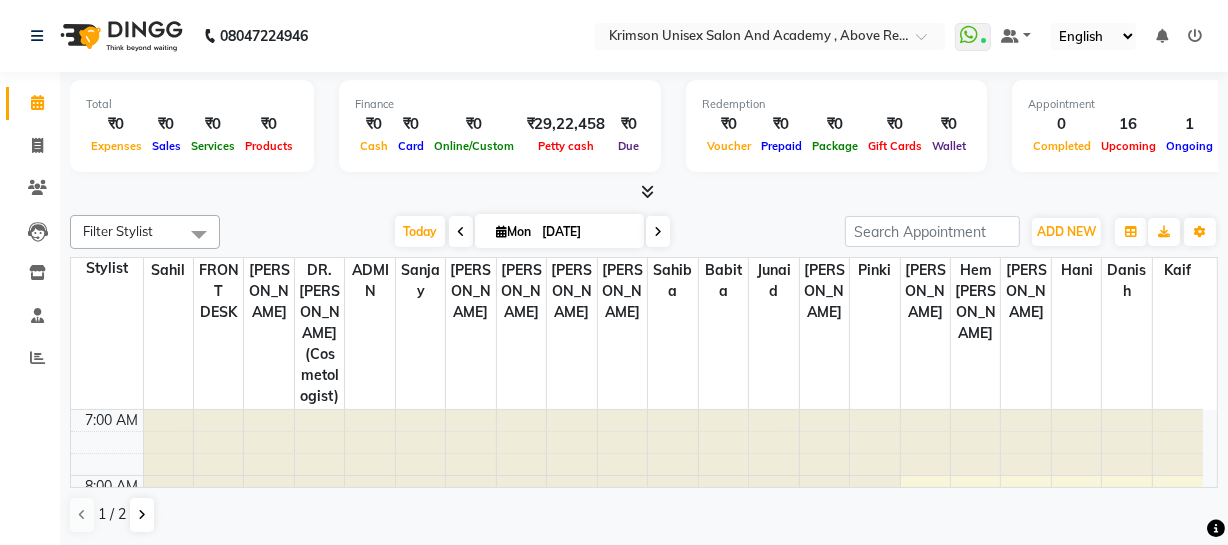 click on "Filter Stylist Select All ADMIN [PERSON_NAME] [PERSON_NAME] Danish DR. DIVYA (cosmetologist) FRONT DESK Hani Hem [PERSON_NAME]  [PERSON_NAME] Kaif [PERSON_NAME] [PERSON_NAME]  Pooja kulyal Ratan [PERSON_NAME] sahiba [PERSON_NAME] [PERSON_NAME] [PERSON_NAME] [PERSON_NAME] [DATE]  [DATE] Toggle Dropdown Add Appointment Add Invoice Add Client Toggle Dropdown Add Appointment Add Invoice Add Client ADD NEW Toggle Dropdown Add Appointment Add Invoice Add Client Filter Stylist Select All ADMIN [PERSON_NAME] [PERSON_NAME] Danish DR. DIVYA (cosmetologist) FRONT DESK [PERSON_NAME] [PERSON_NAME]  [PERSON_NAME] Kaif [PERSON_NAME] [PERSON_NAME]  Pooja kulyal Ratan [PERSON_NAME] sahiba [PERSON_NAME] [PERSON_NAME] [PERSON_NAME] [PERSON_NAME] Group By  Staff View   Room View  View as Vertical  Vertical - Week View  Horizontal  Horizontal - Week View  List  Toggle Dropdown Calendar Settings Manage Tags   Arrange Stylists   Reset Stylists  Full Screen Appointment Form Zoom 75% Staff/Room Display Count 21 Stylist [PERSON_NAME] FRONT DESK [PERSON_NAME] DR. [PERSON_NAME] (cosmetologist) ADMIN [PERSON_NAME] [PERSON_NAME] Ratan [PERSON_NAME] [PERSON_NAME] sahiba [PERSON_NAME]" 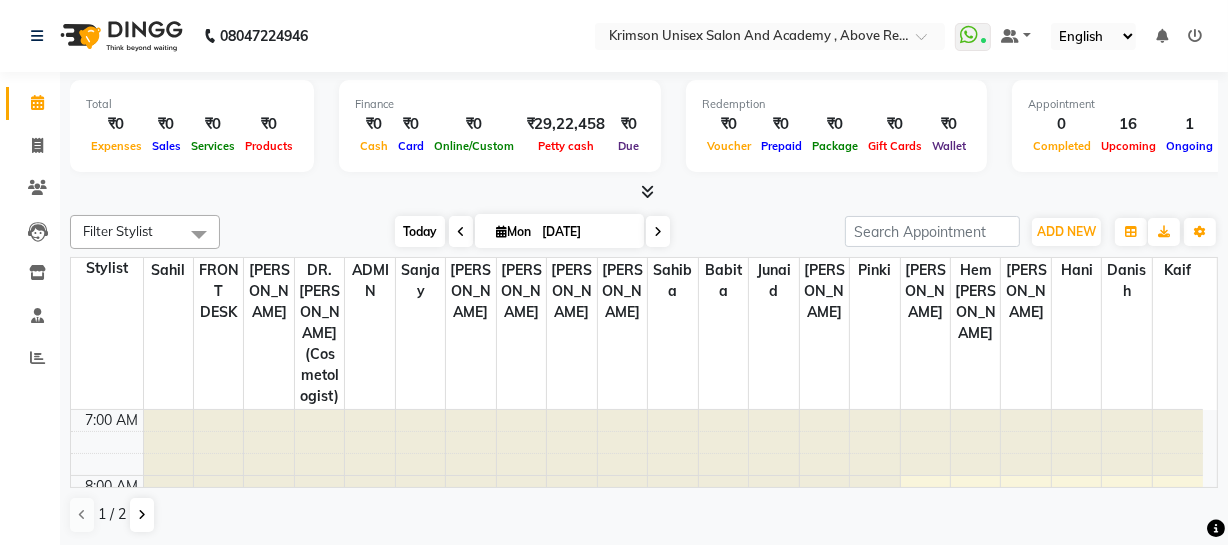 click on "Today" at bounding box center (420, 231) 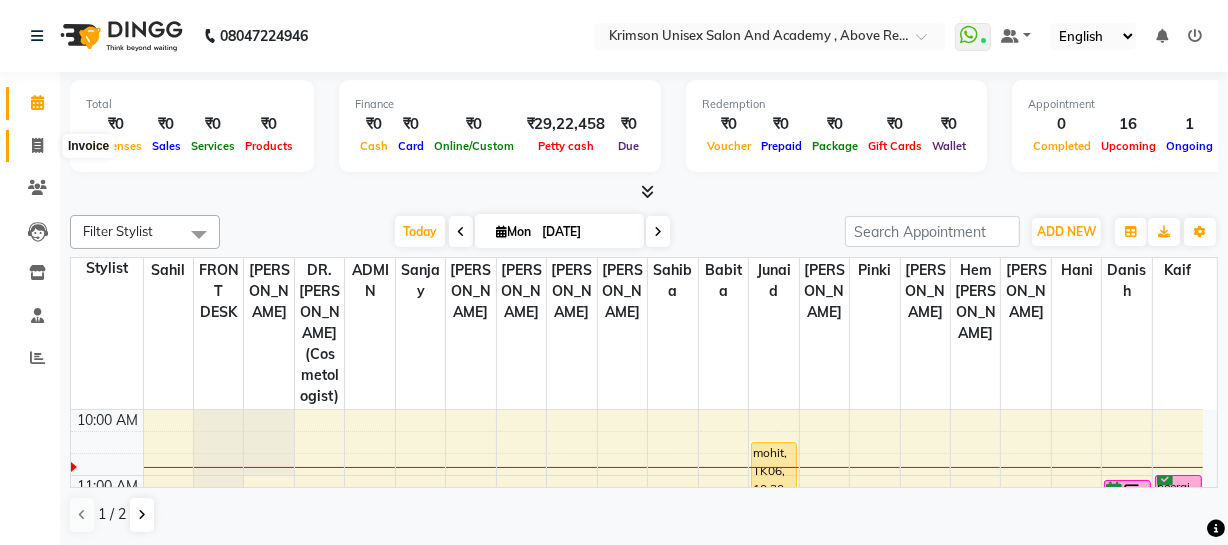 click 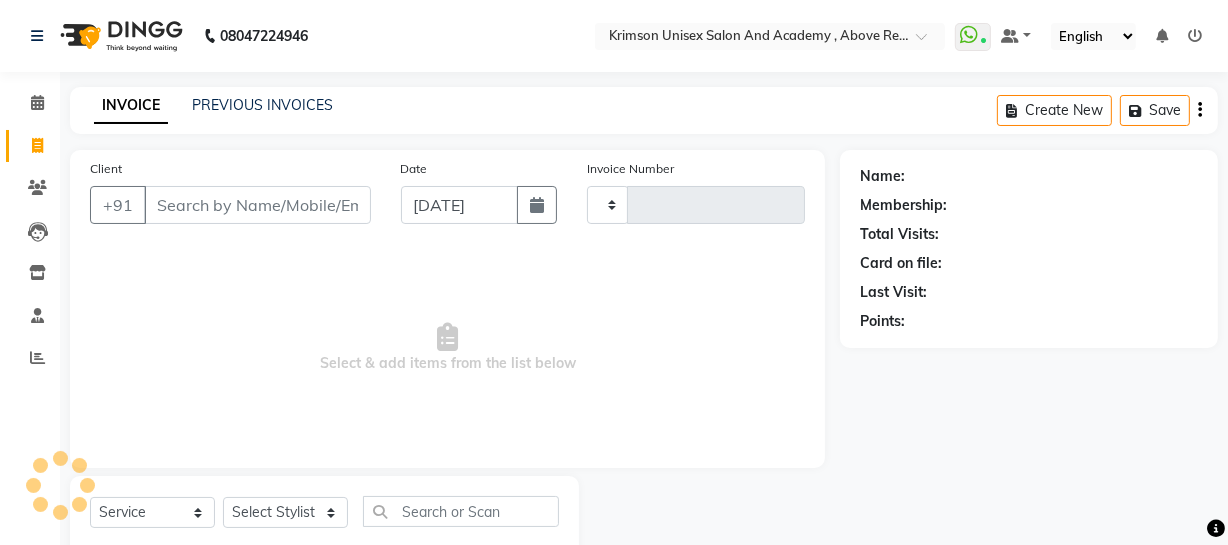 type on "2947" 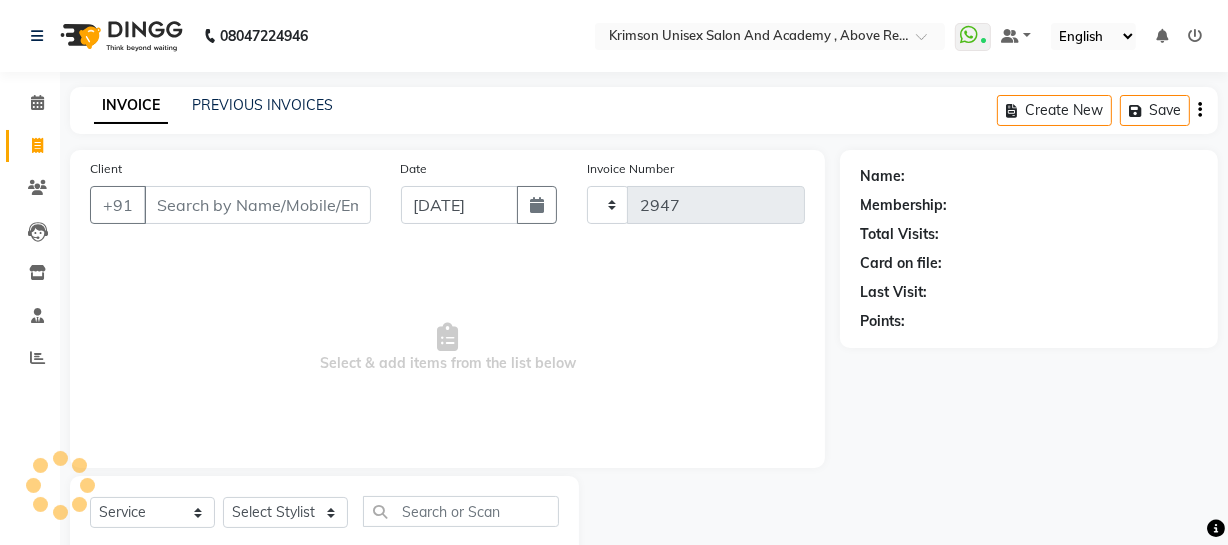 select on "5853" 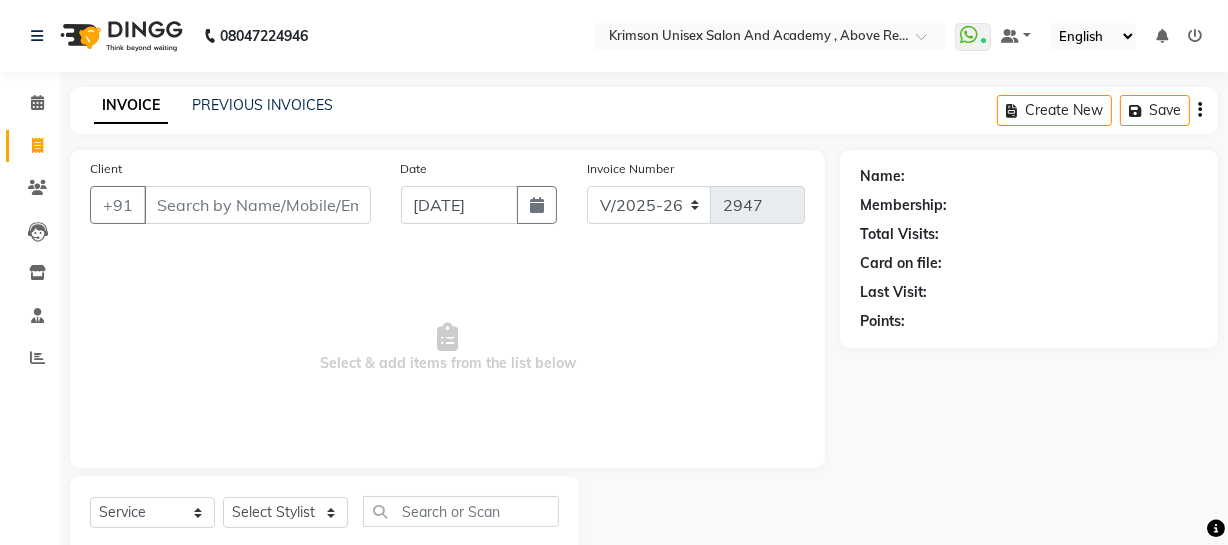 click on "Client" at bounding box center [257, 205] 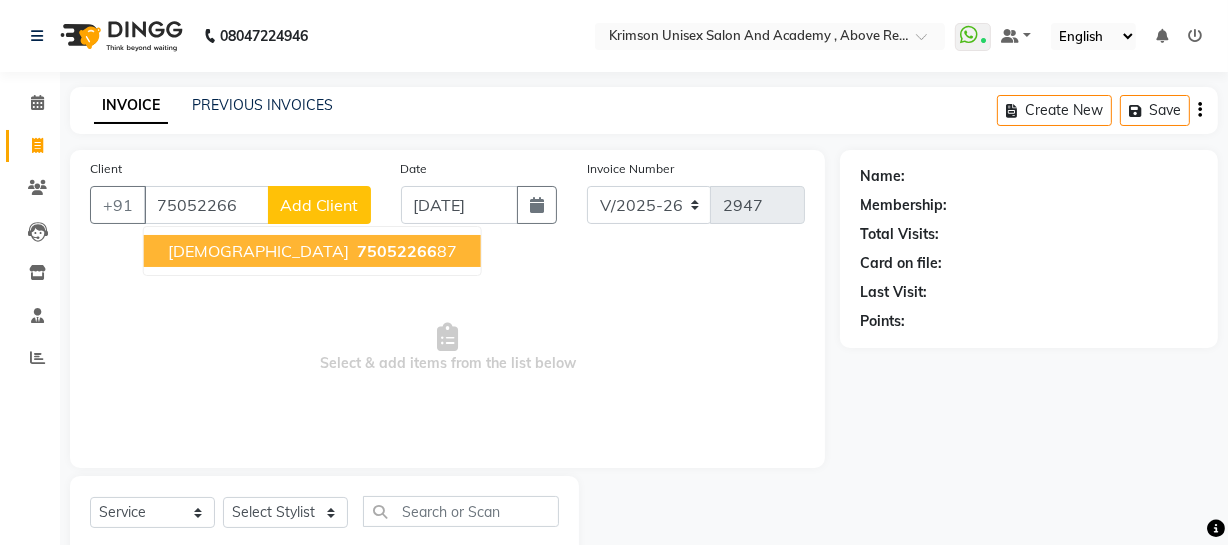 click on "75052266 87" at bounding box center [405, 251] 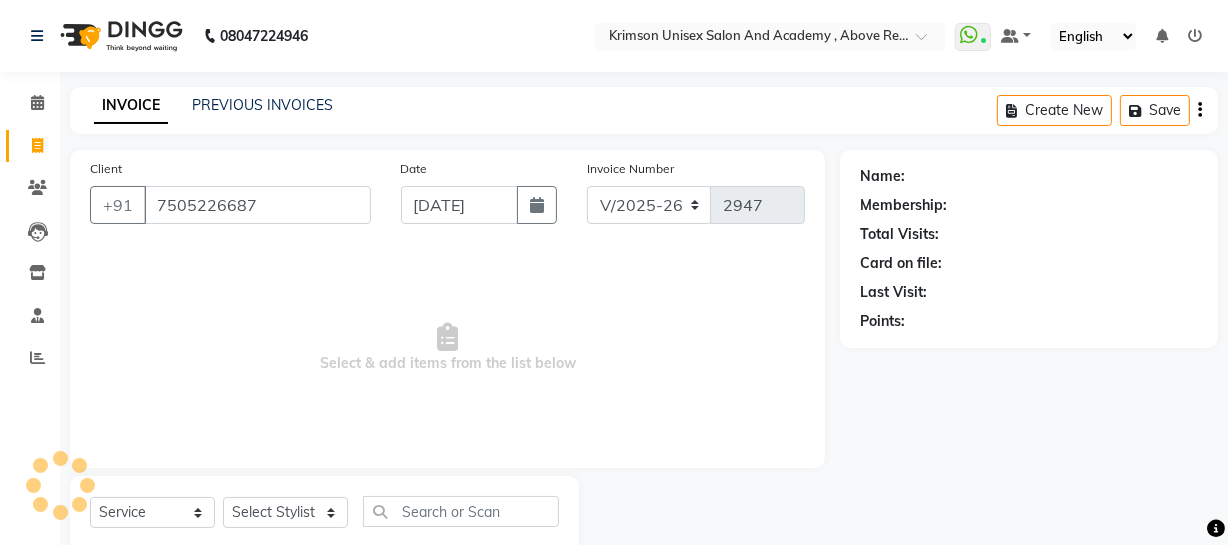 type on "7505226687" 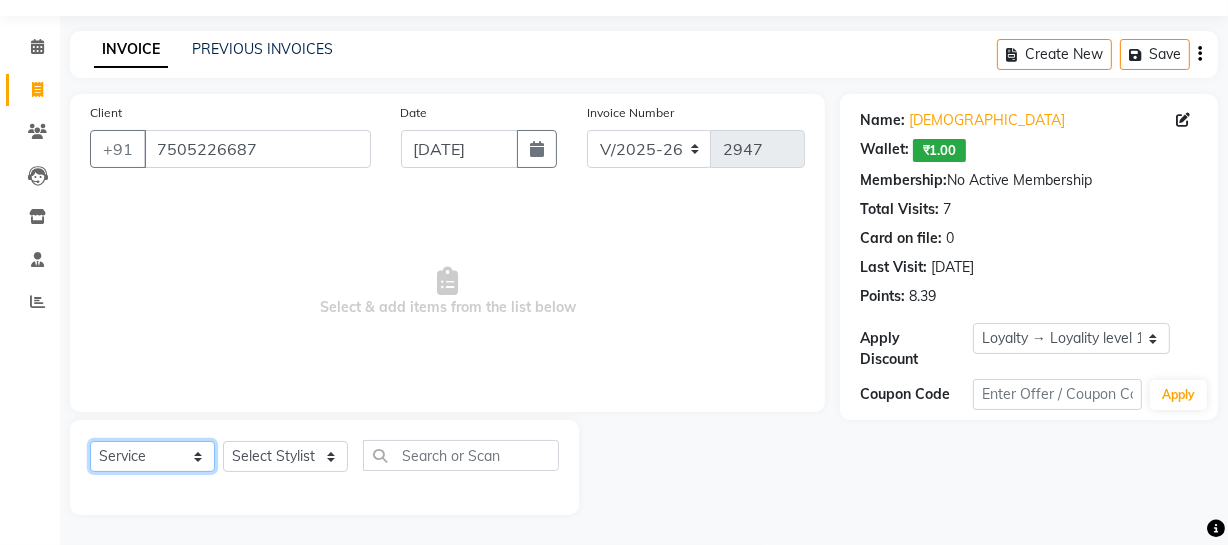 click on "Select  Service  Product  Membership  Package Voucher Prepaid Gift Card" 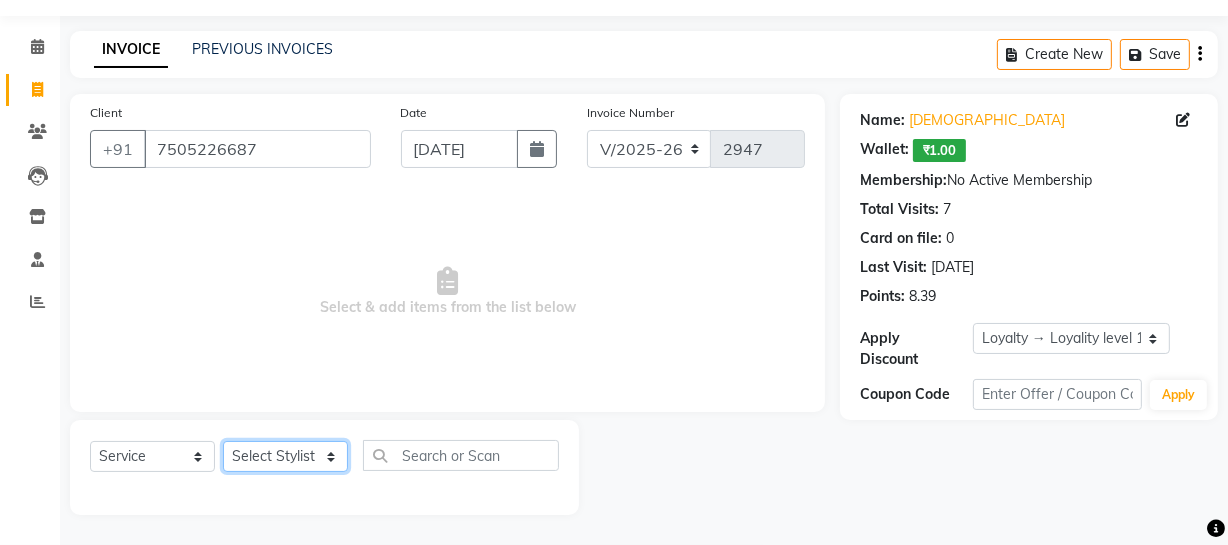 click on "Select Stylist ADMIN [PERSON_NAME] [PERSON_NAME] Danish DR. [PERSON_NAME] (cosmetologist) FRONT DESK [PERSON_NAME] Hem [PERSON_NAME]  [PERSON_NAME] Kaif [PERSON_NAME] [PERSON_NAME]  Pooja kulyal Ratan [PERSON_NAME] sahiba [PERSON_NAME] [PERSON_NAME] [PERSON_NAME] [PERSON_NAME]" 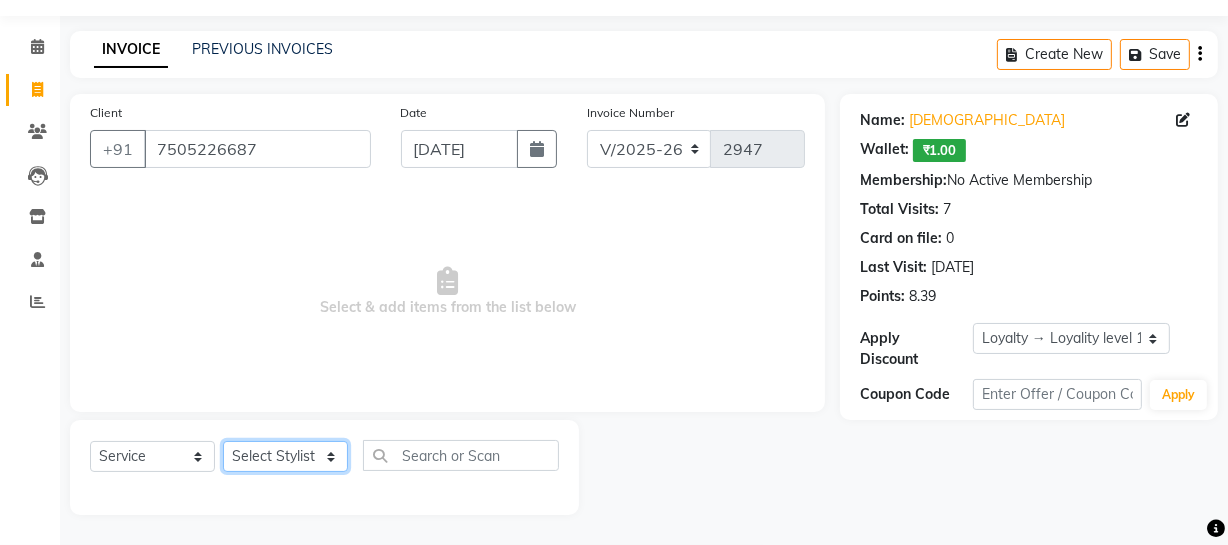 select on "80963" 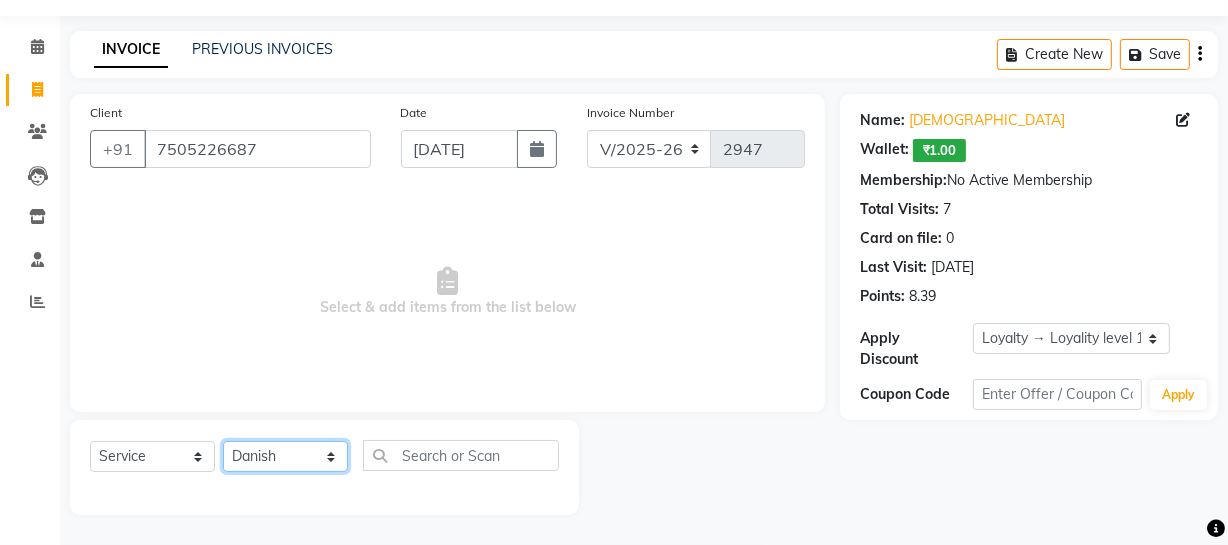 click on "Select Stylist ADMIN [PERSON_NAME] [PERSON_NAME] Danish DR. [PERSON_NAME] (cosmetologist) FRONT DESK [PERSON_NAME] Hem [PERSON_NAME]  [PERSON_NAME] Kaif [PERSON_NAME] [PERSON_NAME]  Pooja kulyal Ratan [PERSON_NAME] sahiba [PERSON_NAME] [PERSON_NAME] [PERSON_NAME] [PERSON_NAME]" 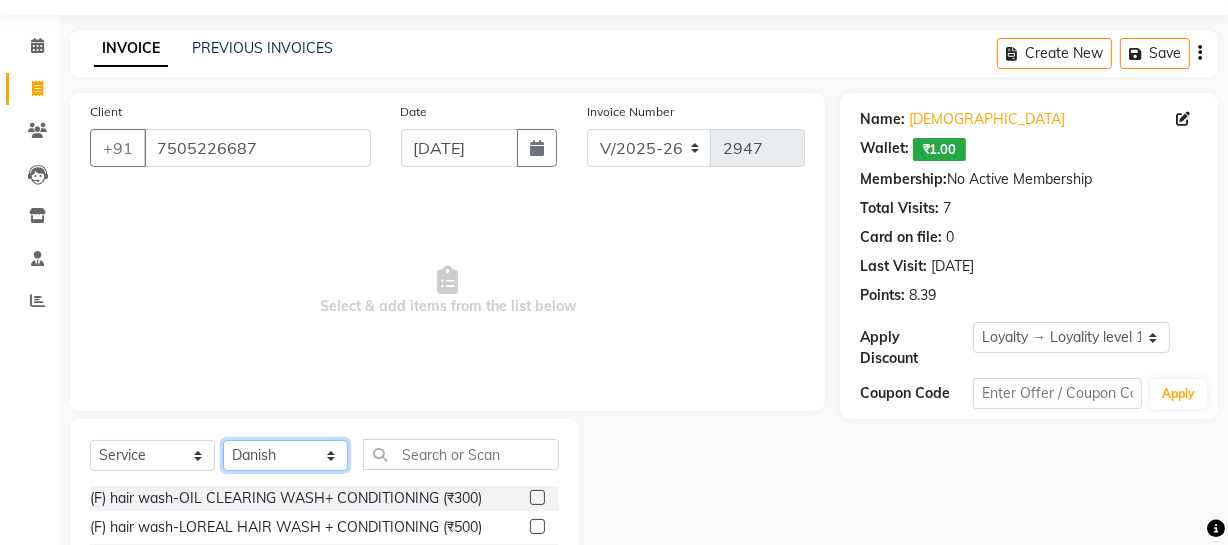 scroll, scrollTop: 257, scrollLeft: 0, axis: vertical 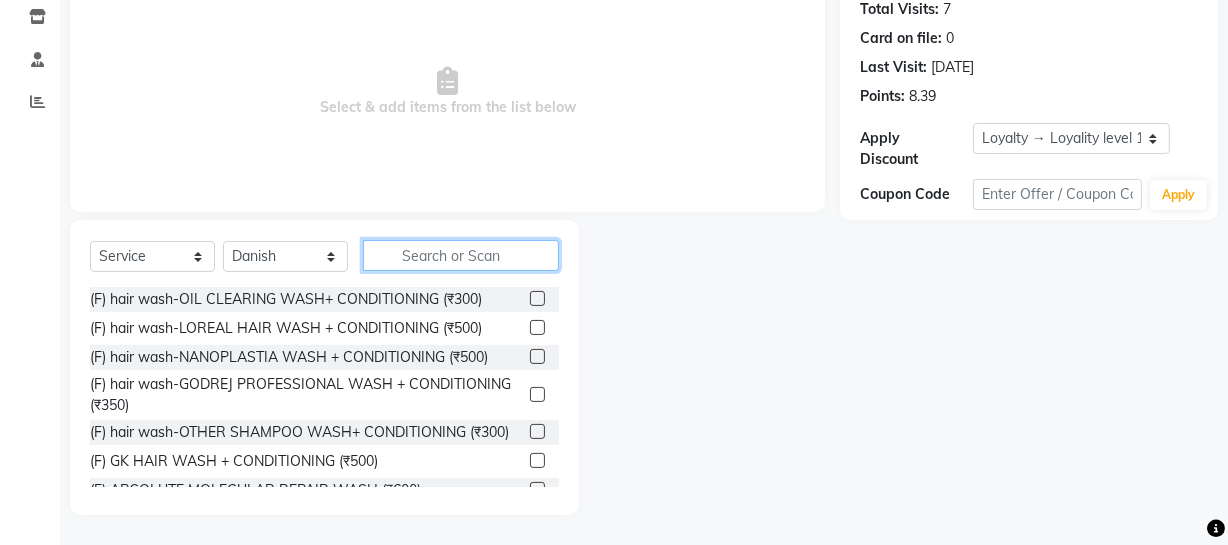 click 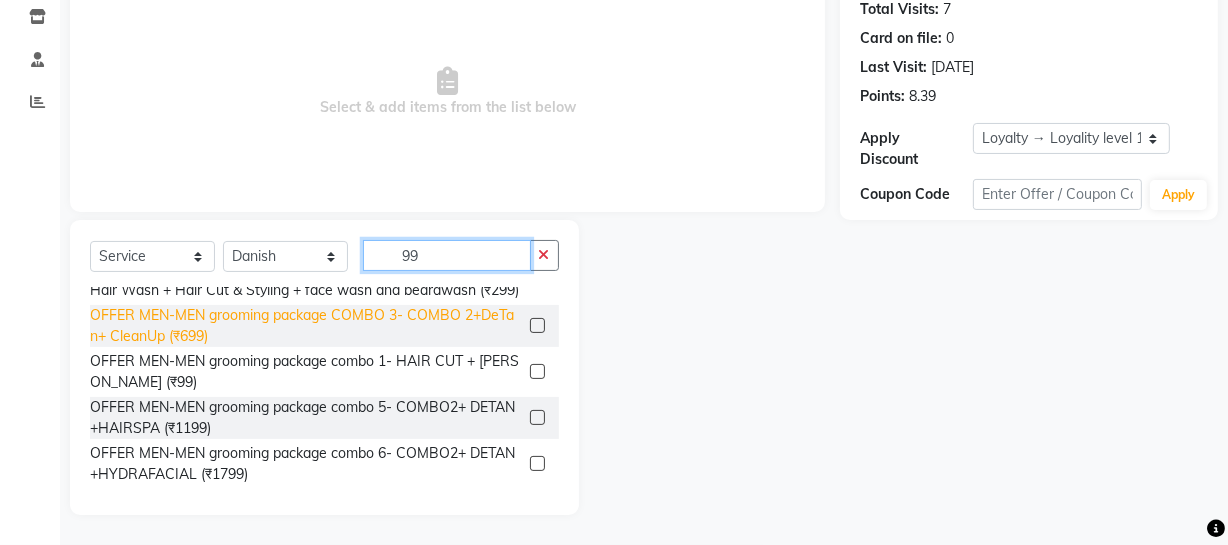 scroll, scrollTop: 58, scrollLeft: 0, axis: vertical 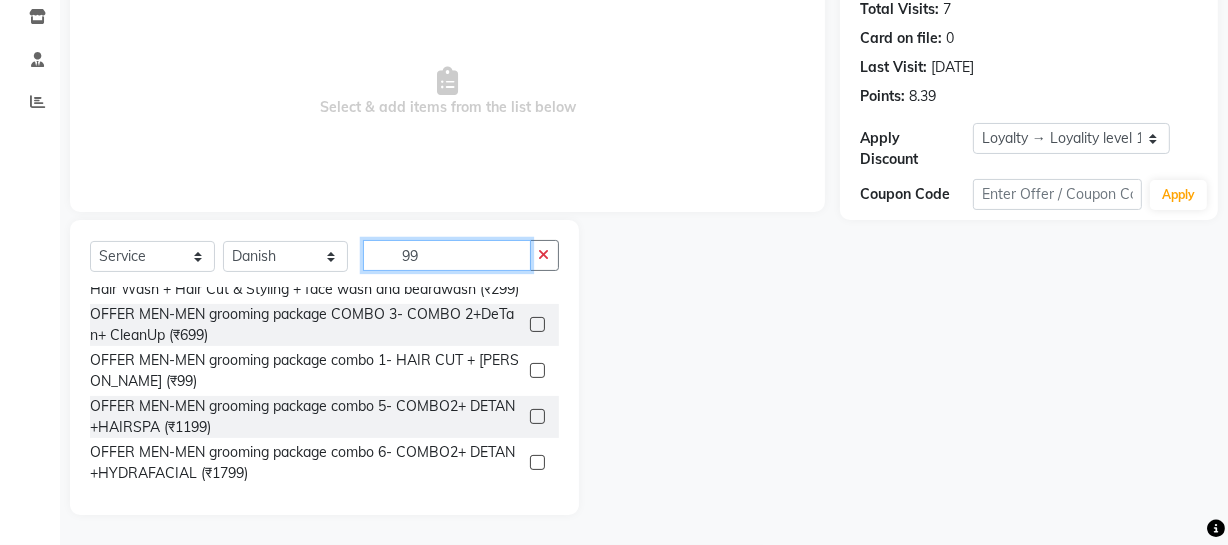 type on "99" 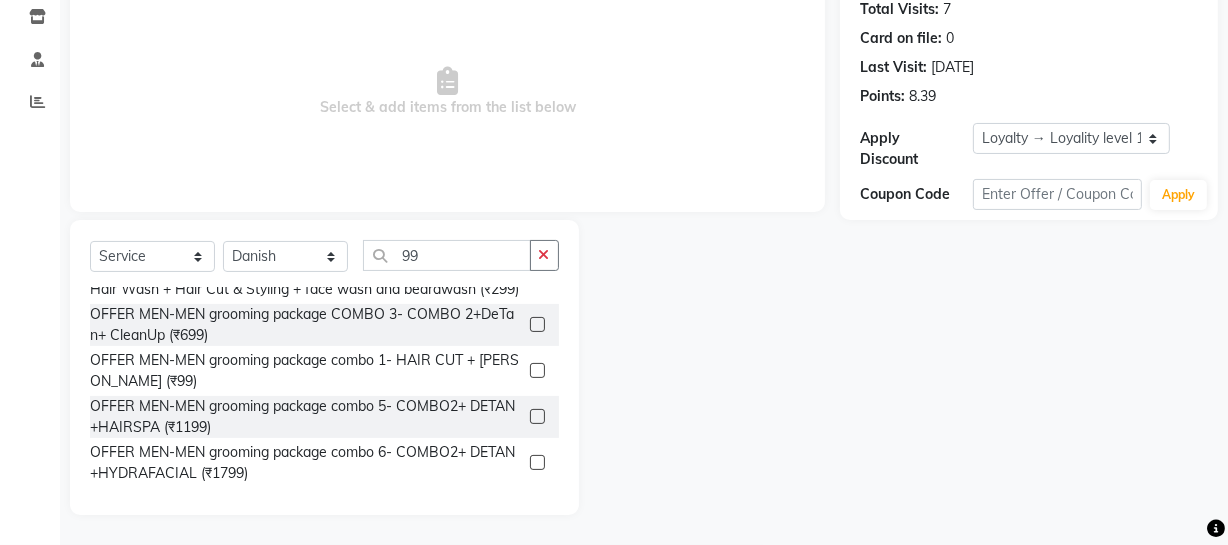click 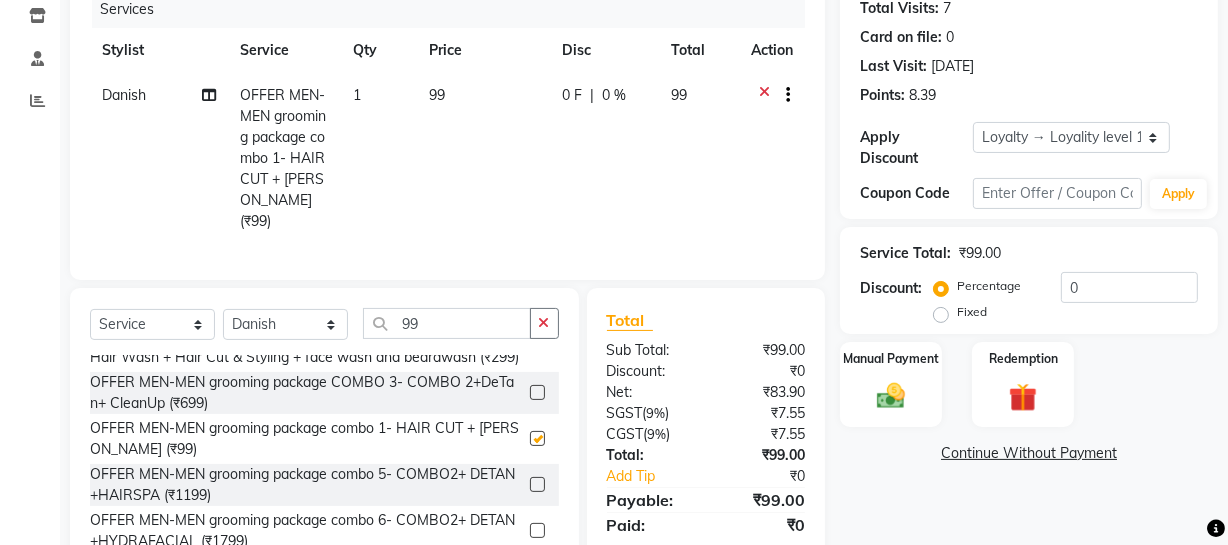 checkbox on "false" 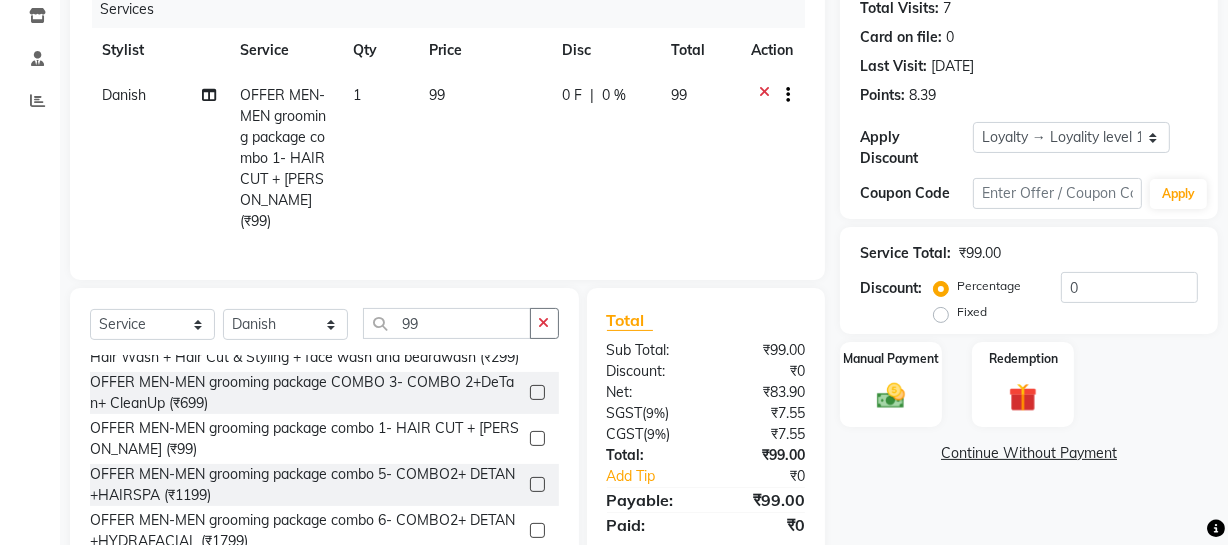 scroll, scrollTop: 318, scrollLeft: 0, axis: vertical 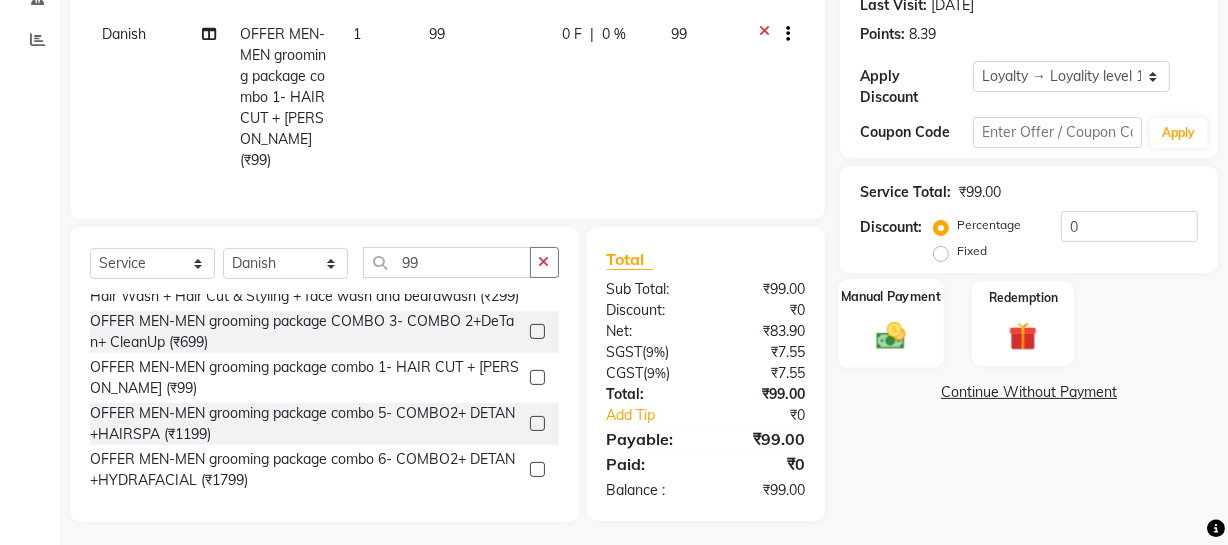 click 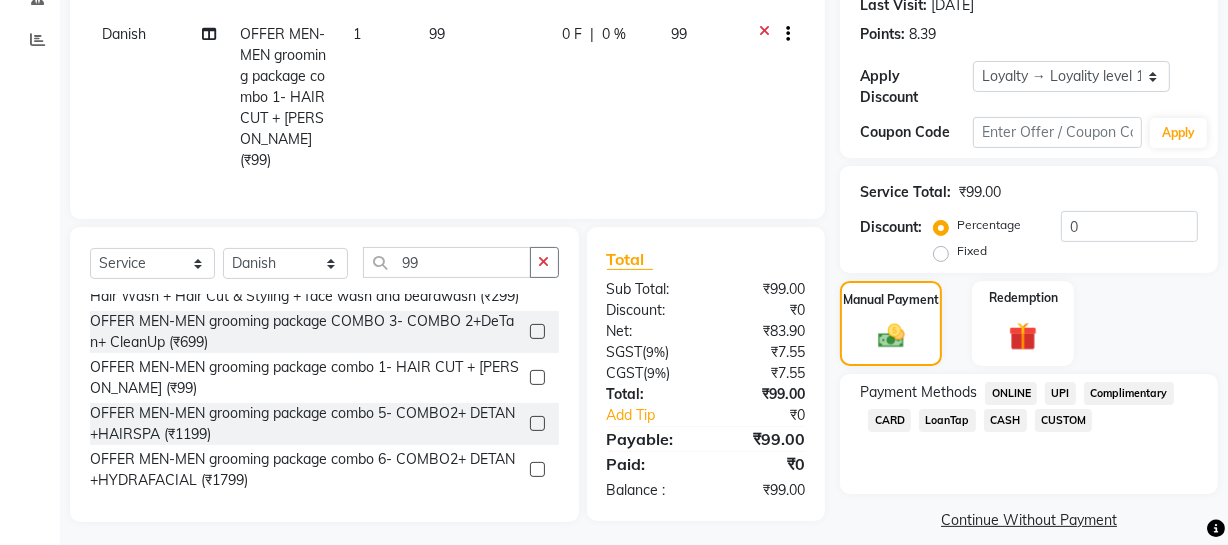 scroll, scrollTop: 338, scrollLeft: 0, axis: vertical 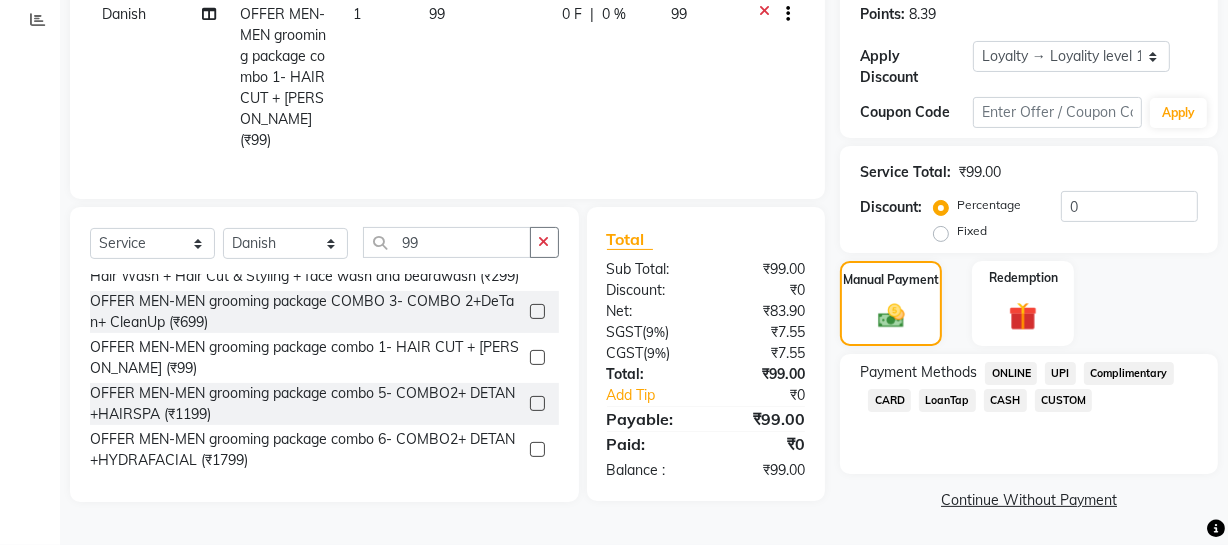 click on "CASH" 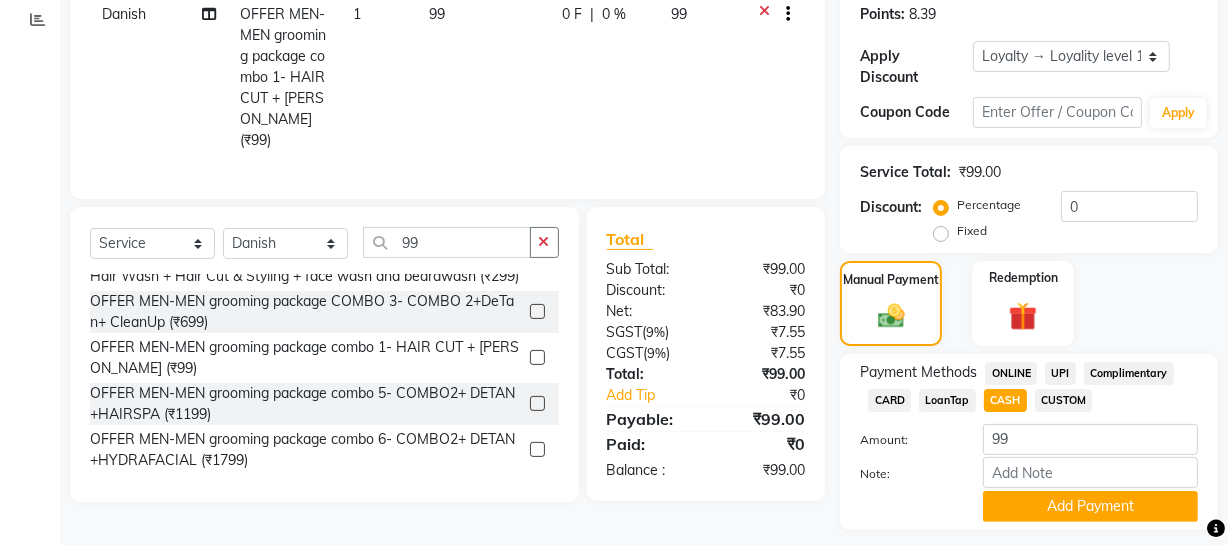 scroll, scrollTop: 394, scrollLeft: 0, axis: vertical 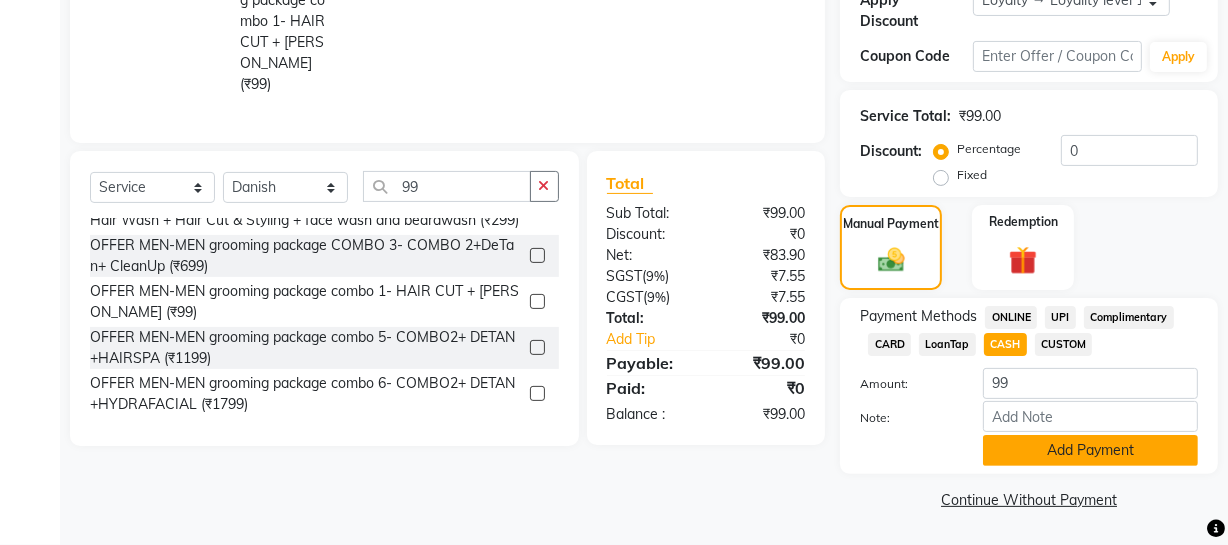 click on "Add Payment" 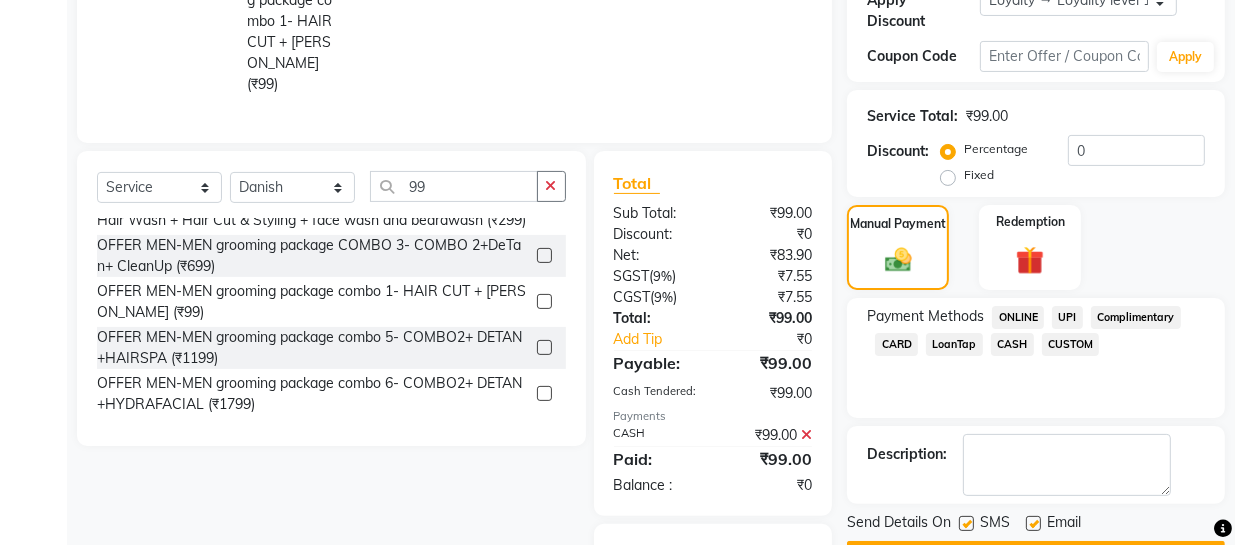 scroll, scrollTop: 550, scrollLeft: 0, axis: vertical 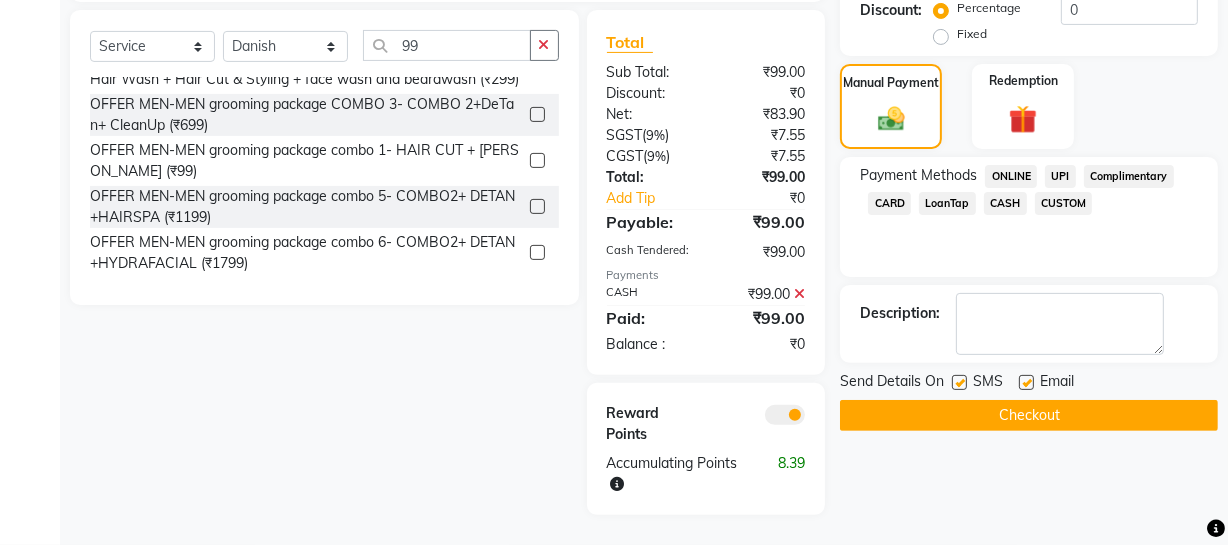 click 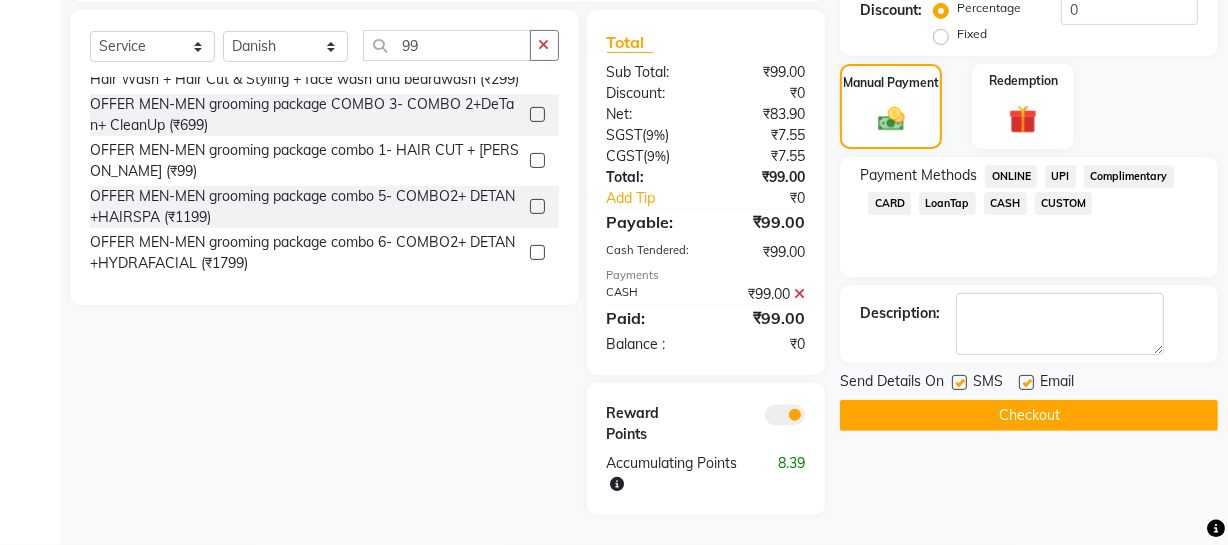 click 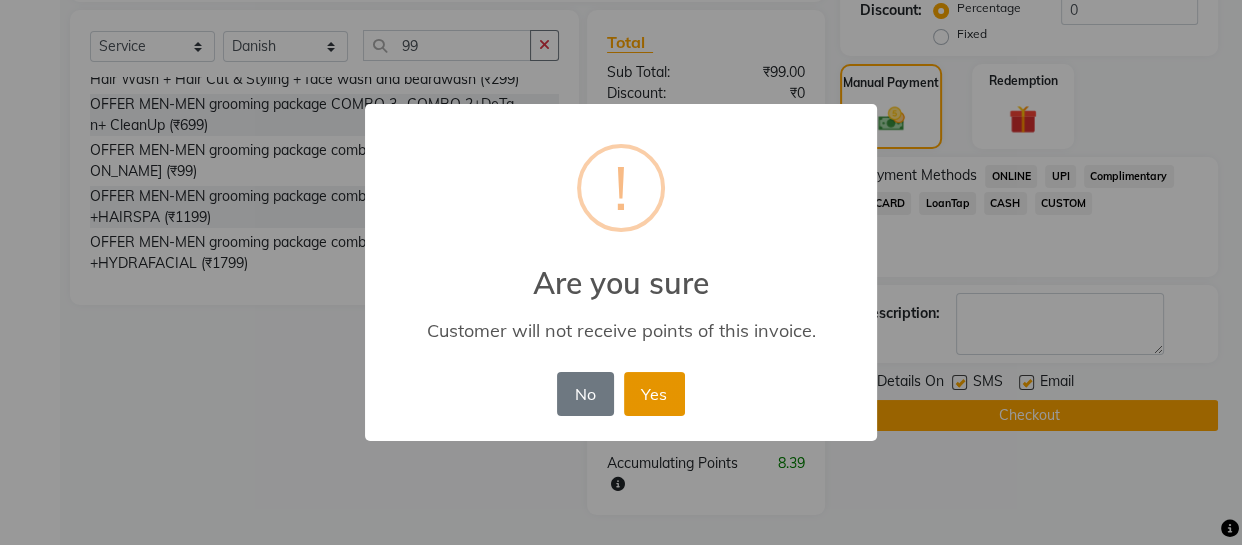 click on "Yes" at bounding box center (654, 394) 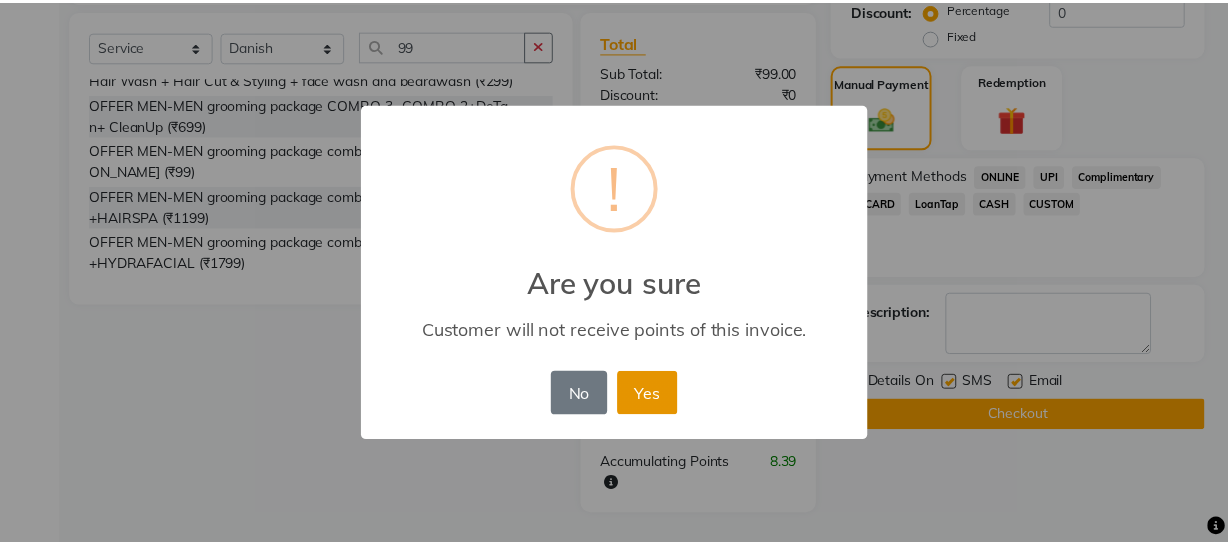scroll, scrollTop: 479, scrollLeft: 0, axis: vertical 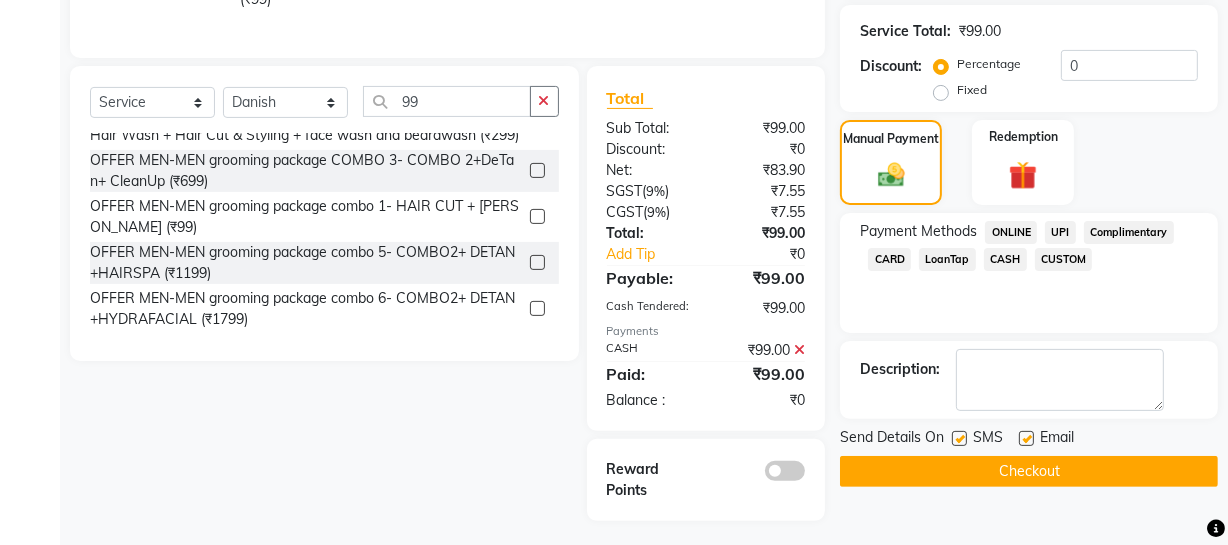 click on "Checkout" 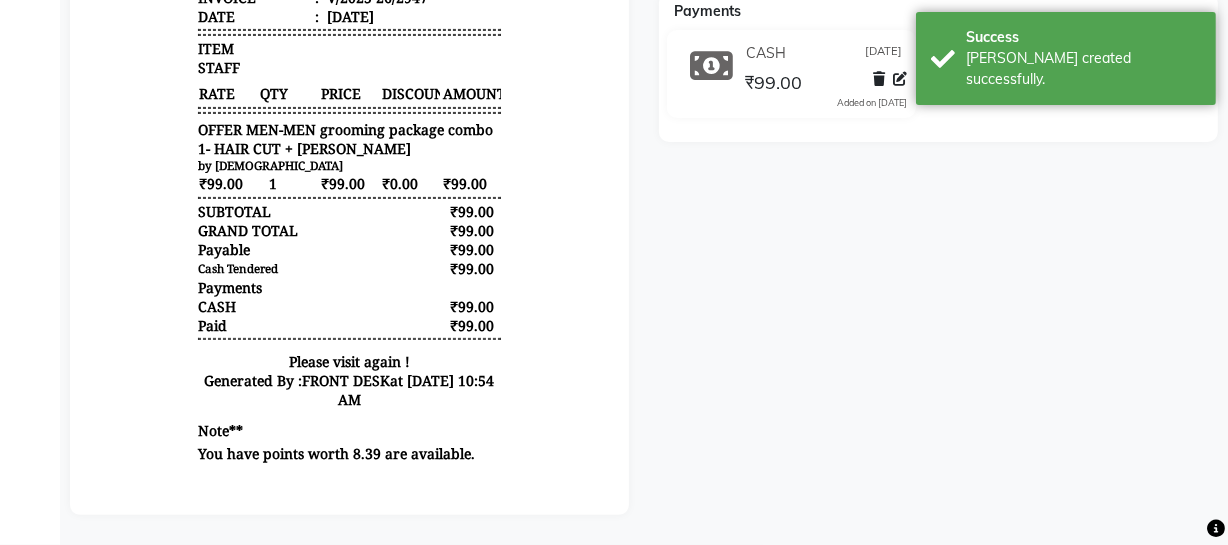 scroll, scrollTop: 0, scrollLeft: 0, axis: both 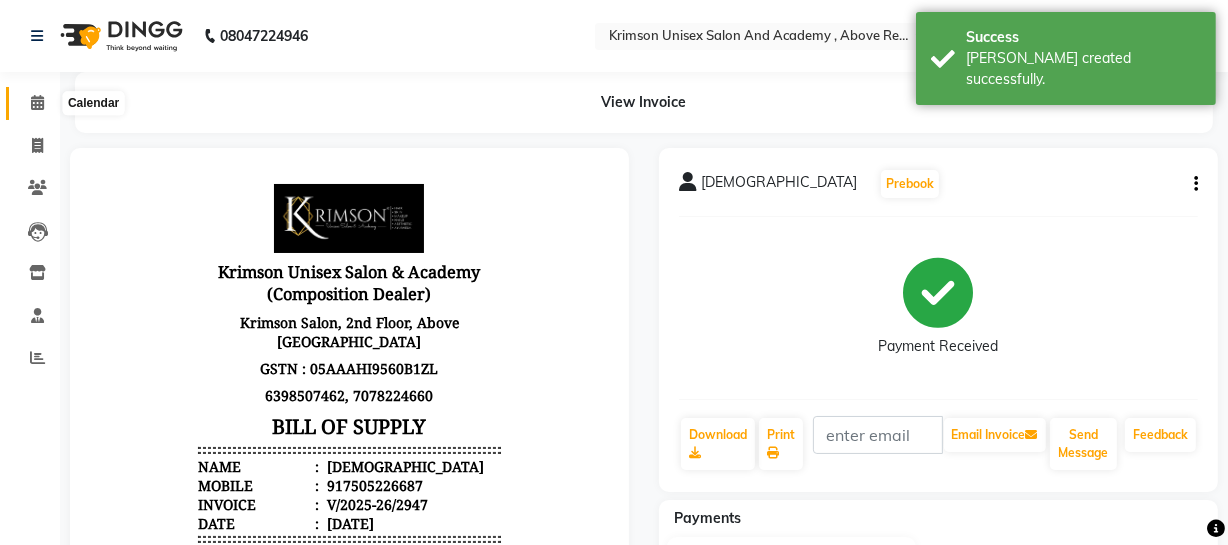 click 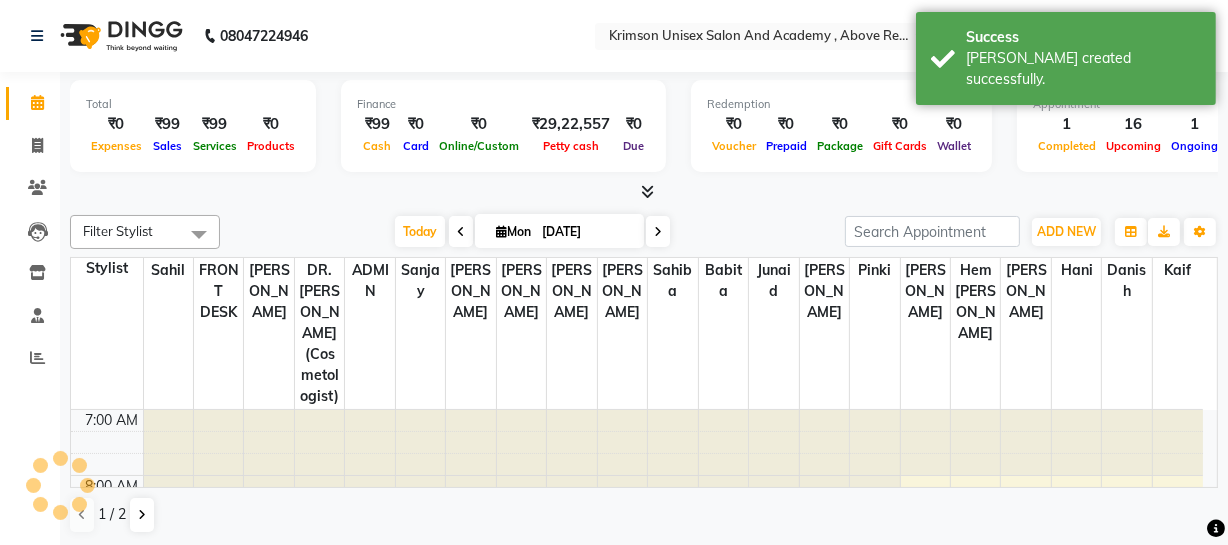 scroll, scrollTop: 0, scrollLeft: 0, axis: both 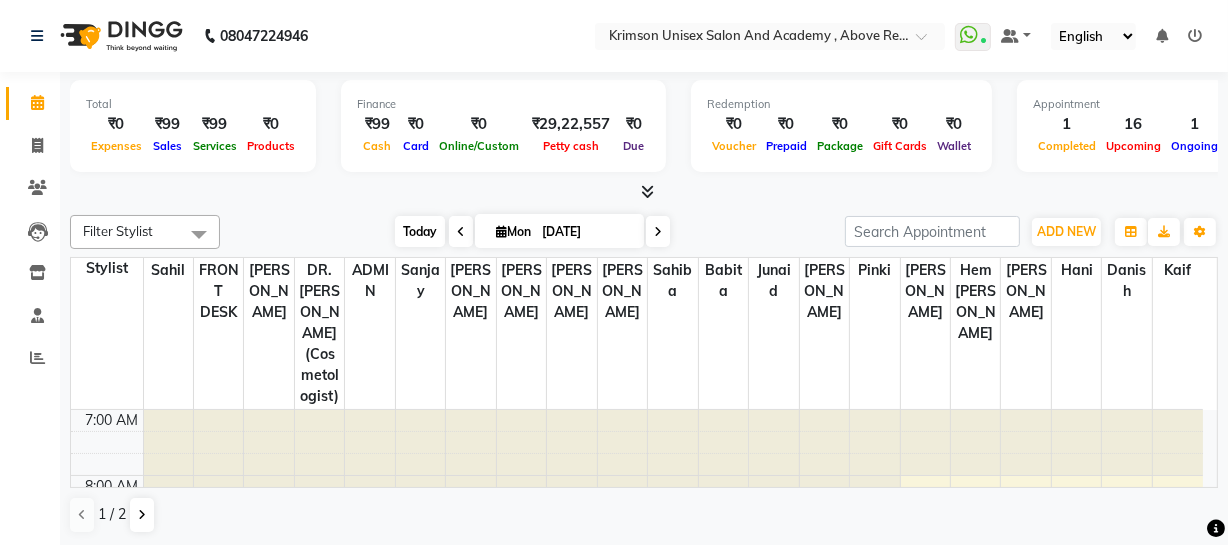 click on "Today" at bounding box center (420, 231) 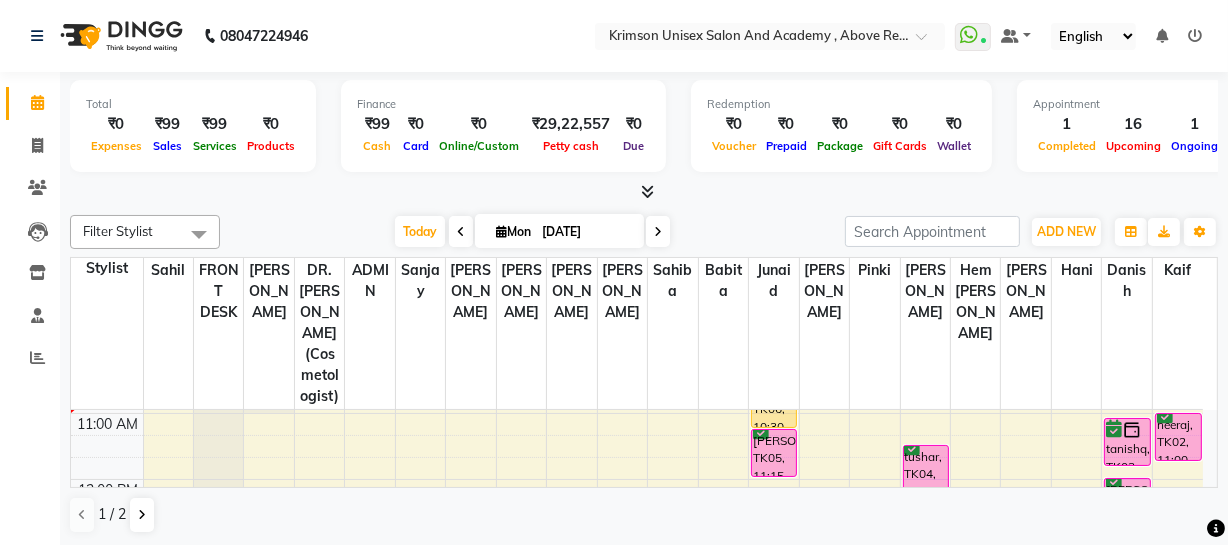 scroll, scrollTop: 261, scrollLeft: 0, axis: vertical 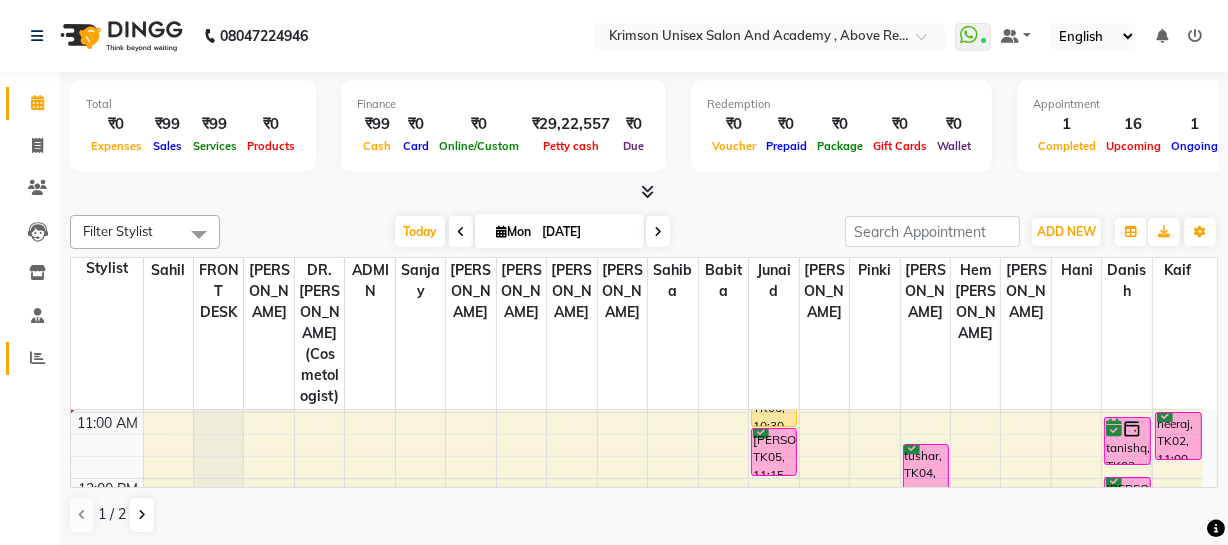 click 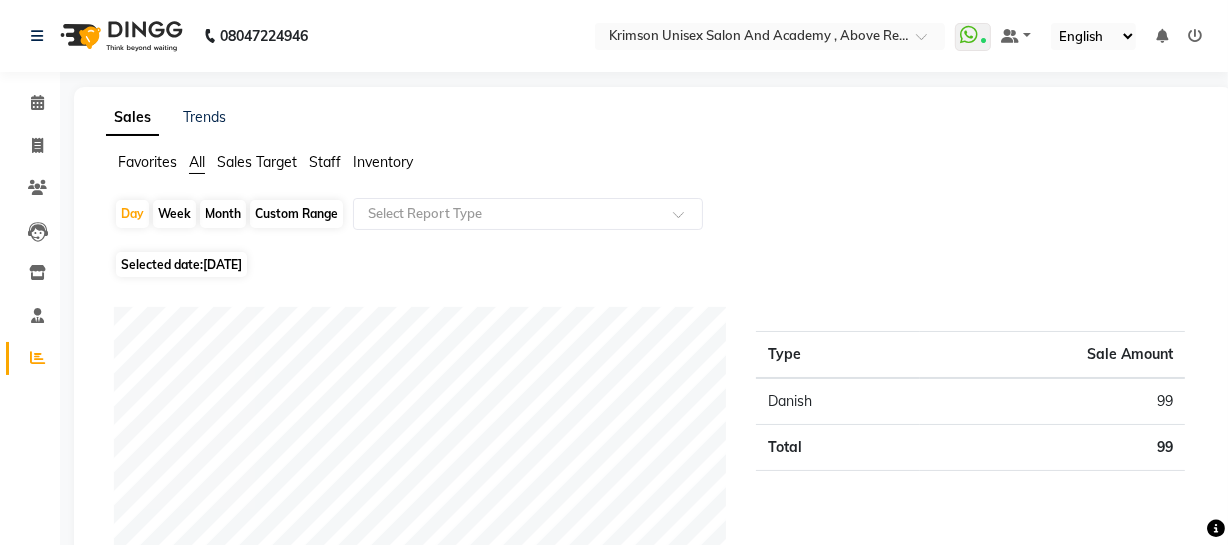 click on "Sales Trends Favorites All Sales Target Staff Inventory  Day   Week   Month   Custom Range  Select Report Type Selected date:  [DATE]  Staff summary Type Sale Amount Danish 99 Total 99 ★ Mark as Favorite  Choose how you'd like to save "" report to favorites  Save to Personal Favorites:   Only you can see this report in your favorites tab. Share with Organization:   Everyone in your organization can see this report in their favorites tab.  Save to Favorites" 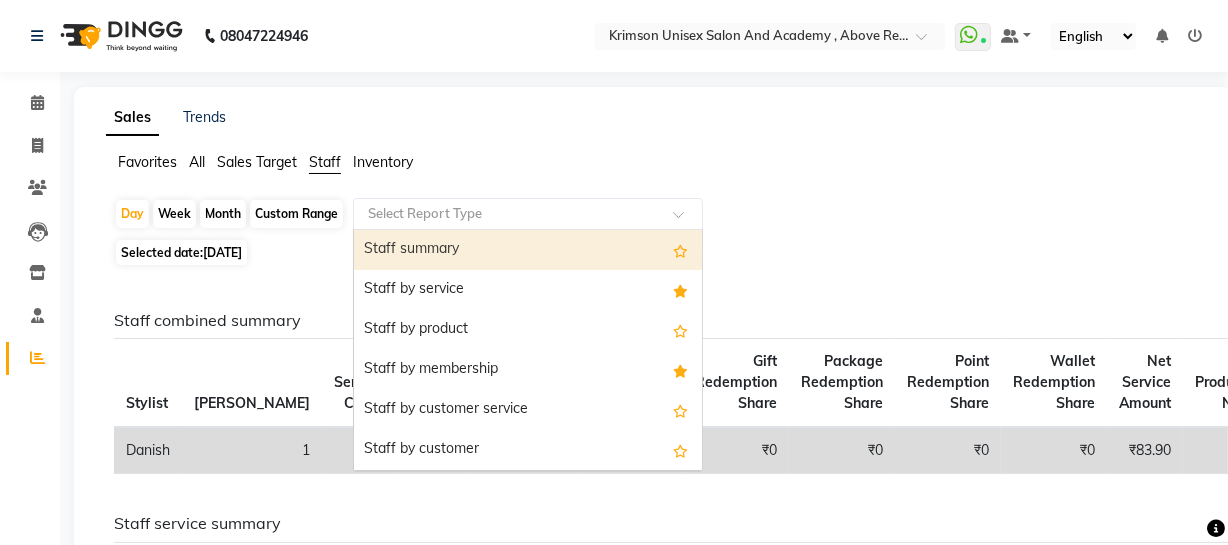 click 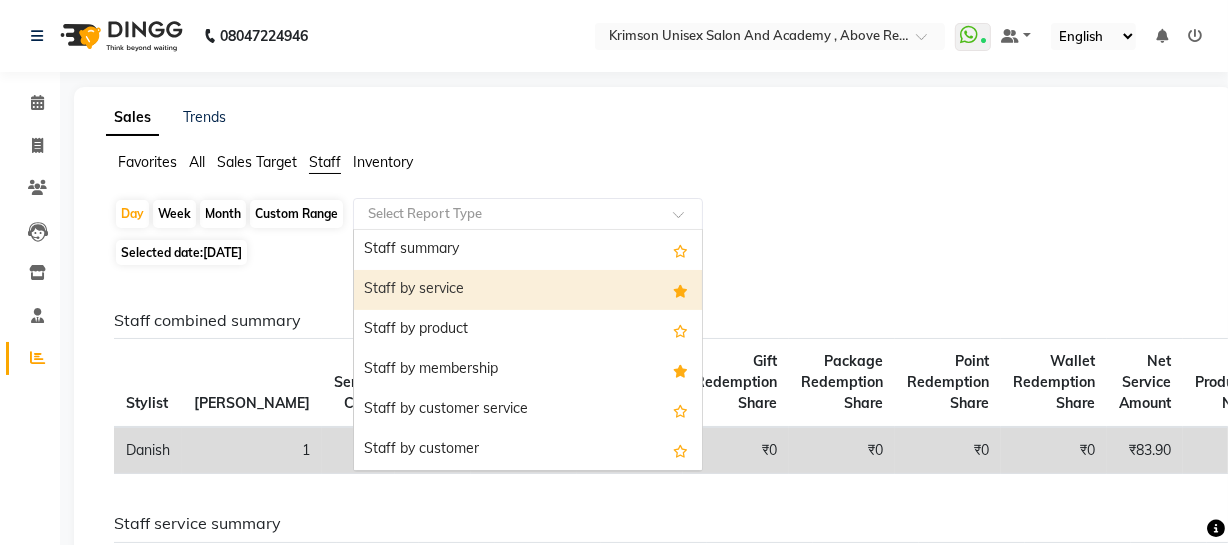 click on "Staff by service" at bounding box center [528, 290] 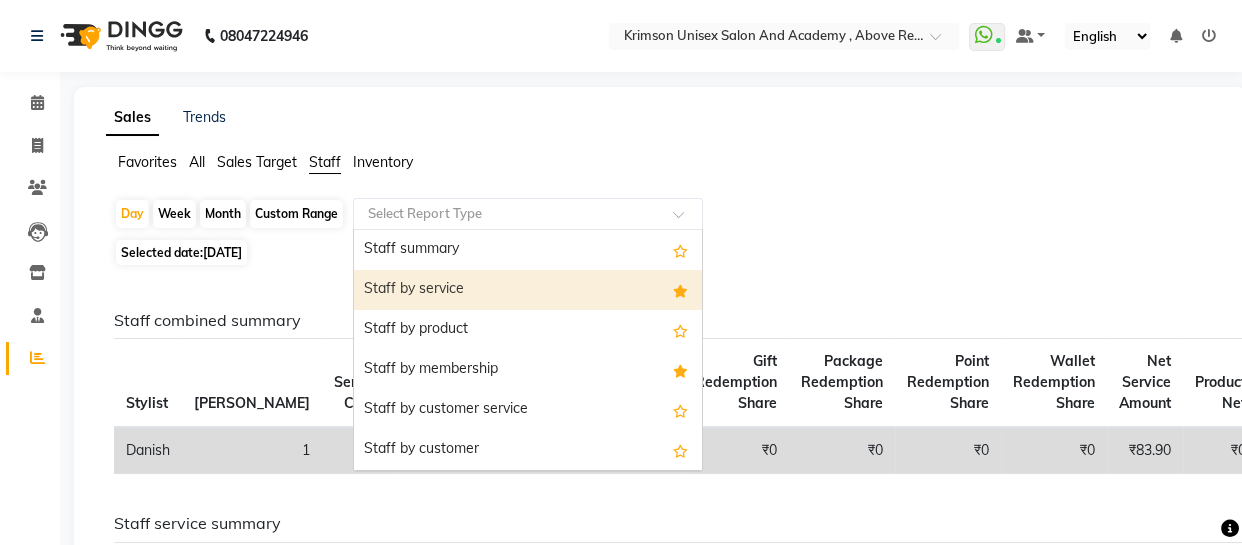 select on "csv" 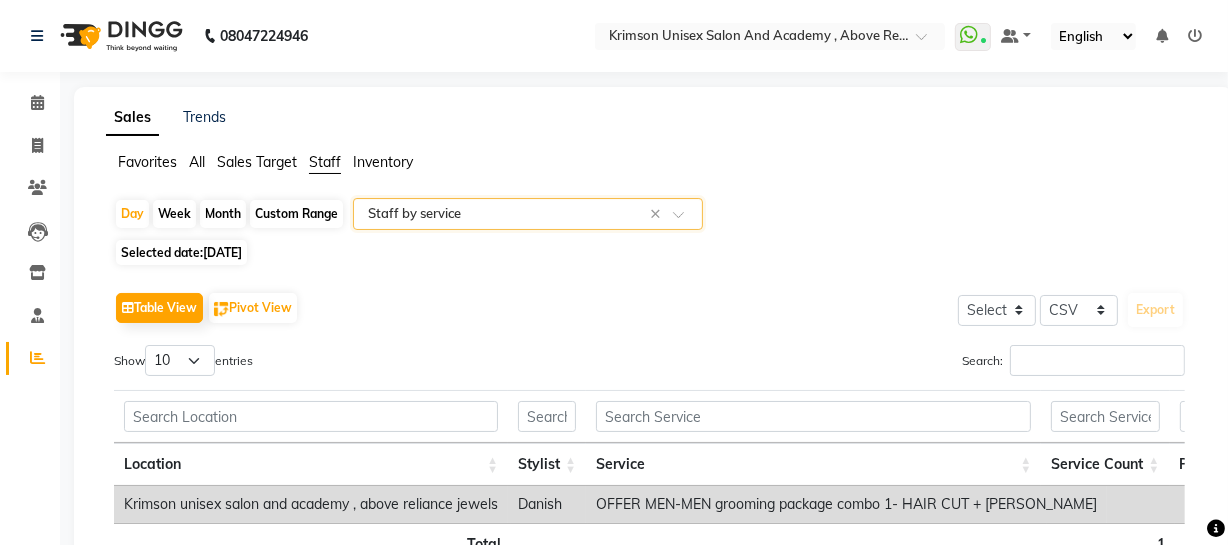 scroll, scrollTop: 155, scrollLeft: 0, axis: vertical 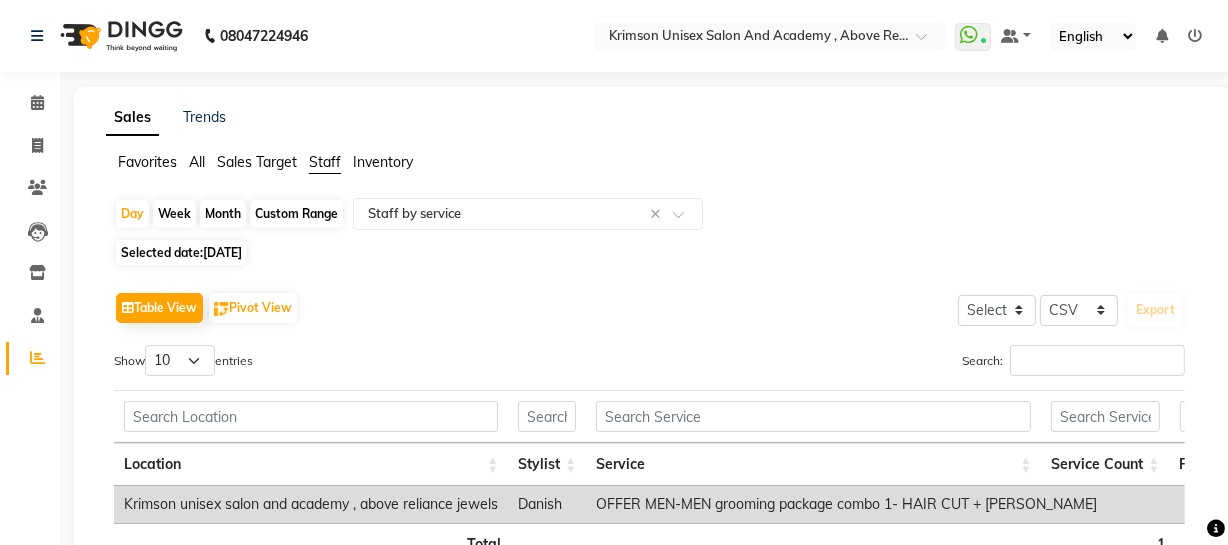 click on "Custom Range" 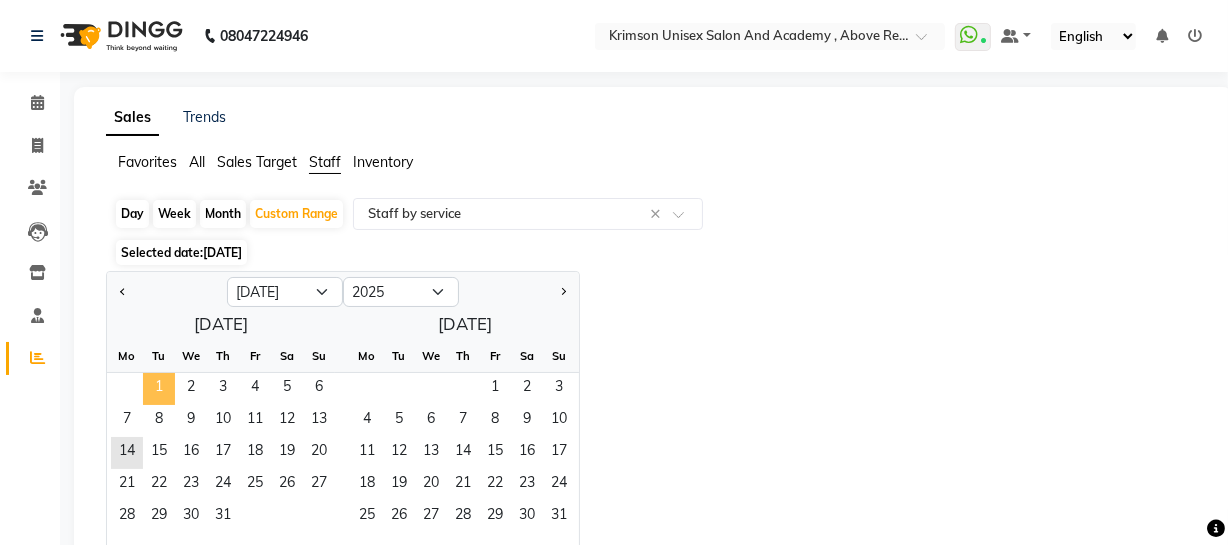 click on "1" 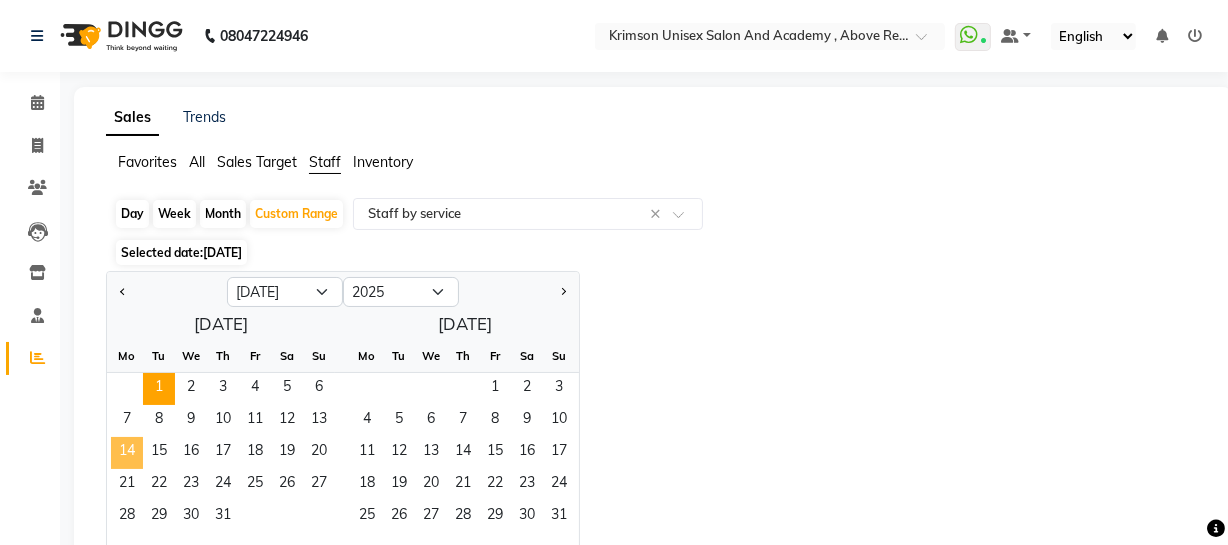 click on "14" 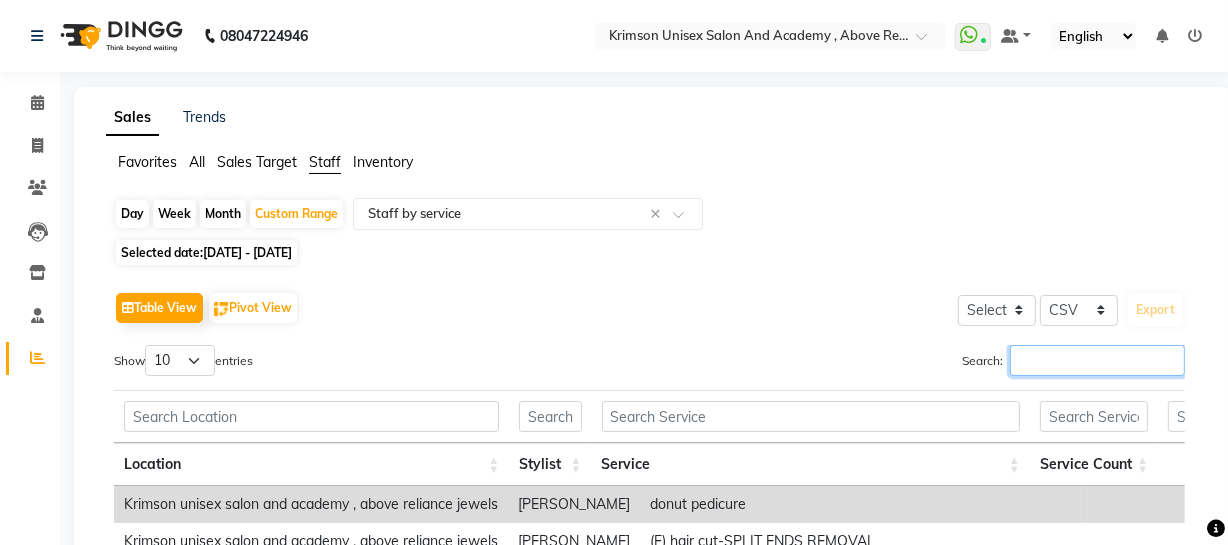 click on "Search:" at bounding box center (1097, 360) 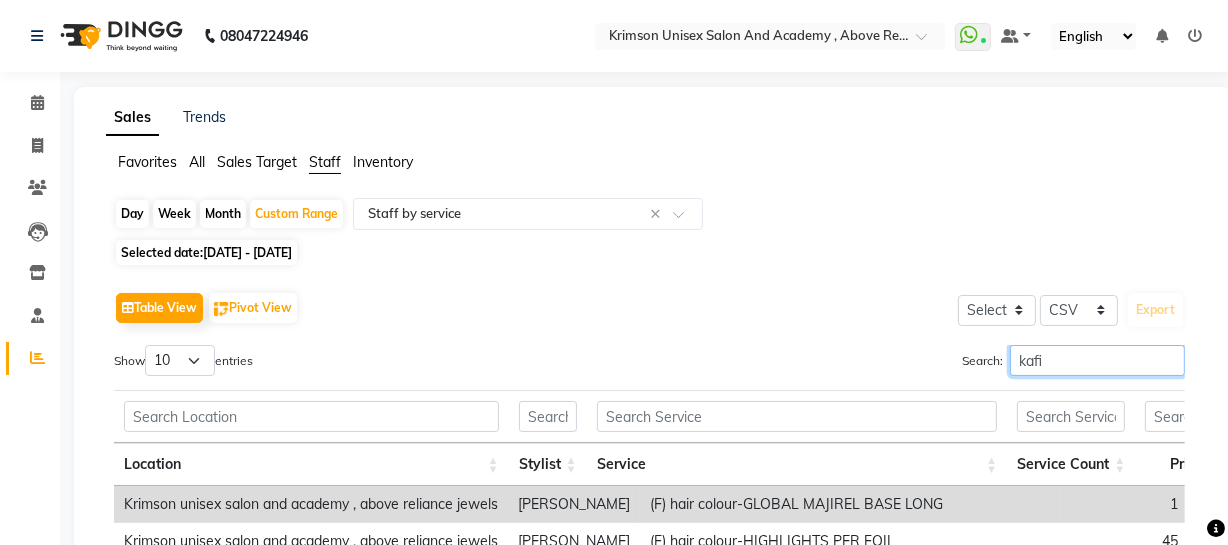 type on "[PERSON_NAME]" 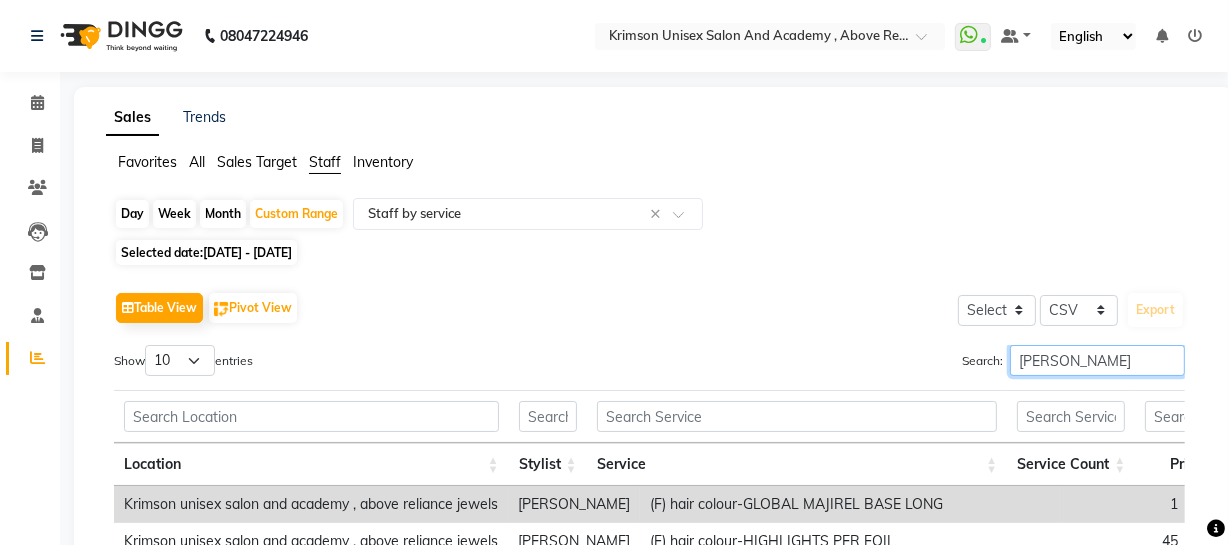 scroll, scrollTop: 488, scrollLeft: 0, axis: vertical 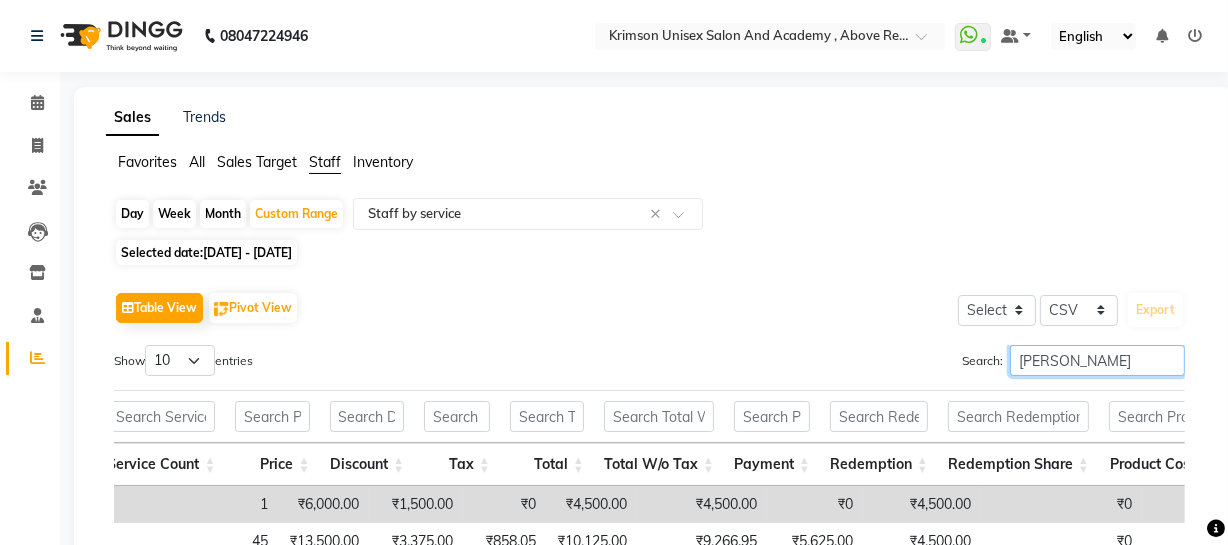 click on "[PERSON_NAME]" at bounding box center (1097, 360) 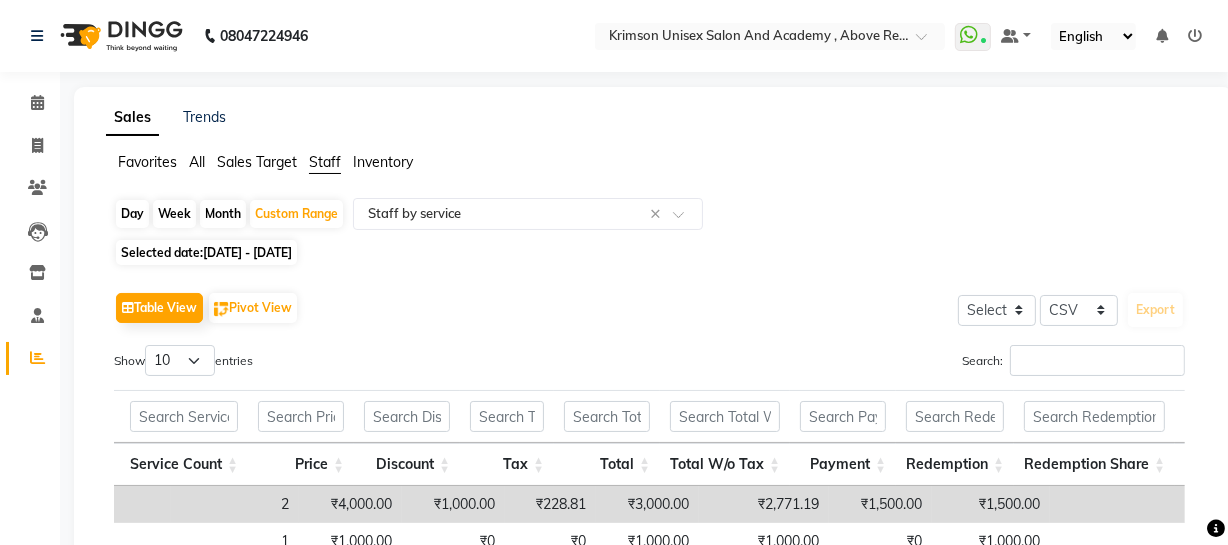 click on "Day" 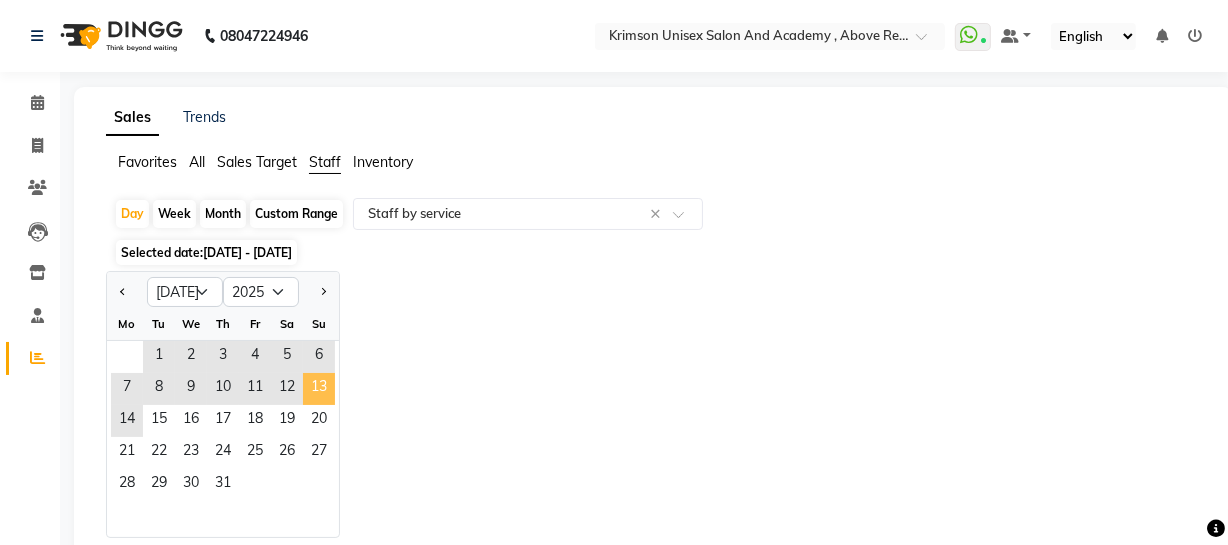 click on "13" 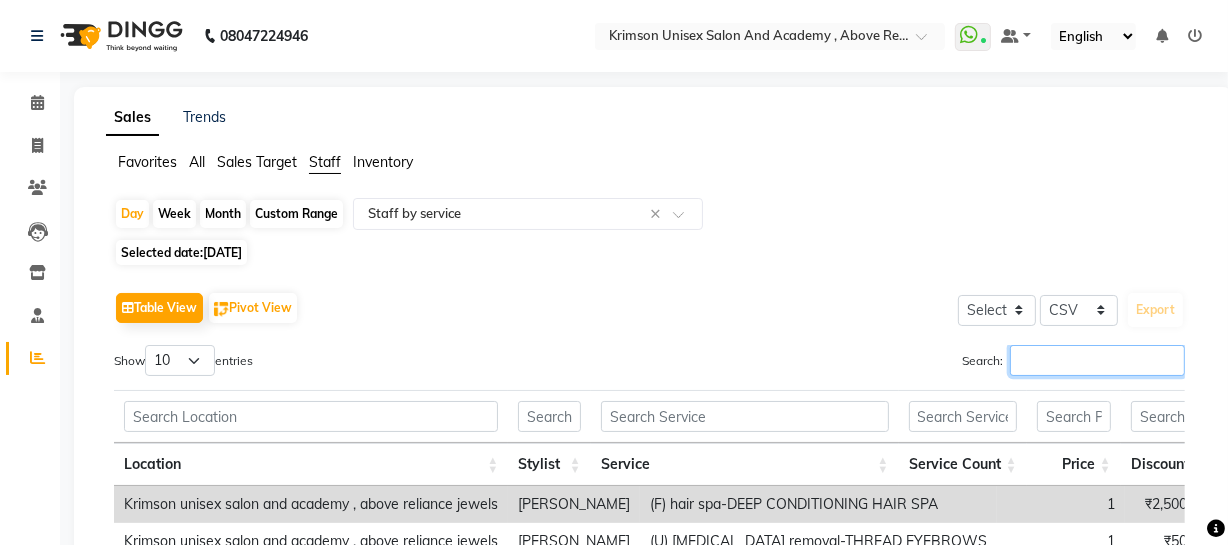 click on "Search:" at bounding box center [1097, 360] 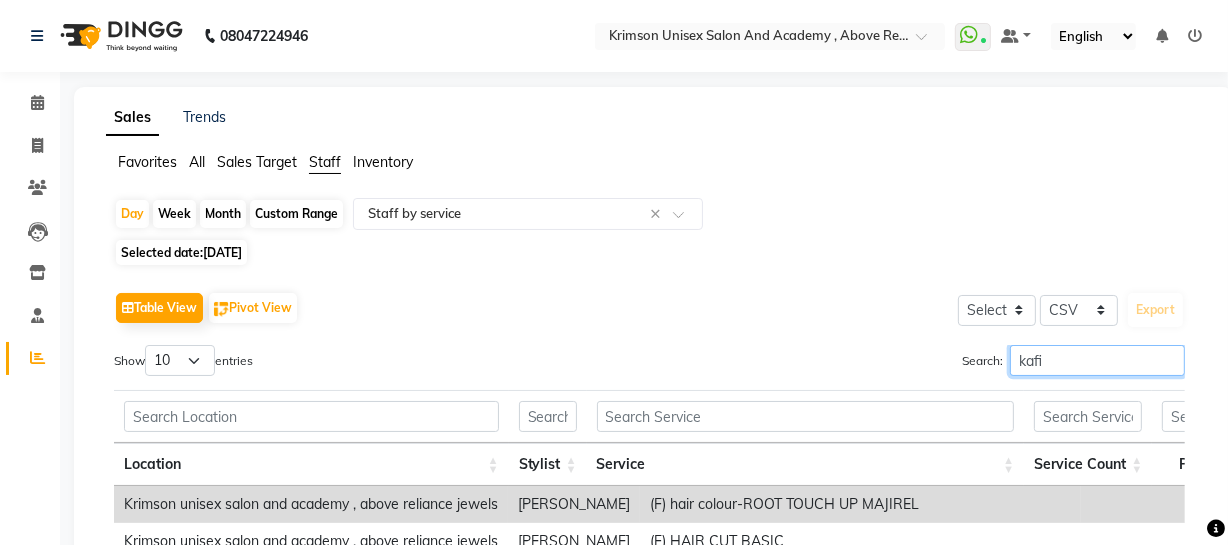 type on "[PERSON_NAME]" 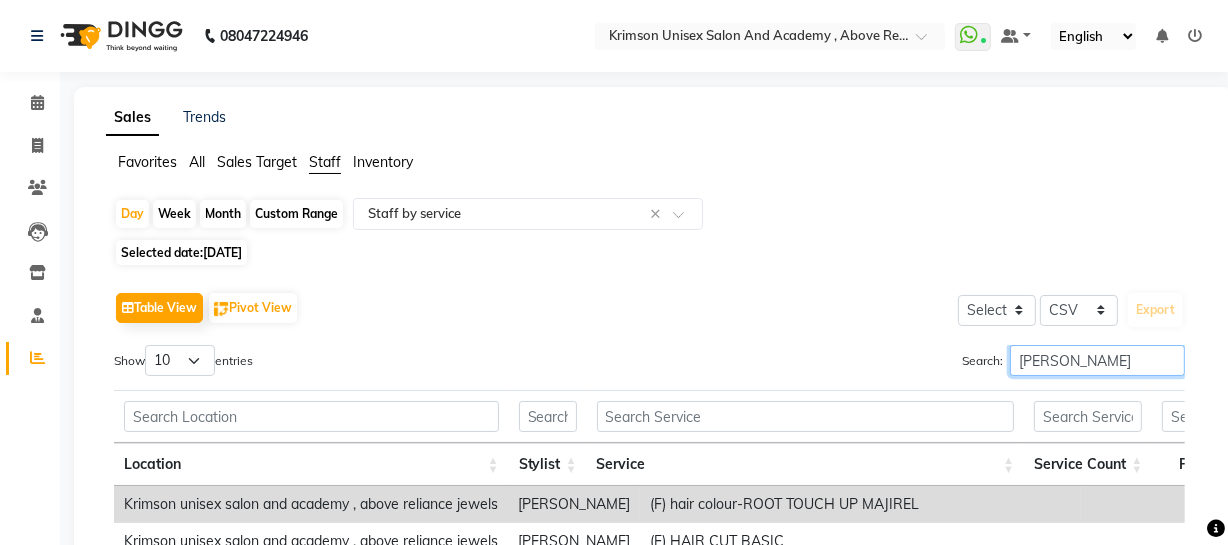 scroll, scrollTop: 303, scrollLeft: 0, axis: vertical 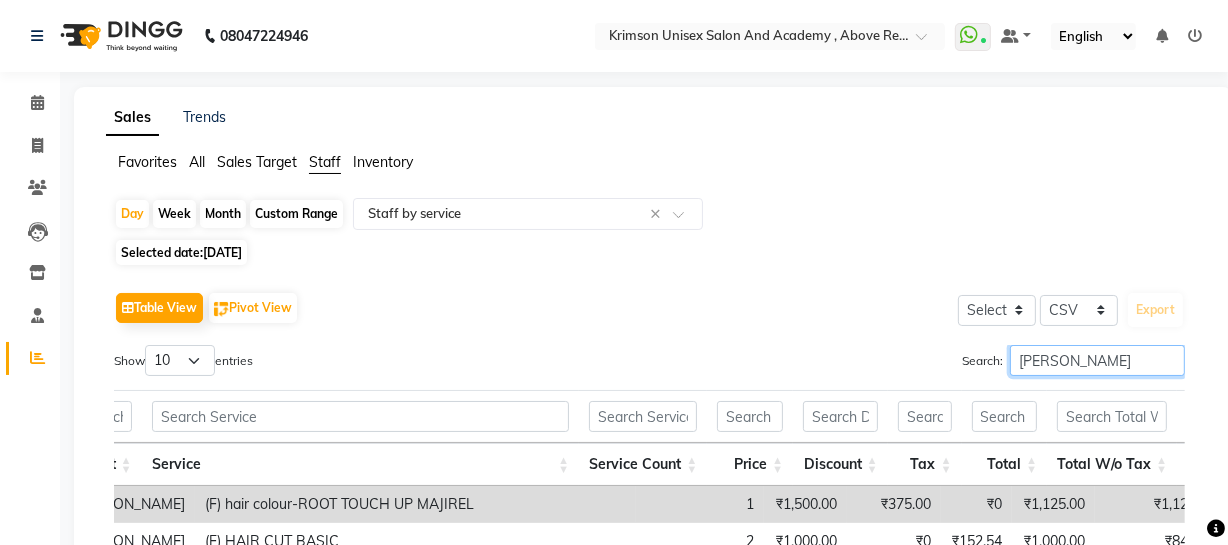 click on "[PERSON_NAME]" at bounding box center [1097, 360] 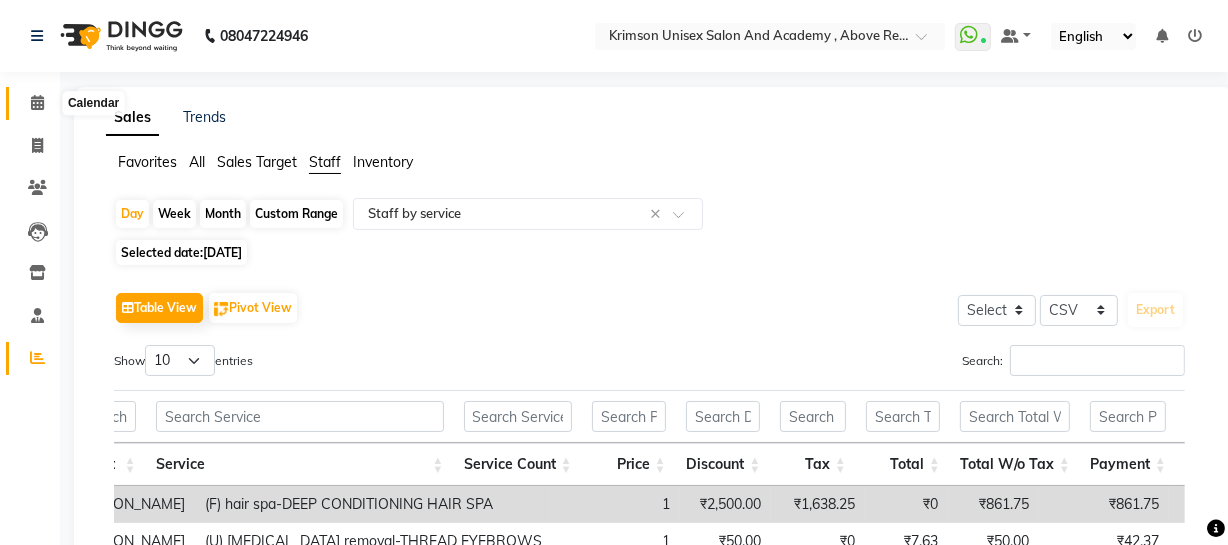 click 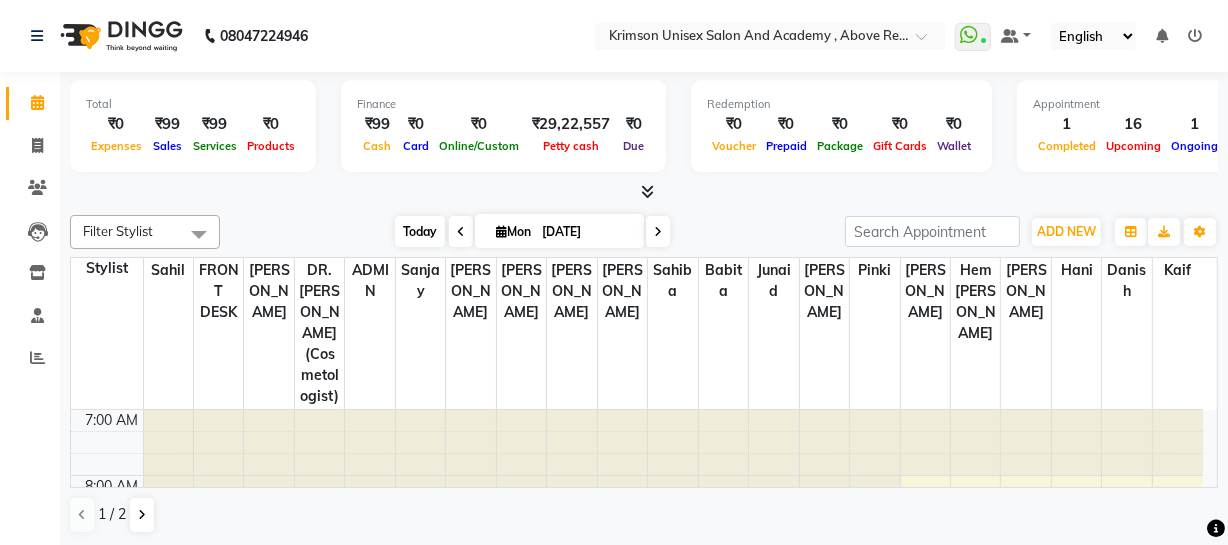 click on "Today" at bounding box center [420, 231] 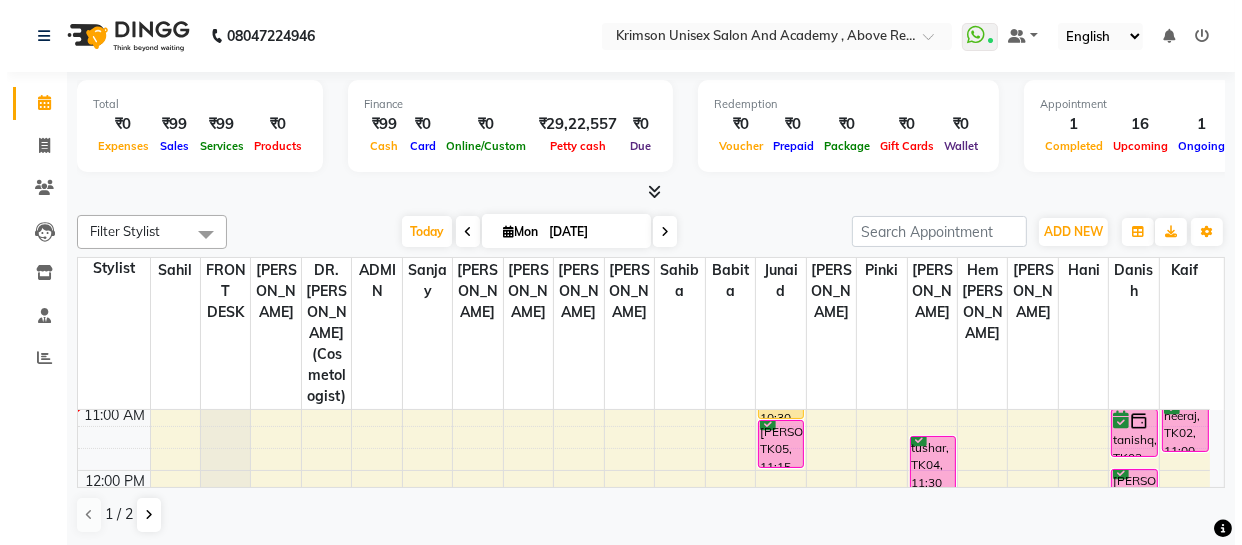 scroll, scrollTop: 256, scrollLeft: 0, axis: vertical 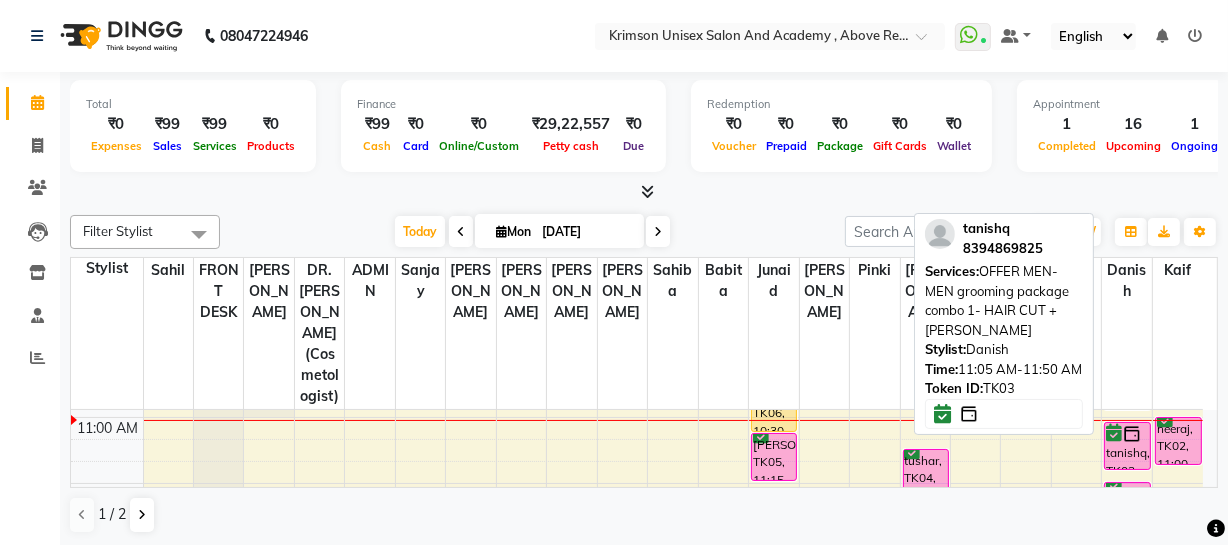 click on "tanishq, TK03, 11:05 AM-11:50 AM, OFFER MEN-MEN grooming package combo 1- HAIR CUT + [PERSON_NAME]" at bounding box center (1127, 446) 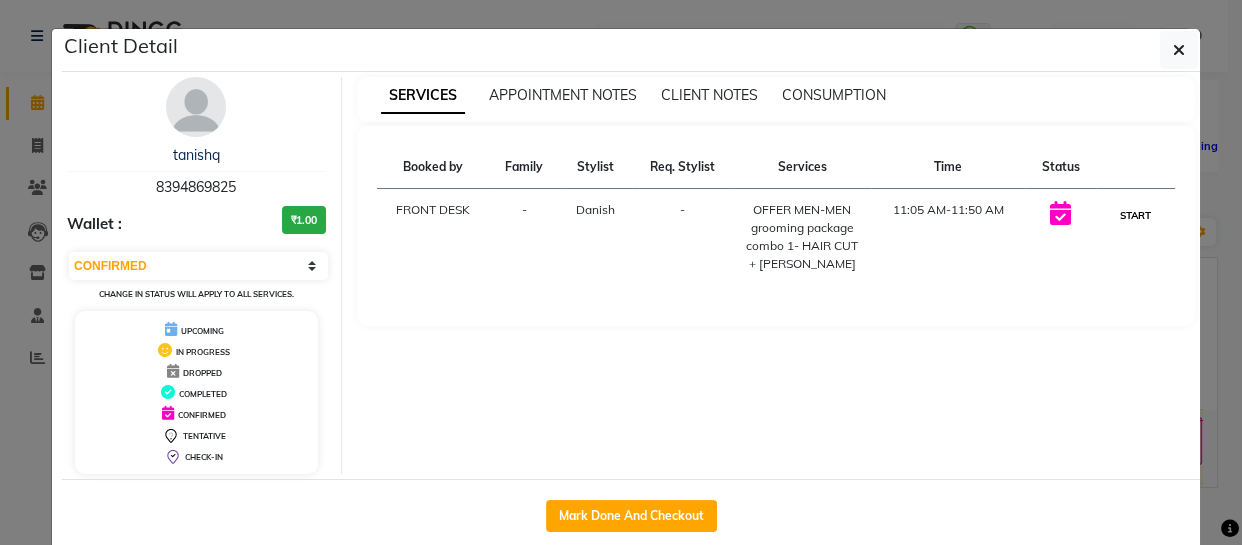 click on "START" at bounding box center [1135, 215] 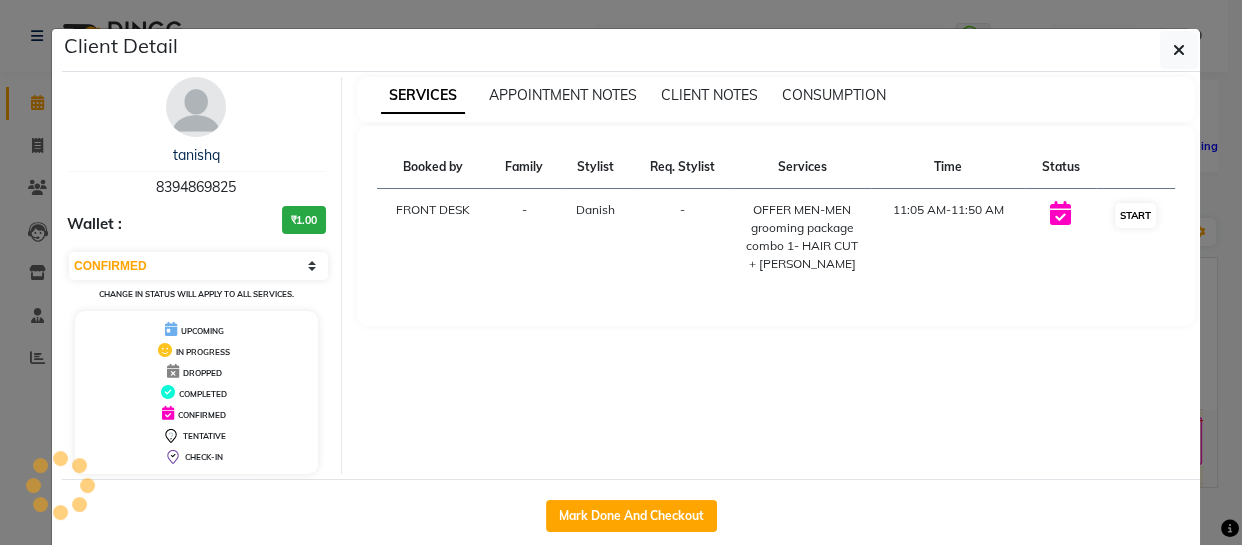 select on "1" 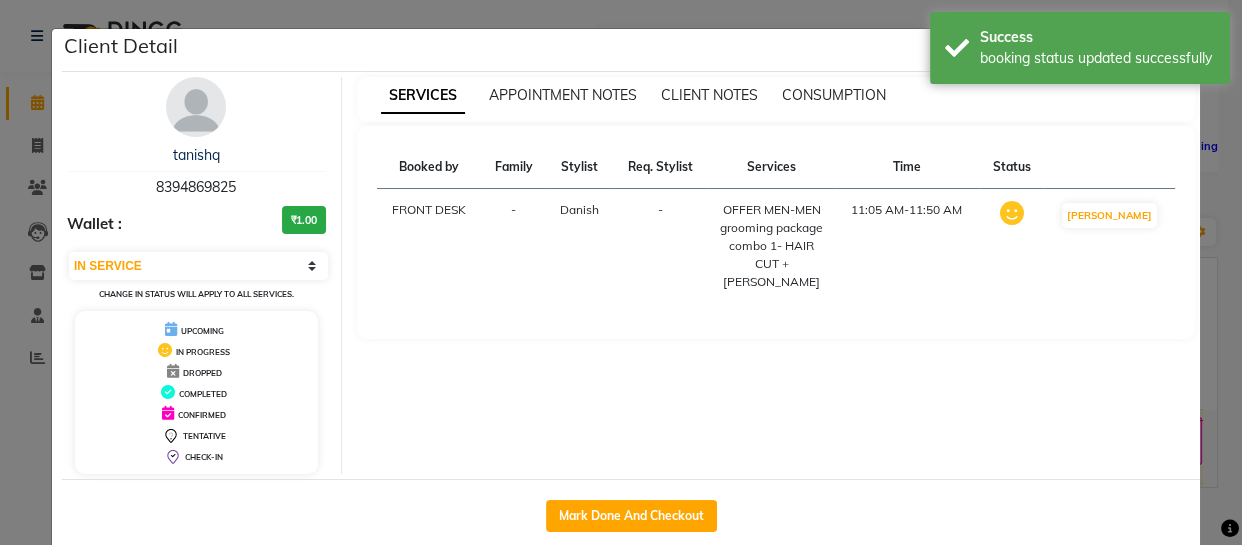 click on "SERVICES APPOINTMENT NOTES CLIENT NOTES CONSUMPTION Booked by Family Stylist Req. Stylist Services Time Status  FRONT DESK  - Danish -  OFFER MEN-MEN grooming package combo 1- HAIR CUT + [PERSON_NAME]   11:05 AM-11:50 AM   MARK DONE" at bounding box center (776, 275) 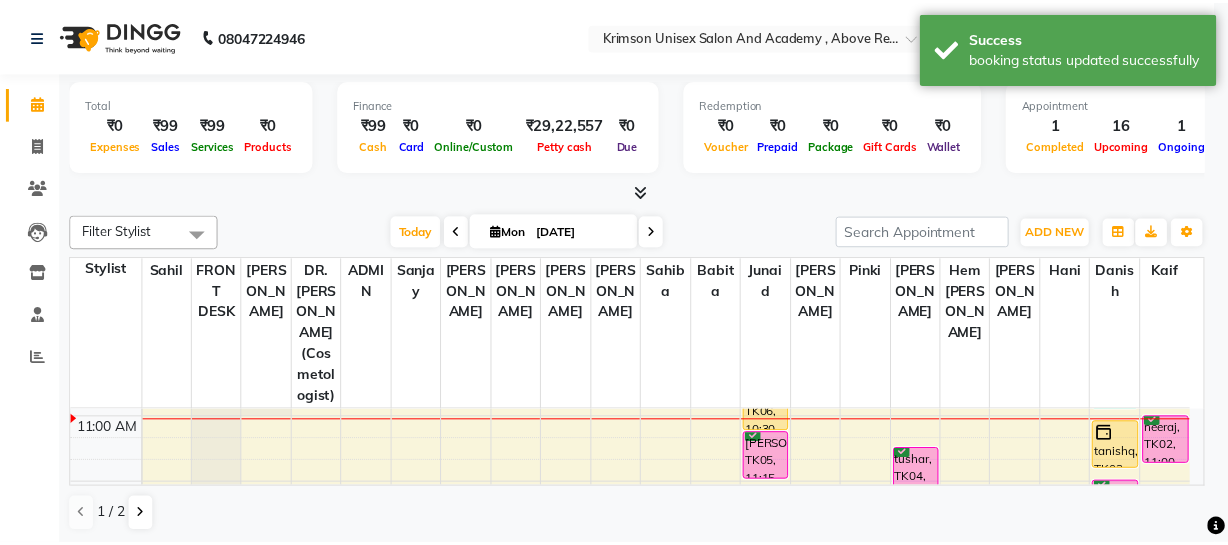scroll, scrollTop: 35, scrollLeft: 0, axis: vertical 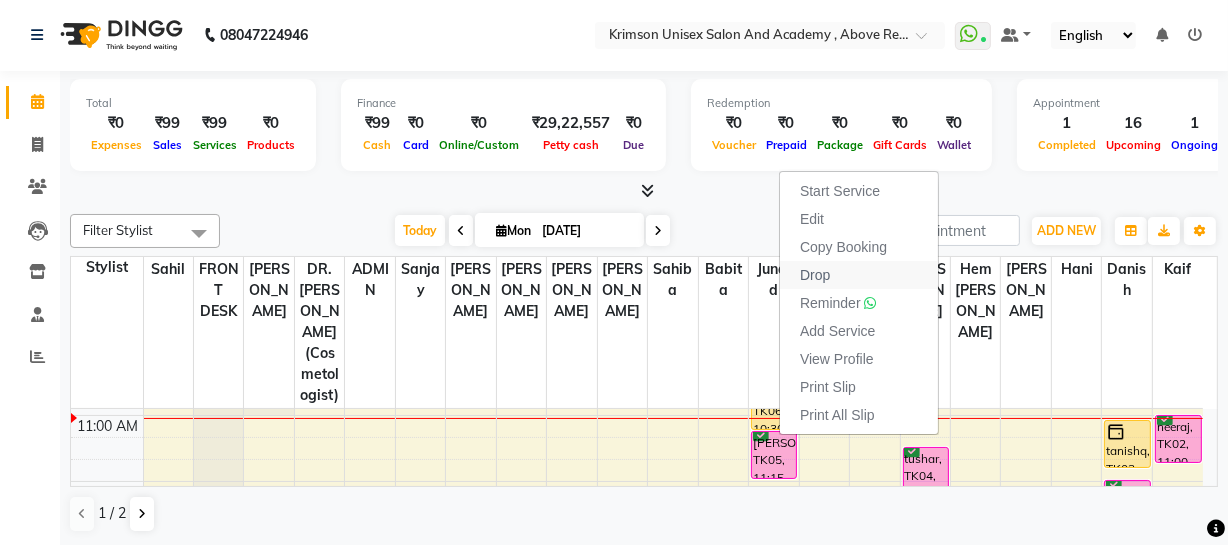 click on "Drop" at bounding box center (815, 275) 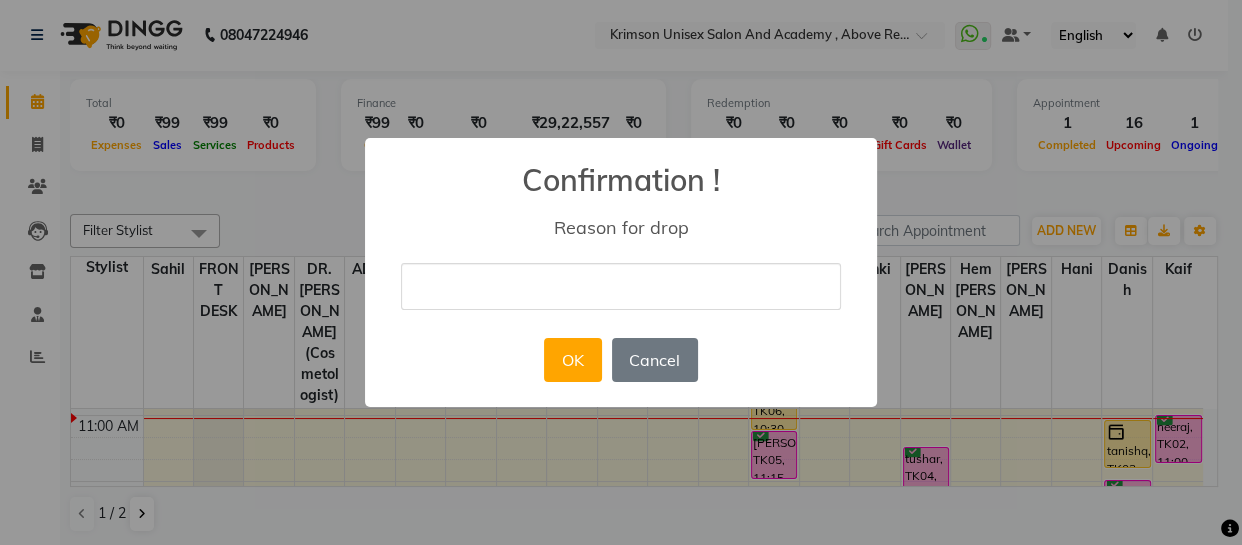 click at bounding box center (621, 286) 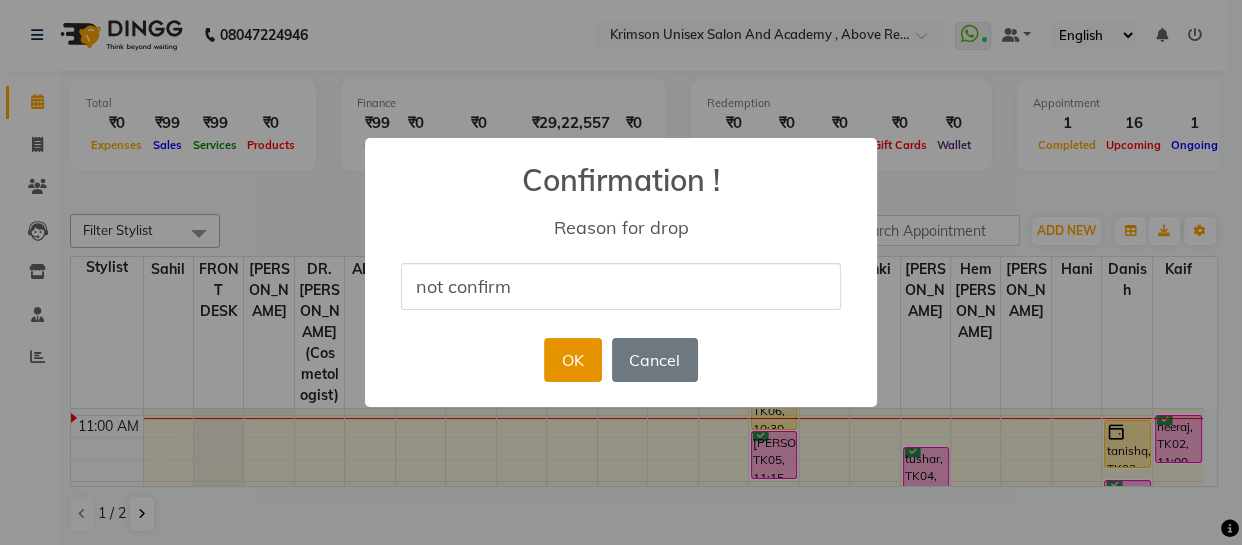 click on "OK" at bounding box center (572, 360) 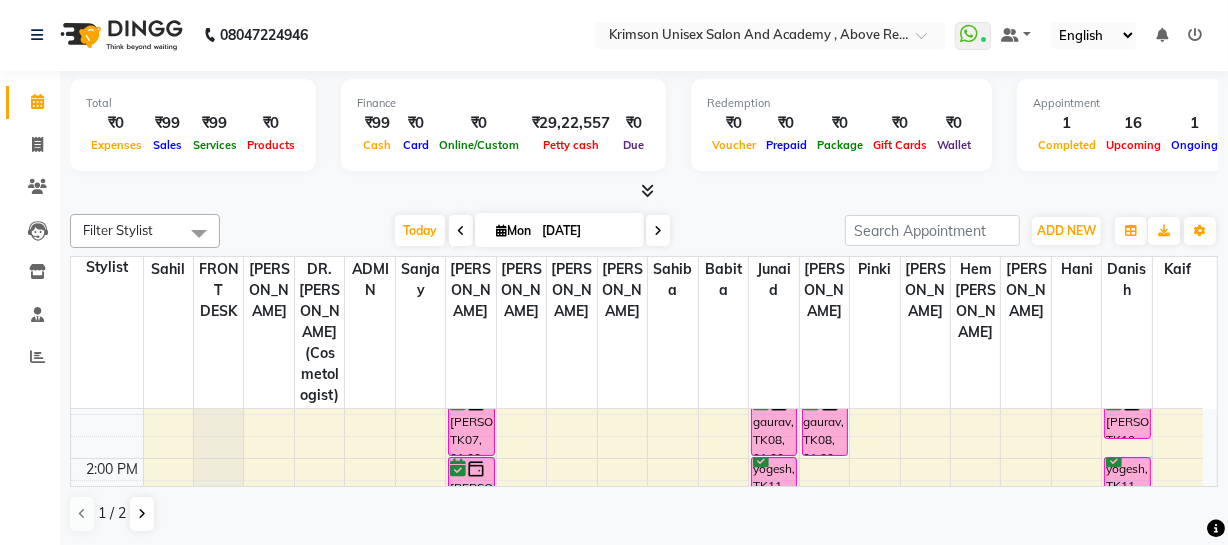 scroll, scrollTop: 410, scrollLeft: 0, axis: vertical 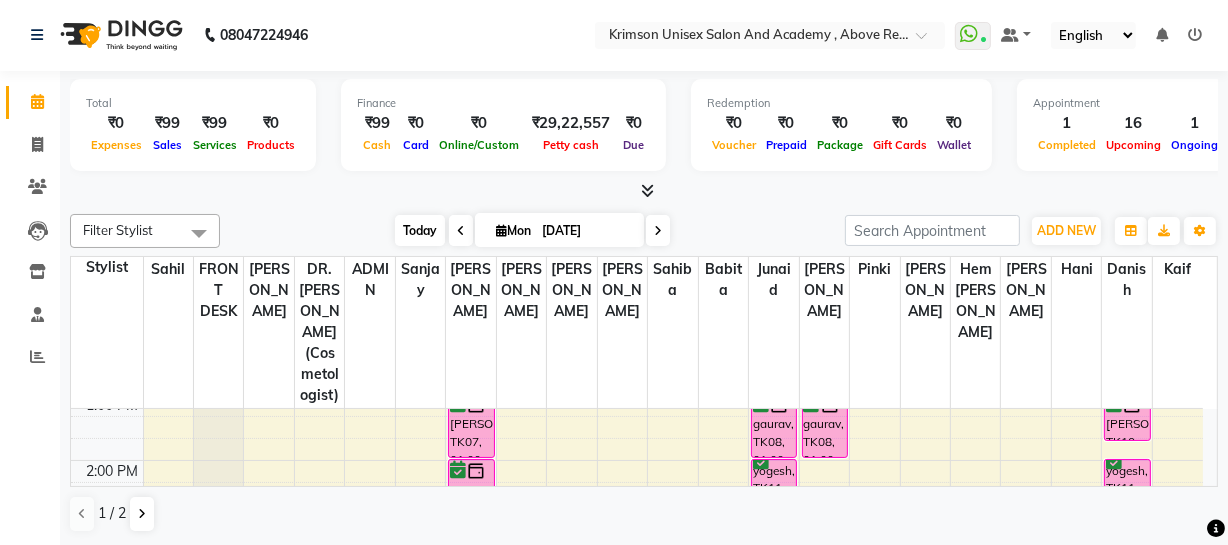 click on "Today" at bounding box center (420, 230) 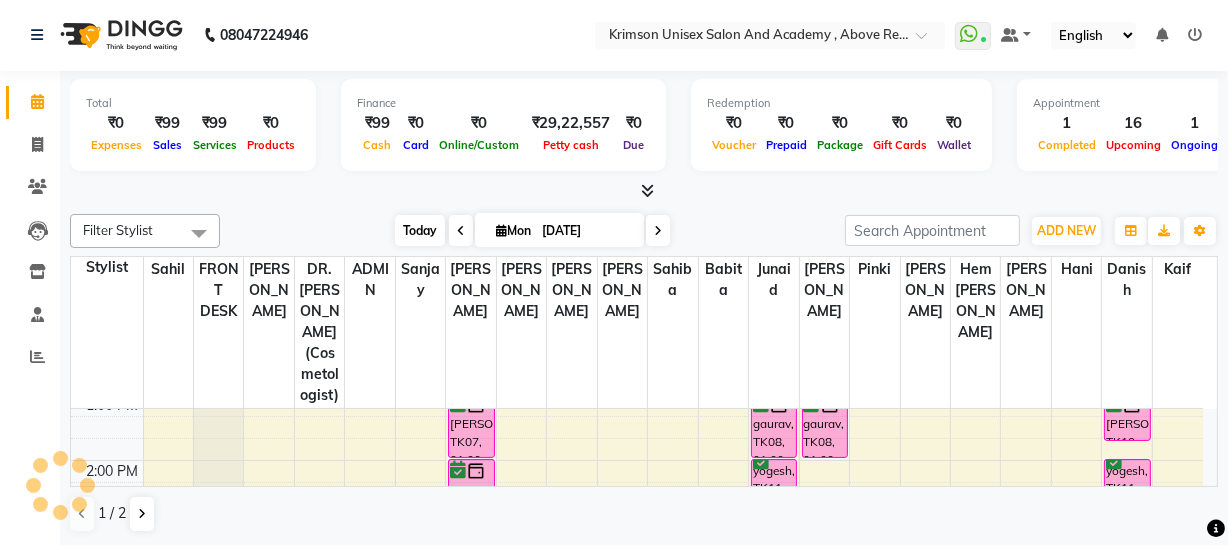 scroll, scrollTop: 263, scrollLeft: 0, axis: vertical 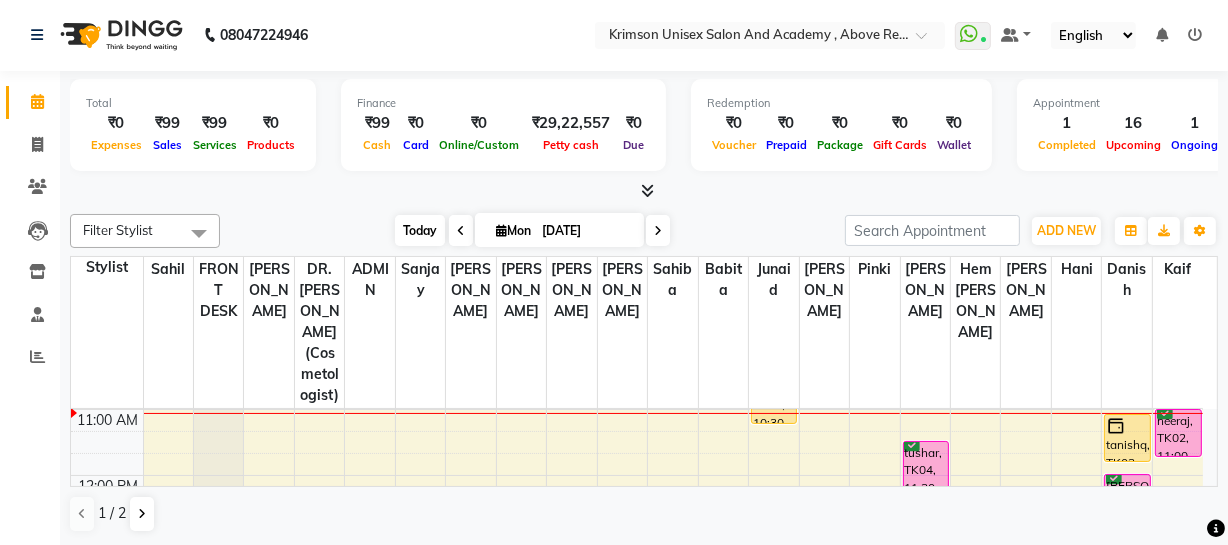 click on "Today" at bounding box center (420, 230) 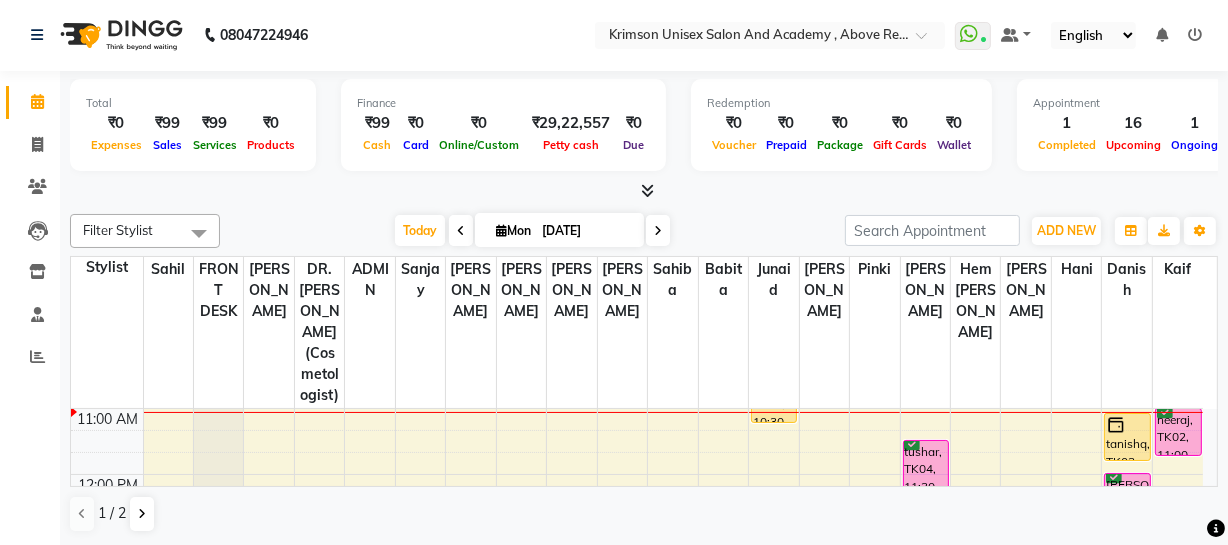 scroll, scrollTop: 265, scrollLeft: 0, axis: vertical 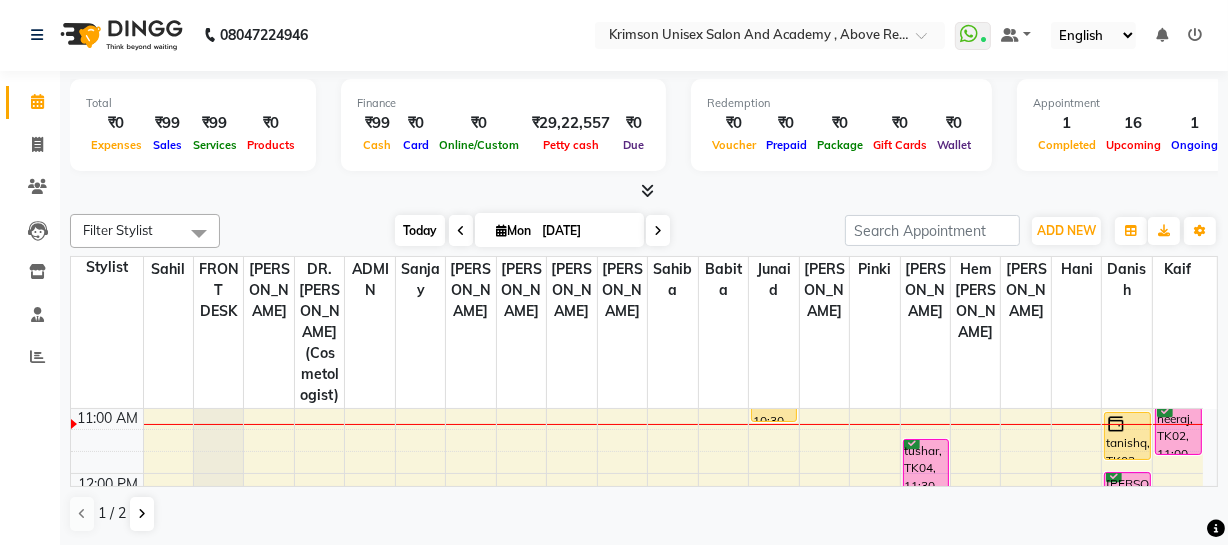 click on "Today" at bounding box center [420, 230] 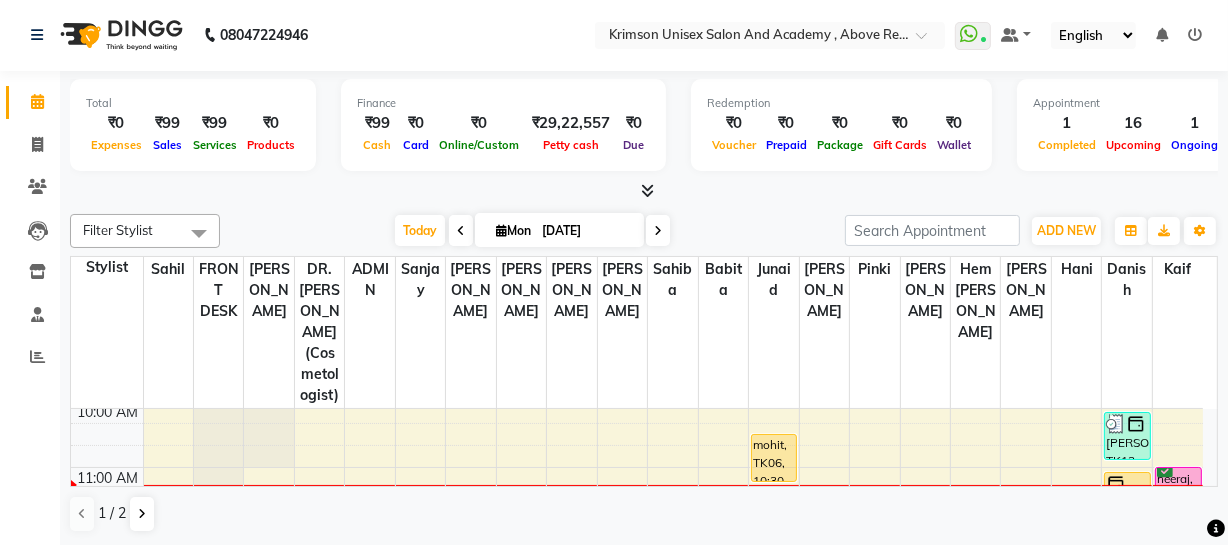 scroll, scrollTop: 210, scrollLeft: 0, axis: vertical 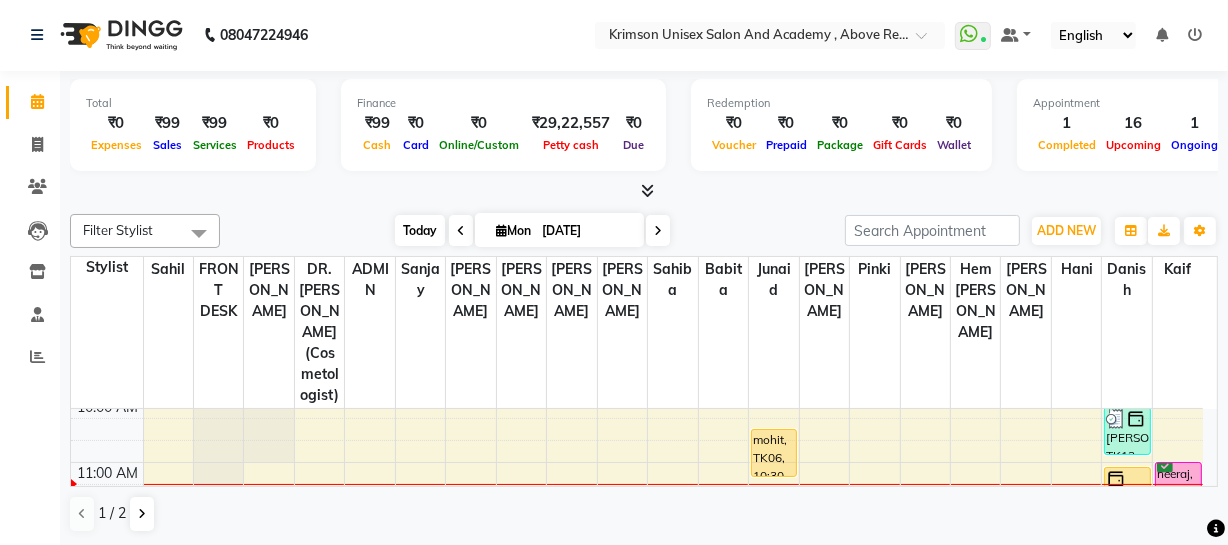 click on "Today" at bounding box center [420, 230] 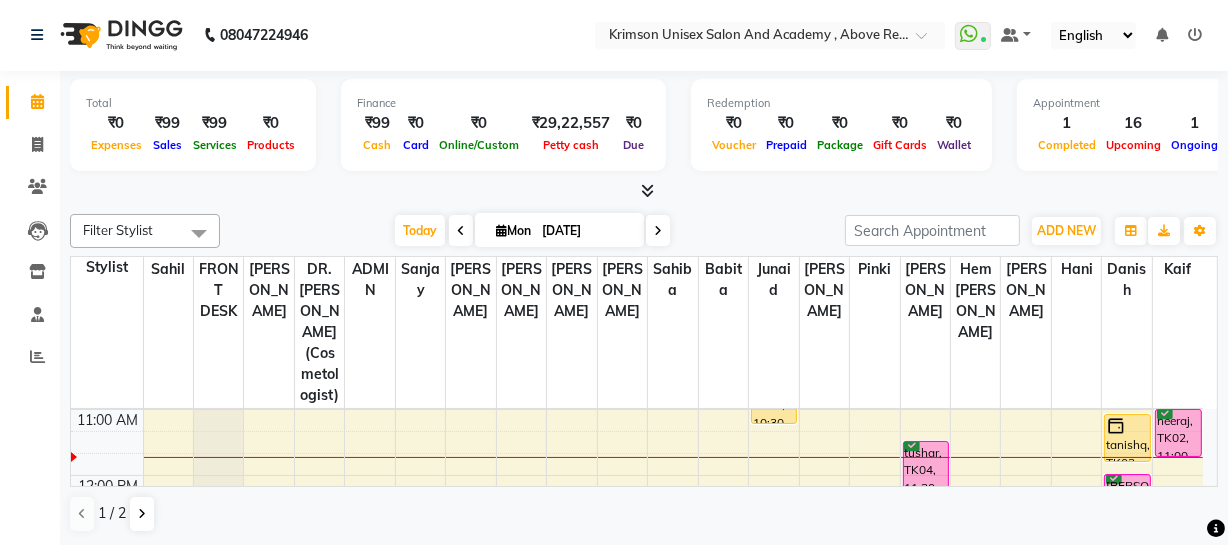 scroll, scrollTop: 262, scrollLeft: 0, axis: vertical 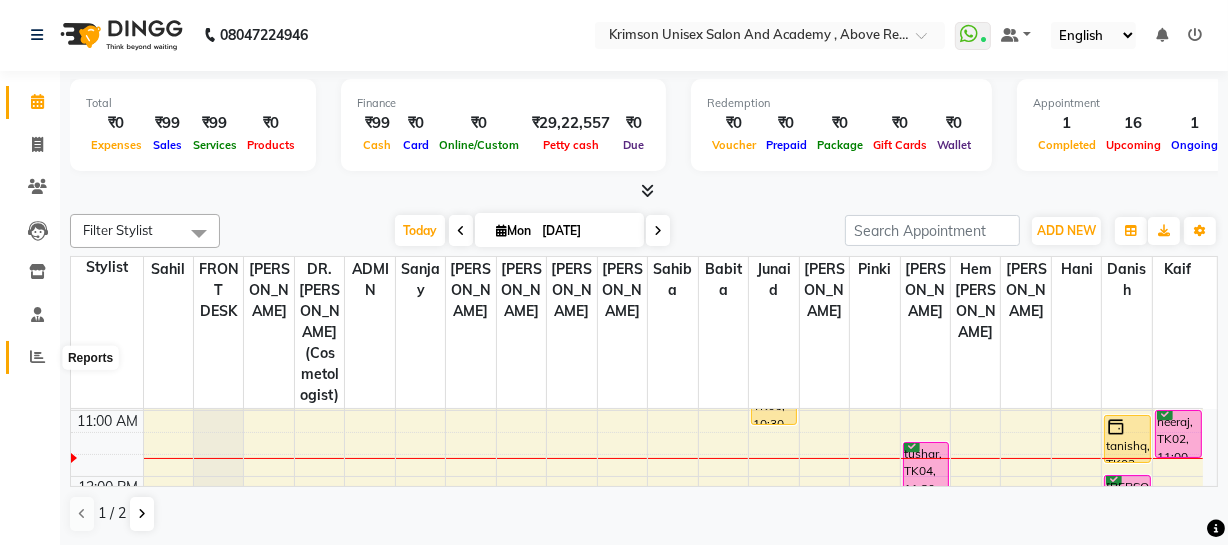click 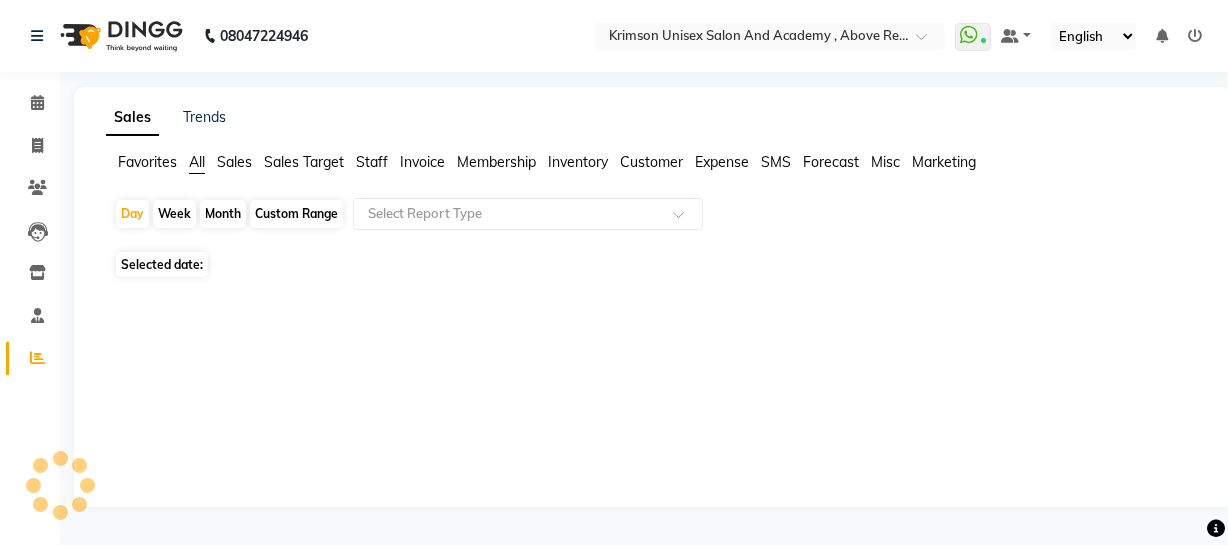scroll, scrollTop: 0, scrollLeft: 0, axis: both 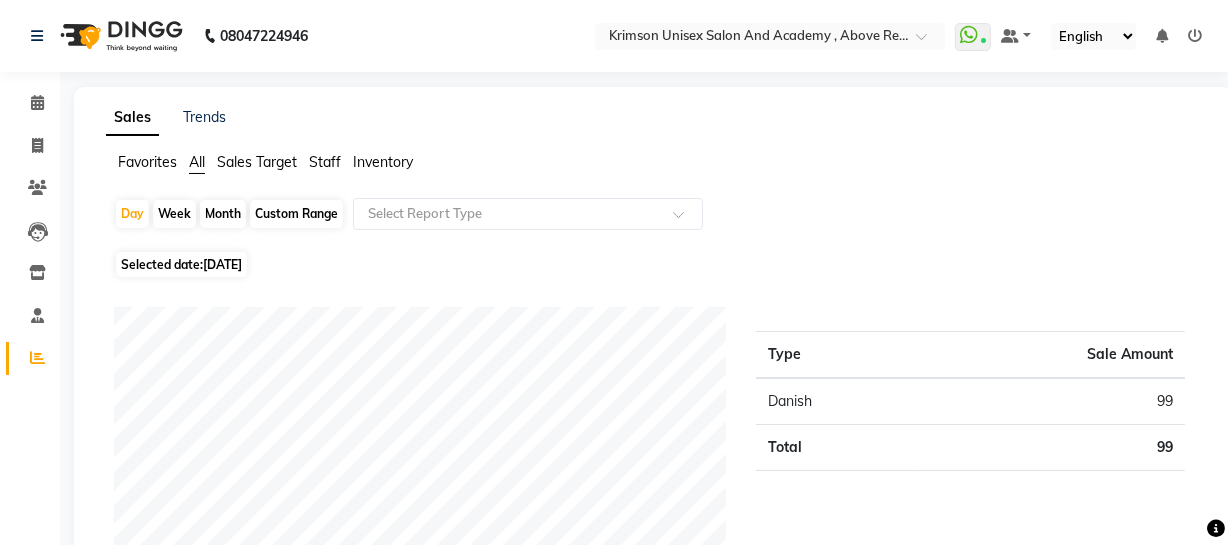 click on "Staff" 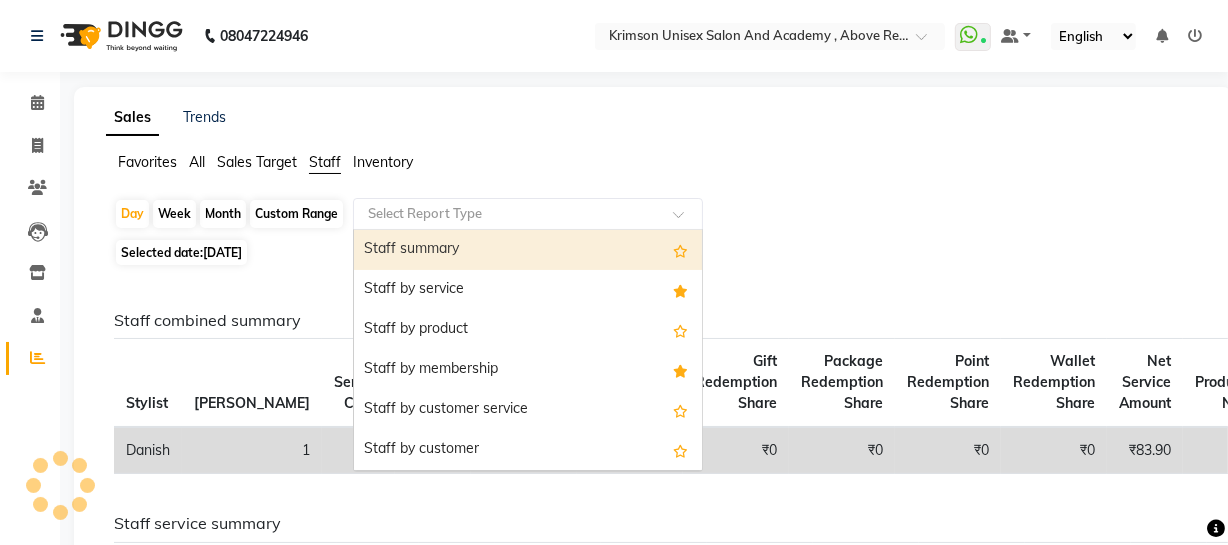 click on "Select Report Type" 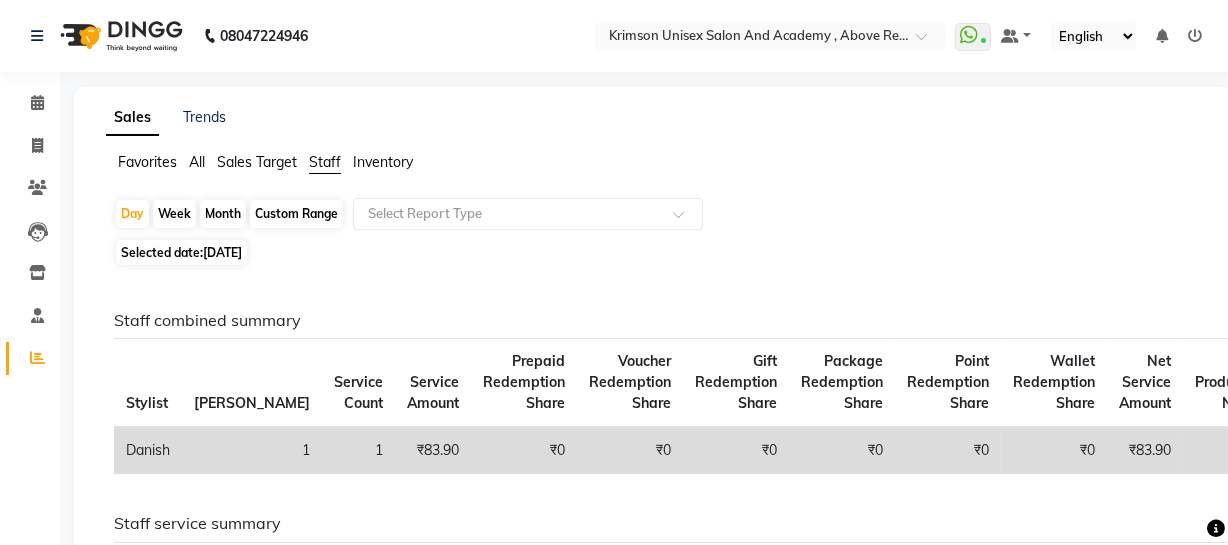 click on "[DATE]" 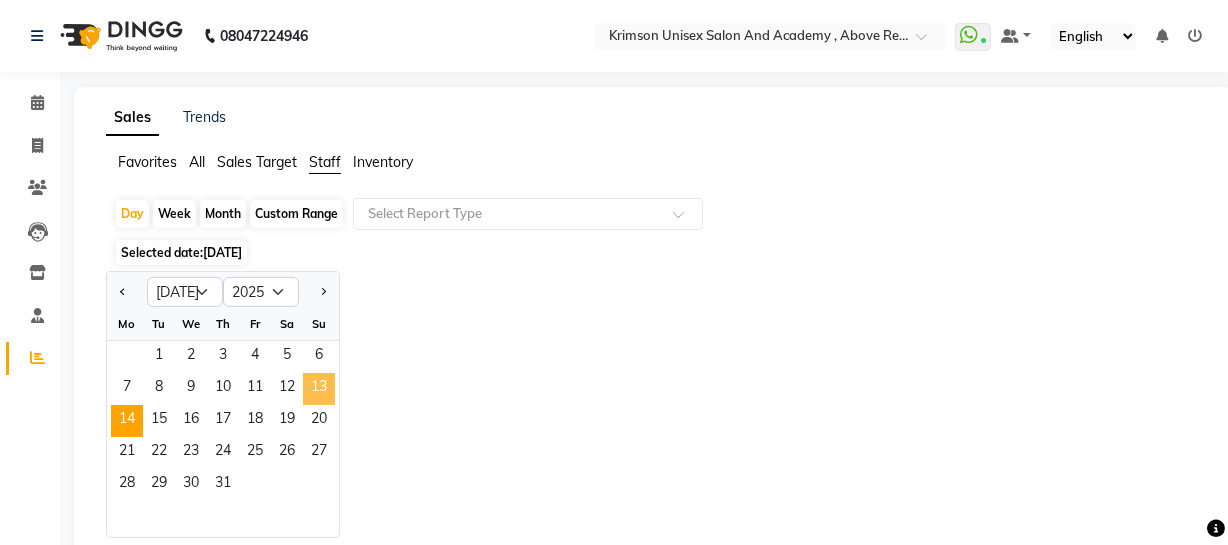click on "13" 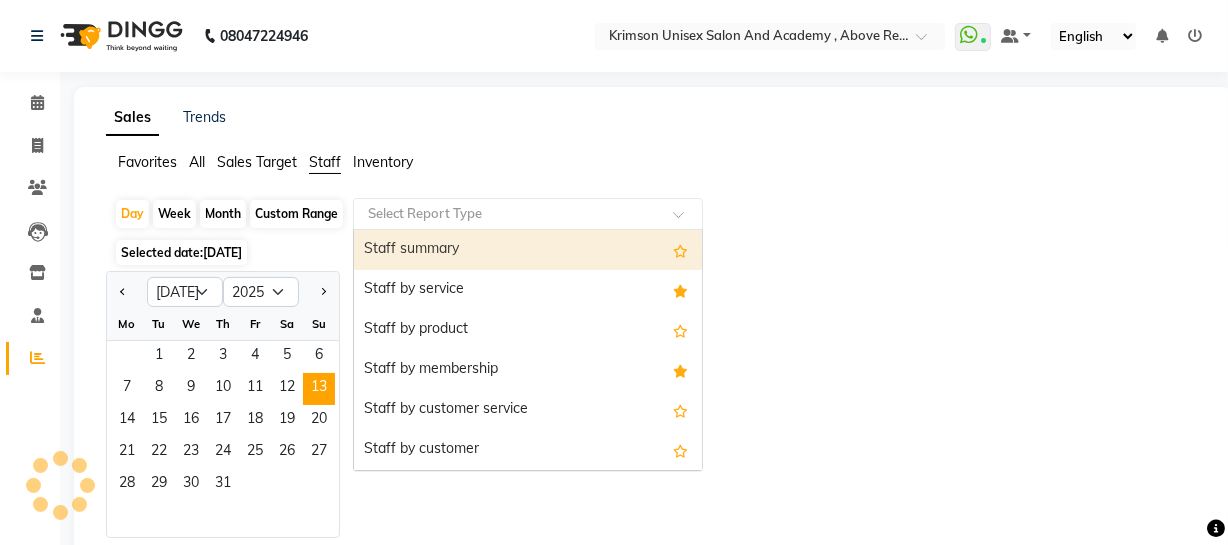click 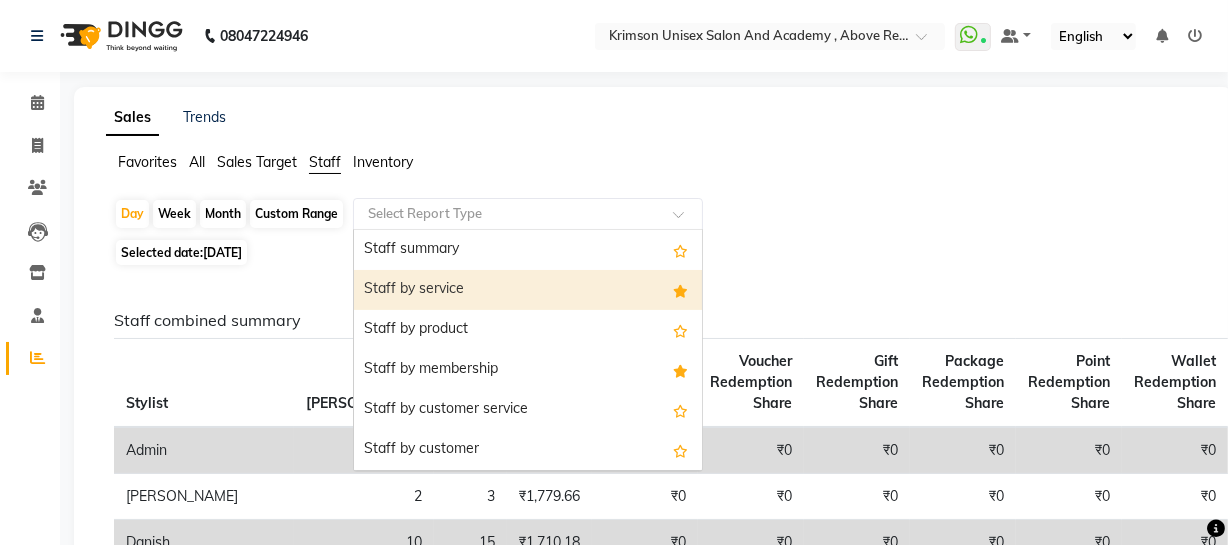 click on "Staff by service" at bounding box center [528, 290] 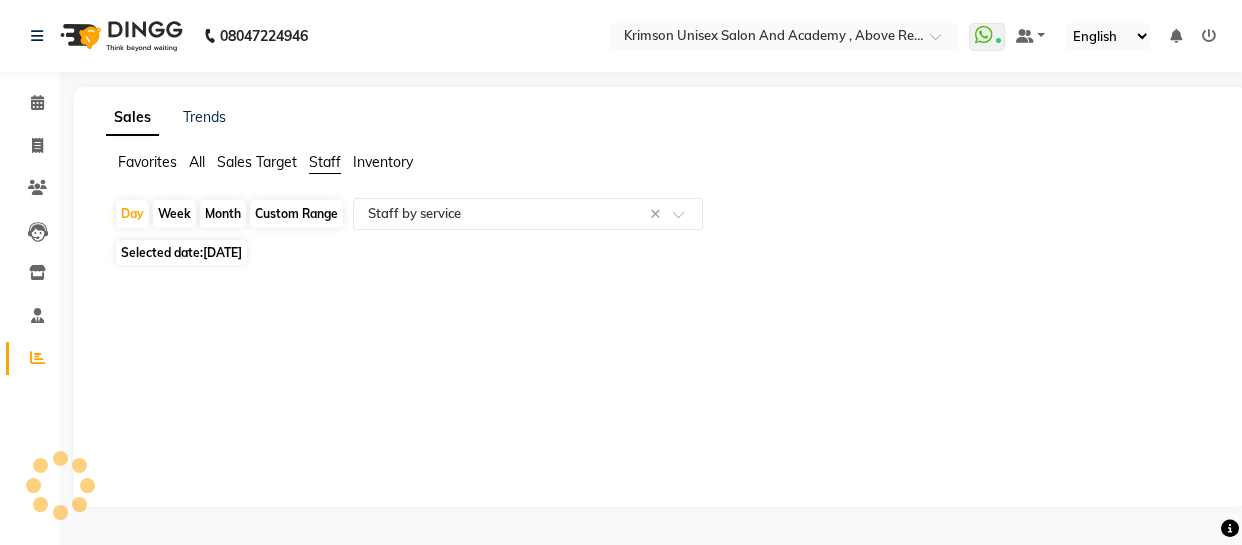 click 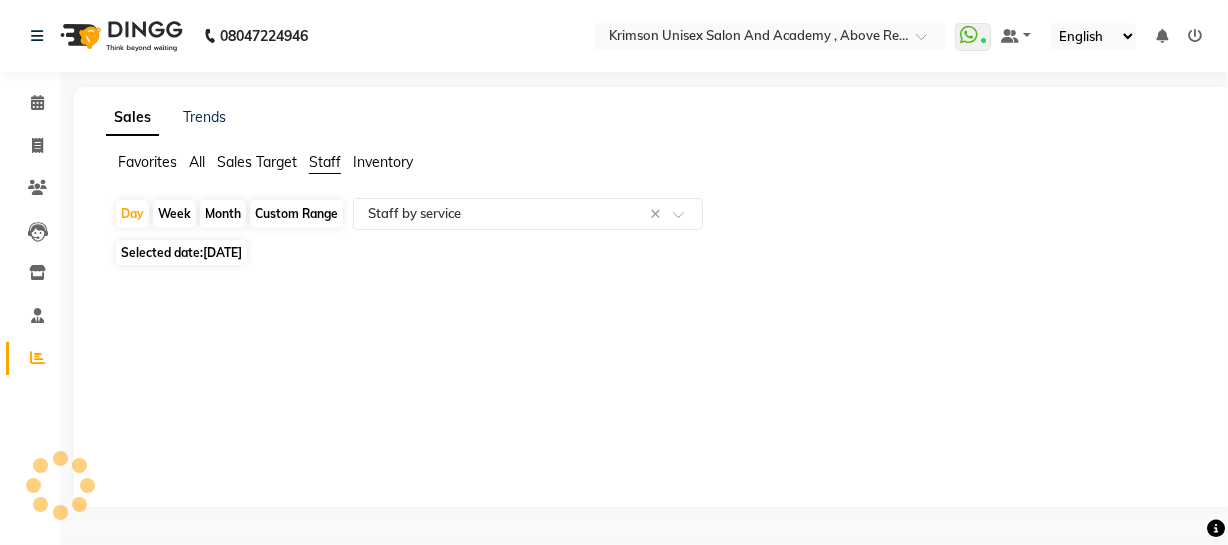 select on "csv" 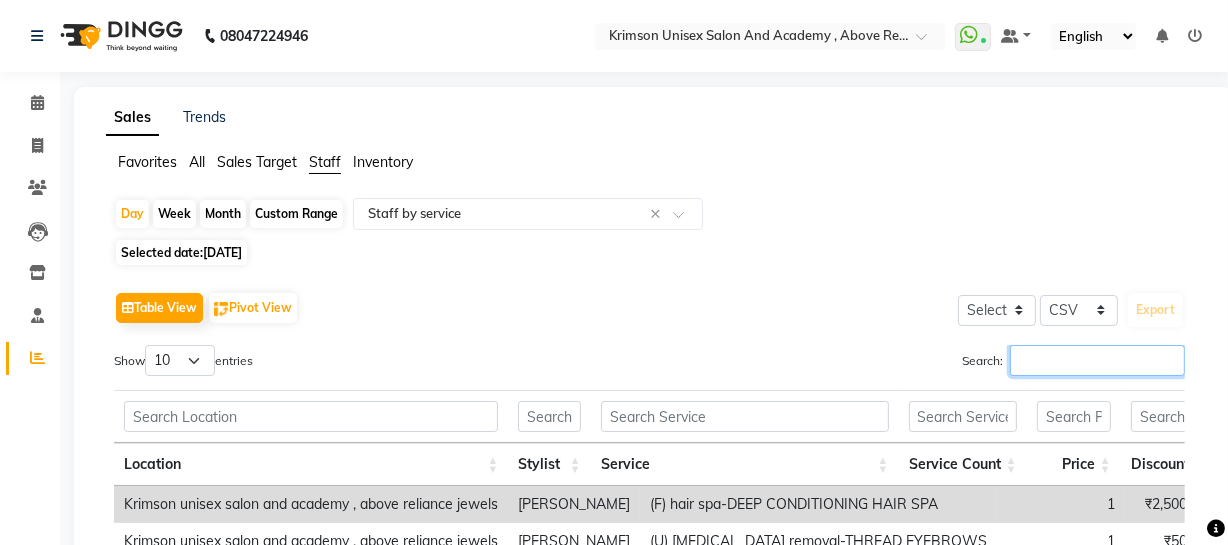 click on "Search:" at bounding box center [1097, 360] 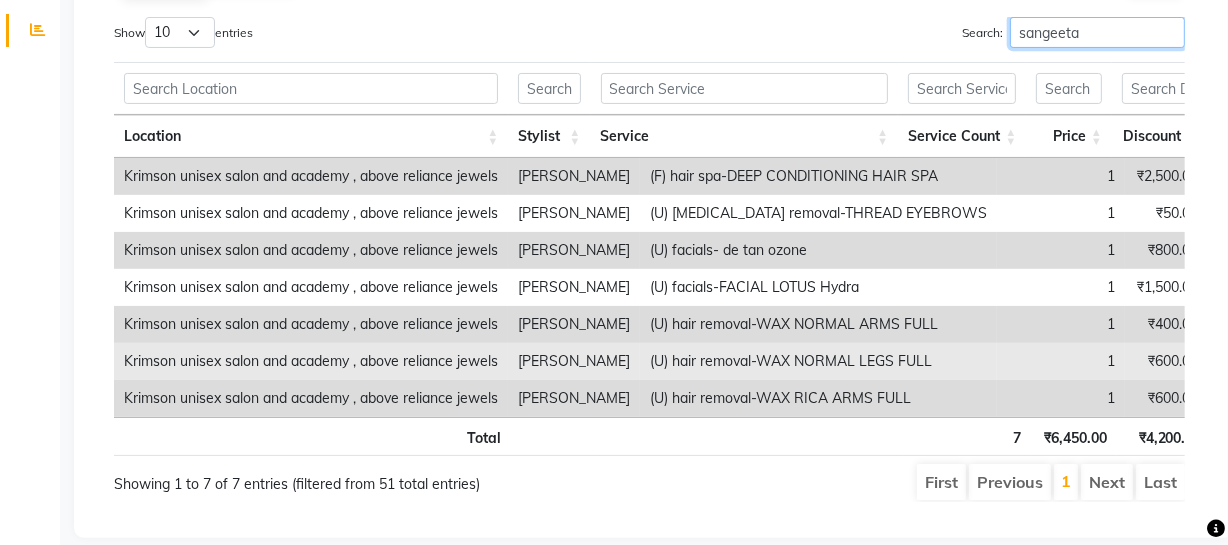 scroll, scrollTop: 367, scrollLeft: 0, axis: vertical 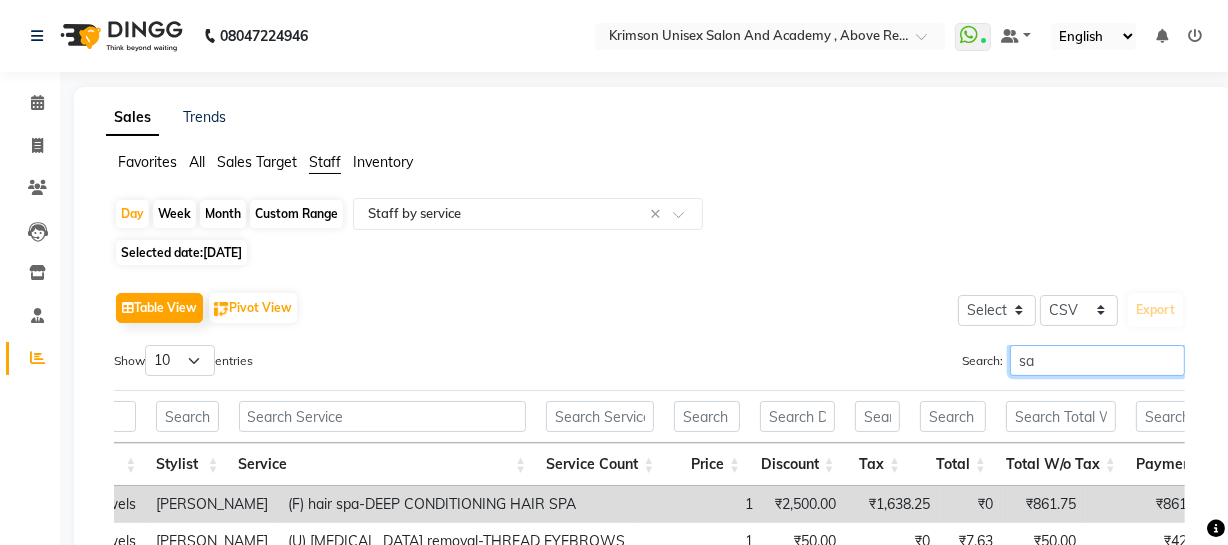 type on "s" 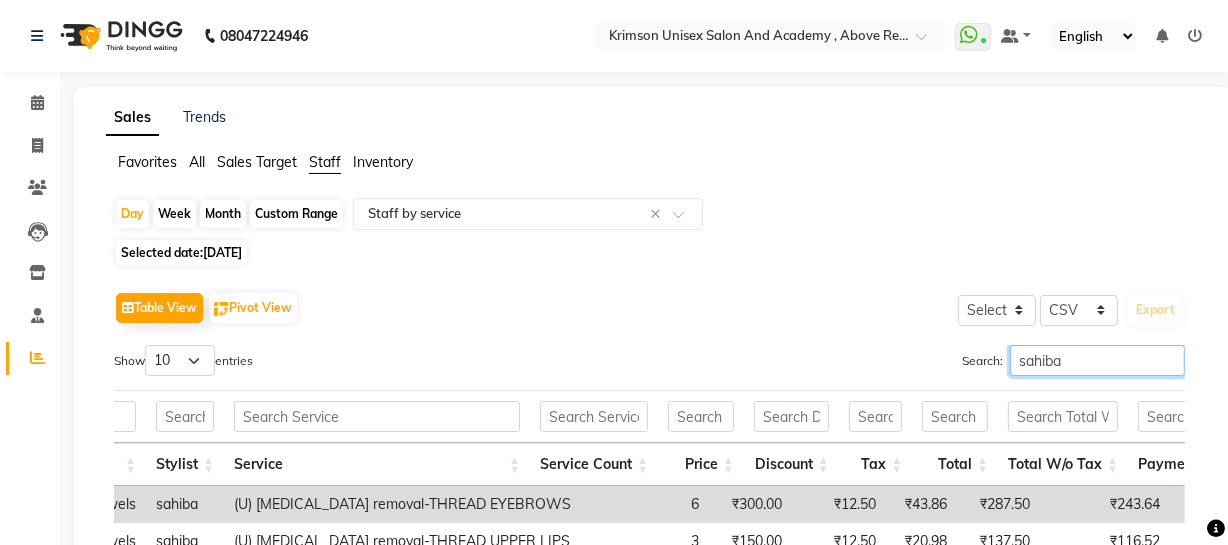 scroll, scrollTop: 0, scrollLeft: 0, axis: both 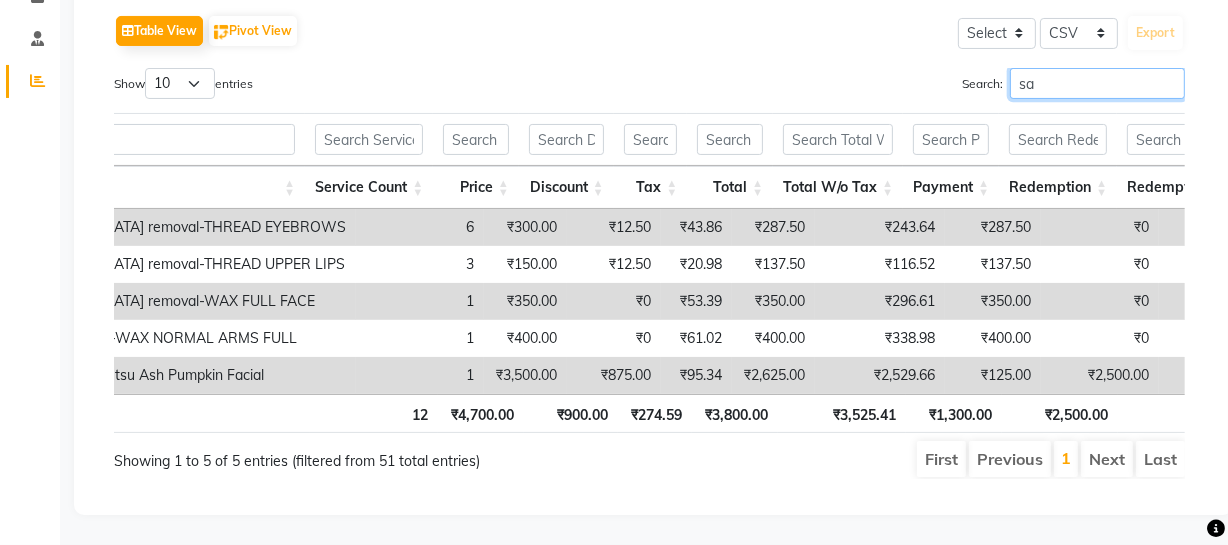 type on "s" 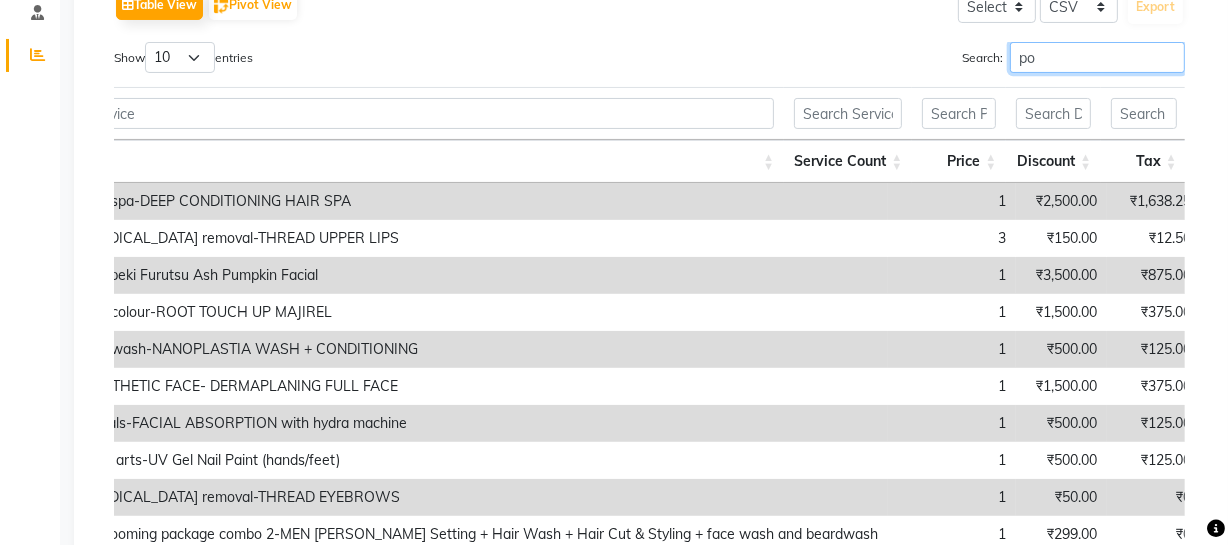 scroll, scrollTop: 192, scrollLeft: 0, axis: vertical 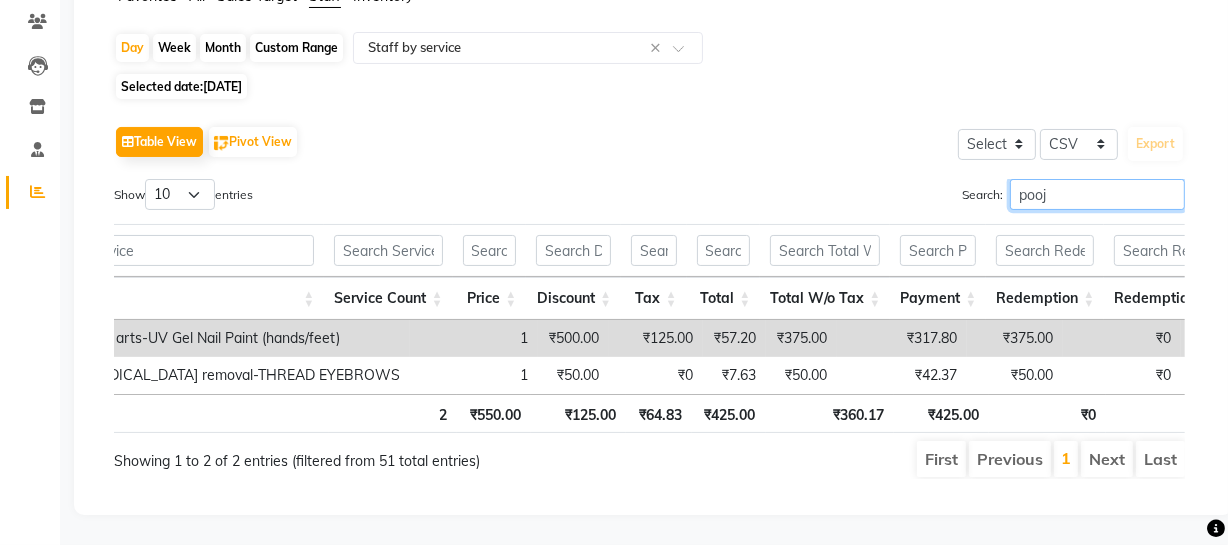 type on "pooja" 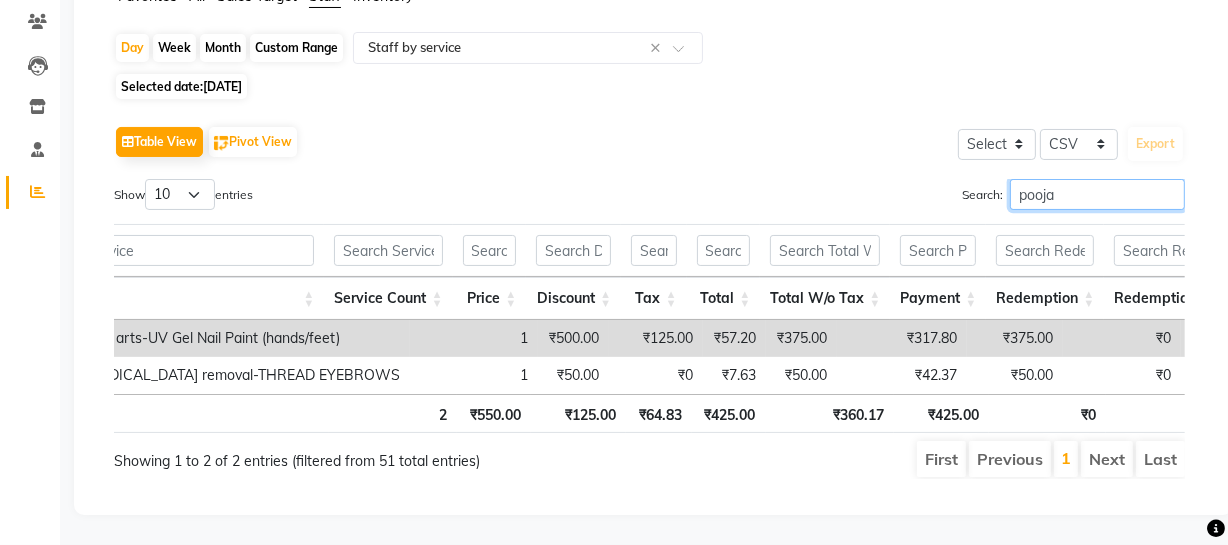 click on "pooja" at bounding box center (1097, 194) 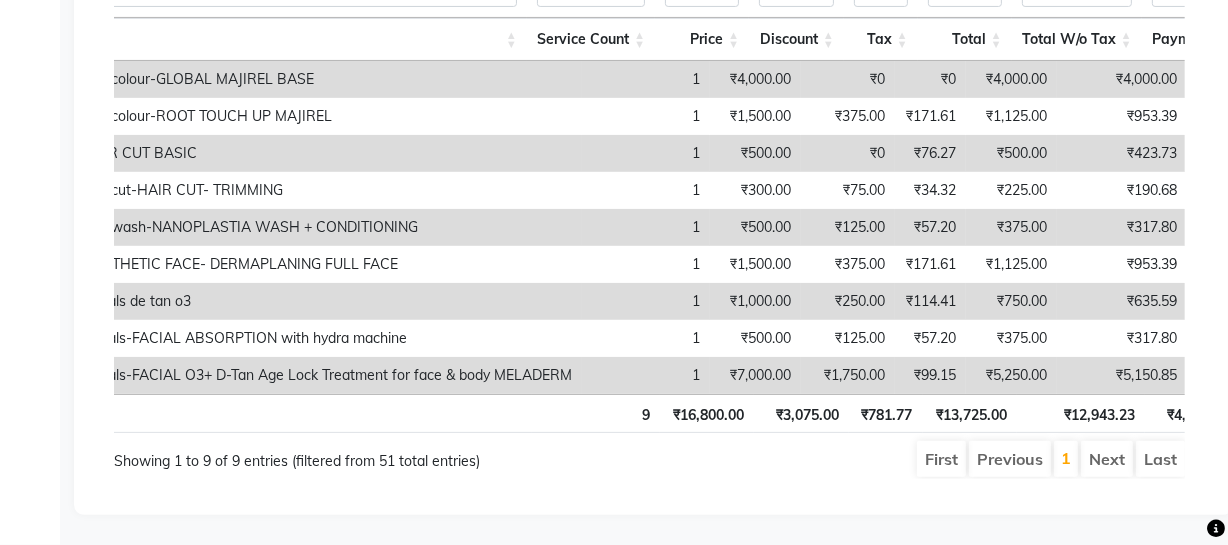 scroll, scrollTop: 0, scrollLeft: 0, axis: both 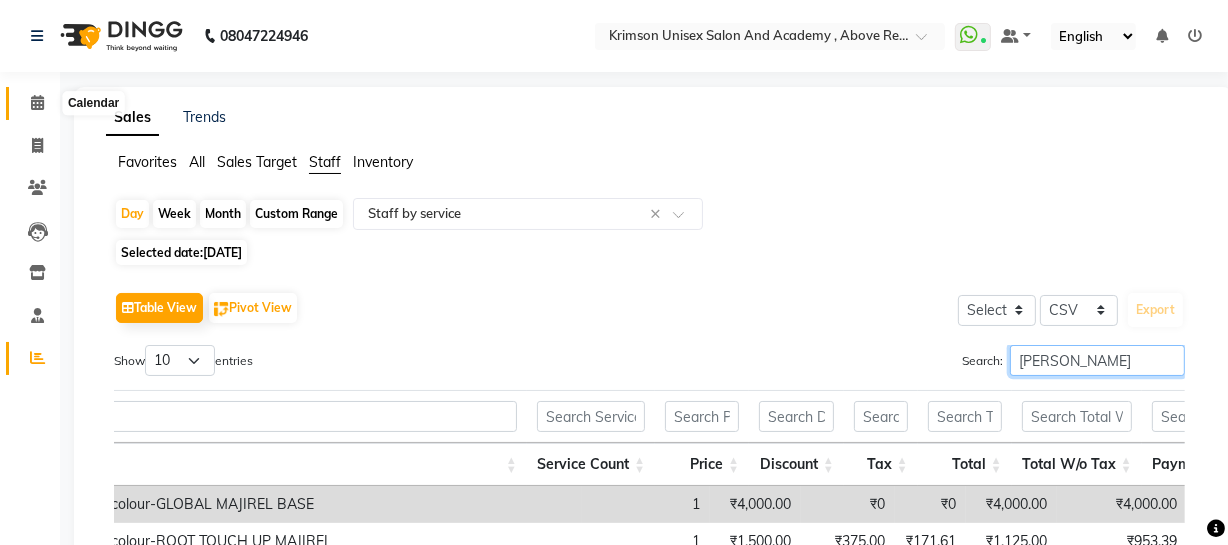 type on "[PERSON_NAME]" 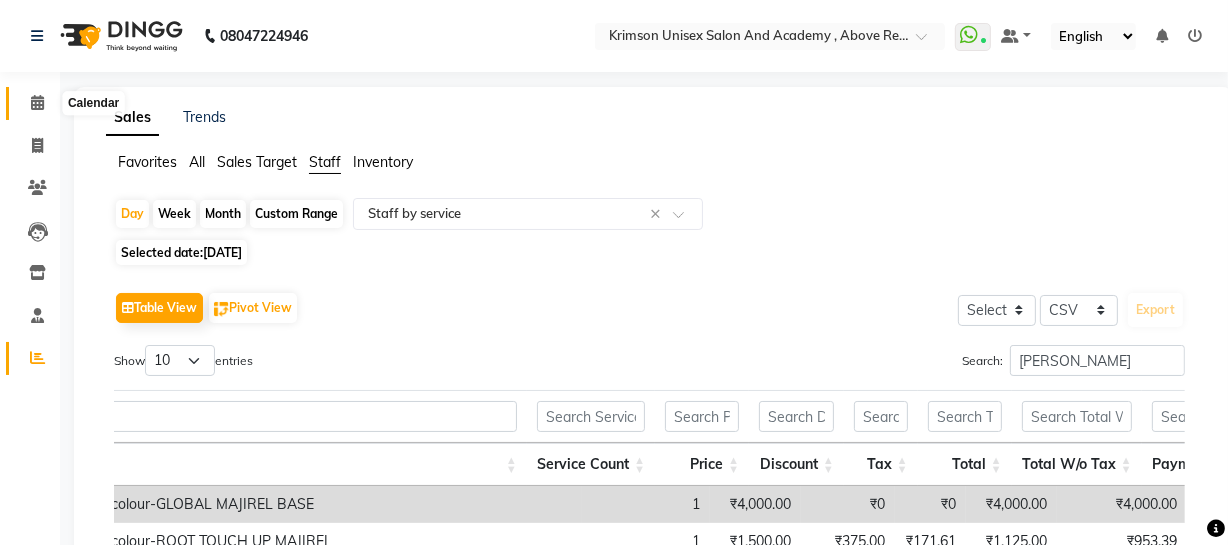 click 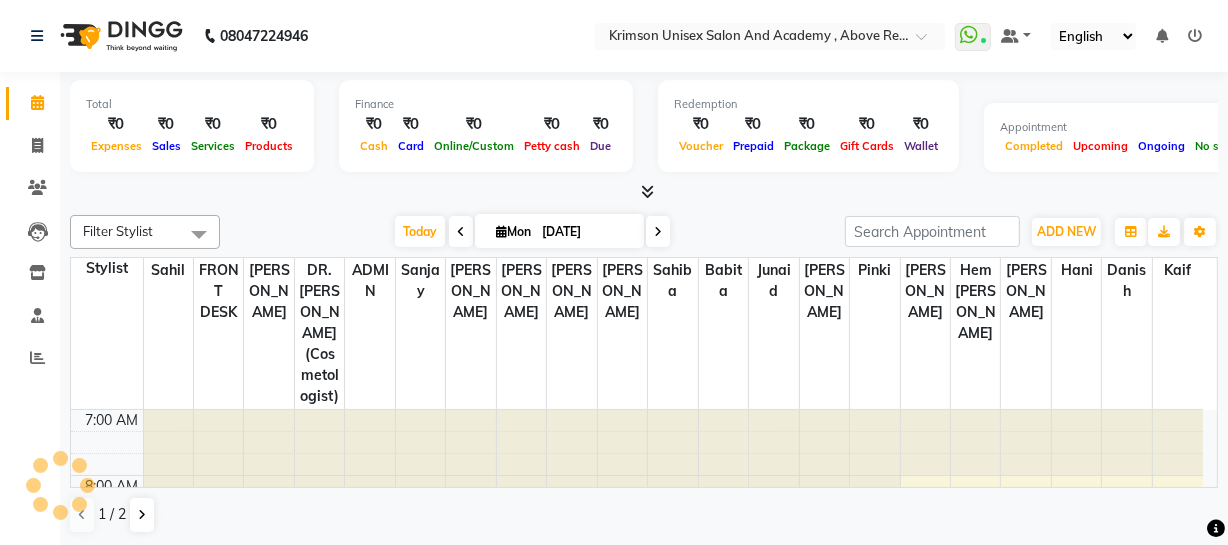 scroll, scrollTop: 0, scrollLeft: 0, axis: both 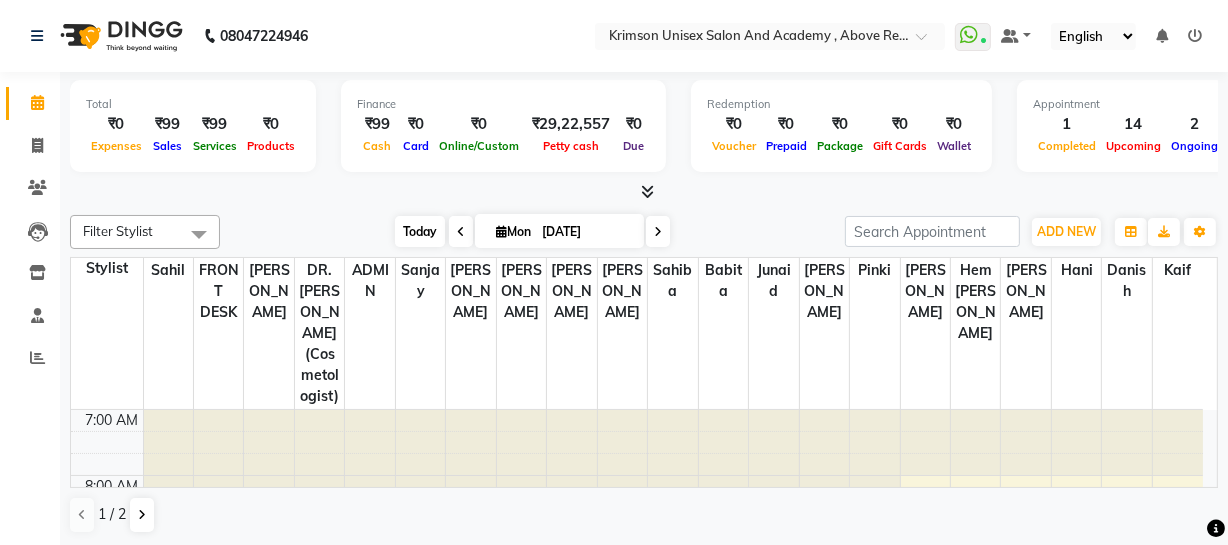 click on "Today" at bounding box center [420, 231] 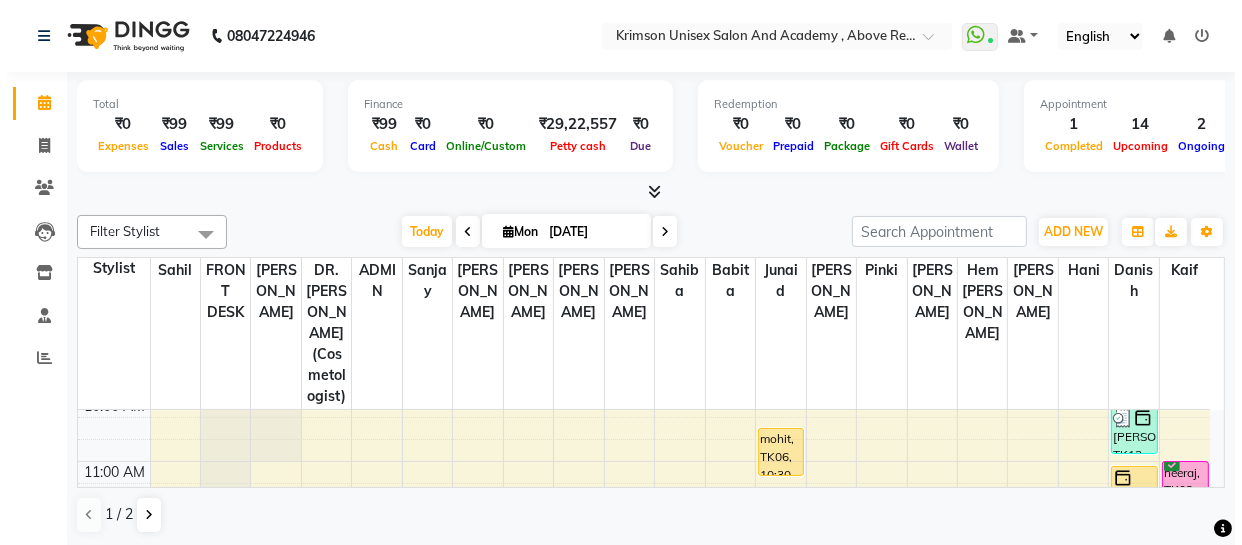 scroll, scrollTop: 211, scrollLeft: 0, axis: vertical 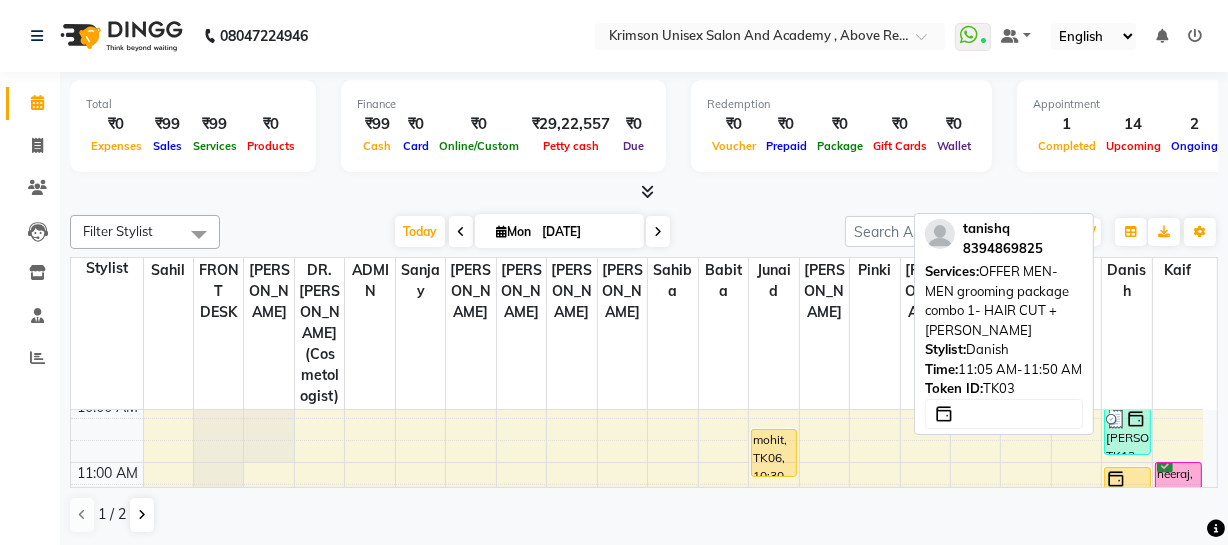 click on "tanishq, TK03, 11:05 AM-11:50 AM, OFFER MEN-MEN grooming package combo 1- HAIR CUT + [PERSON_NAME]" at bounding box center (1127, 491) 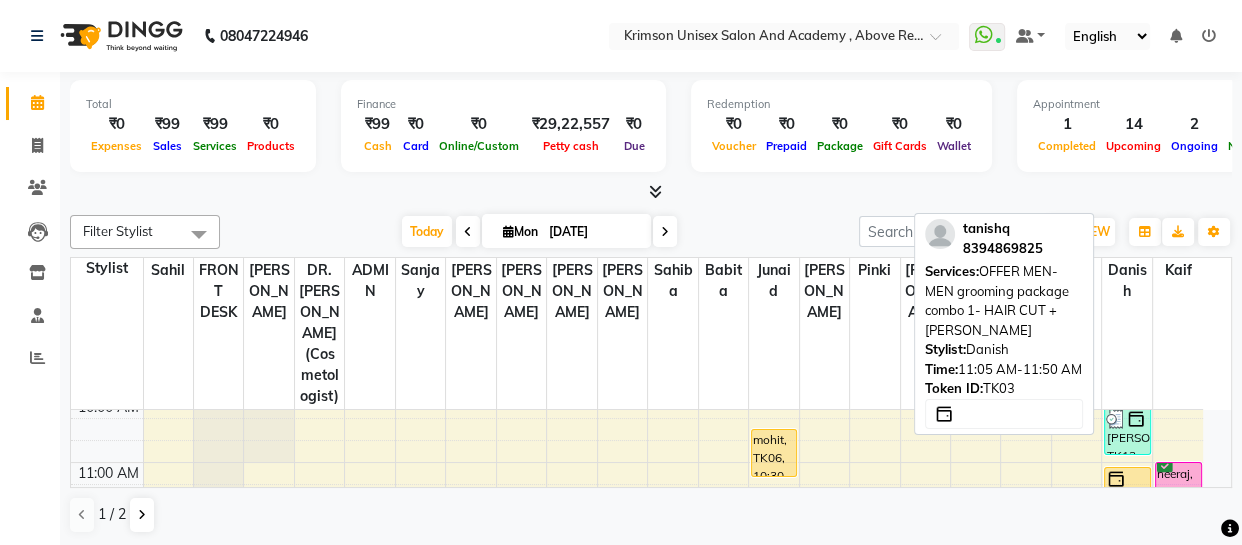 select on "1" 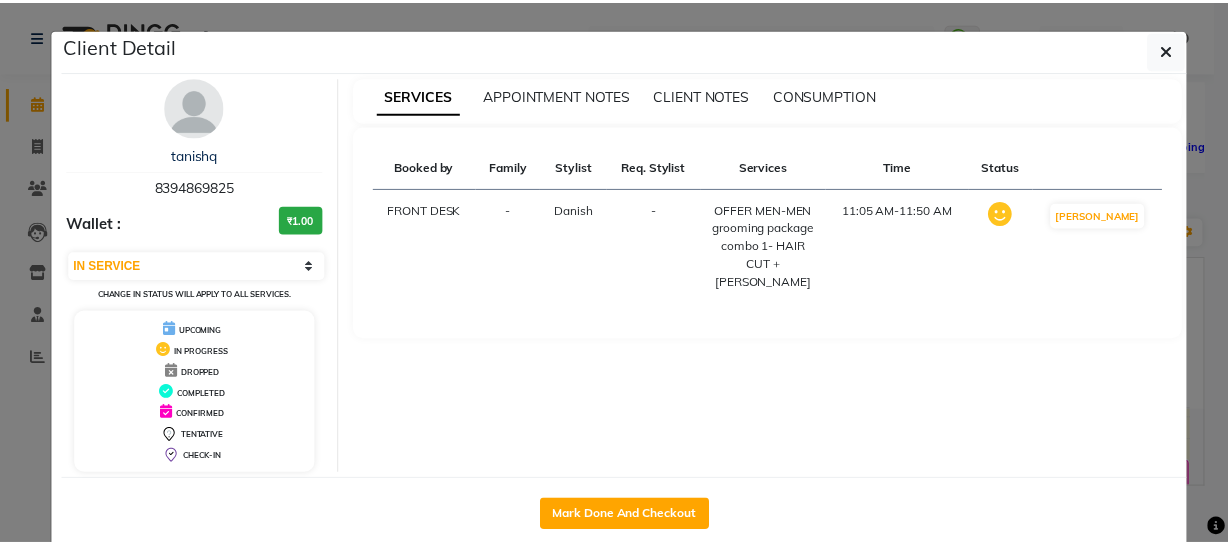 scroll, scrollTop: 35, scrollLeft: 0, axis: vertical 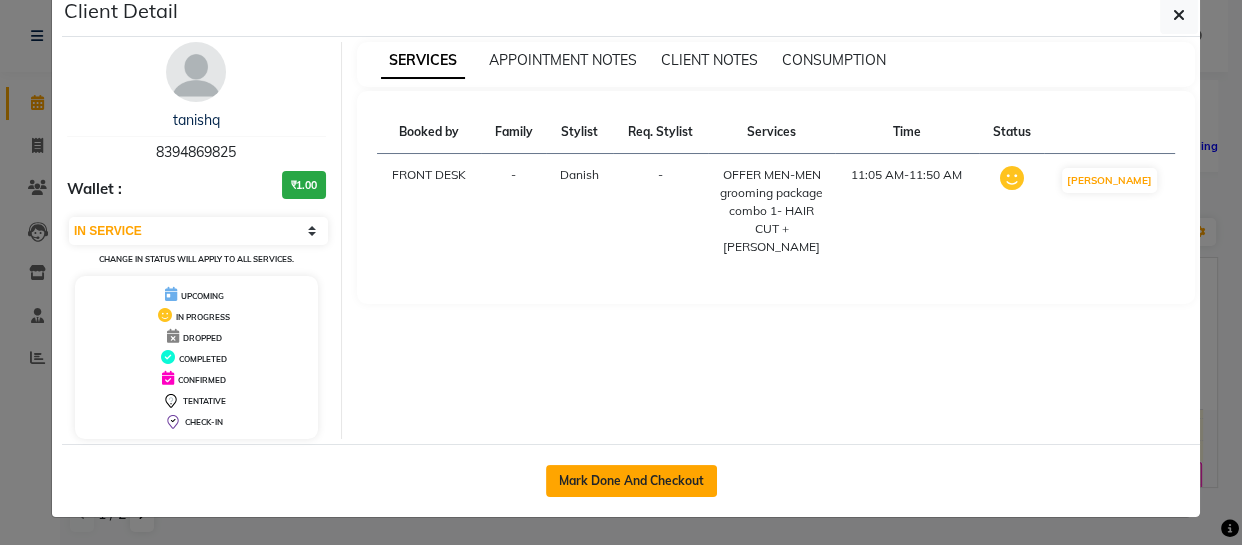 click on "Mark Done And Checkout" 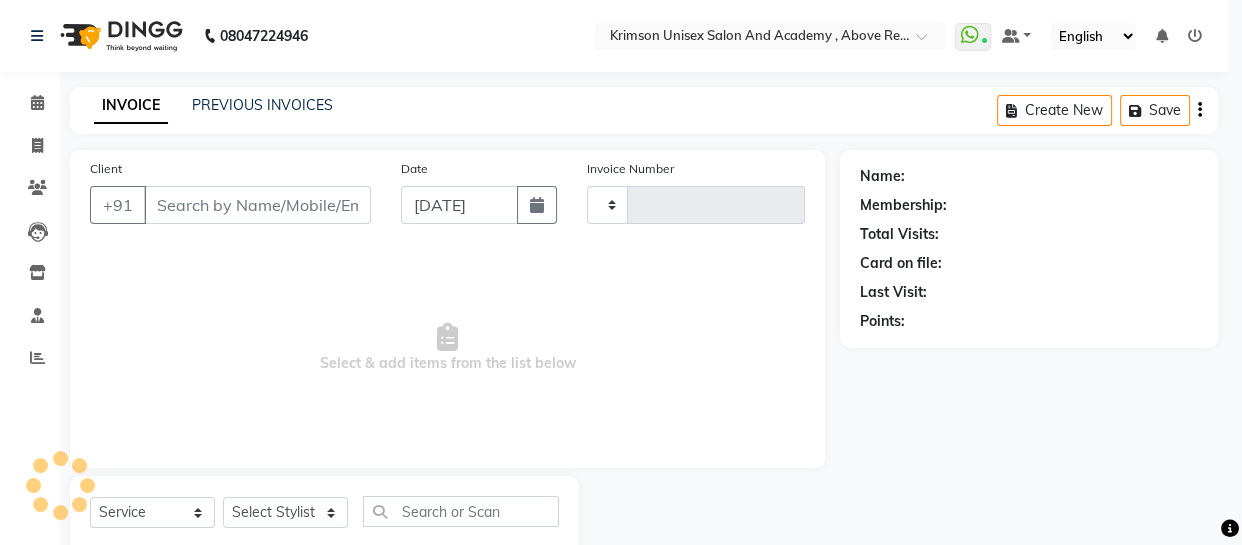 type on "2948" 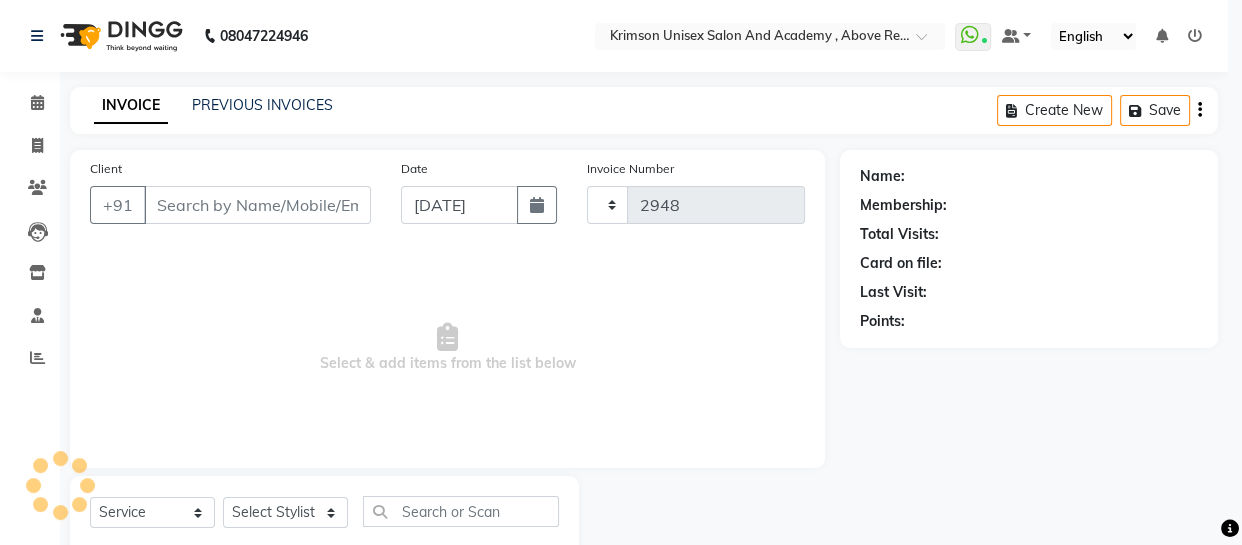 select on "5853" 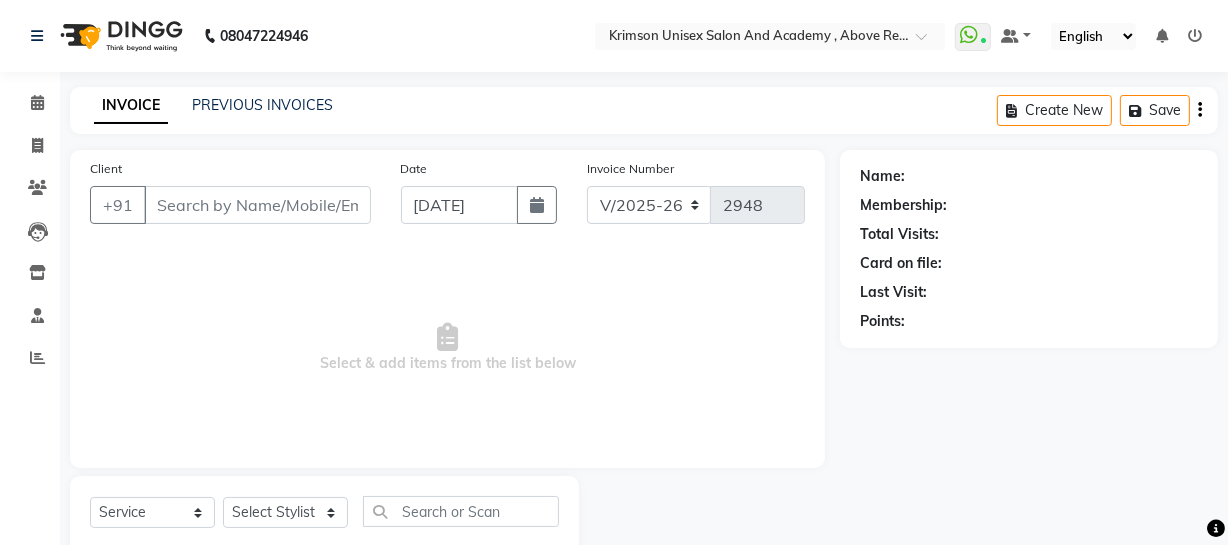 type on "8394869825" 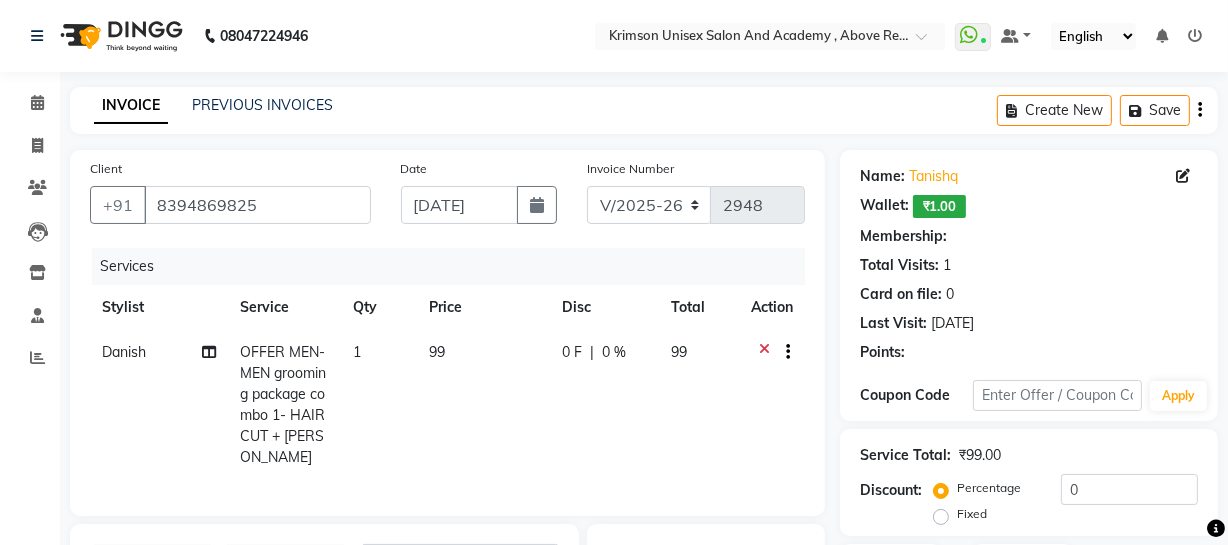 select on "1: Object" 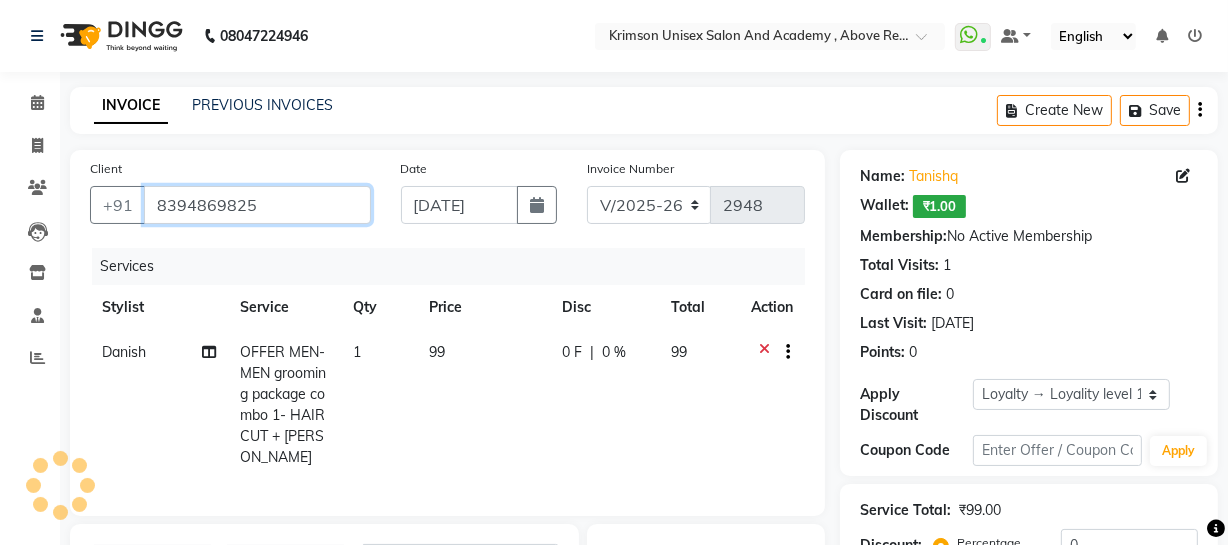 click on "8394869825" at bounding box center [257, 205] 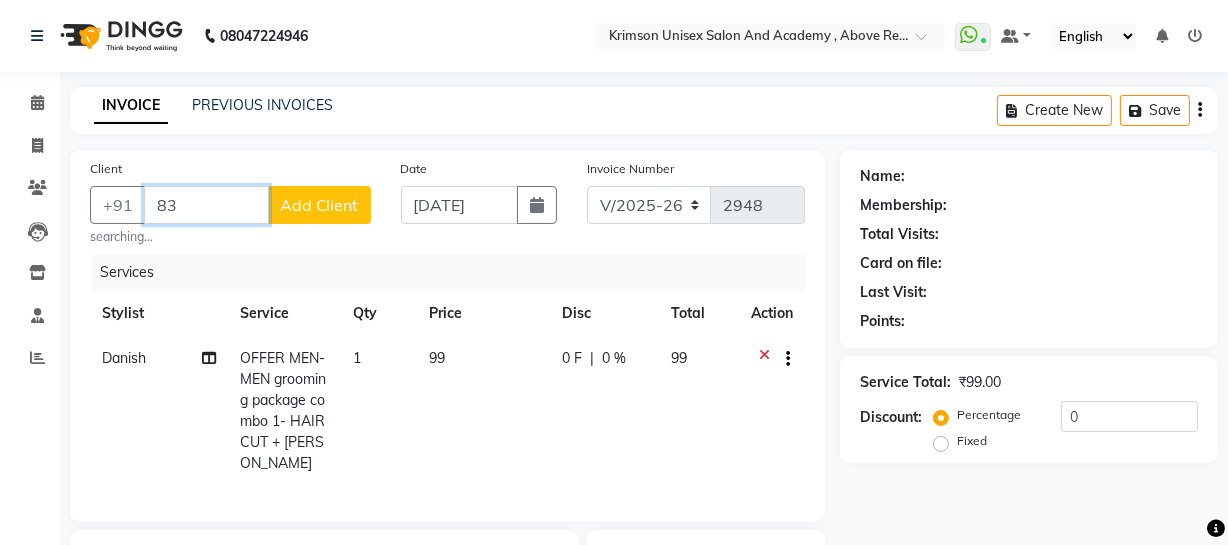 type on "8" 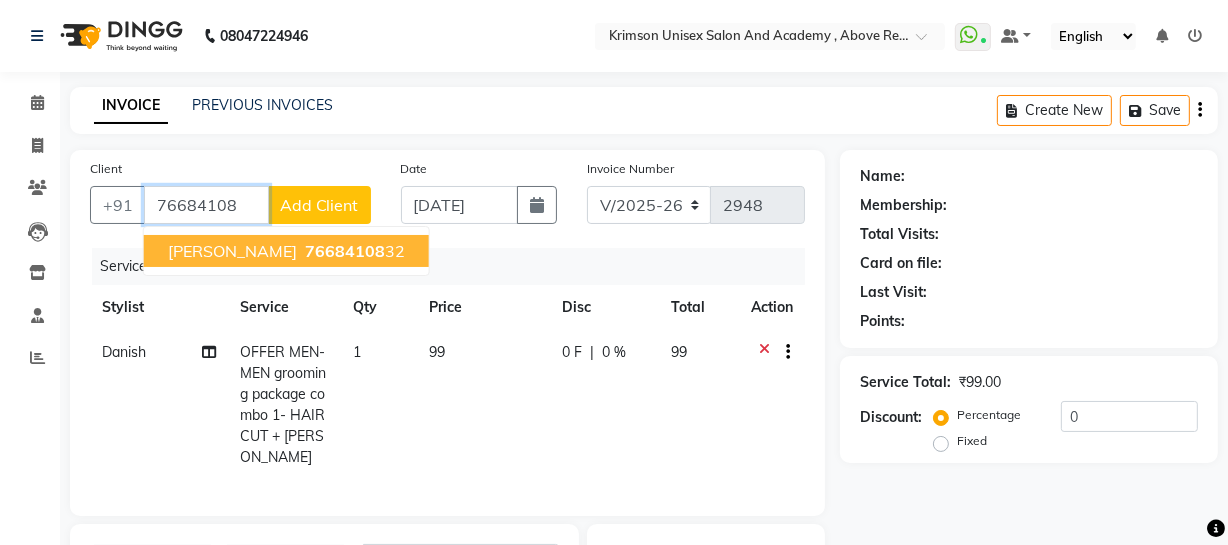 click on "[PERSON_NAME]   76684108 32" at bounding box center [286, 251] 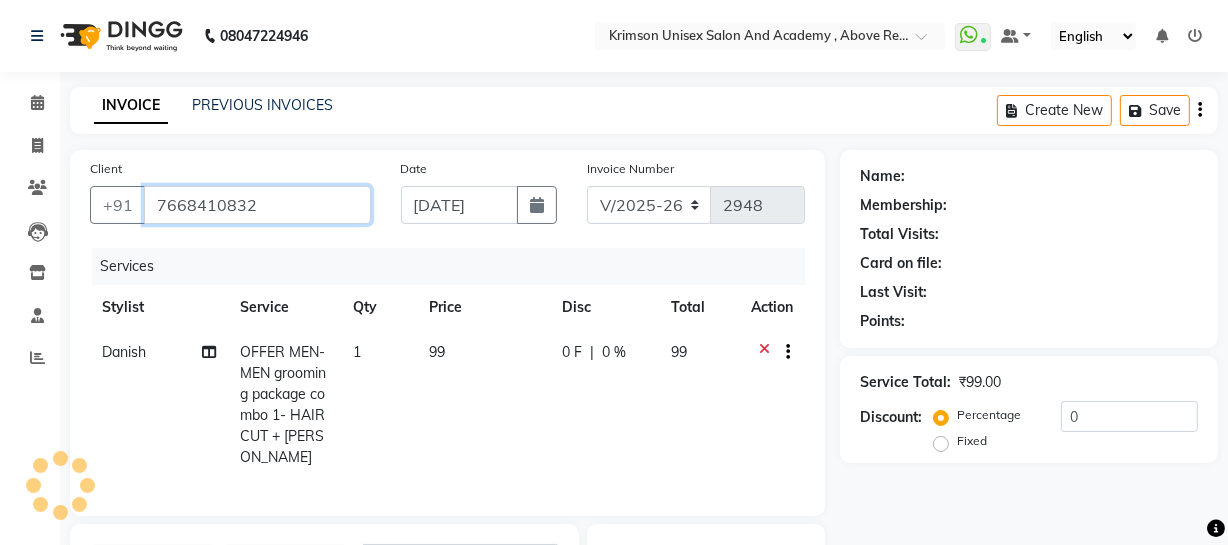 type on "7668410832" 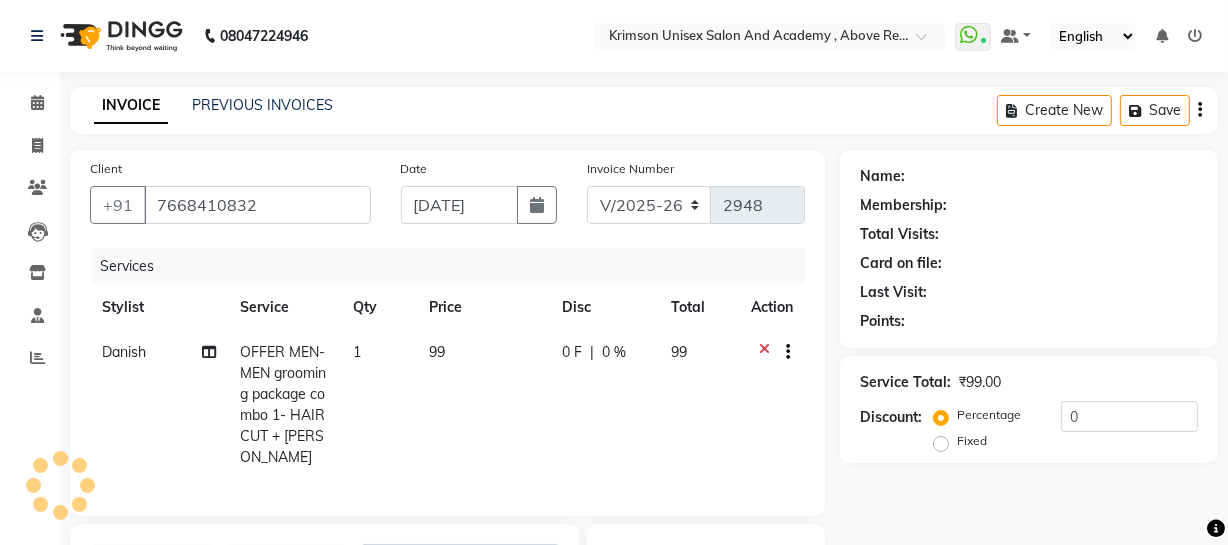 select on "1: Object" 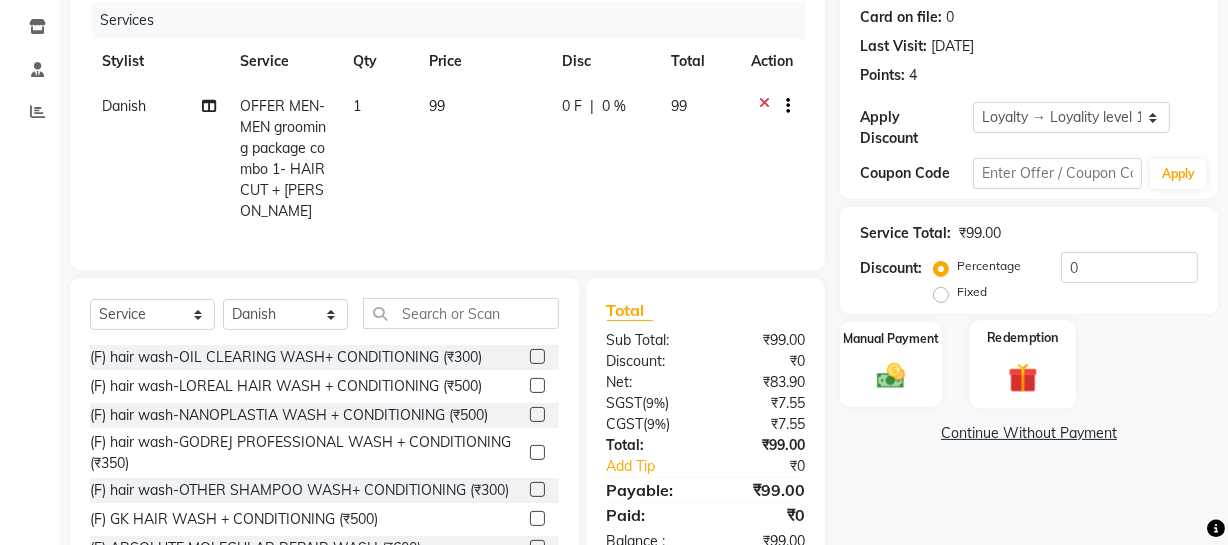 scroll, scrollTop: 318, scrollLeft: 0, axis: vertical 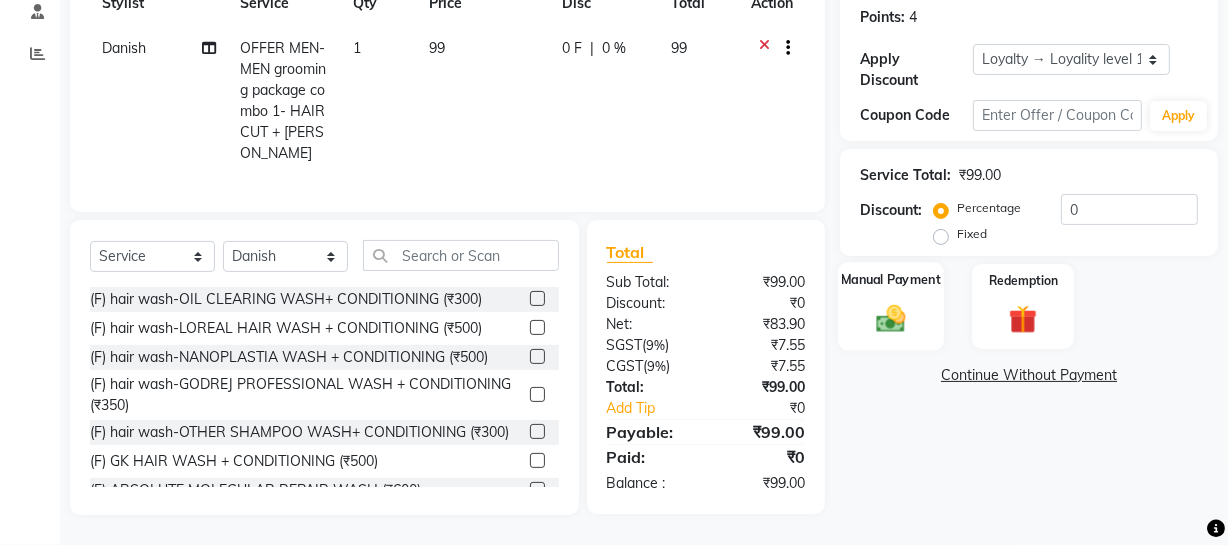 click 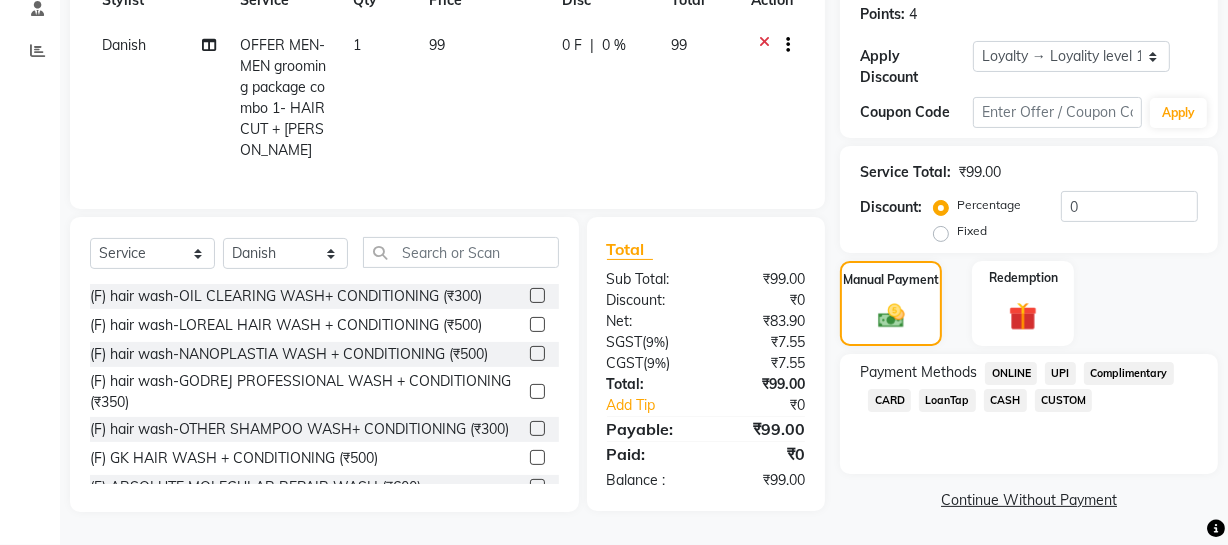 click on "ONLINE" 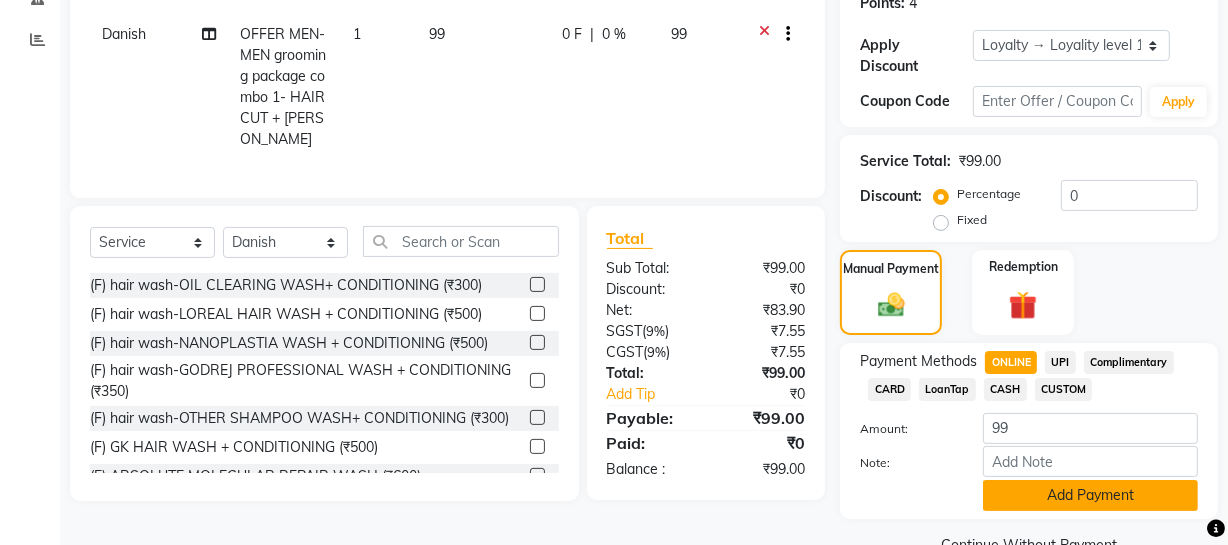 click on "Add Payment" 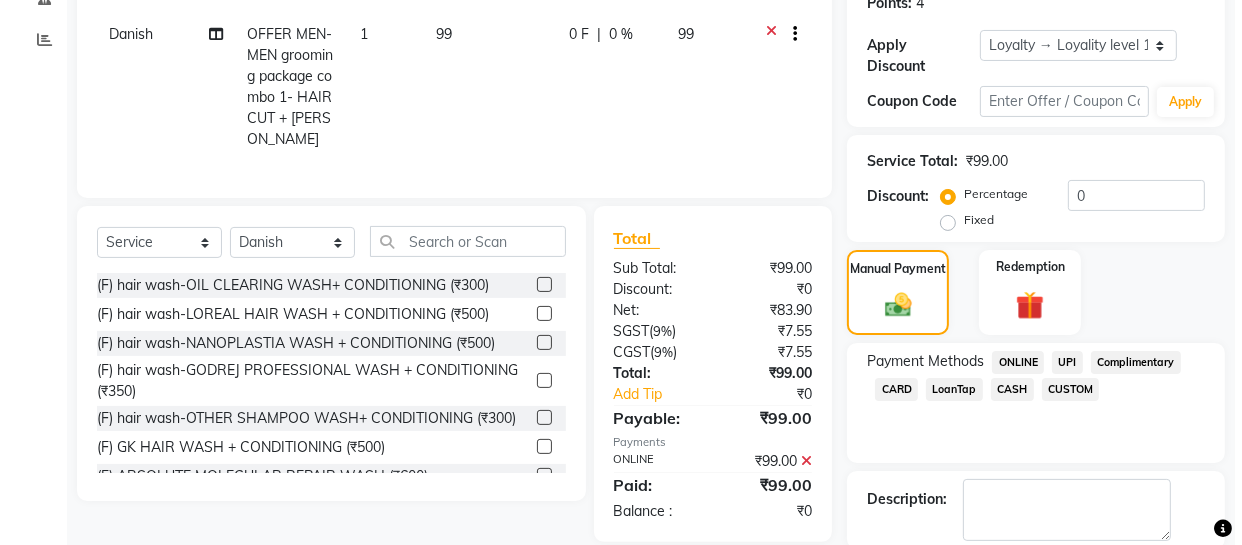scroll, scrollTop: 520, scrollLeft: 0, axis: vertical 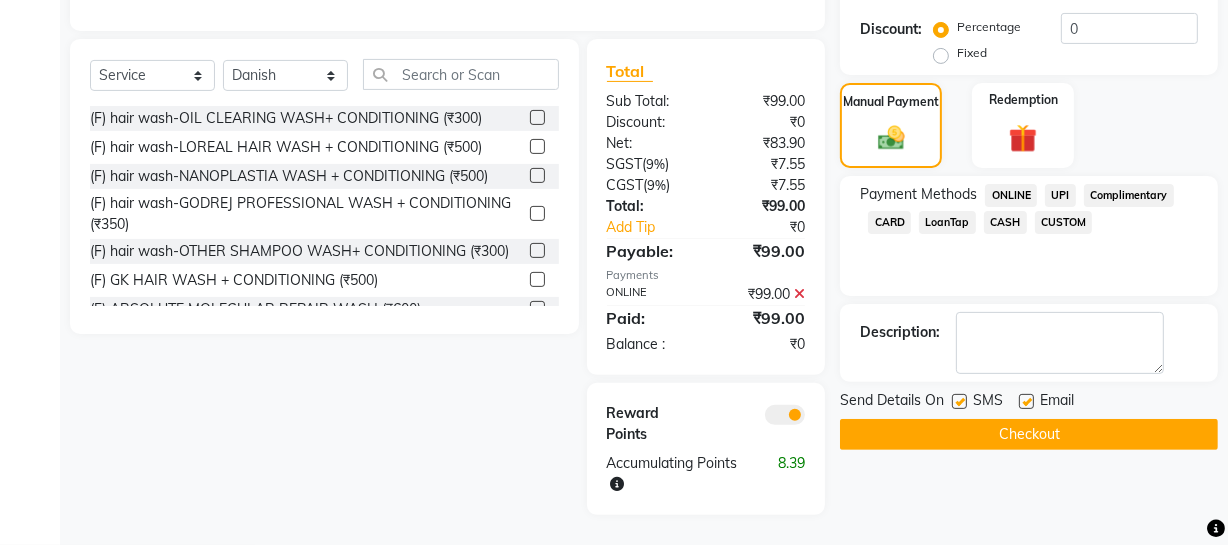 click 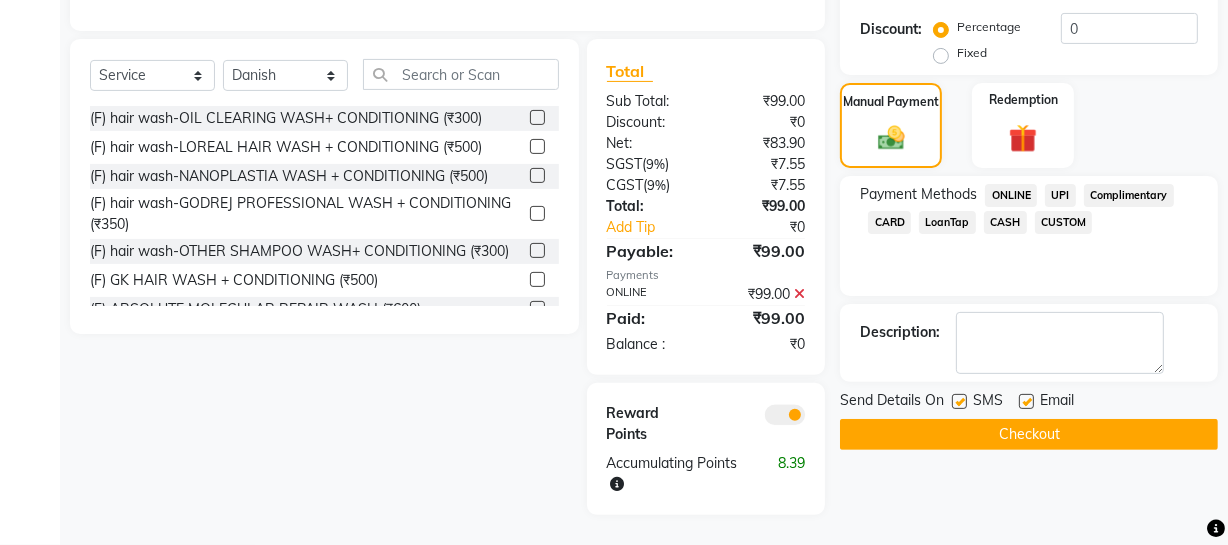 click 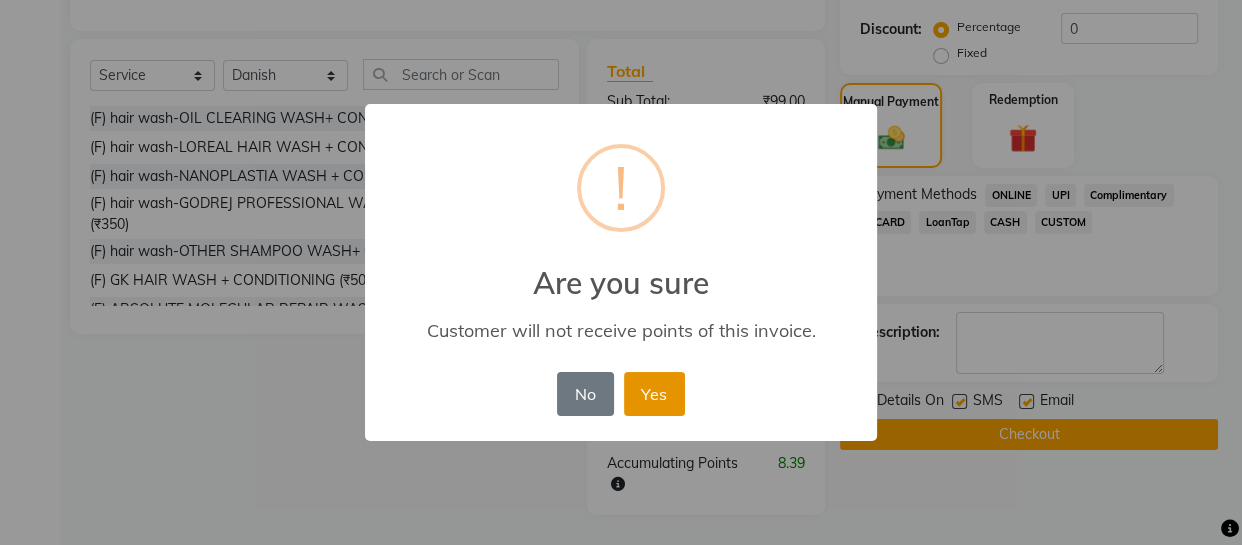 click on "Yes" at bounding box center [654, 394] 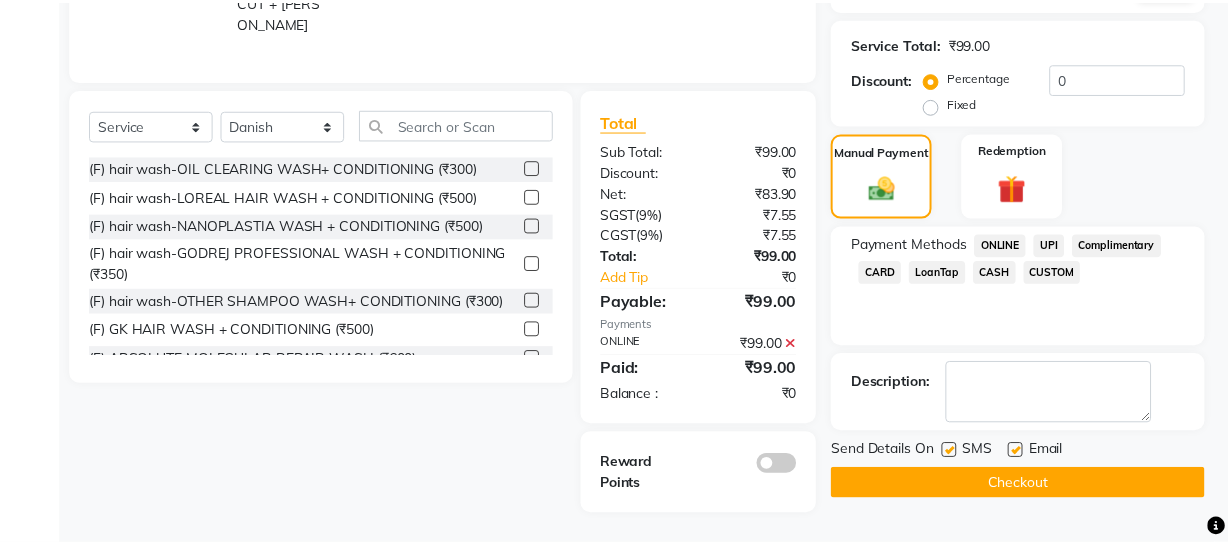 scroll, scrollTop: 450, scrollLeft: 0, axis: vertical 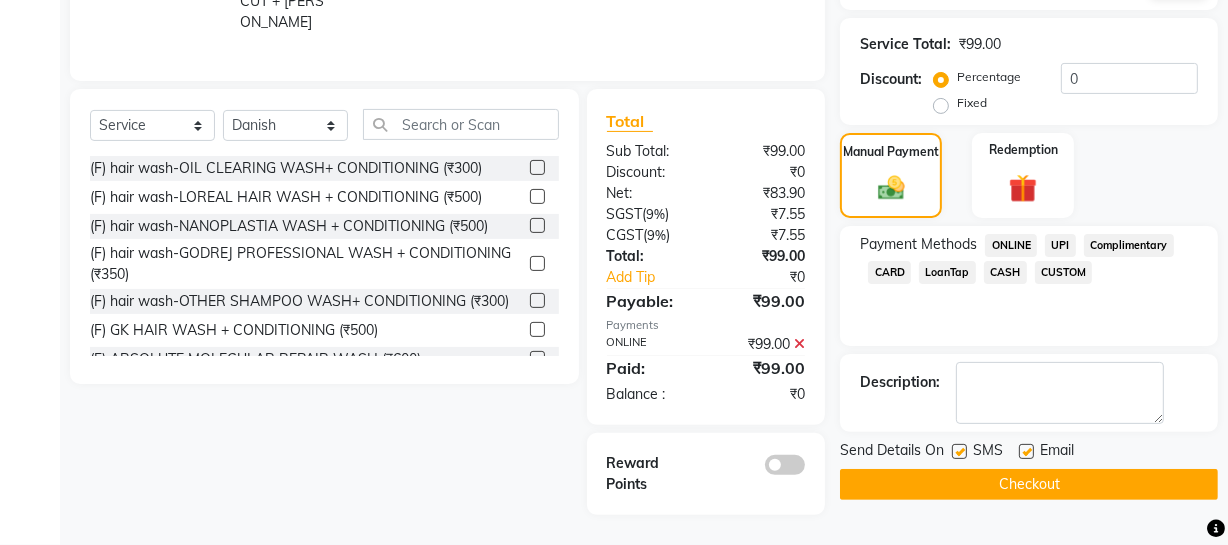 click on "Checkout" 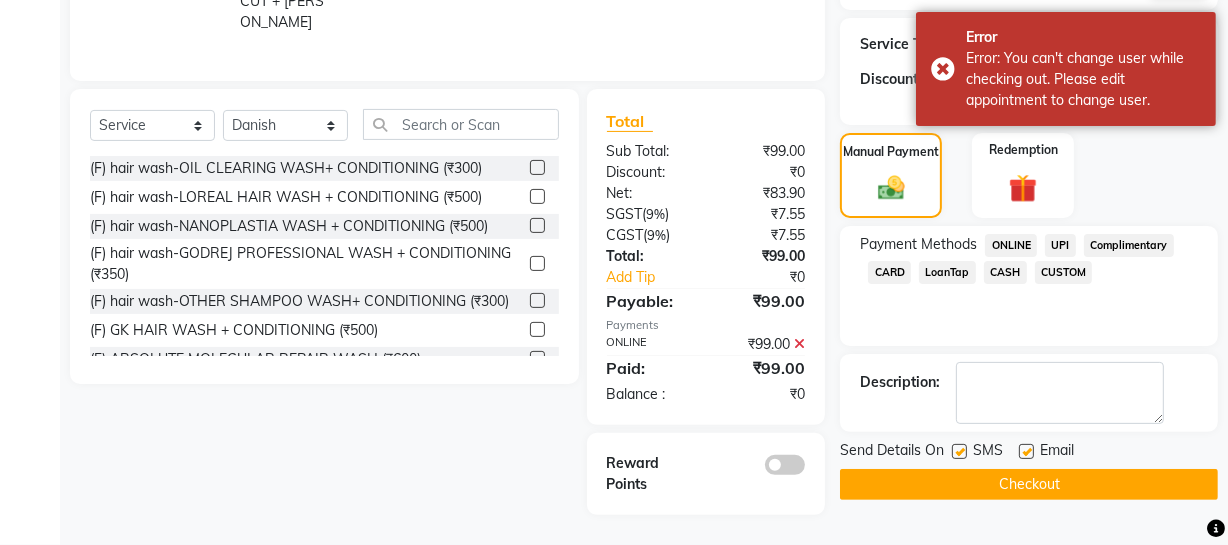 click on "Checkout" 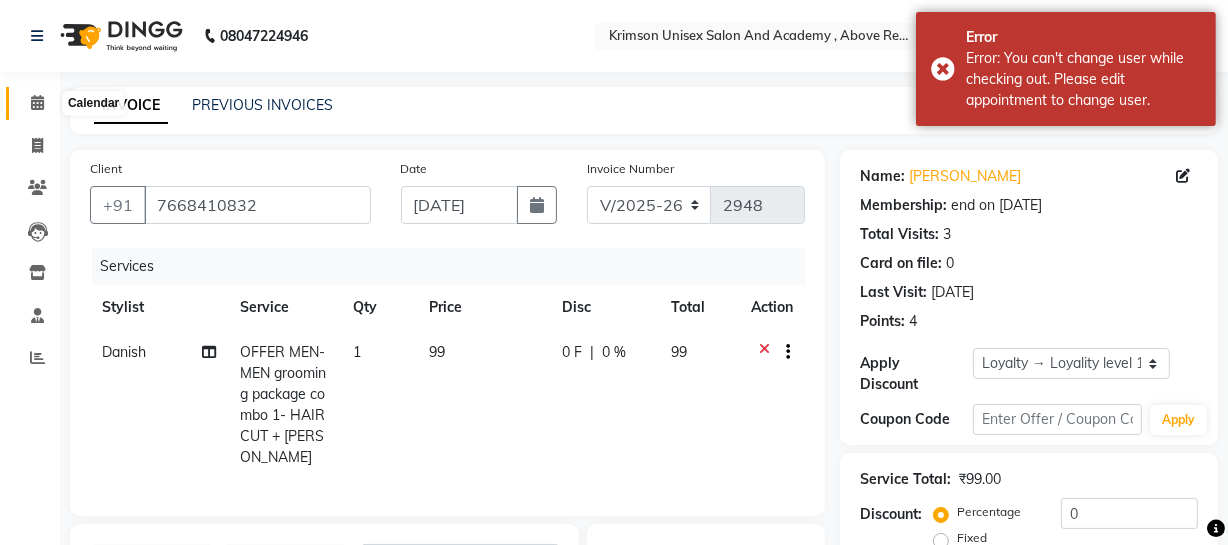 click 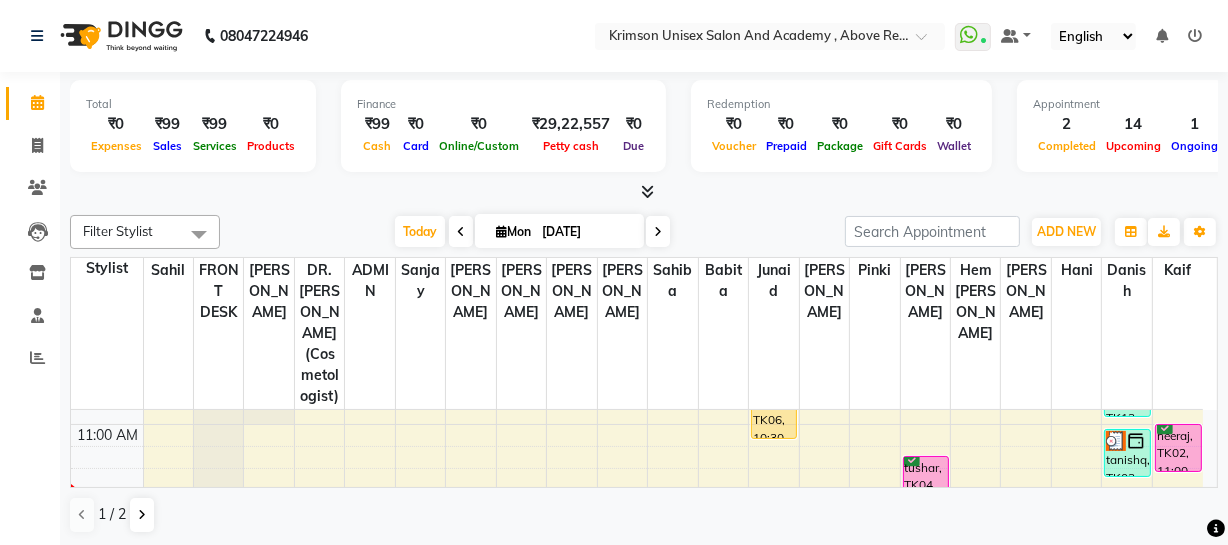 scroll, scrollTop: 253, scrollLeft: 0, axis: vertical 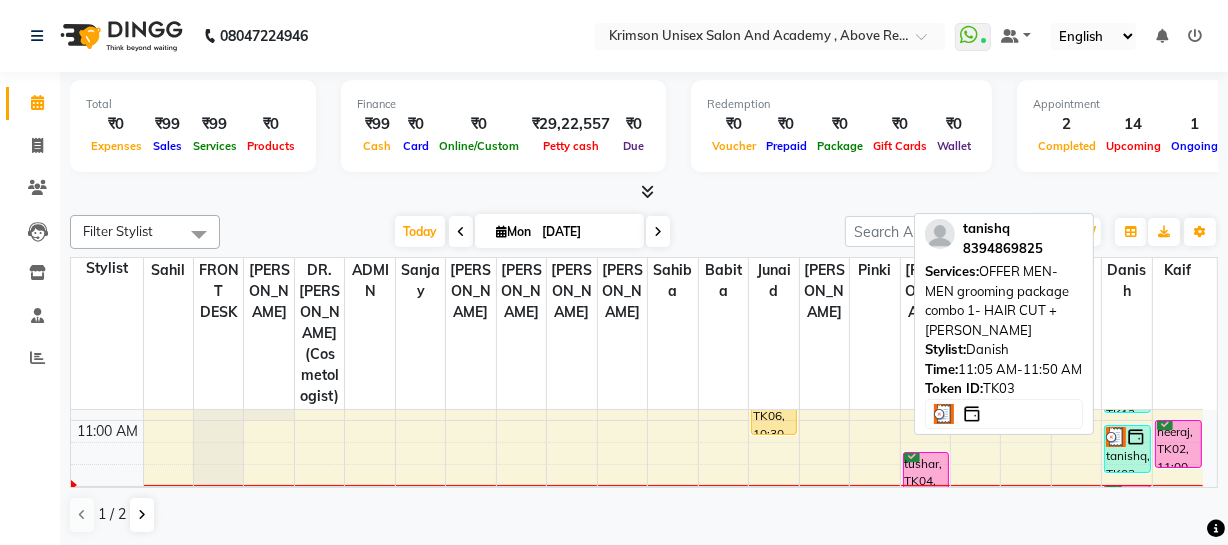 click on "tanishq, TK03, 11:05 AM-11:50 AM, OFFER MEN-MEN grooming package combo 1- HAIR CUT + [PERSON_NAME]" at bounding box center (1127, 449) 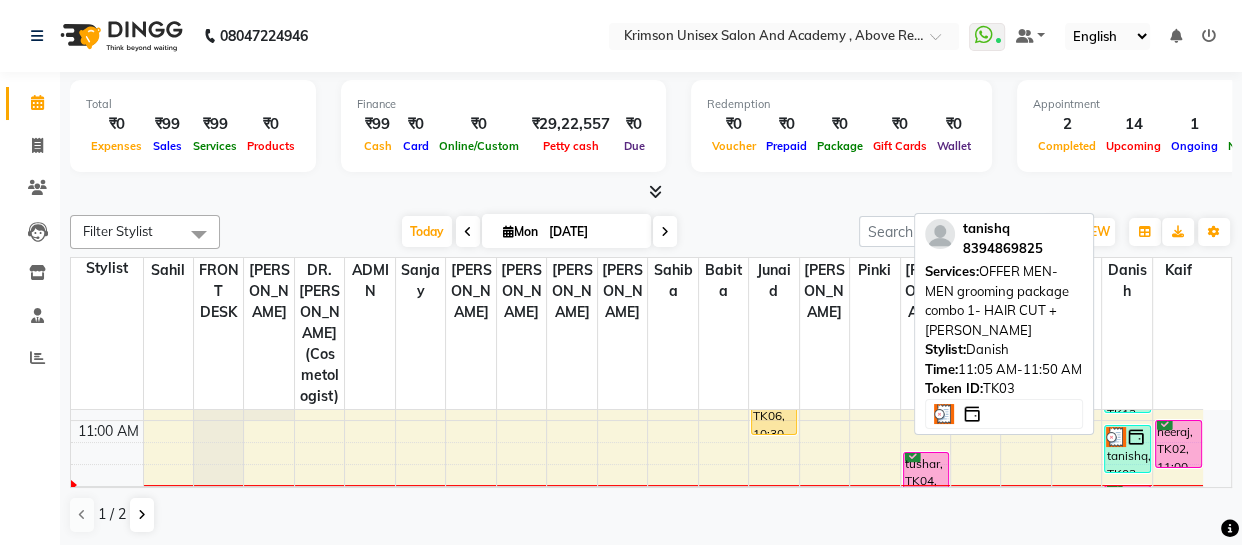 select on "3" 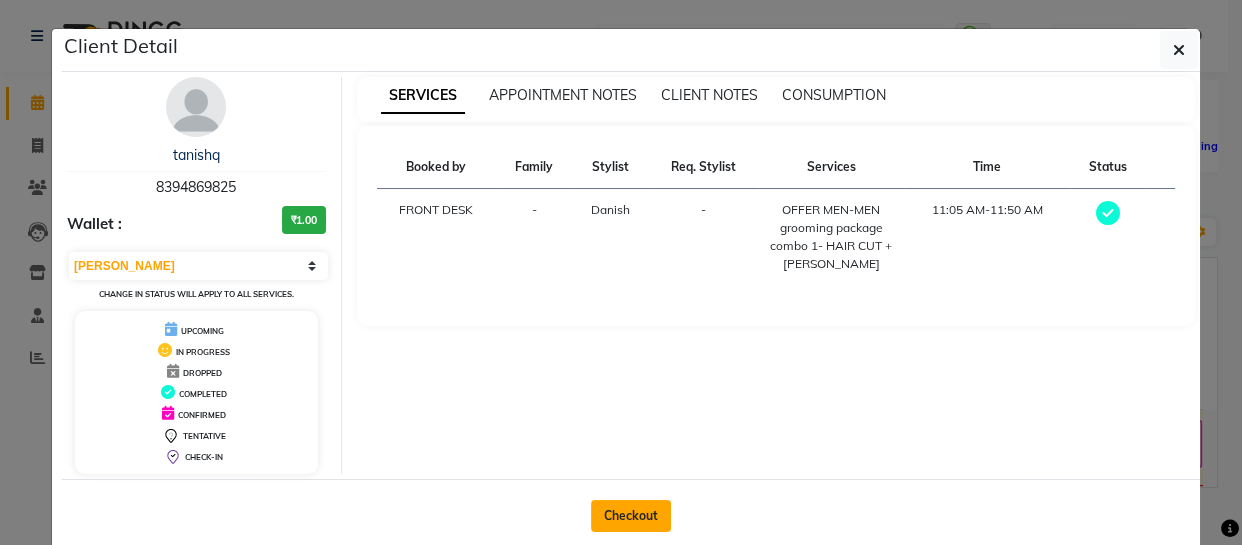 click on "Checkout" 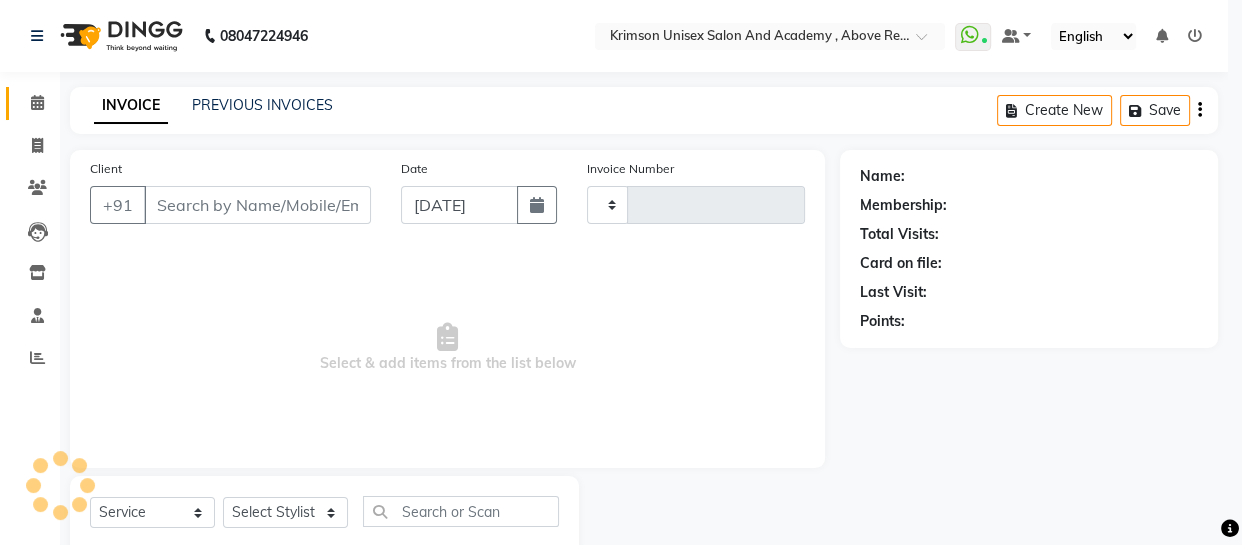 type on "2948" 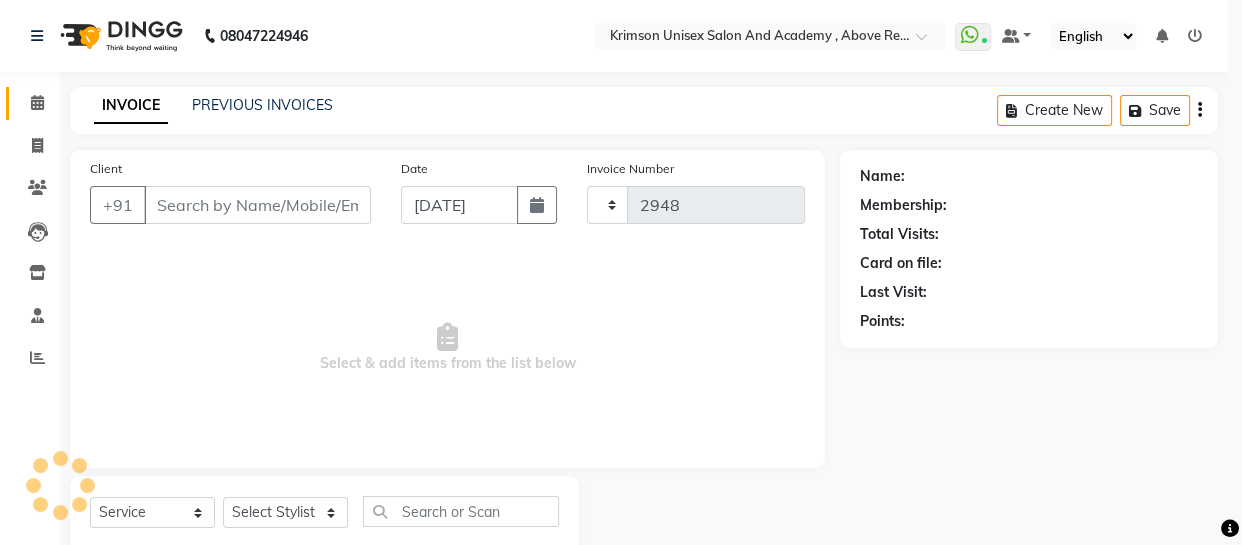 select on "5853" 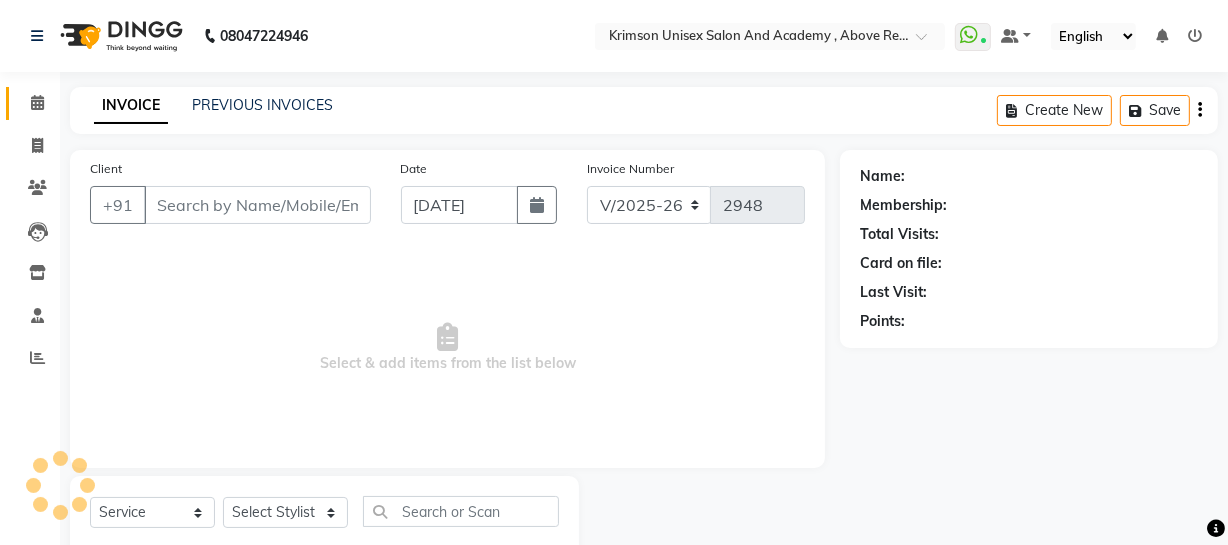 type on "8394869825" 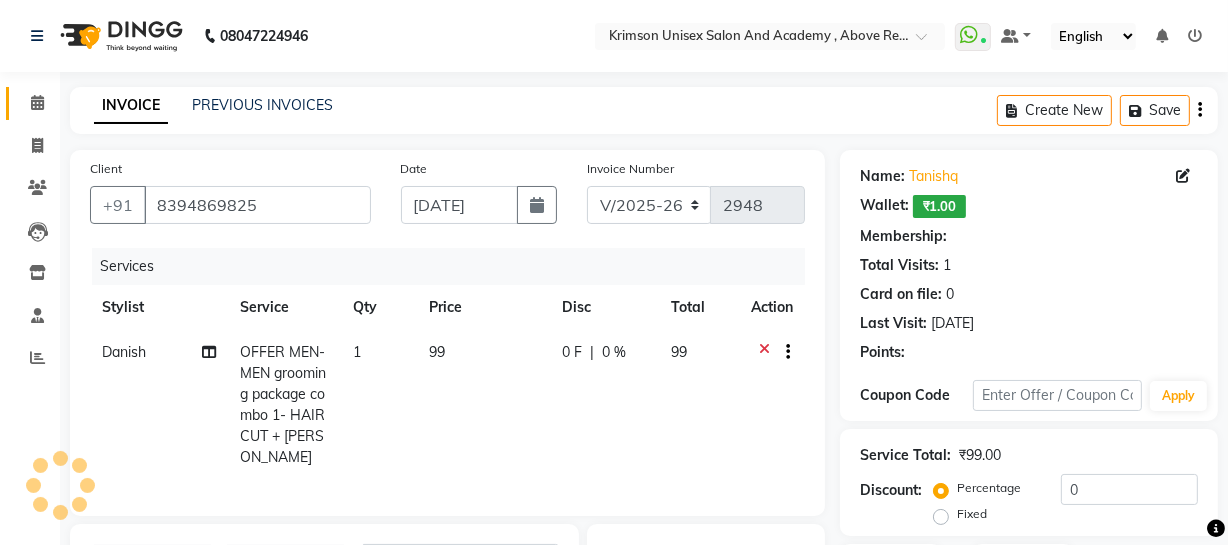 select on "1: Object" 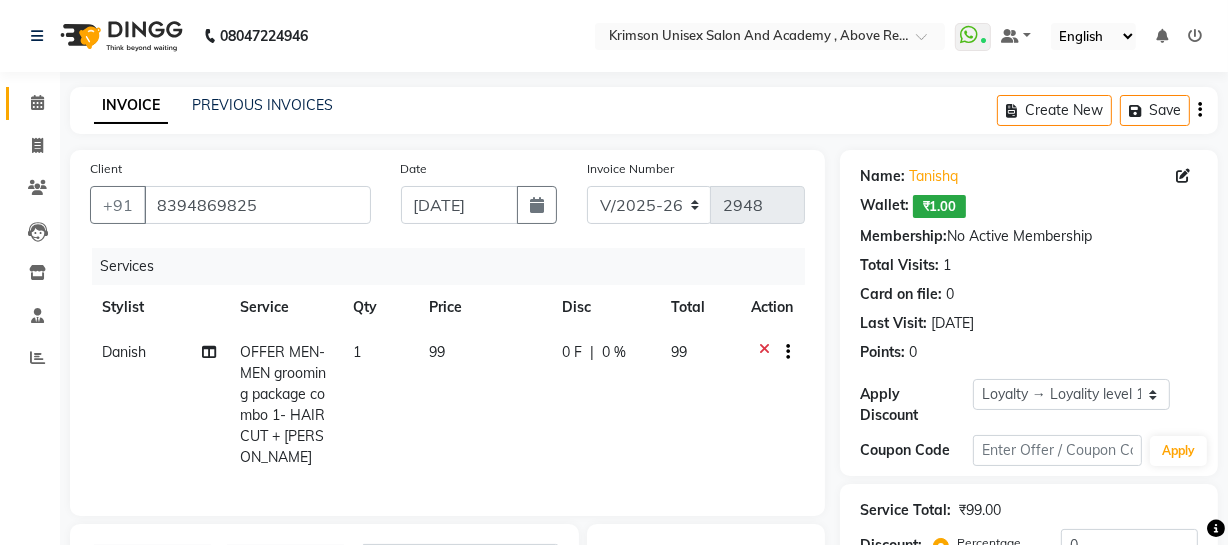scroll, scrollTop: 318, scrollLeft: 0, axis: vertical 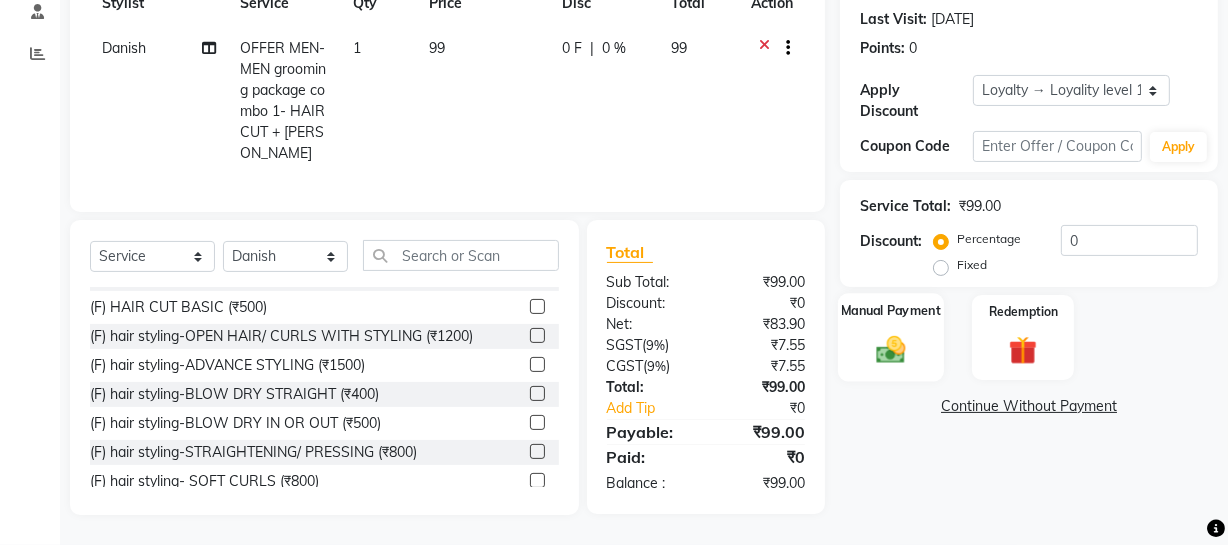 click on "Manual Payment" 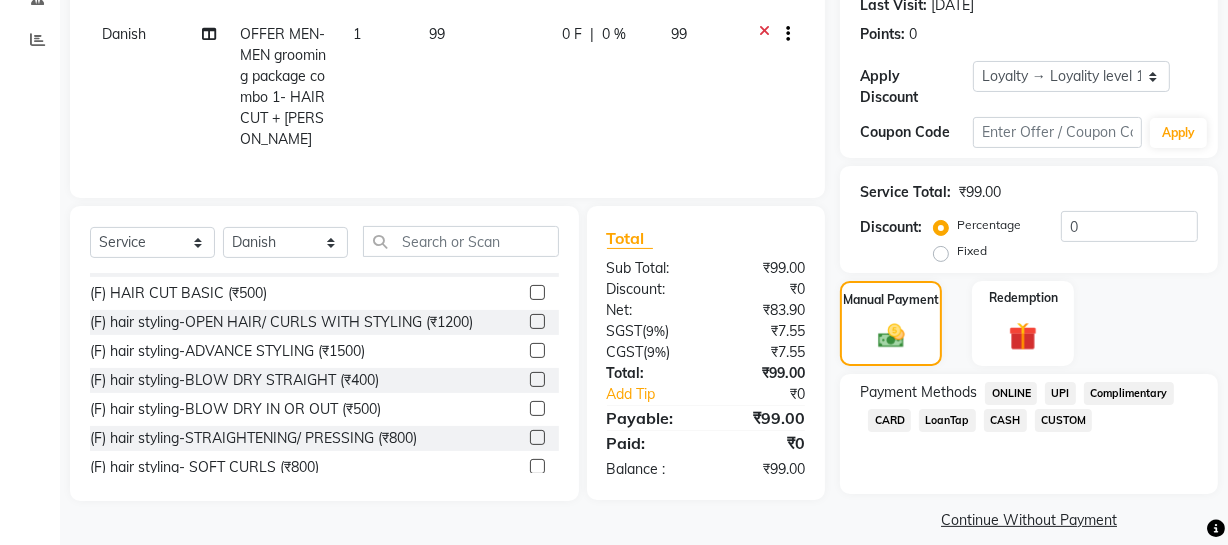 click on "ONLINE" 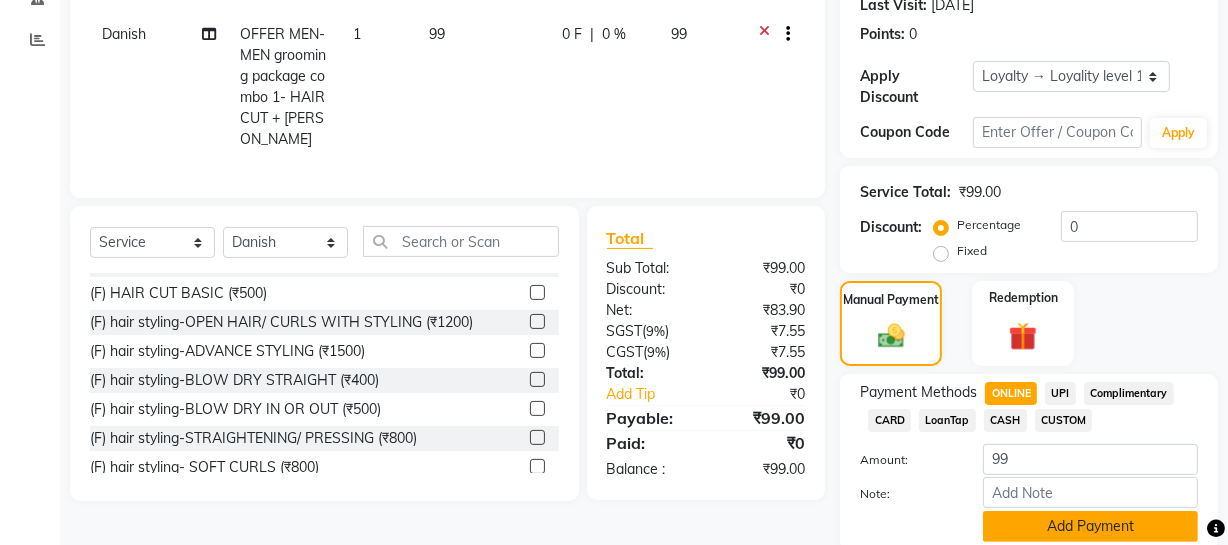 click on "Add Payment" 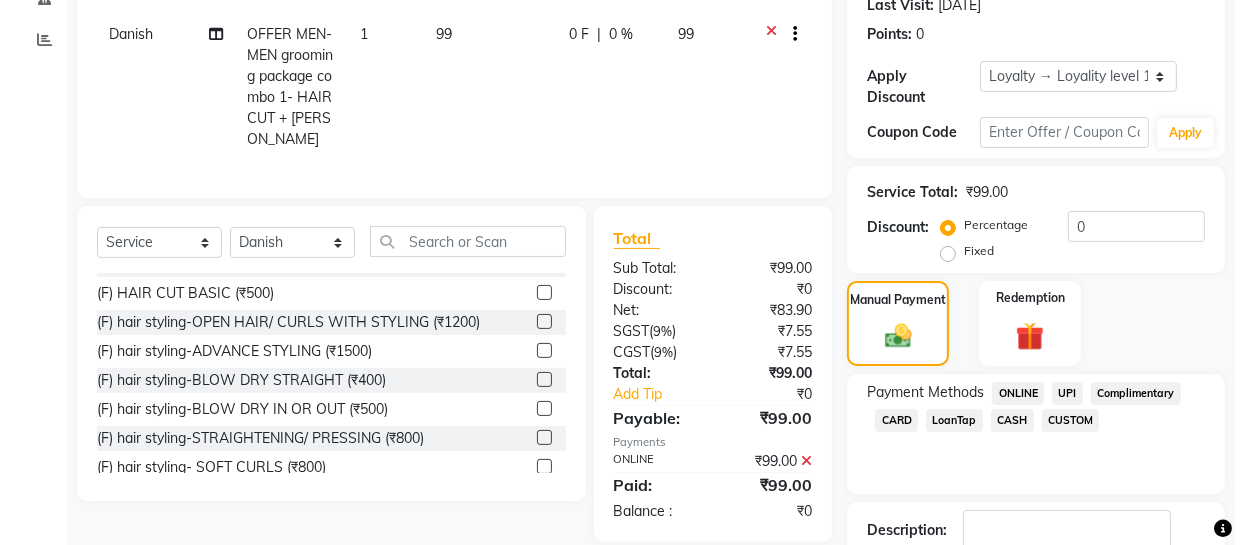 scroll, scrollTop: 520, scrollLeft: 0, axis: vertical 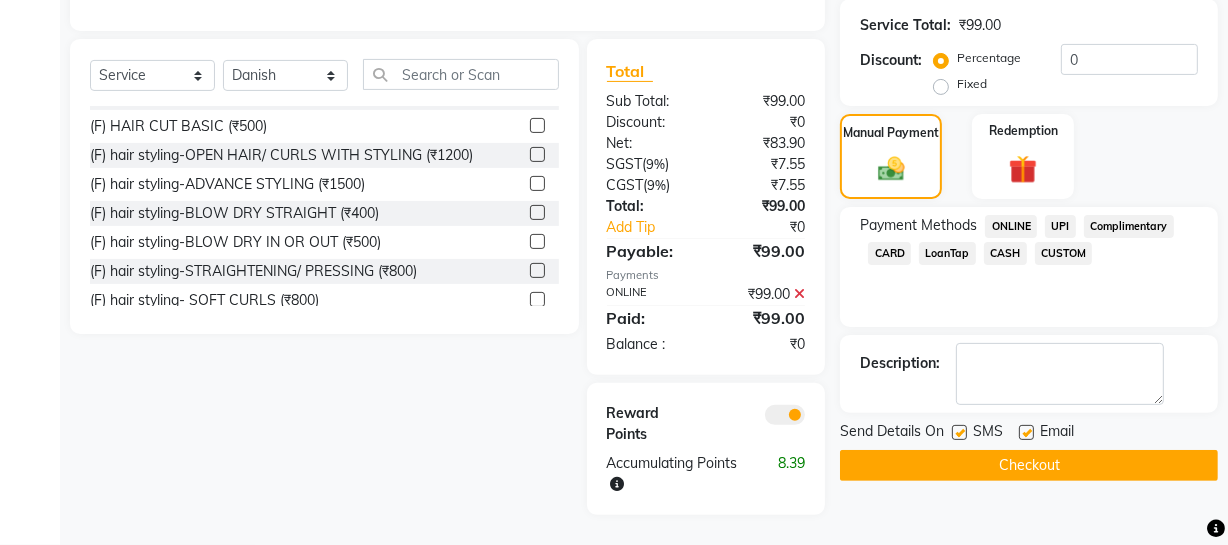 click 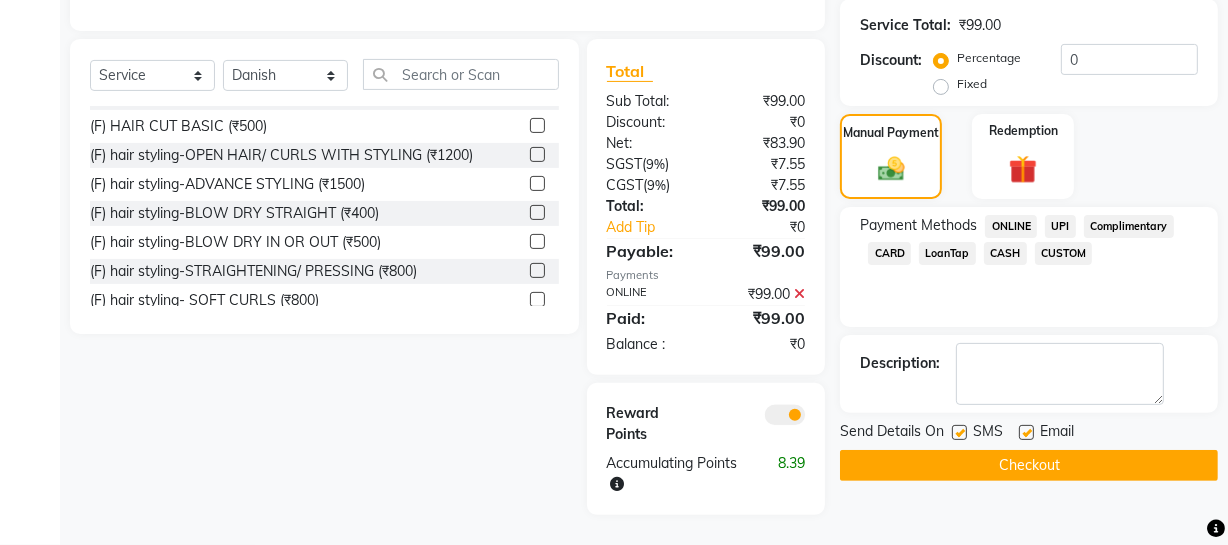 click 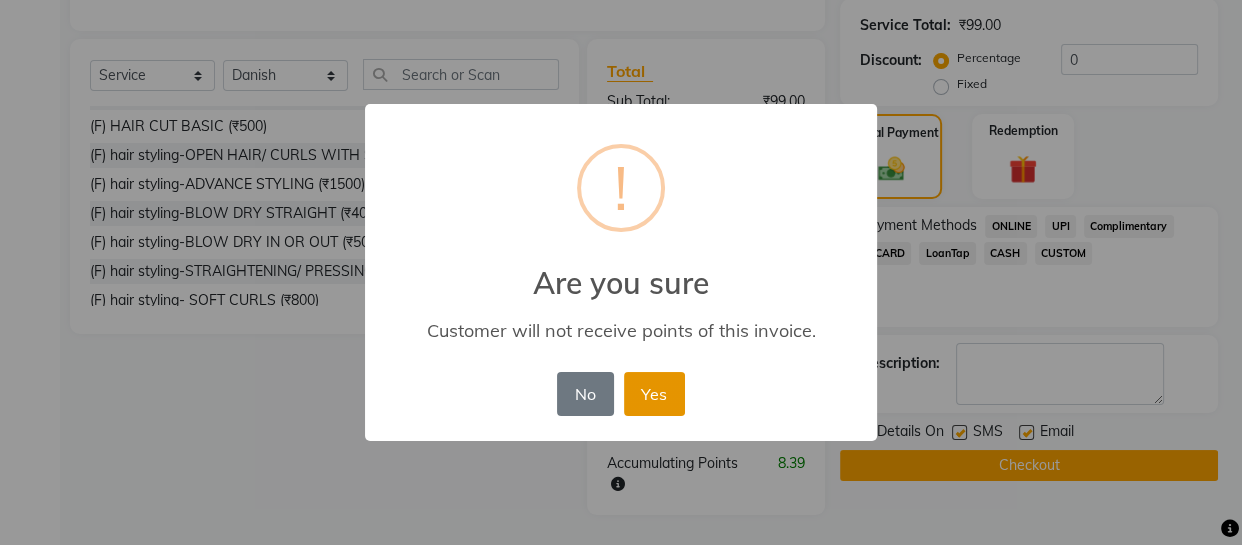 click on "Yes" at bounding box center (654, 394) 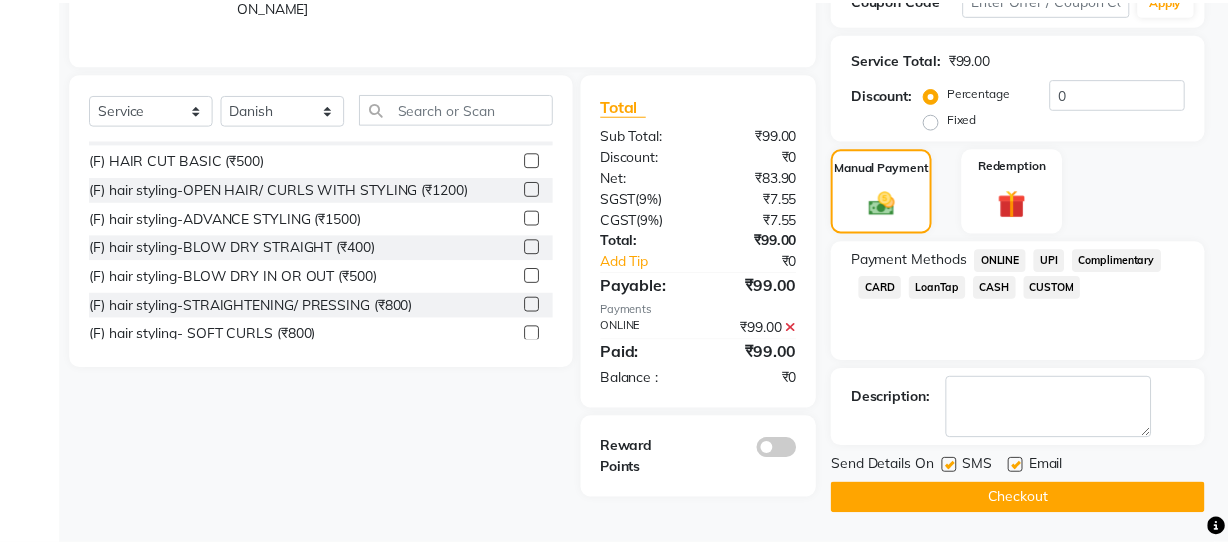 scroll, scrollTop: 450, scrollLeft: 0, axis: vertical 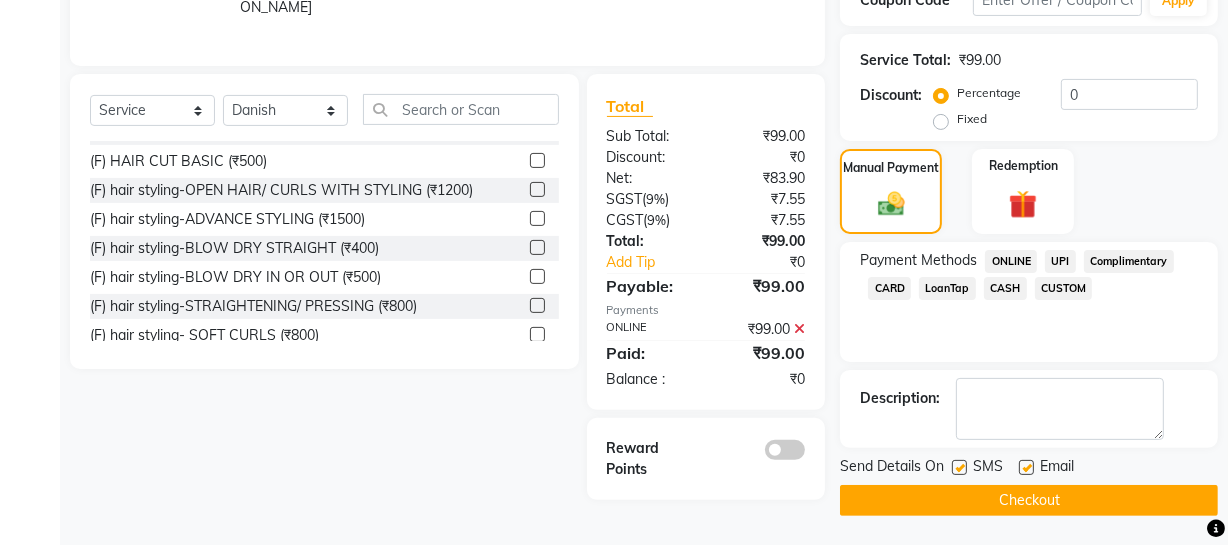 click on "Checkout" 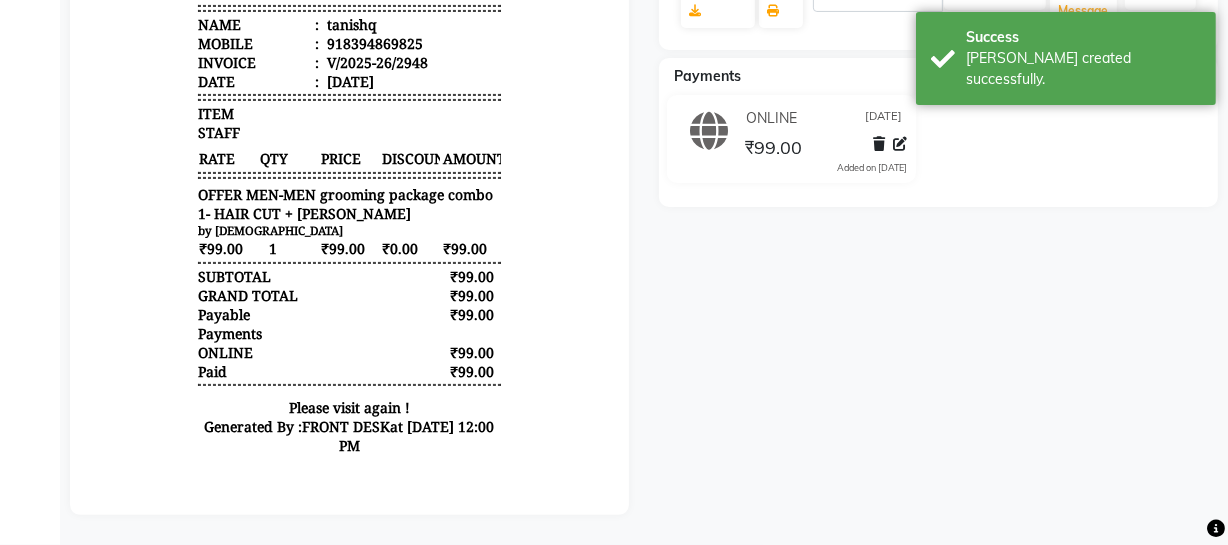 scroll, scrollTop: 0, scrollLeft: 0, axis: both 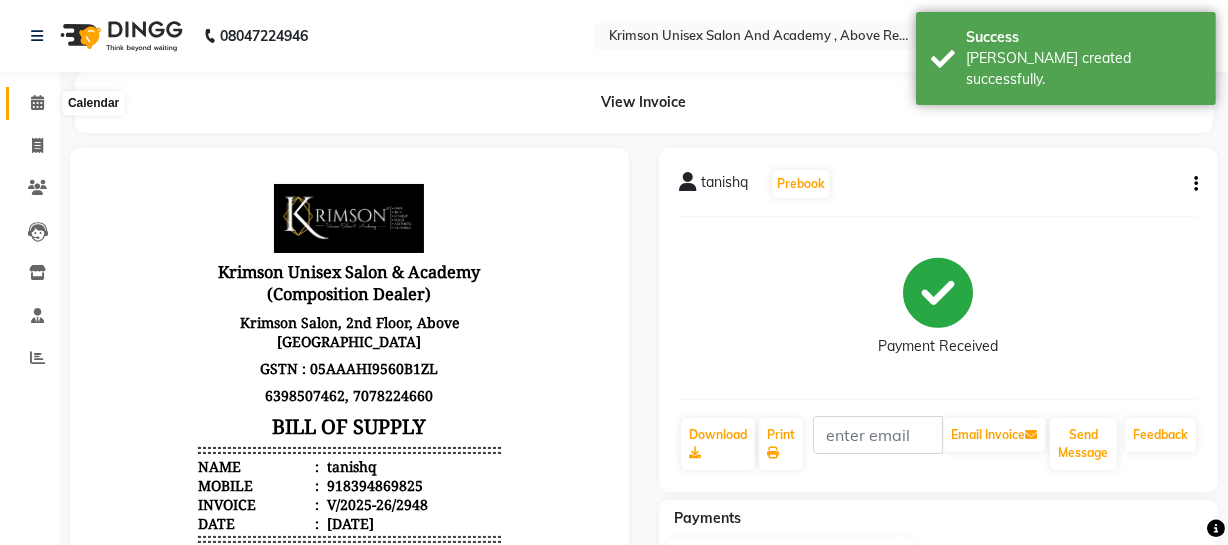 click 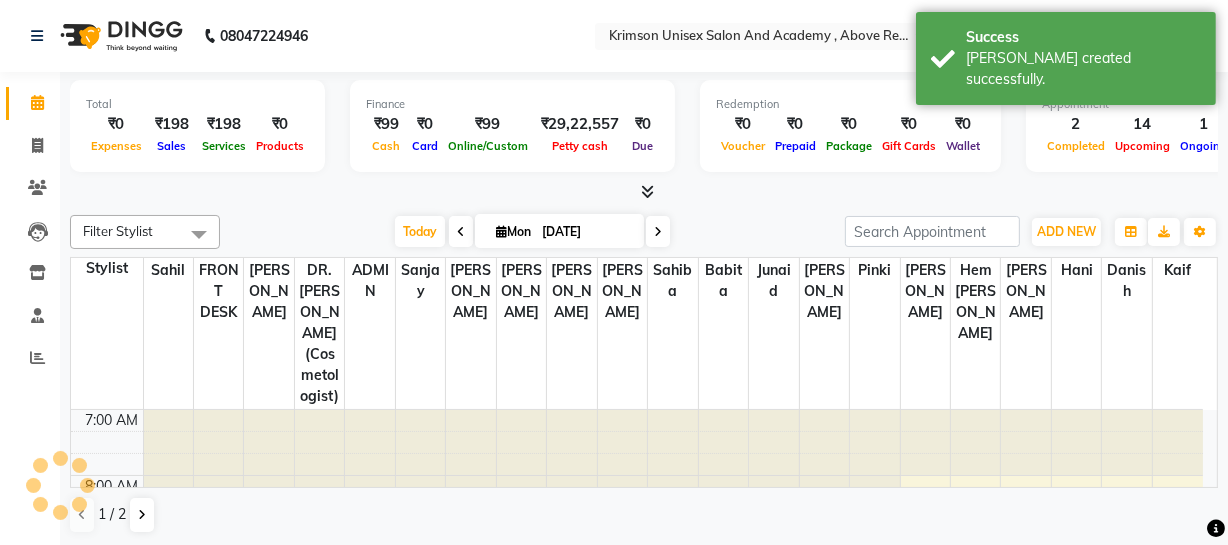 scroll, scrollTop: 0, scrollLeft: 0, axis: both 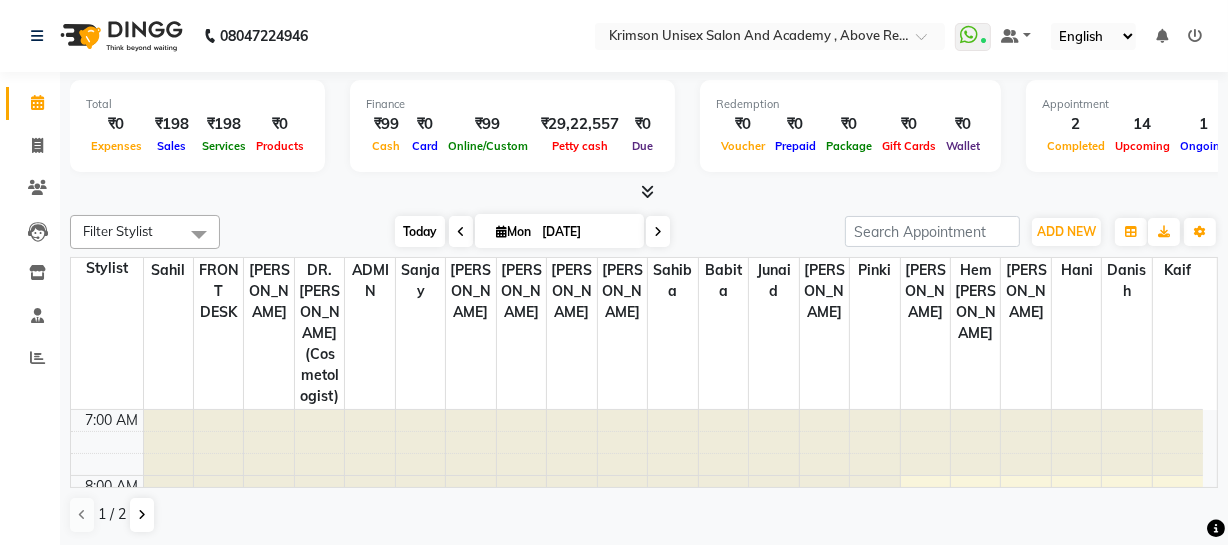 click on "Today" at bounding box center [420, 231] 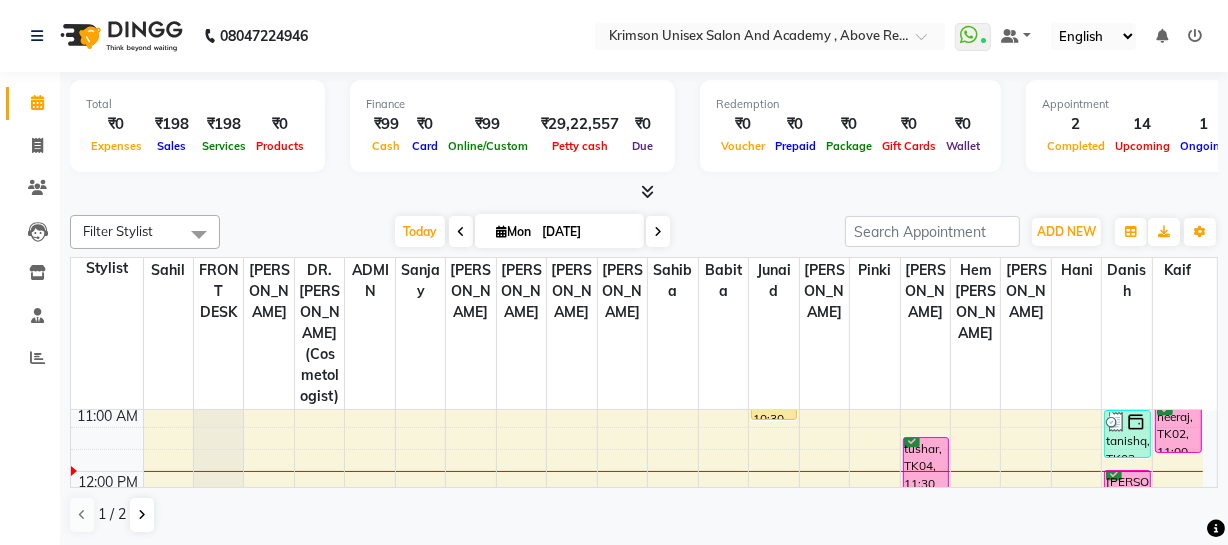 scroll, scrollTop: 269, scrollLeft: 0, axis: vertical 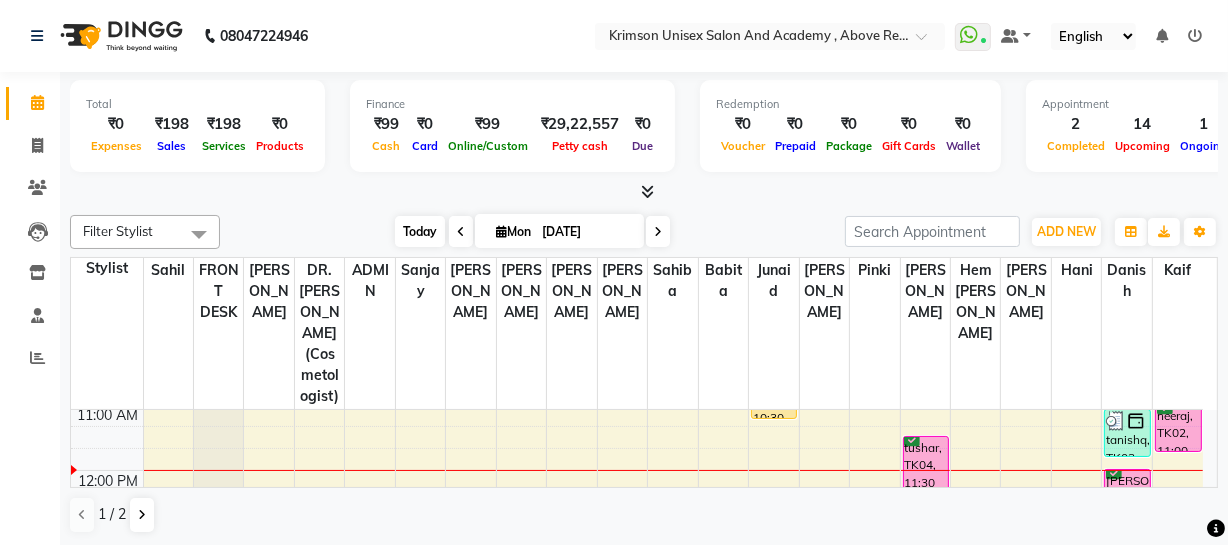 click on "Today" at bounding box center (420, 231) 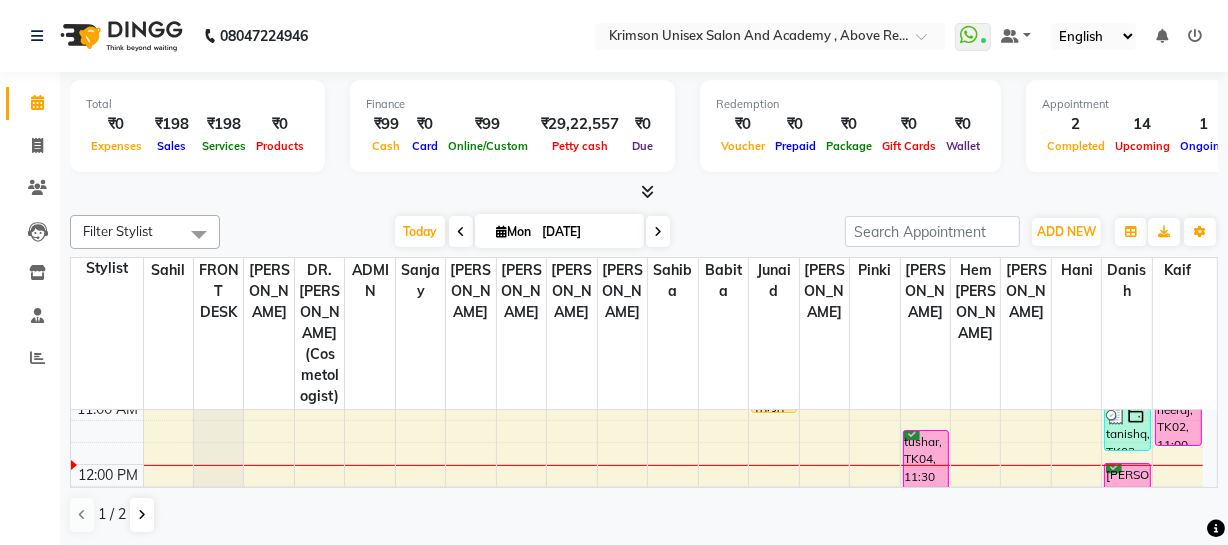 scroll, scrollTop: 265, scrollLeft: 0, axis: vertical 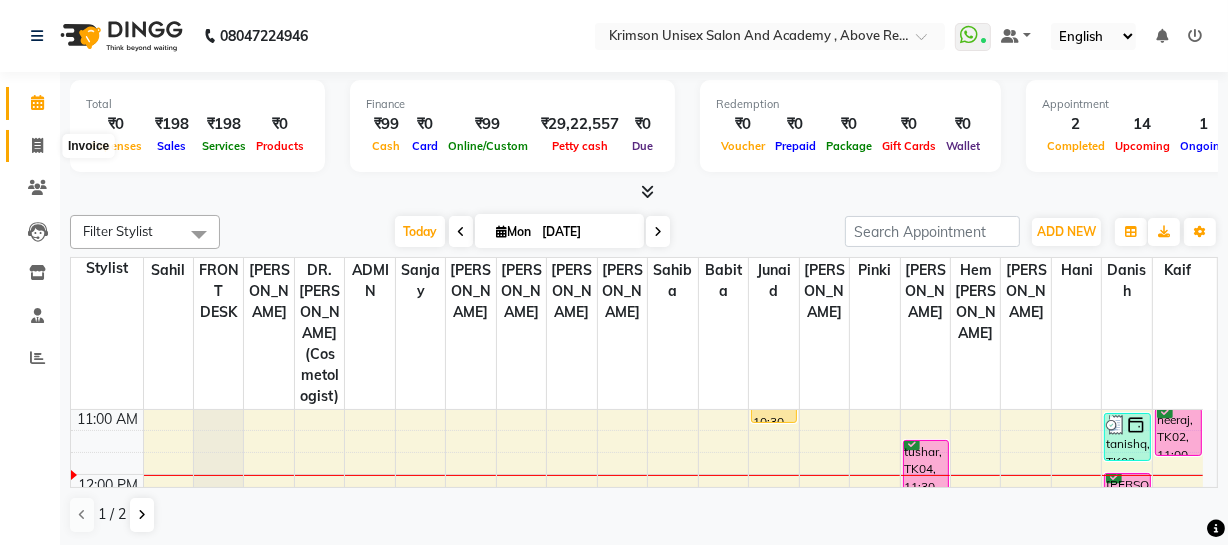 click 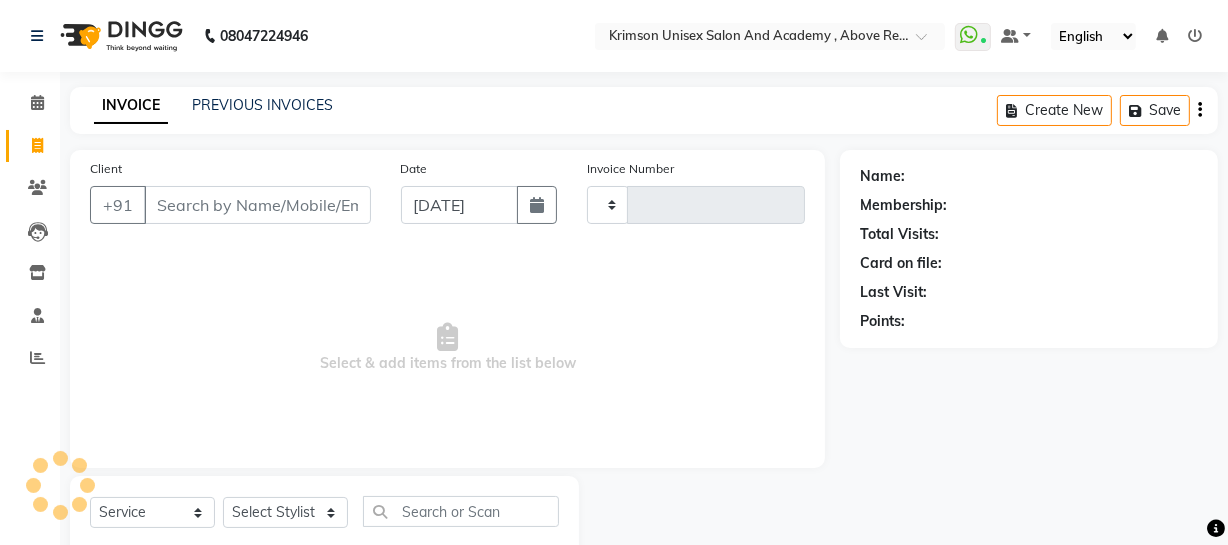 type on "2949" 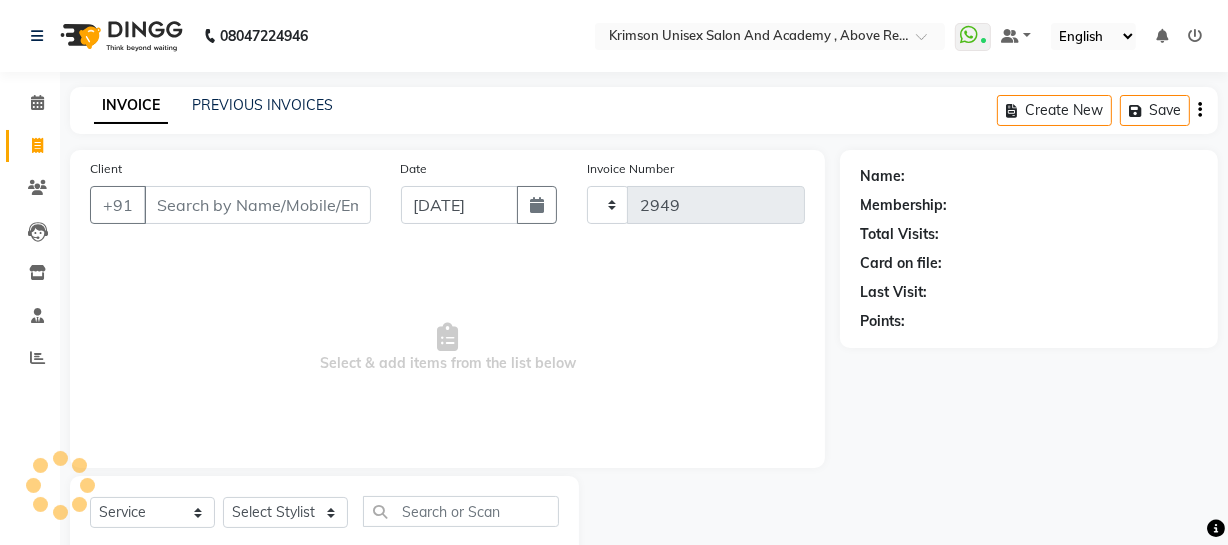 select on "5853" 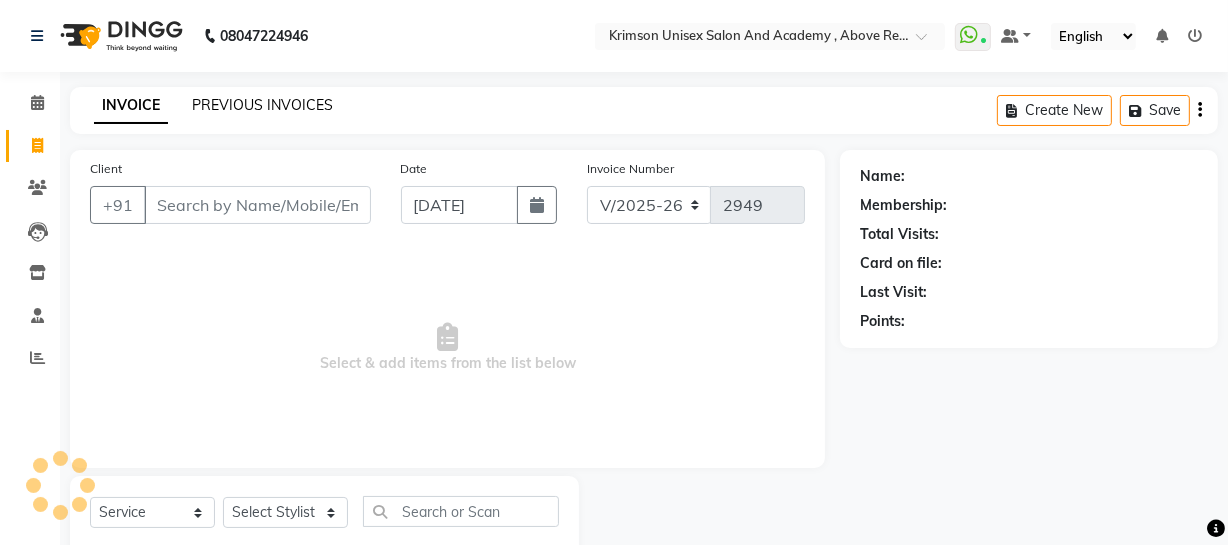 click on "PREVIOUS INVOICES" 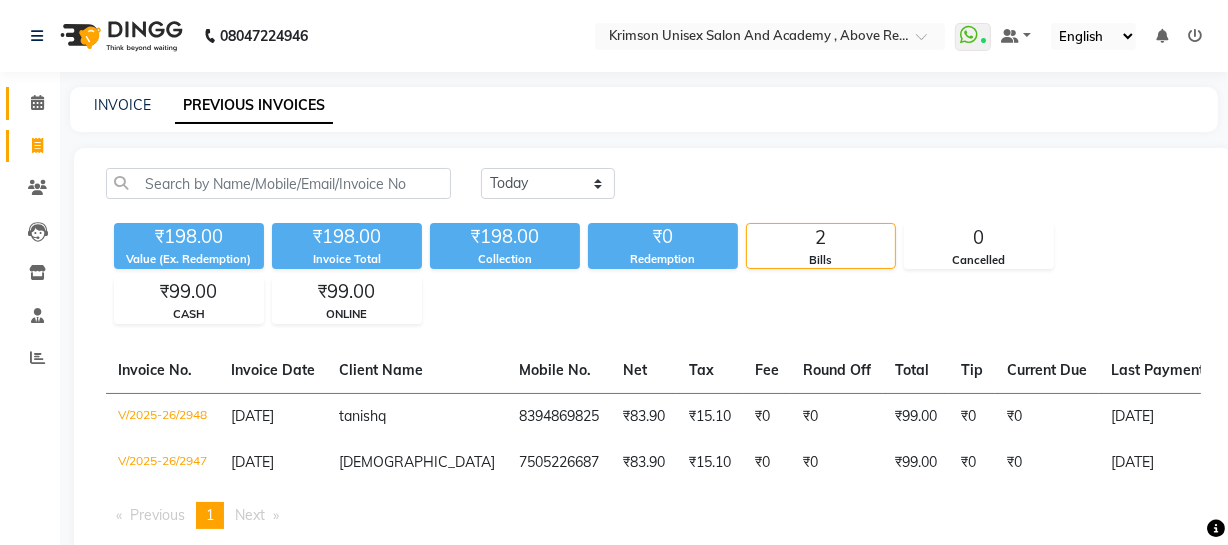 click 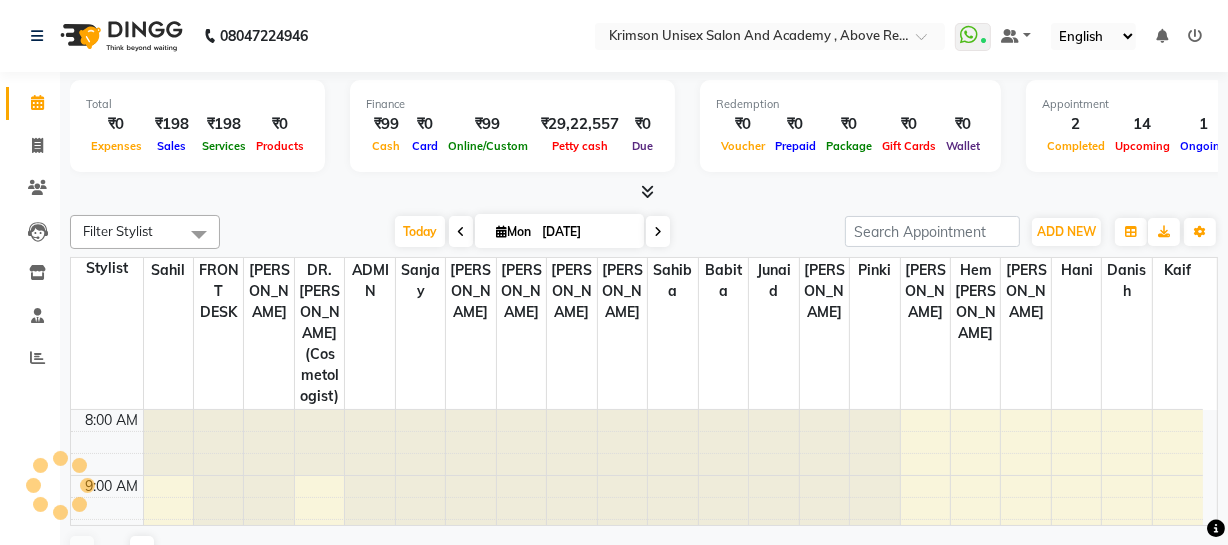 scroll, scrollTop: 0, scrollLeft: 0, axis: both 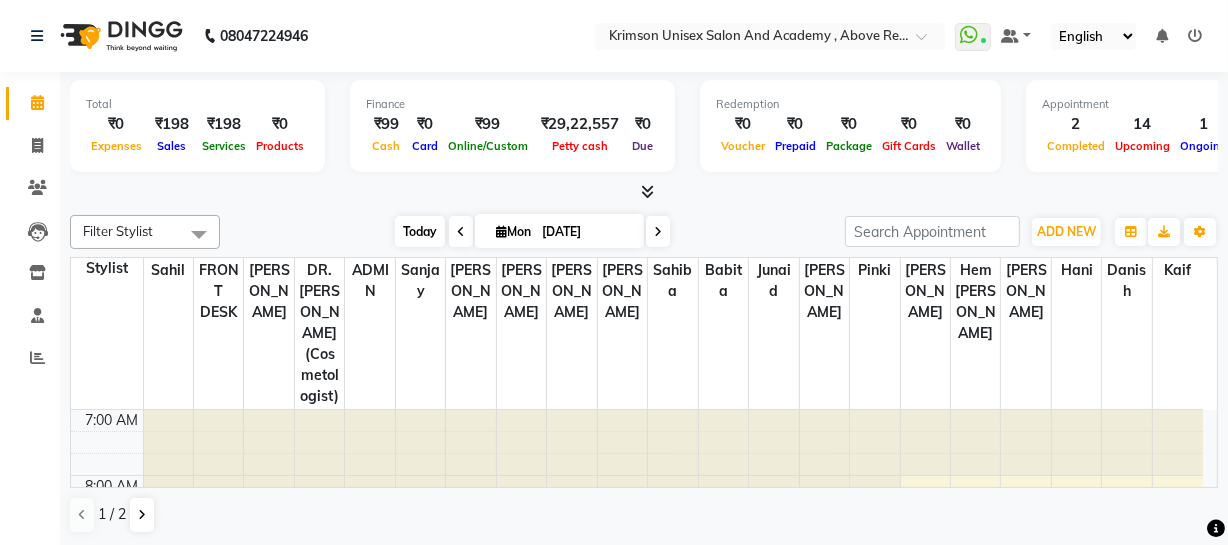click on "Today" at bounding box center [420, 231] 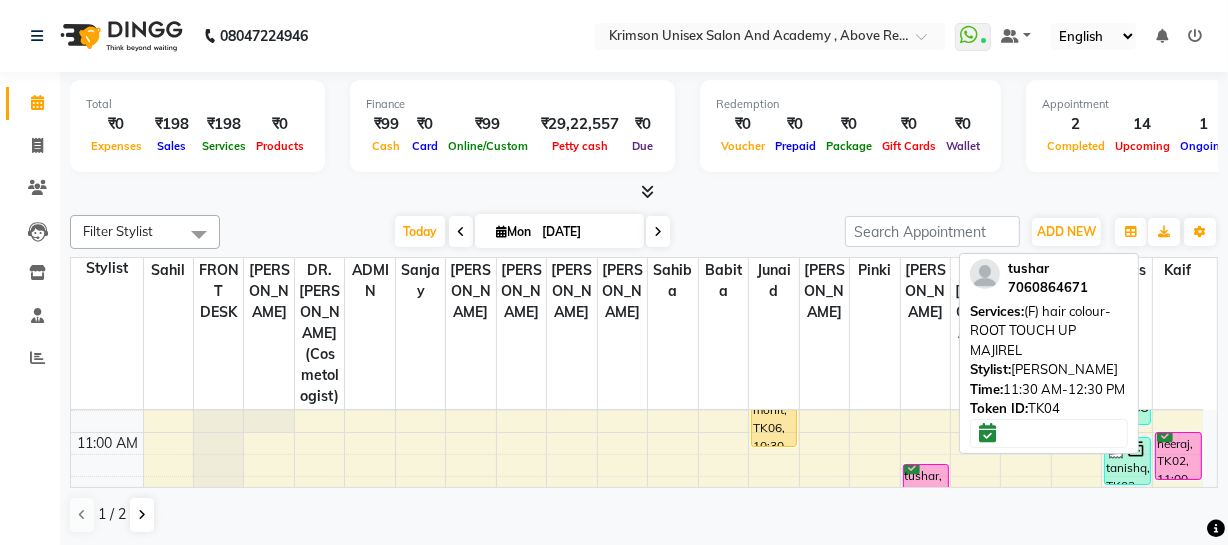 scroll, scrollTop: 242, scrollLeft: 0, axis: vertical 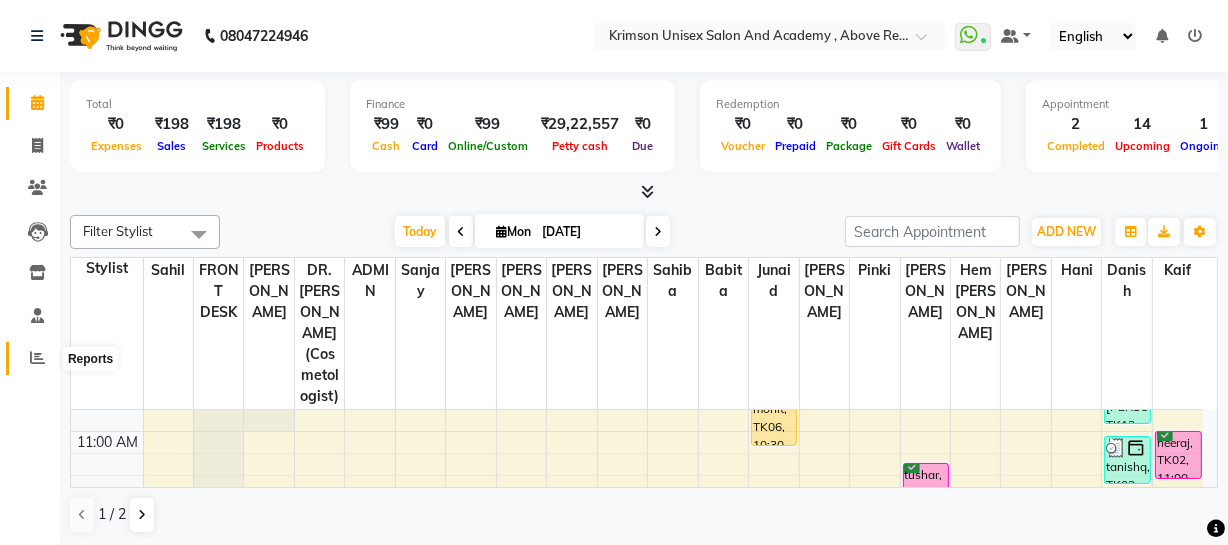 click 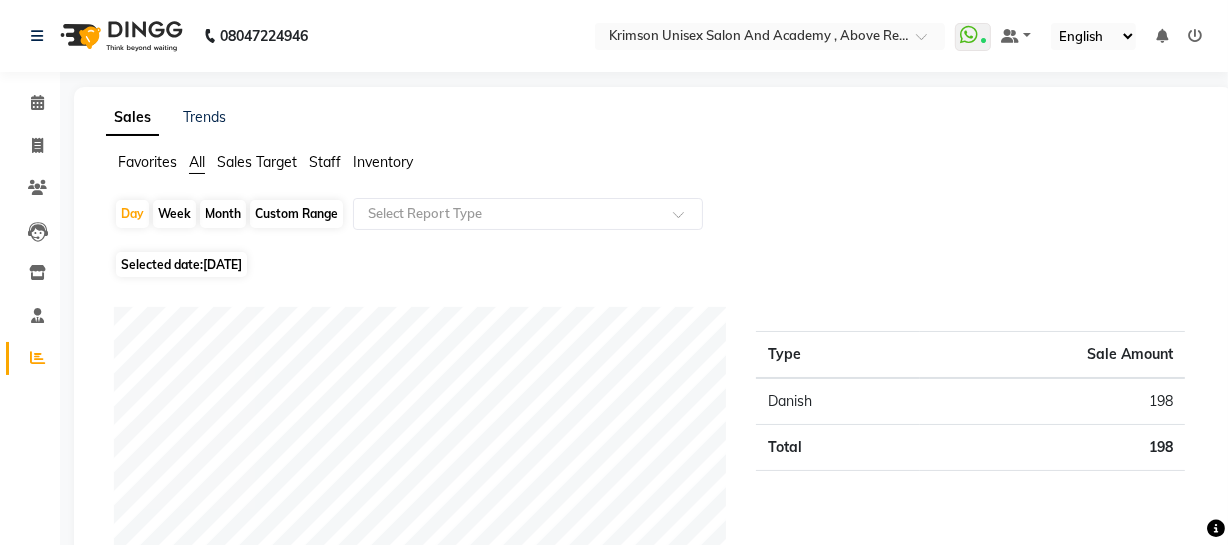 click on "Staff" 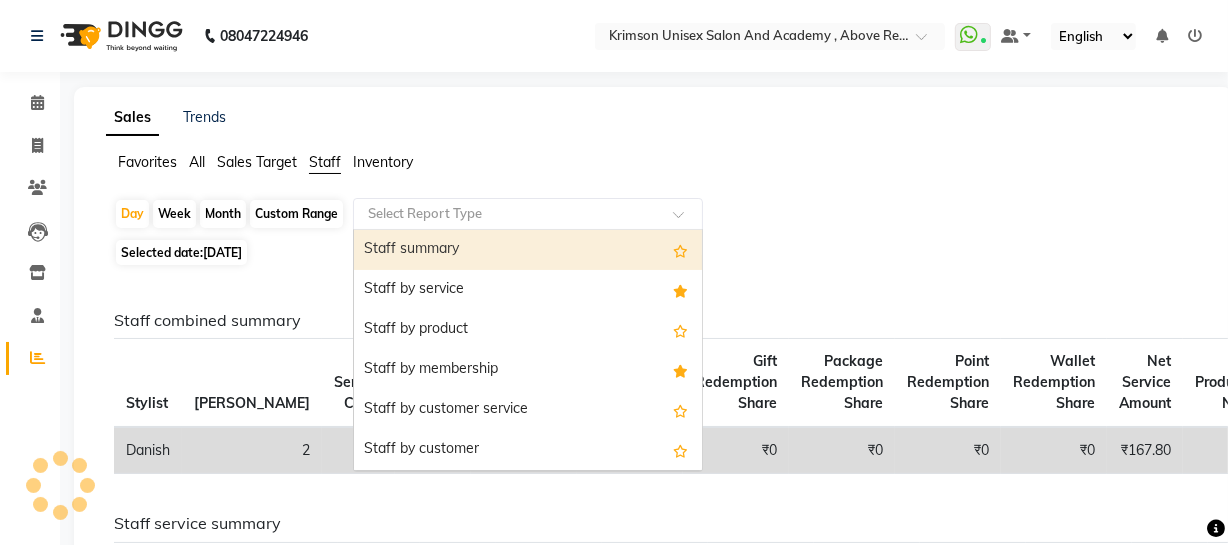 click 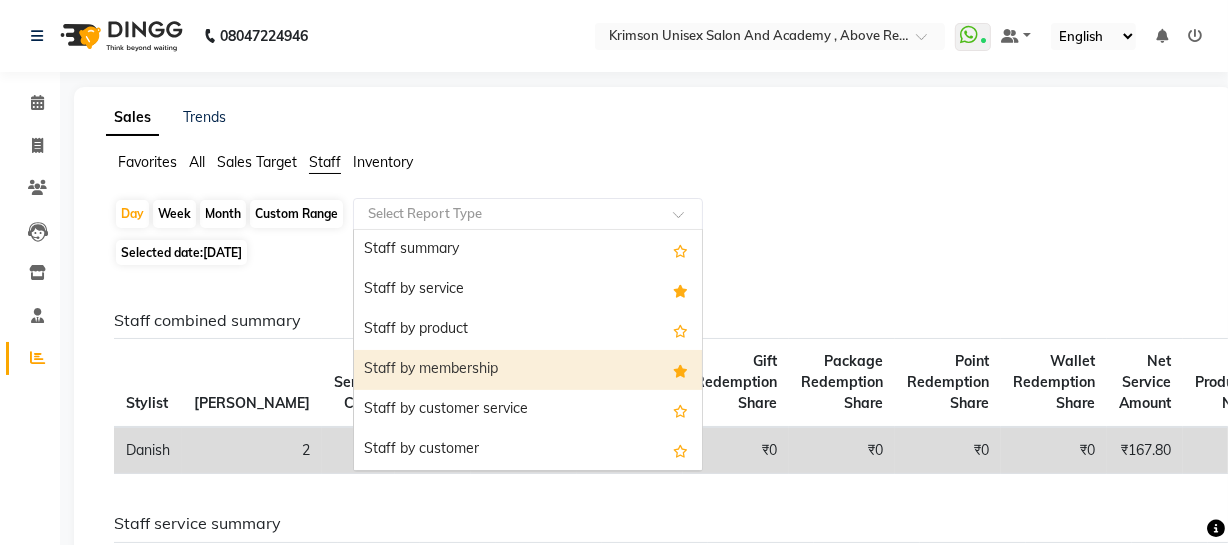 click on "Staff by membership" at bounding box center [528, 370] 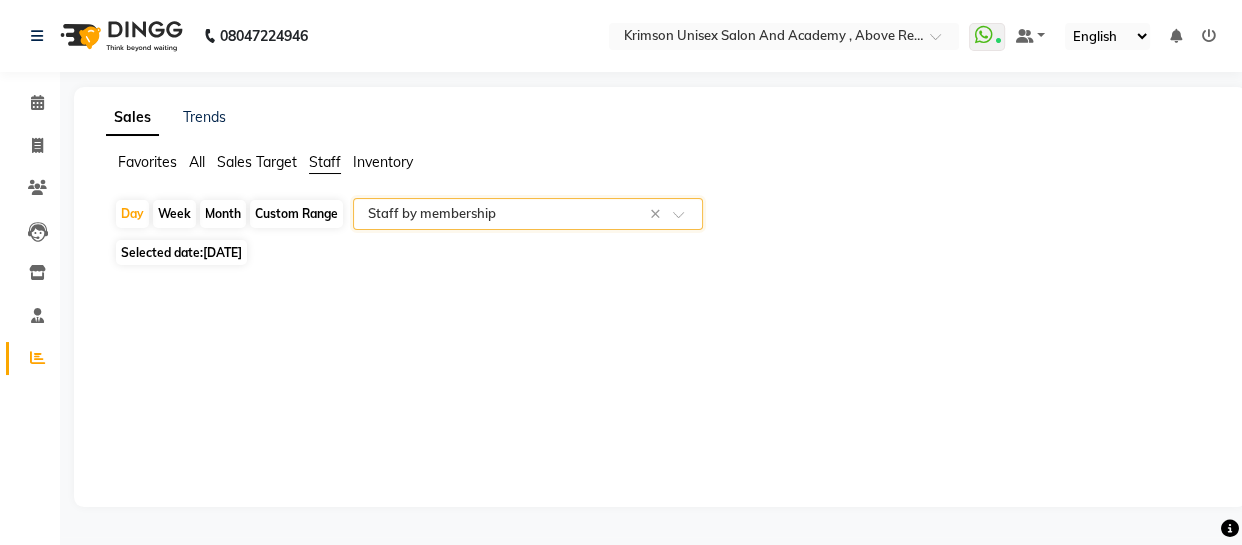 click on "Custom Range" 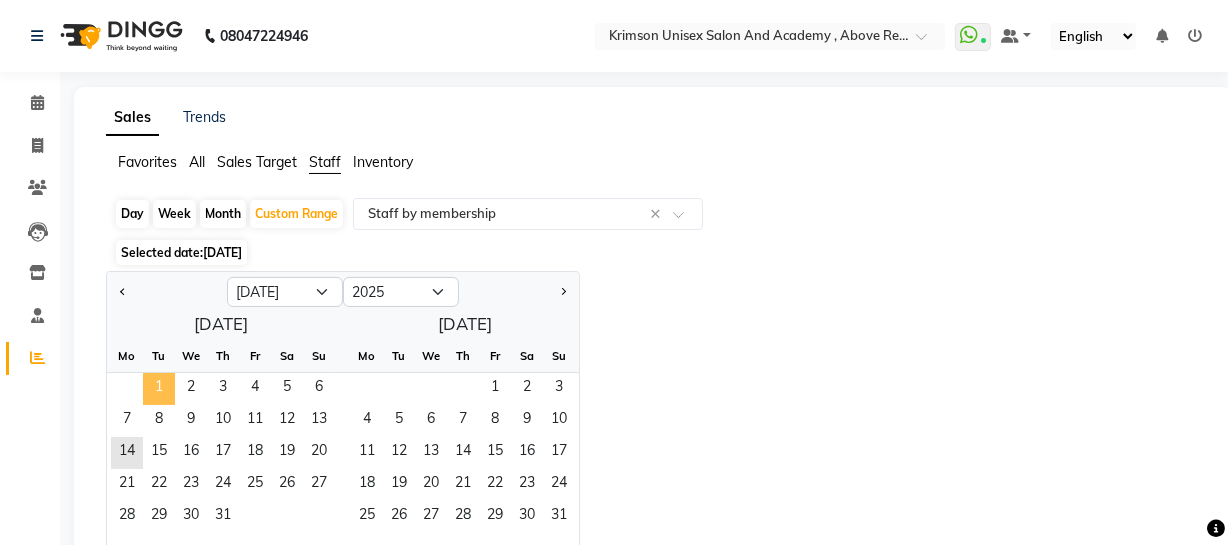 click on "1" 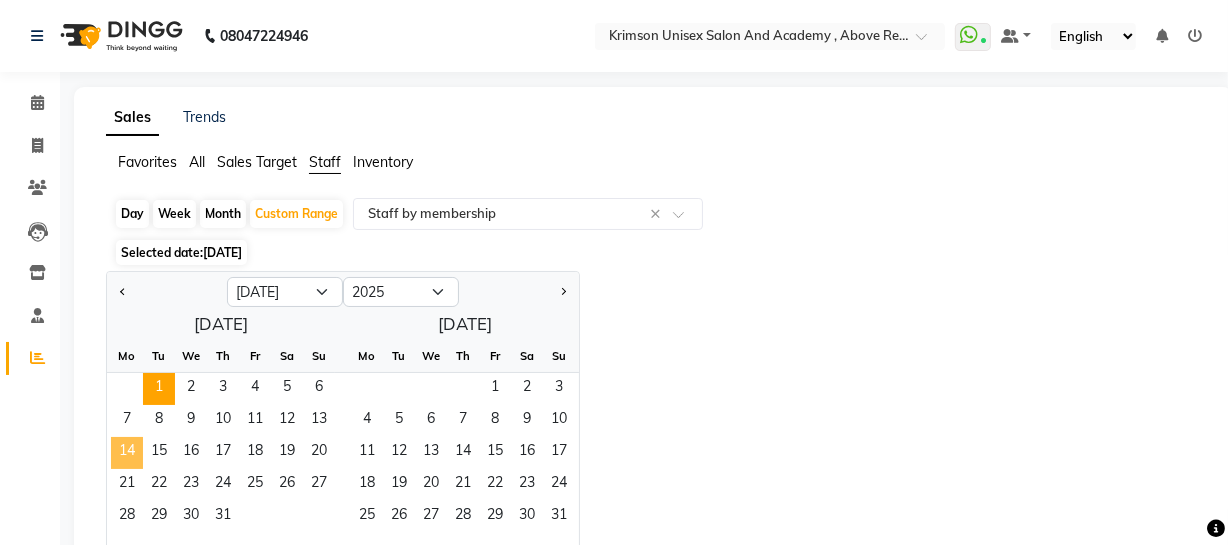 click on "14" 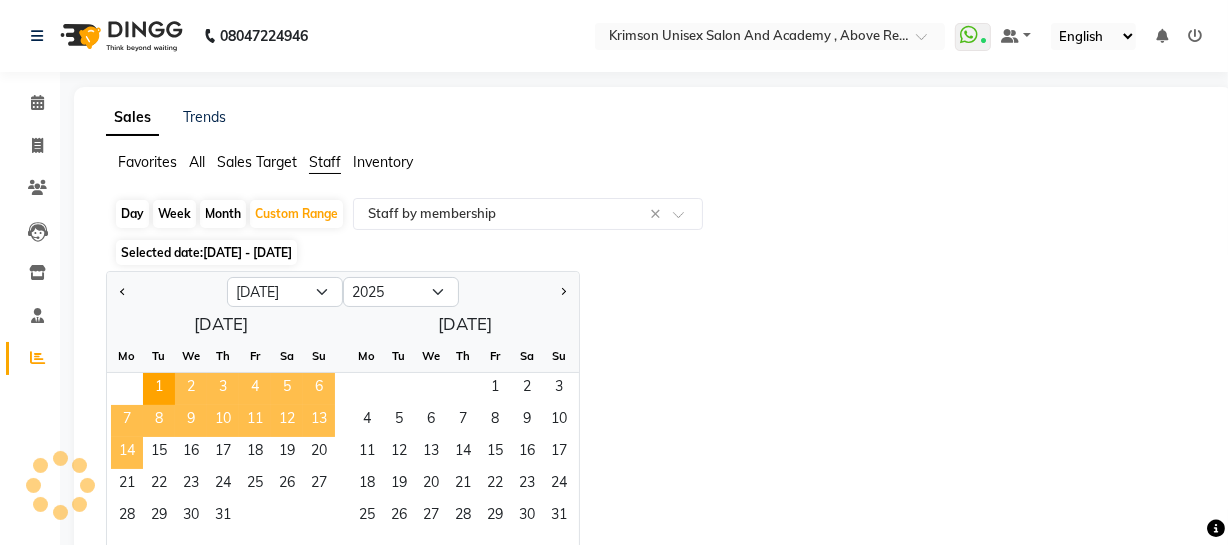 select on "csv" 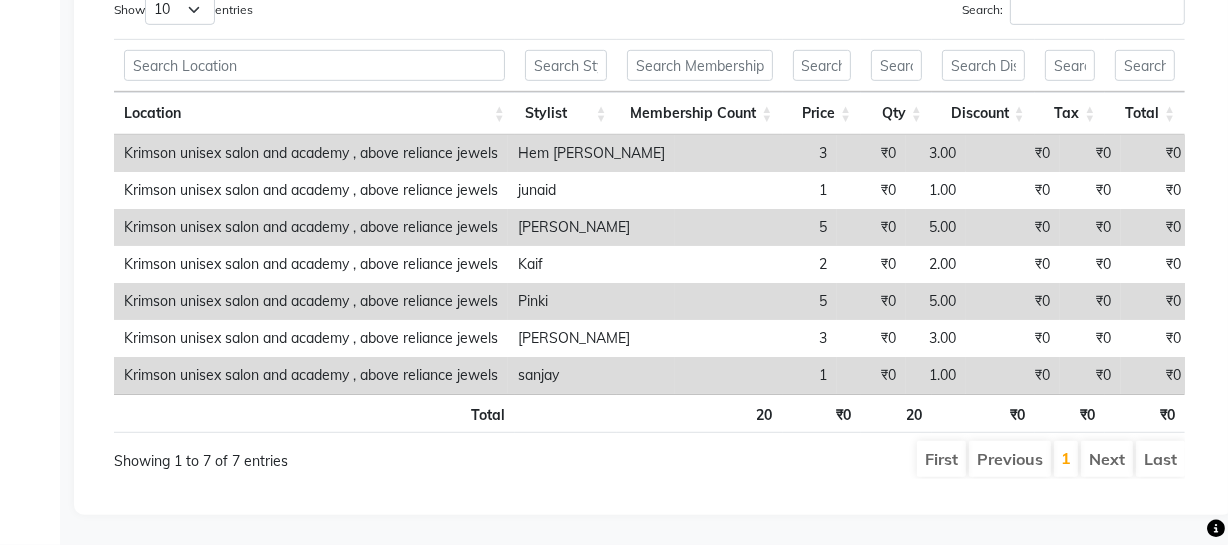 scroll, scrollTop: 0, scrollLeft: 0, axis: both 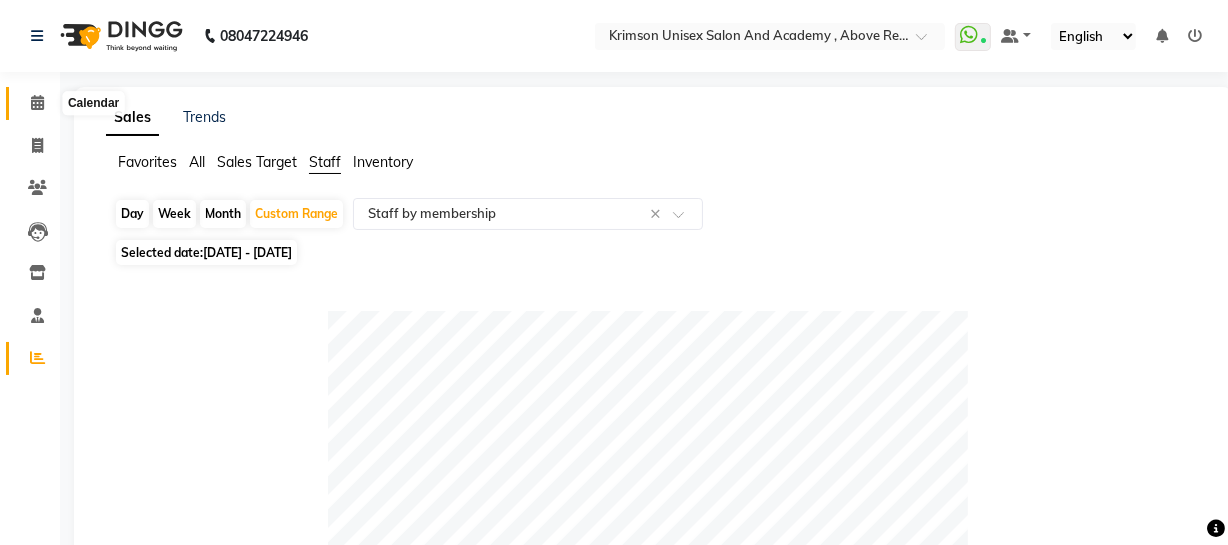 click 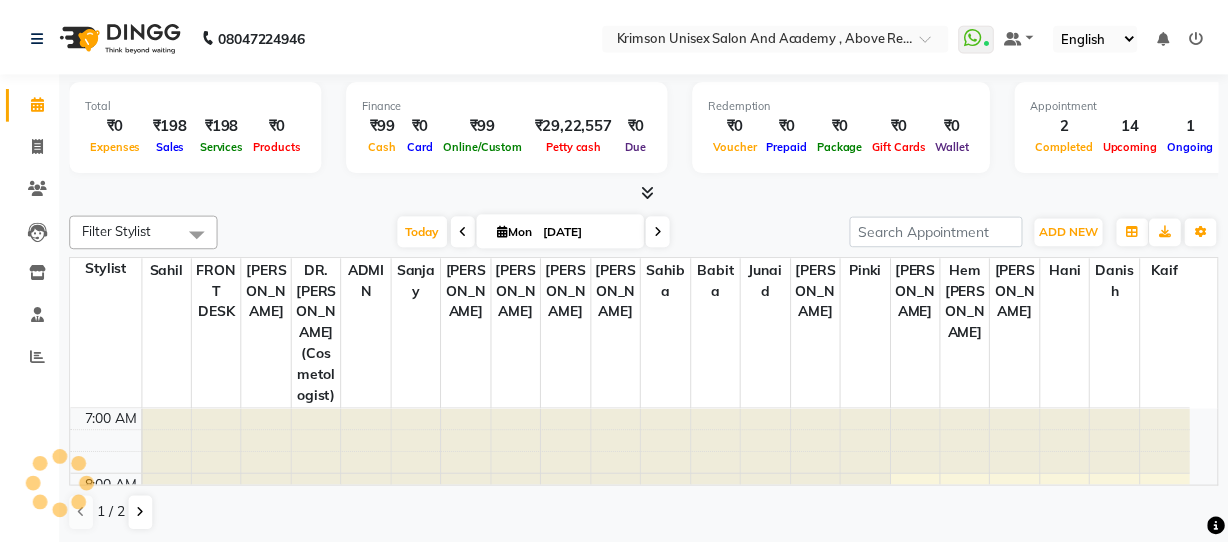 scroll, scrollTop: 0, scrollLeft: 0, axis: both 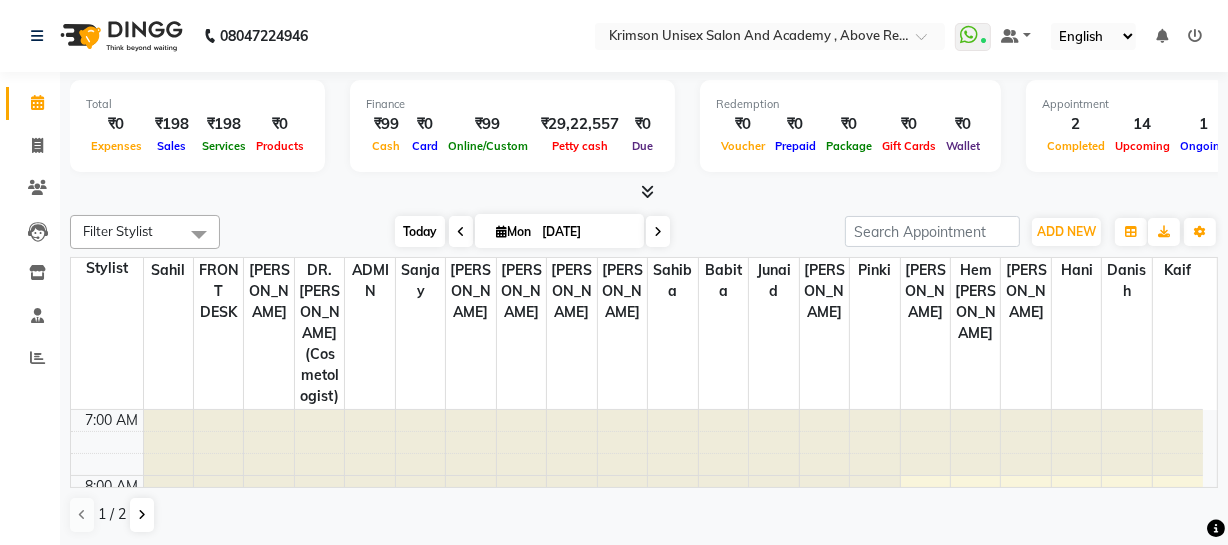 click on "Today" at bounding box center (420, 231) 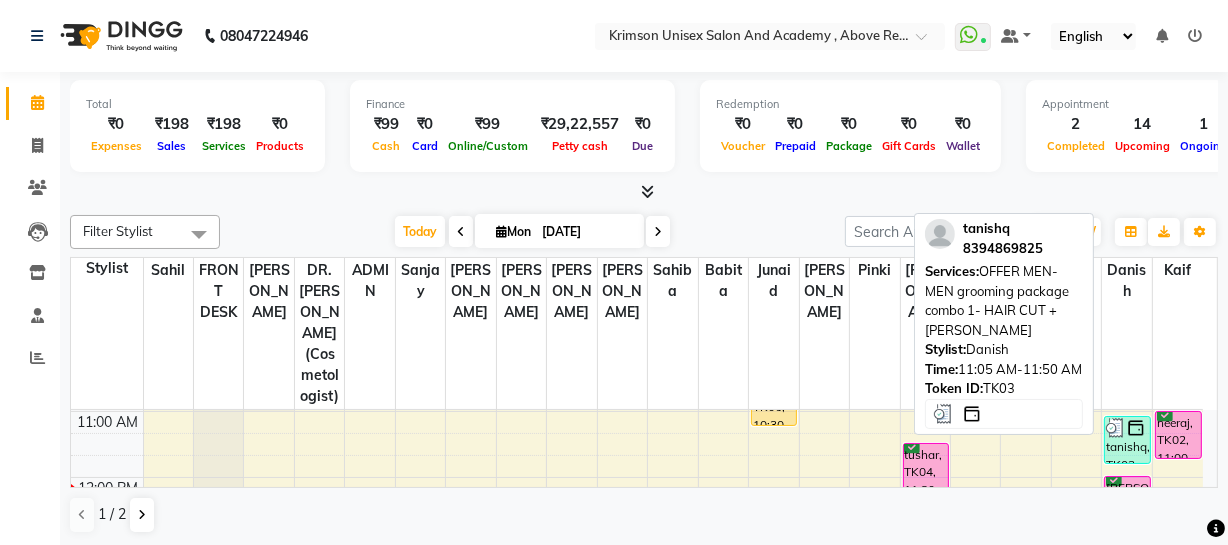 scroll, scrollTop: 261, scrollLeft: 0, axis: vertical 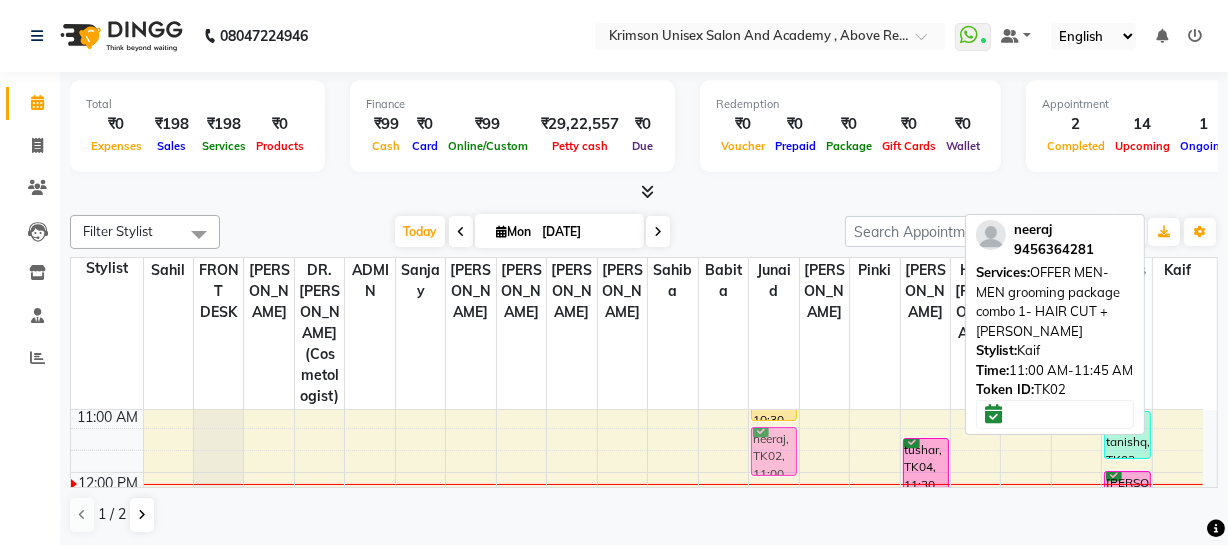 drag, startPoint x: 1183, startPoint y: 411, endPoint x: 798, endPoint y: 438, distance: 385.9456 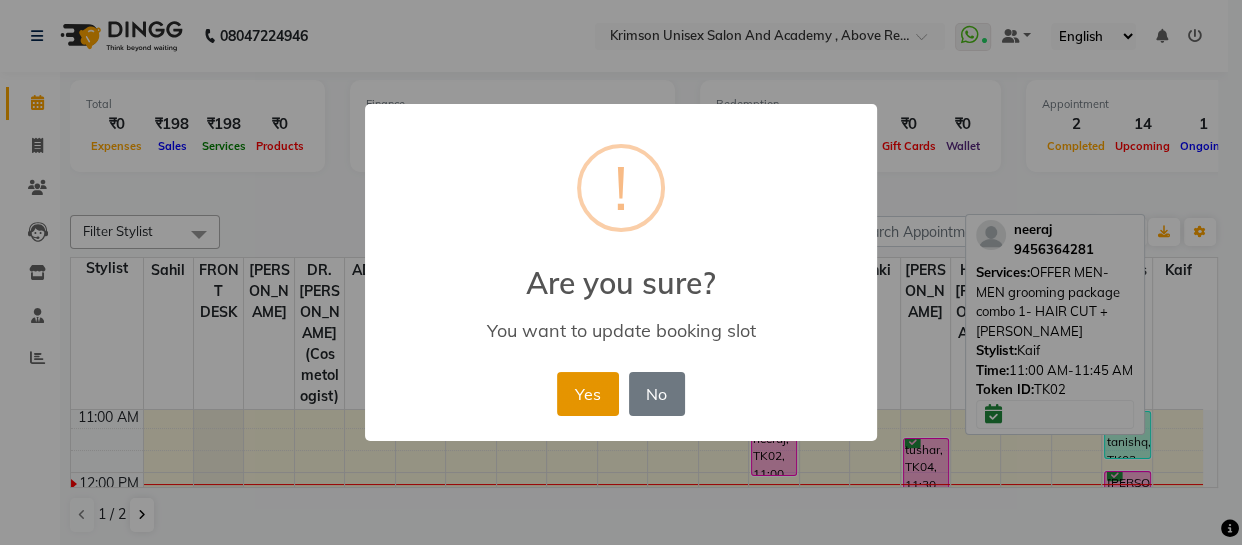 click on "Yes" at bounding box center [587, 394] 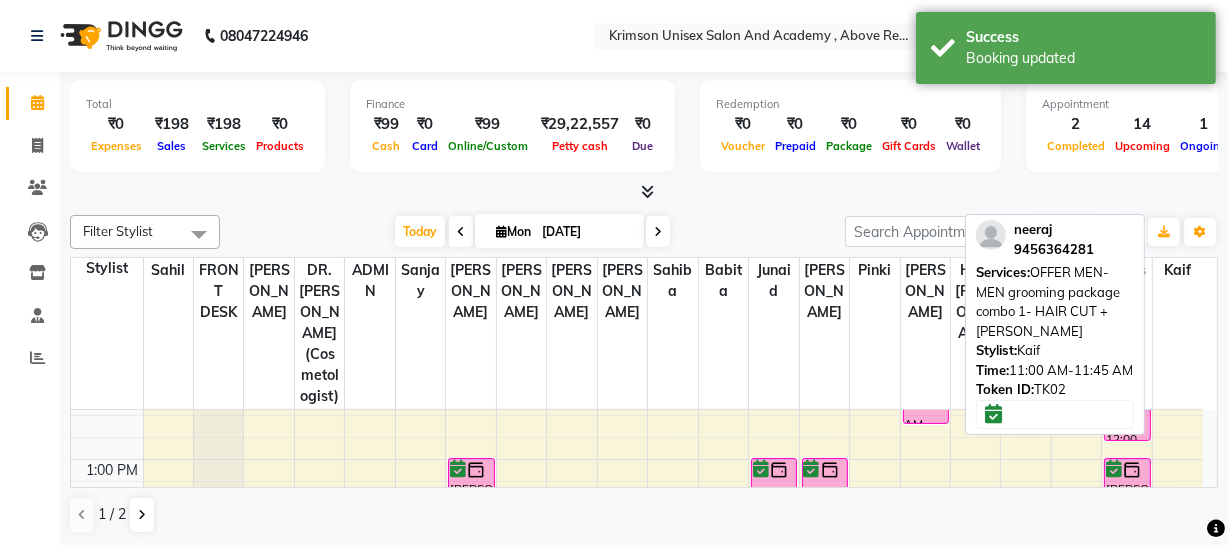 scroll, scrollTop: 349, scrollLeft: 0, axis: vertical 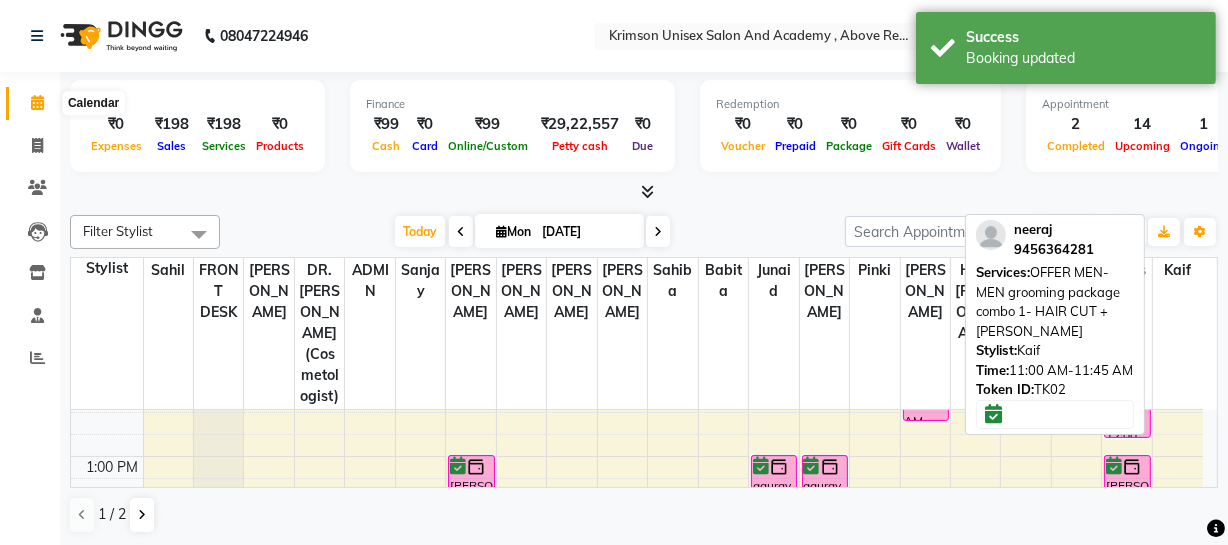 click 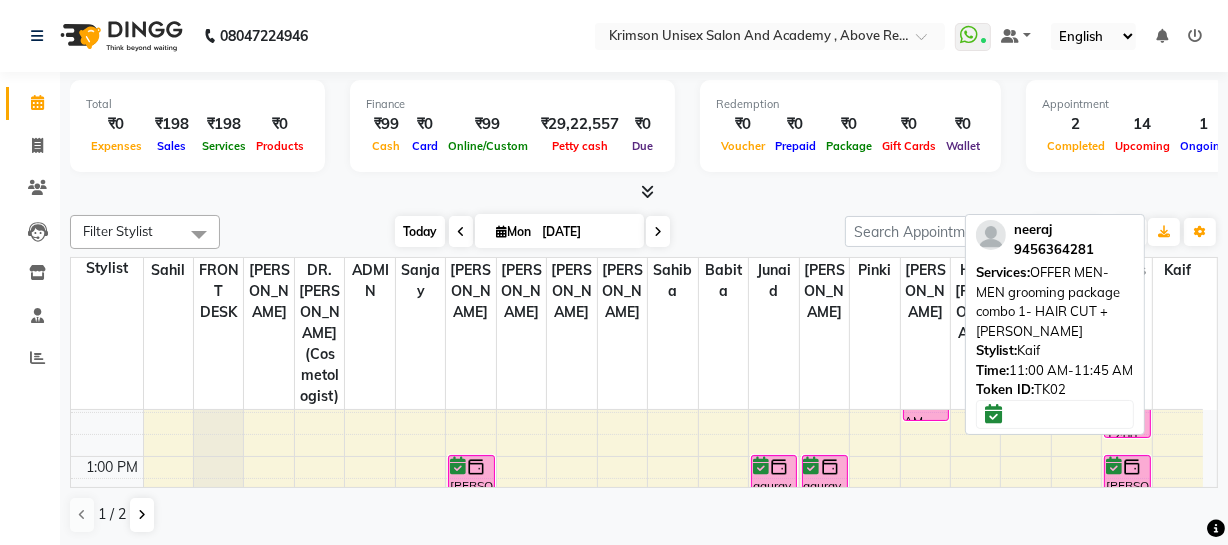 click on "Today" at bounding box center (420, 231) 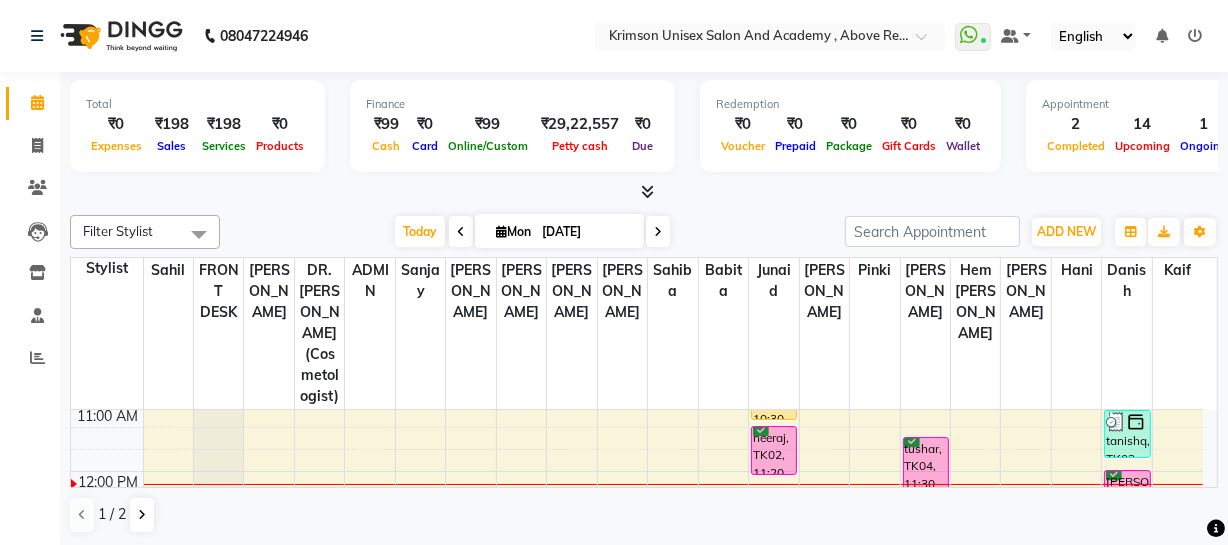 scroll, scrollTop: 280, scrollLeft: 0, axis: vertical 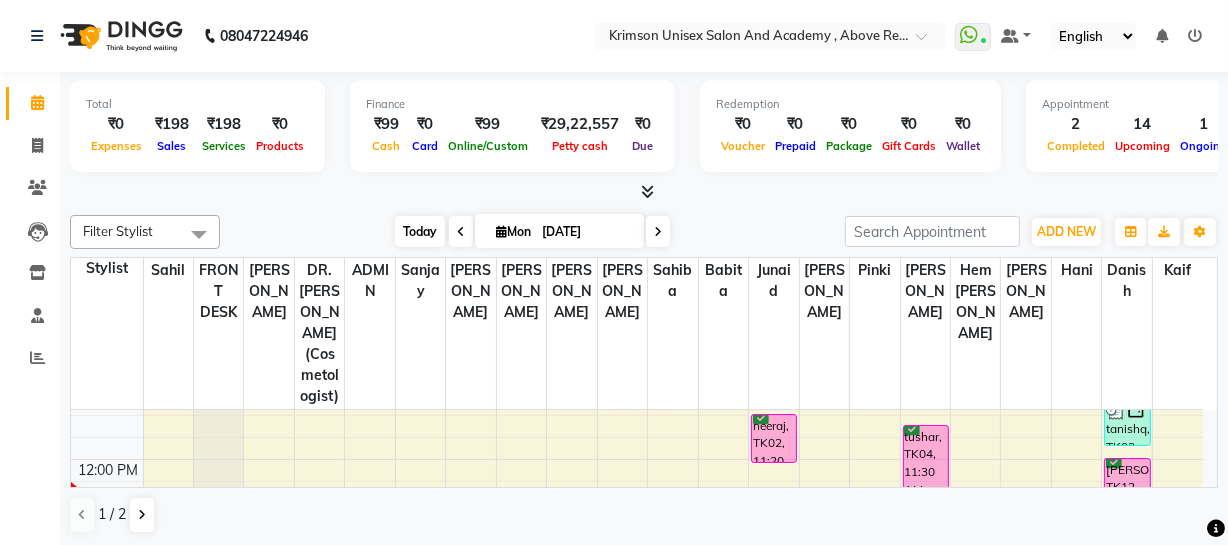 click on "Today" at bounding box center (420, 231) 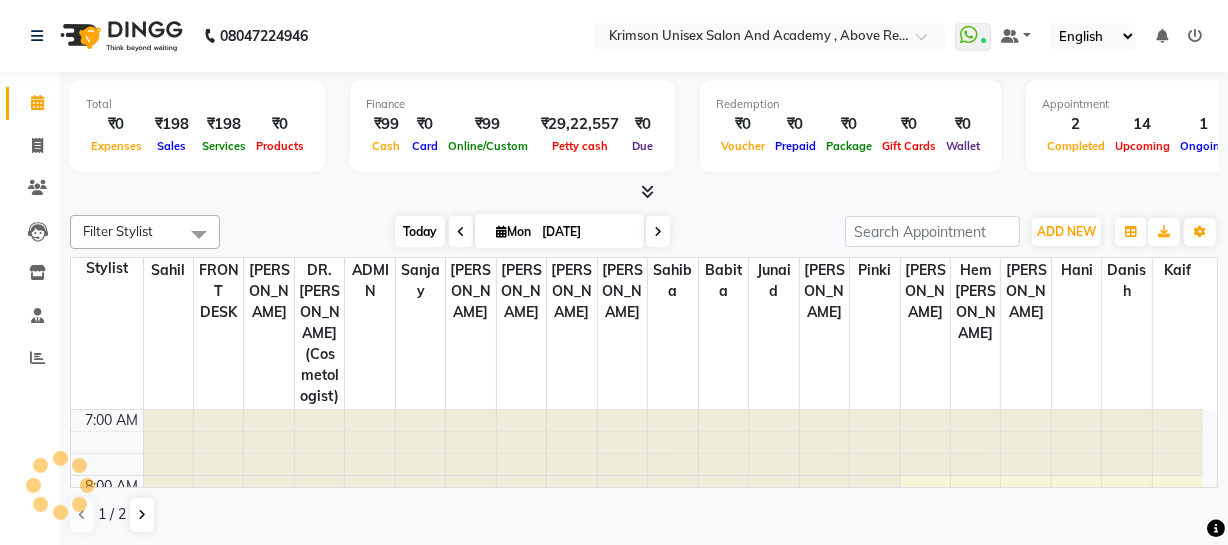 scroll, scrollTop: 330, scrollLeft: 0, axis: vertical 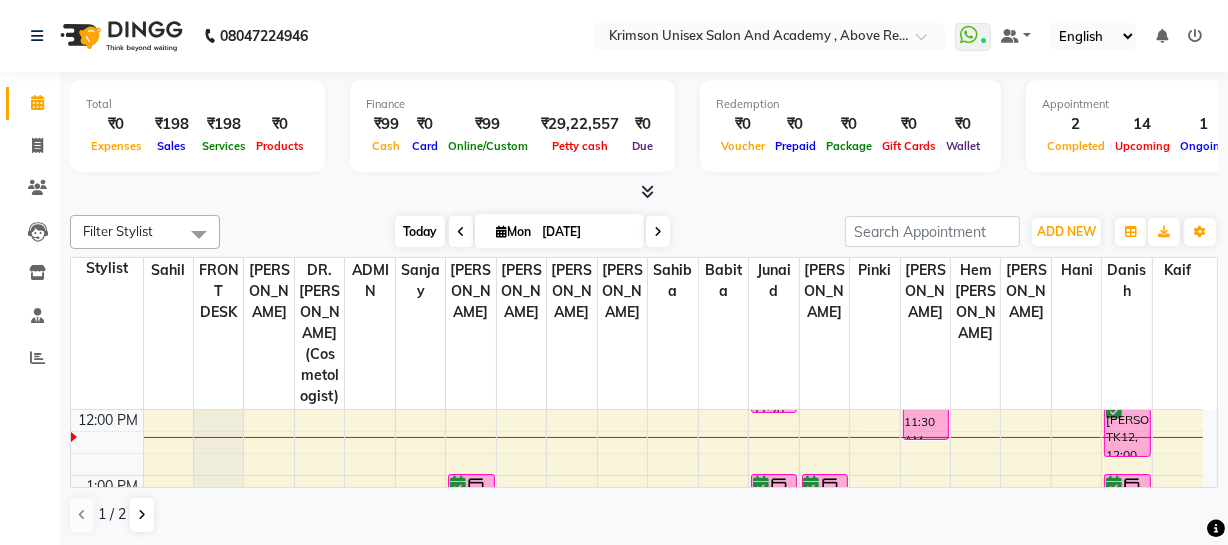 click on "Today" at bounding box center [420, 231] 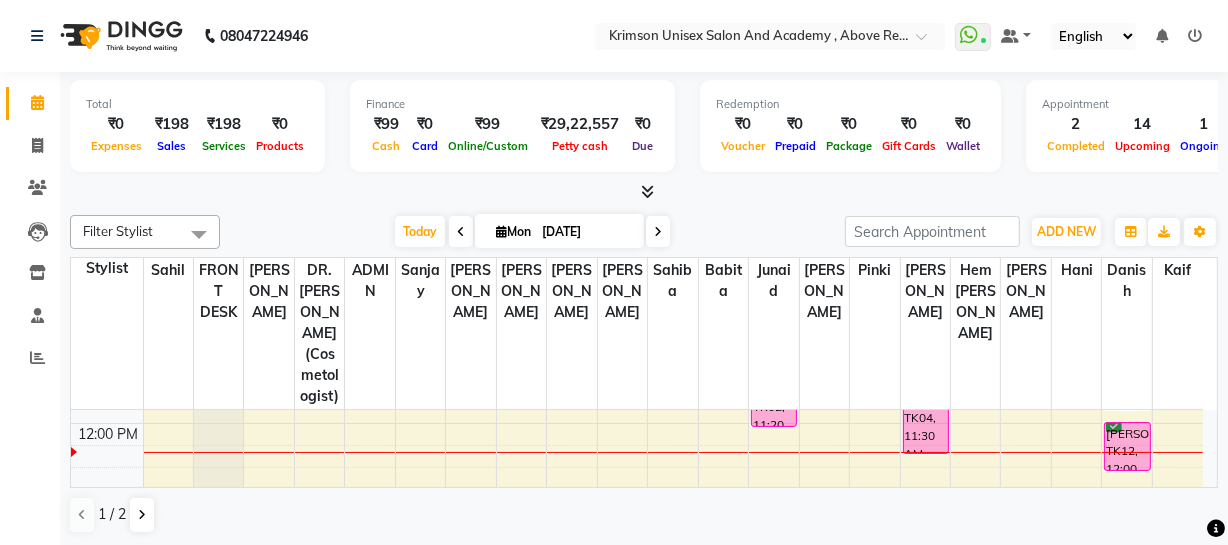 scroll, scrollTop: 319, scrollLeft: 0, axis: vertical 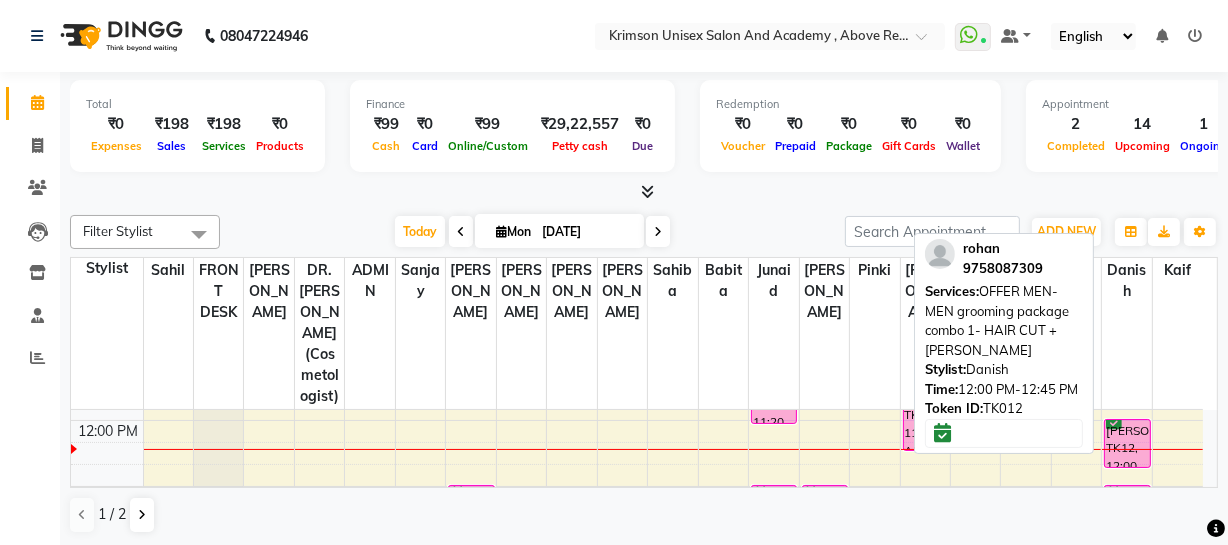 click on "[PERSON_NAME], TK12, 12:00 PM-12:45 PM, OFFER MEN-MEN grooming package combo 1- HAIR CUT + [PERSON_NAME]" at bounding box center [1127, 443] 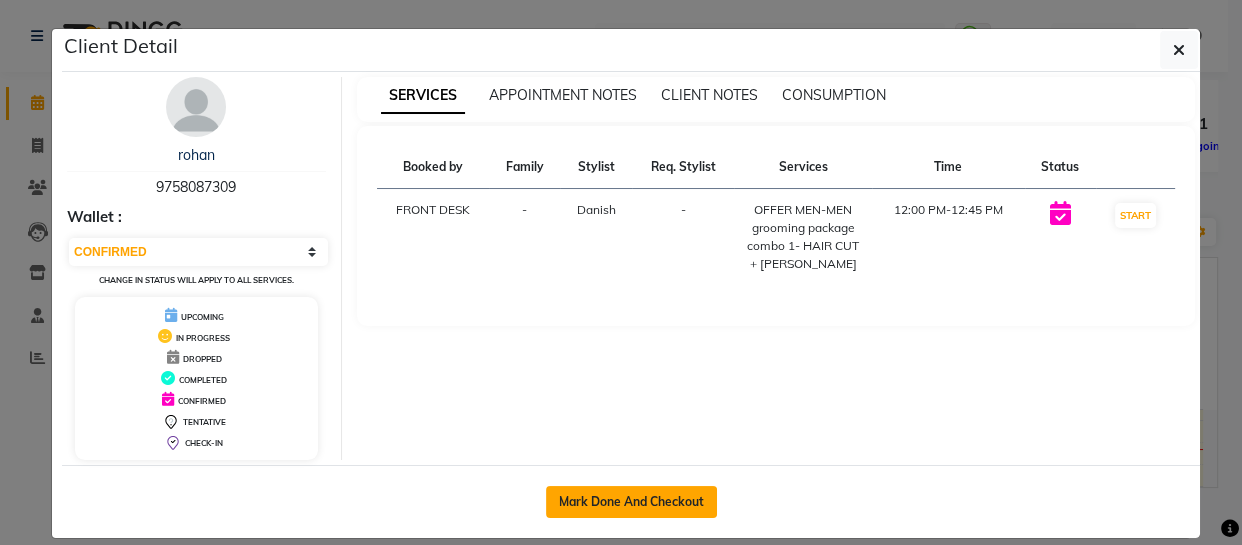 click on "Mark Done And Checkout" 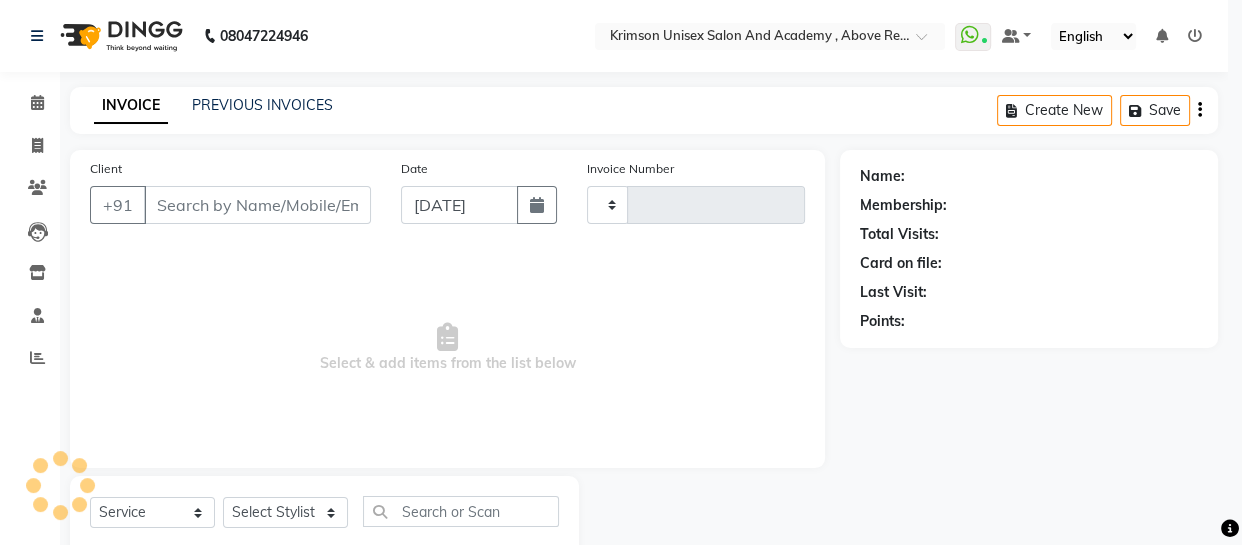type on "2949" 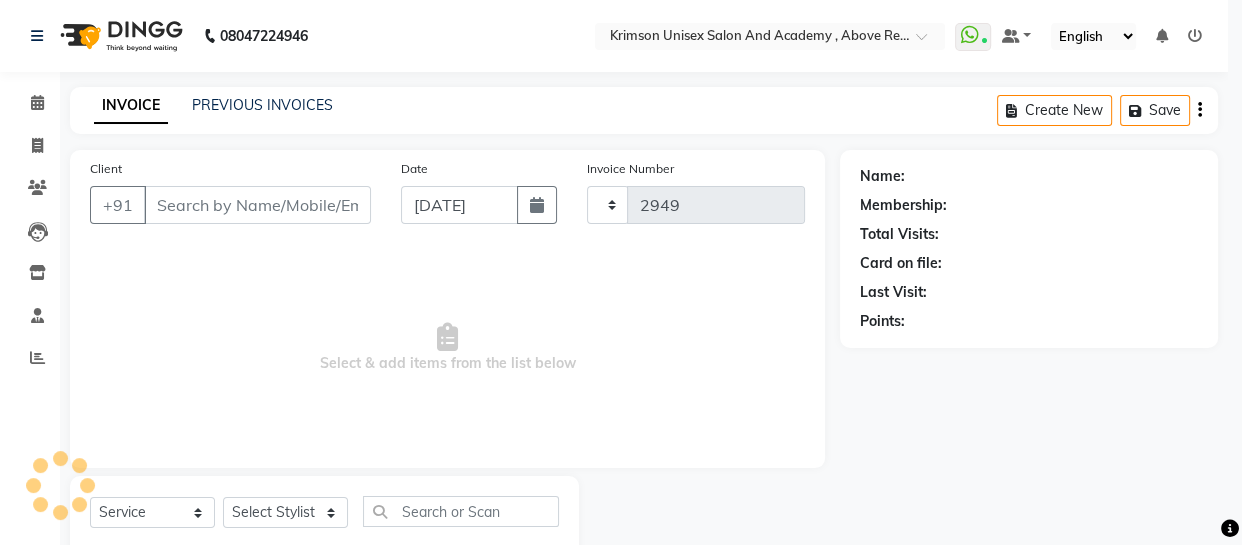 select on "5853" 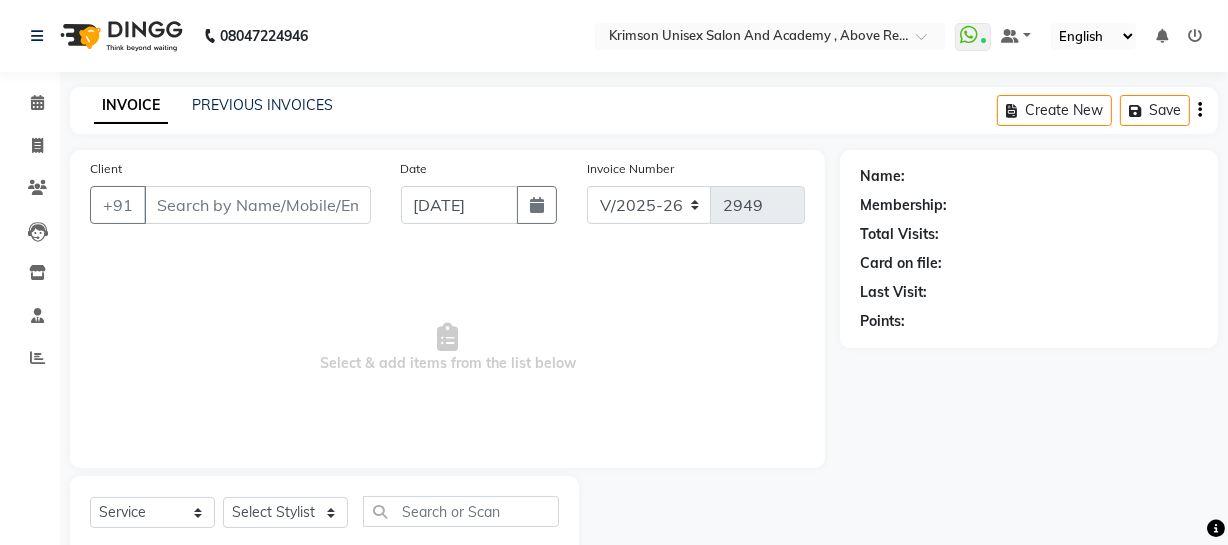 scroll, scrollTop: 57, scrollLeft: 0, axis: vertical 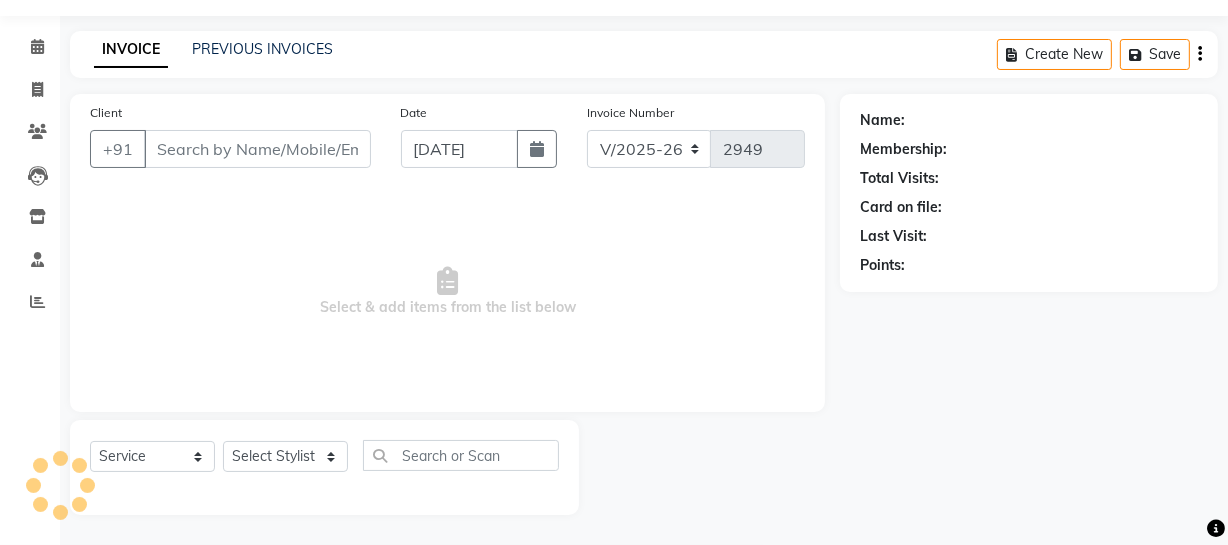 type on "9758087309" 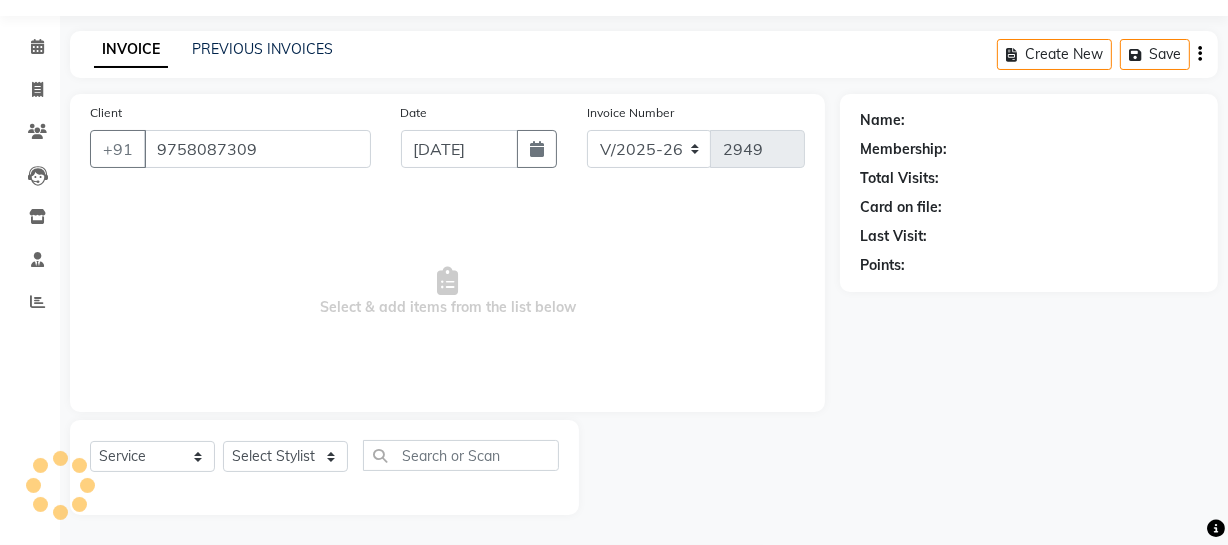 select on "80963" 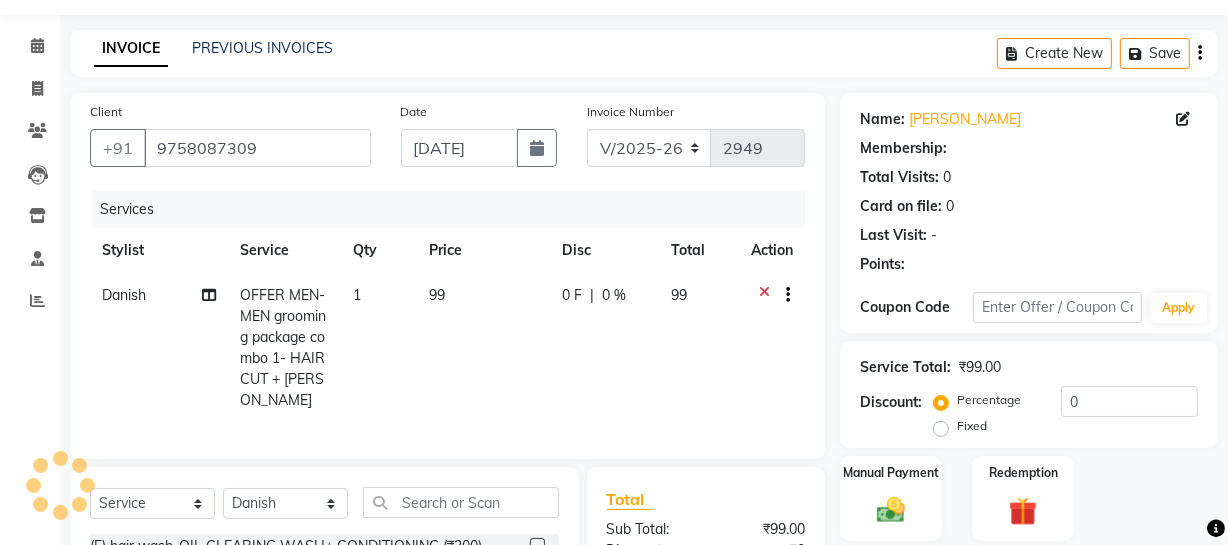 select on "1: Object" 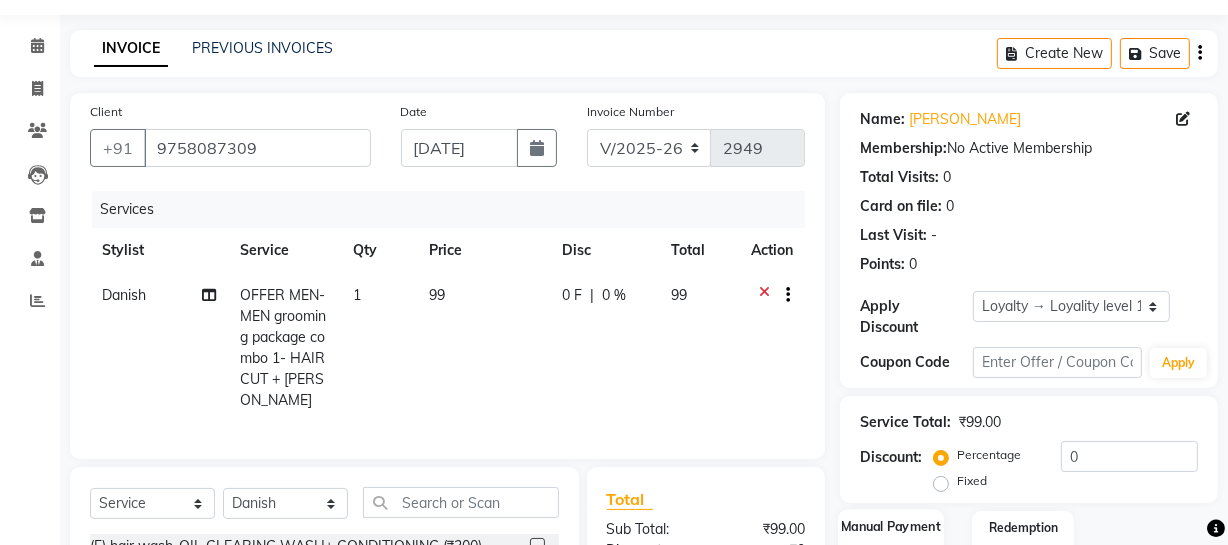click on "Manual Payment" 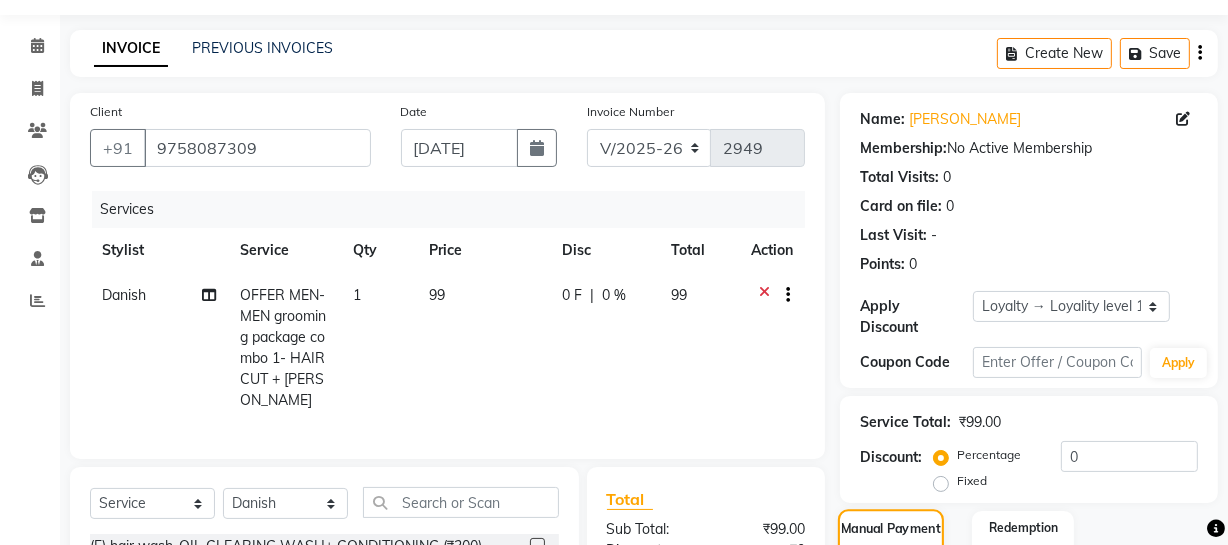 scroll, scrollTop: 318, scrollLeft: 0, axis: vertical 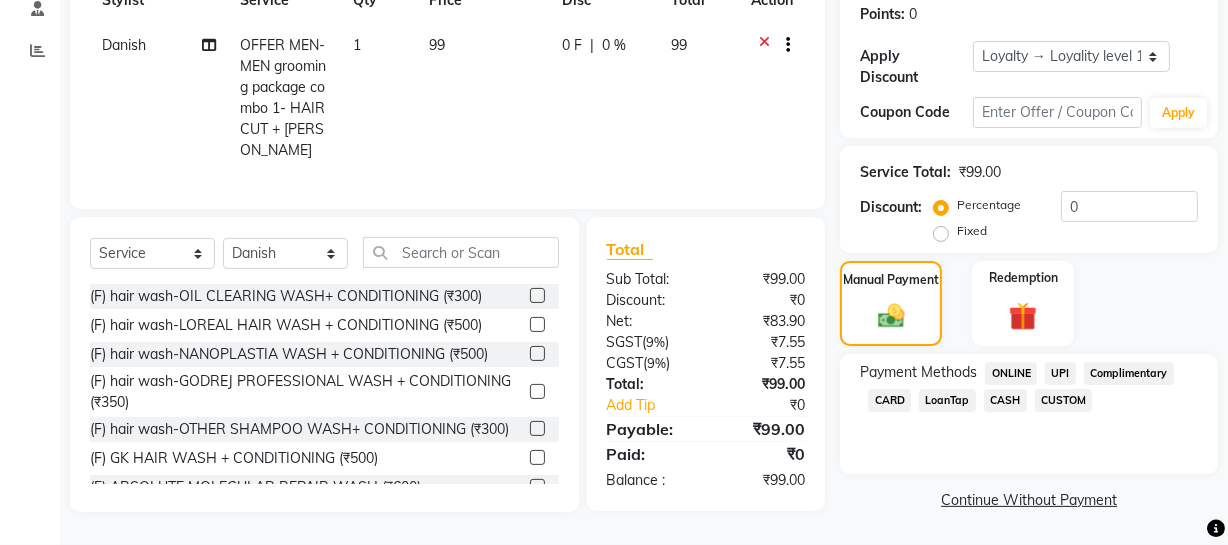 click on "CASH" 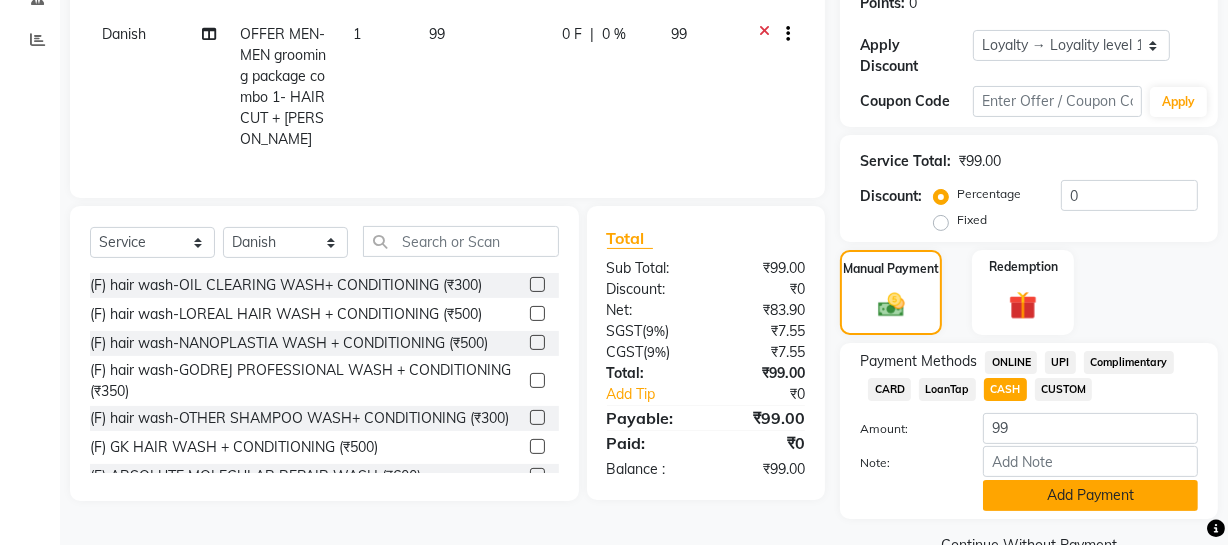 scroll, scrollTop: 363, scrollLeft: 0, axis: vertical 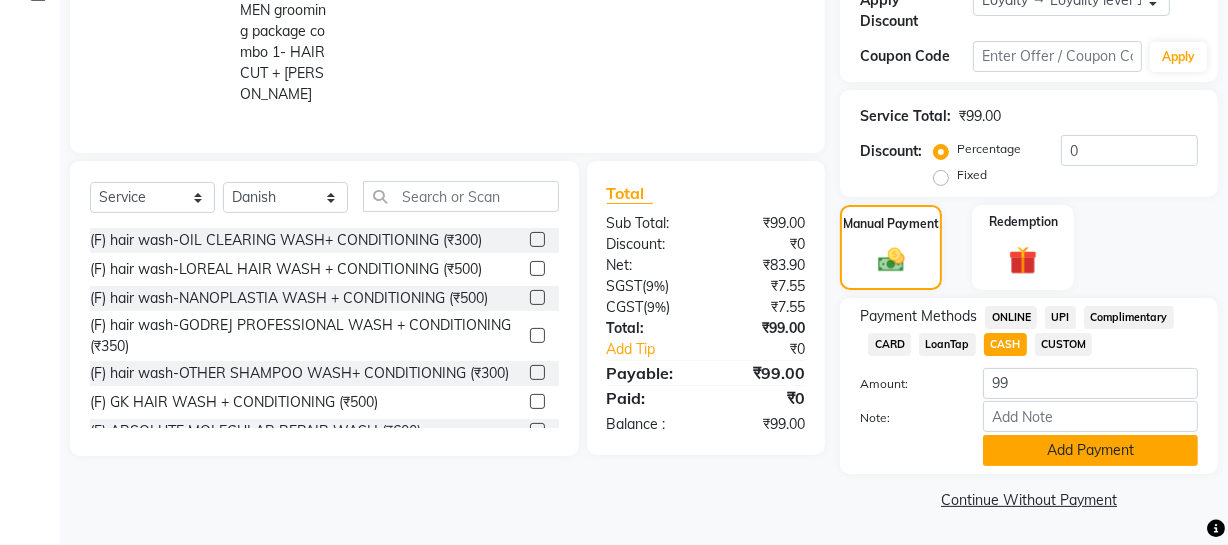 click on "Add Payment" 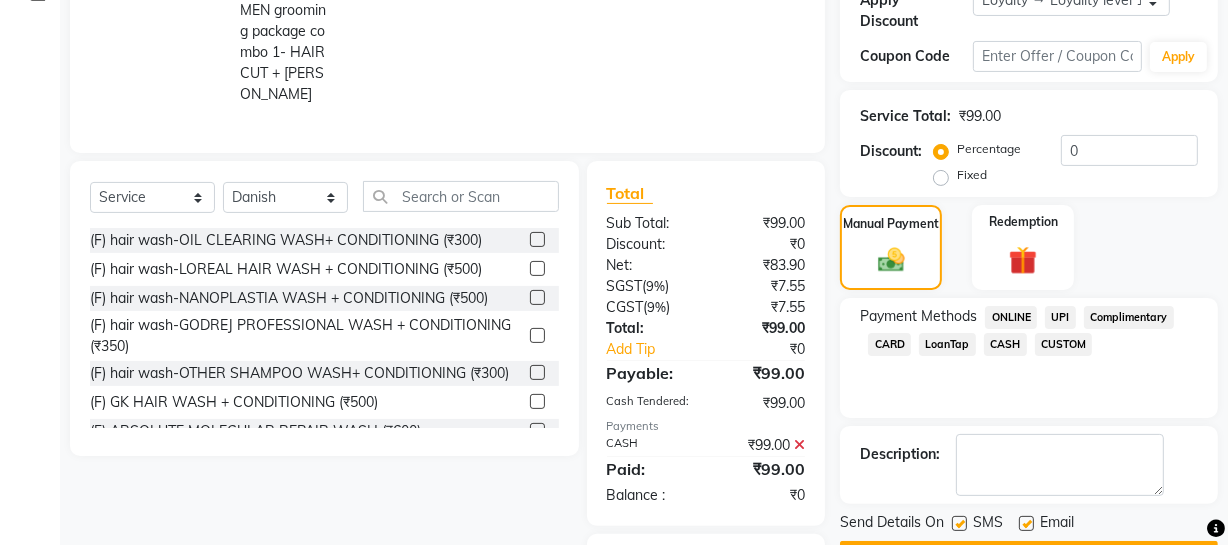 click 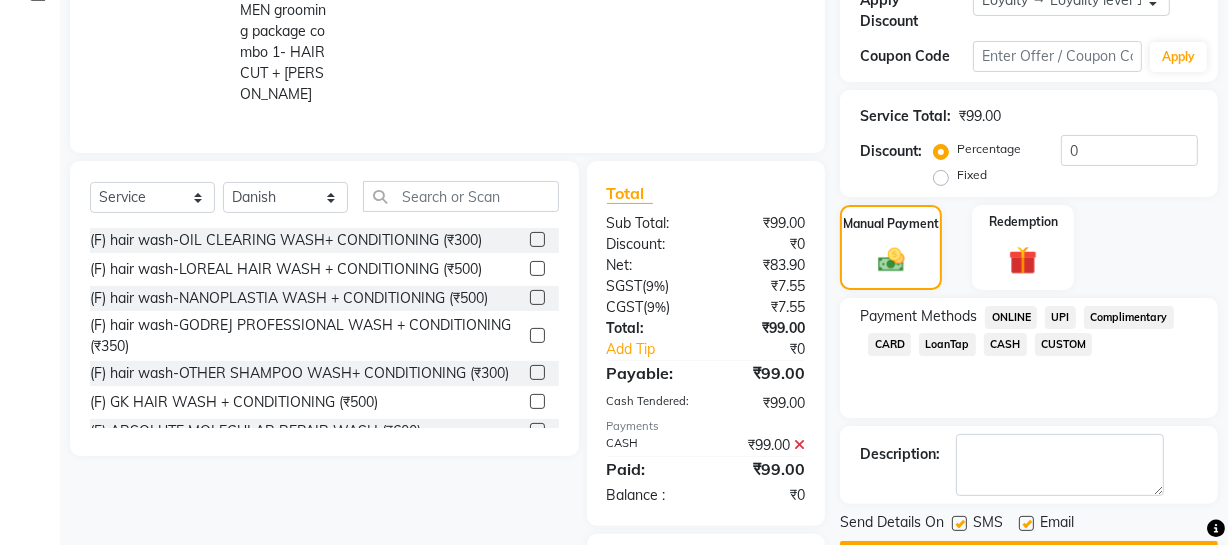 click 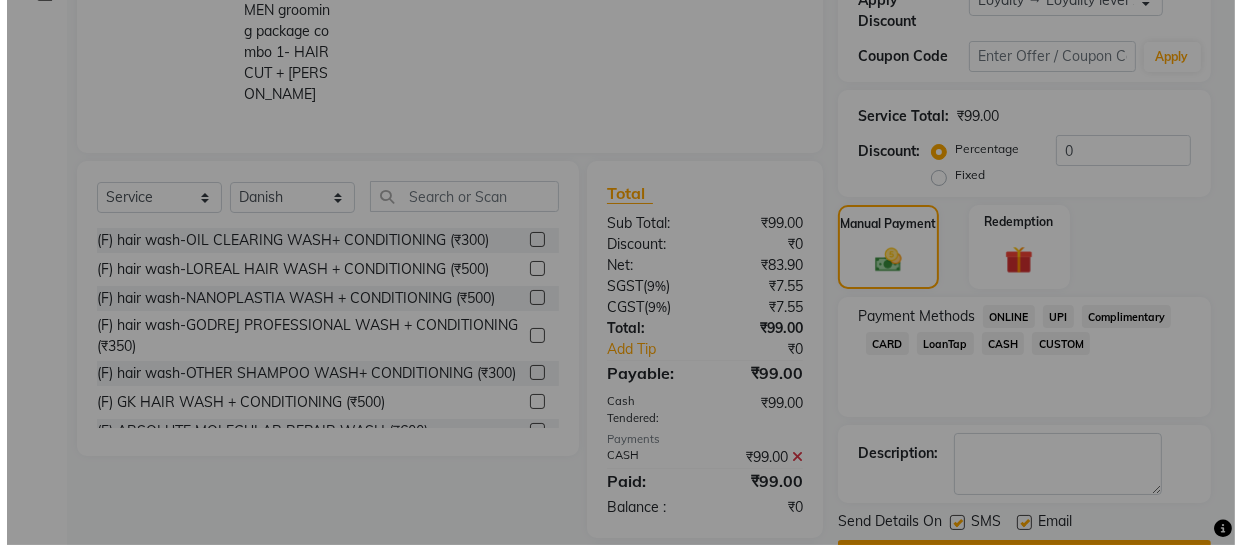 scroll, scrollTop: 550, scrollLeft: 0, axis: vertical 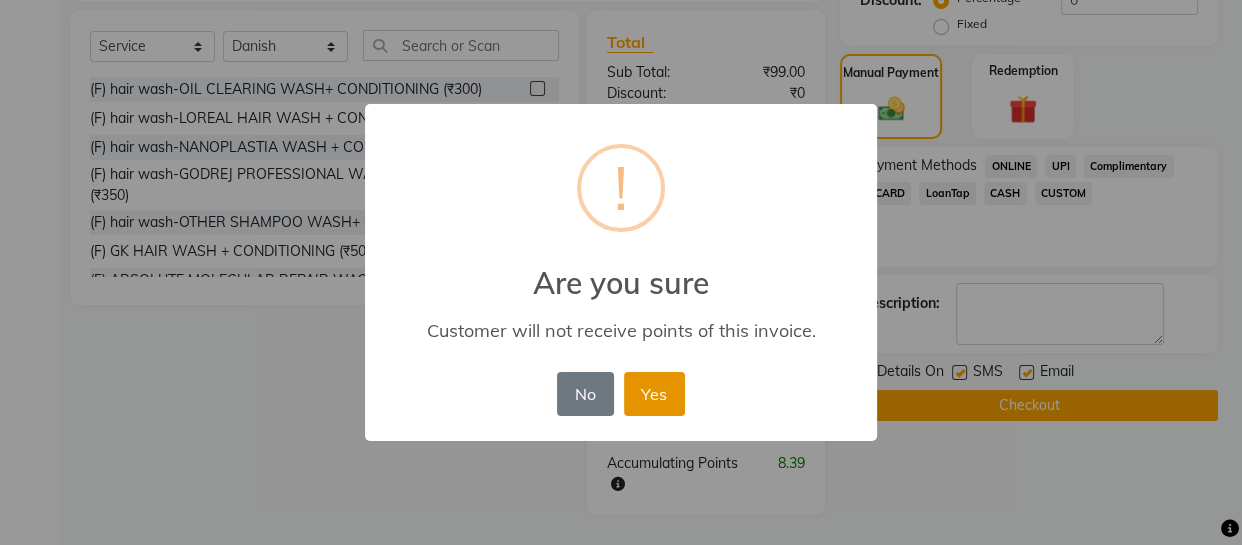 click on "Yes" at bounding box center (654, 394) 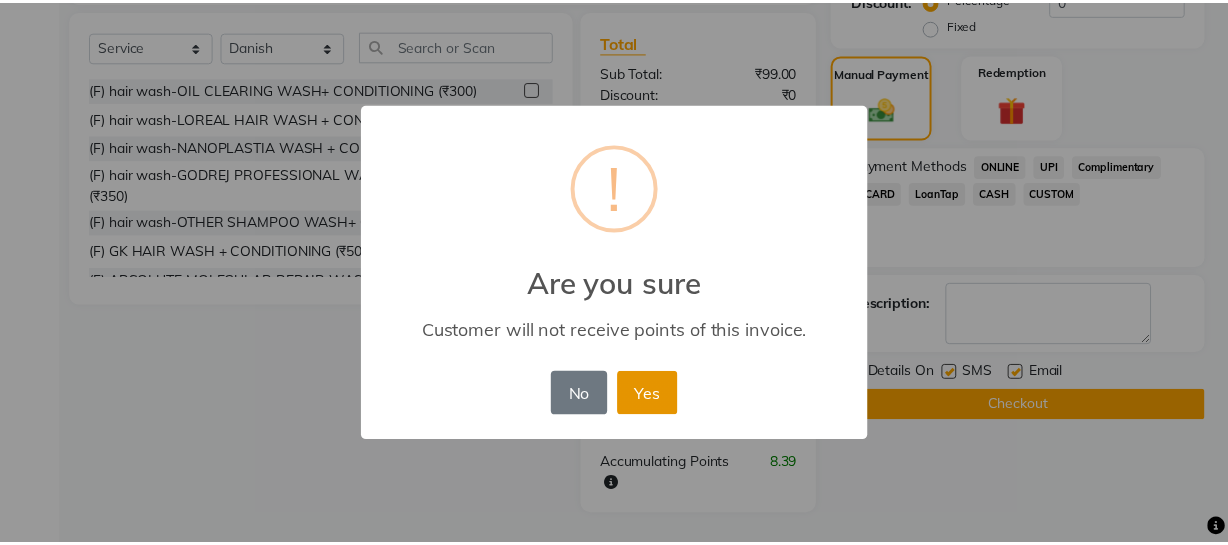 scroll, scrollTop: 479, scrollLeft: 0, axis: vertical 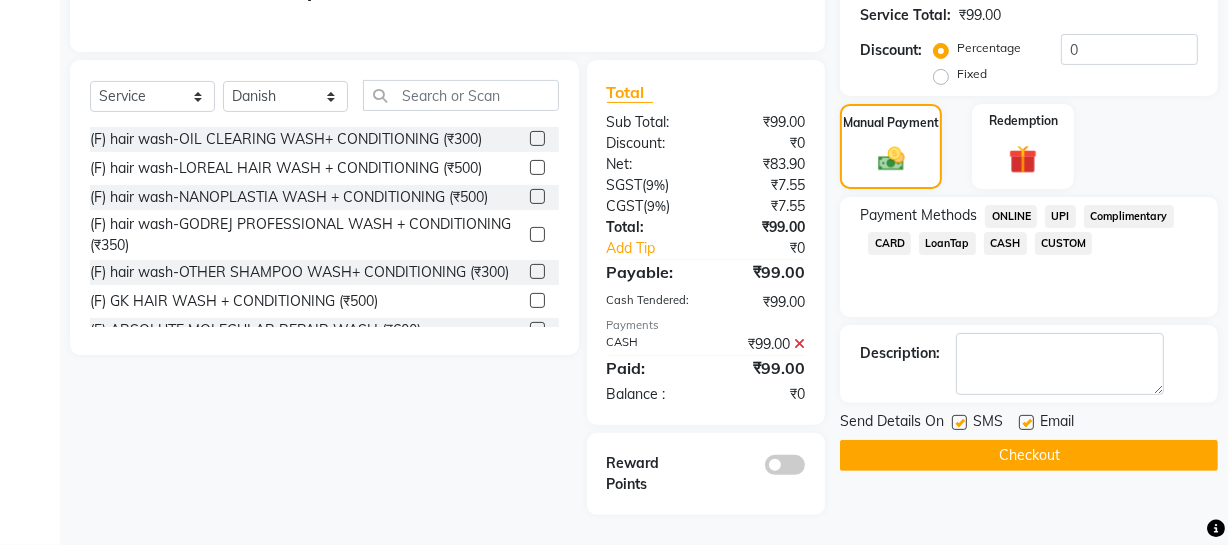 click on "Checkout" 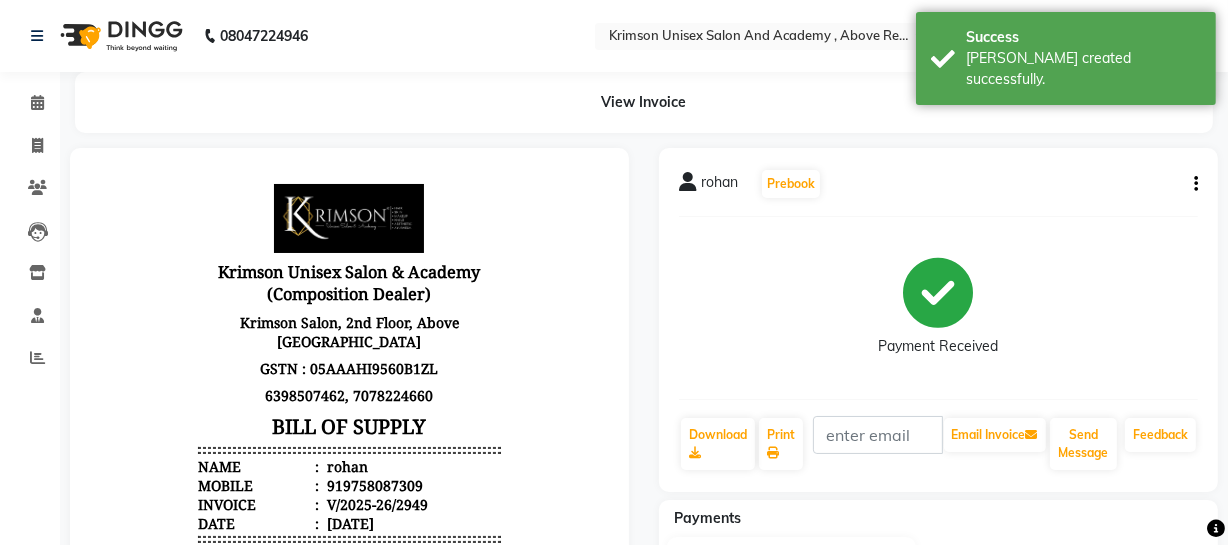 scroll, scrollTop: 0, scrollLeft: 0, axis: both 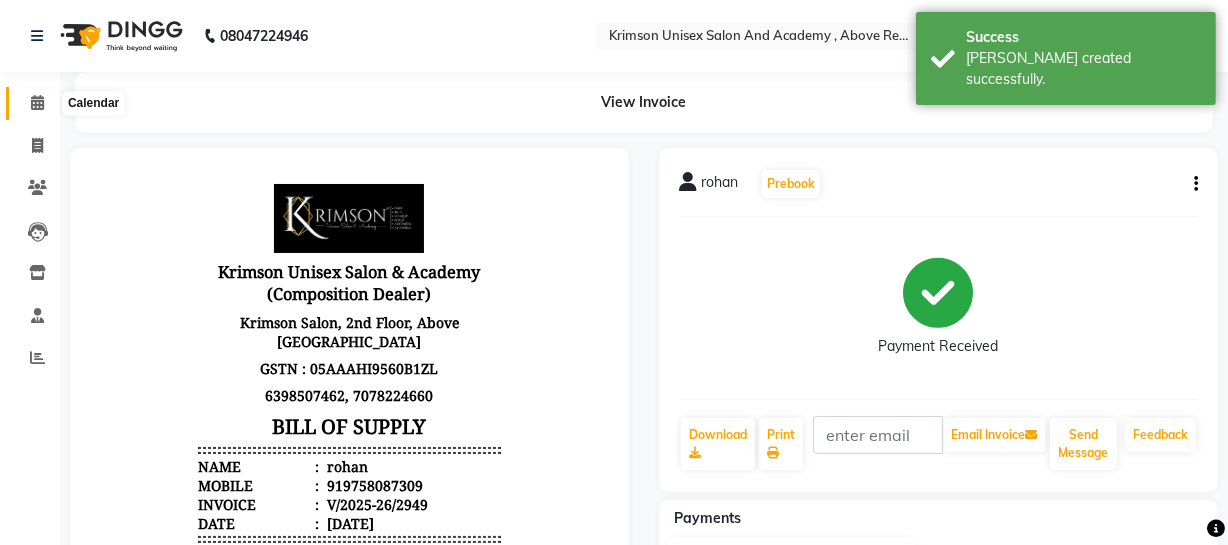 click 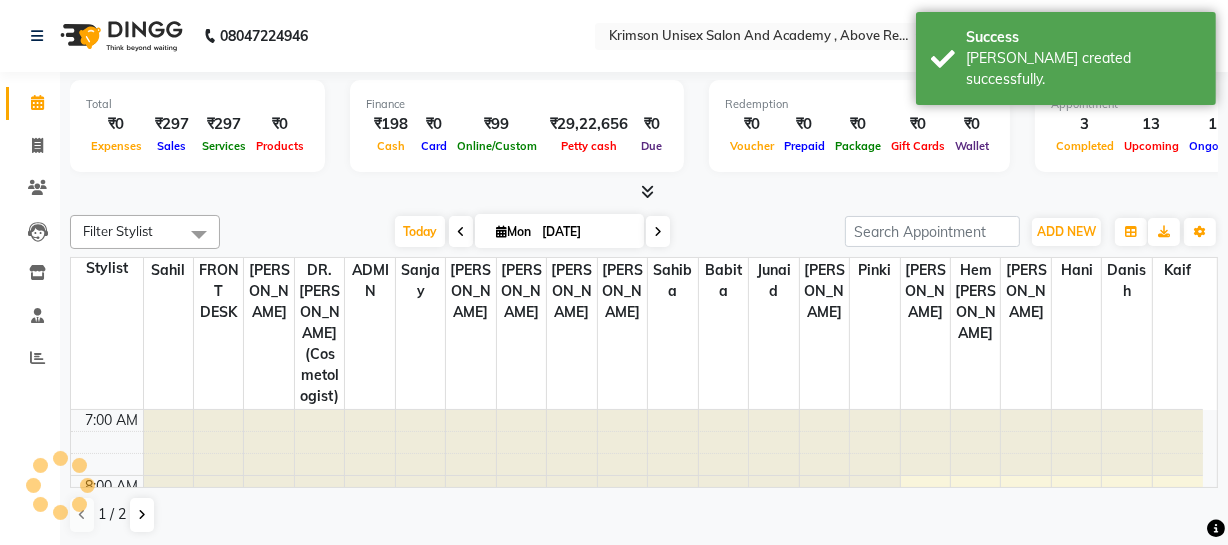 scroll, scrollTop: 0, scrollLeft: 0, axis: both 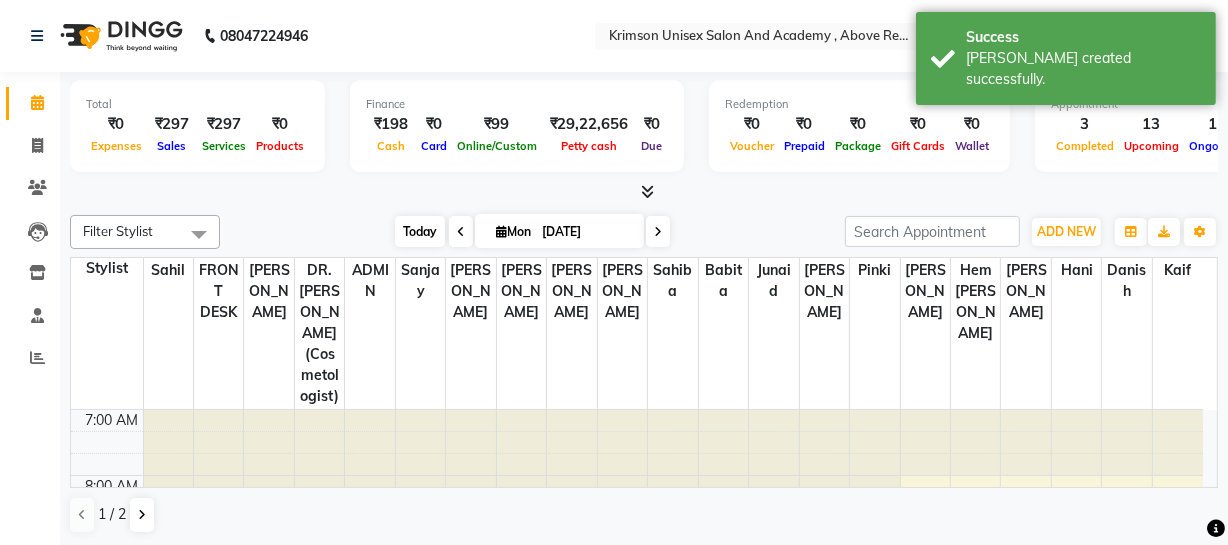 click on "Today" at bounding box center (420, 231) 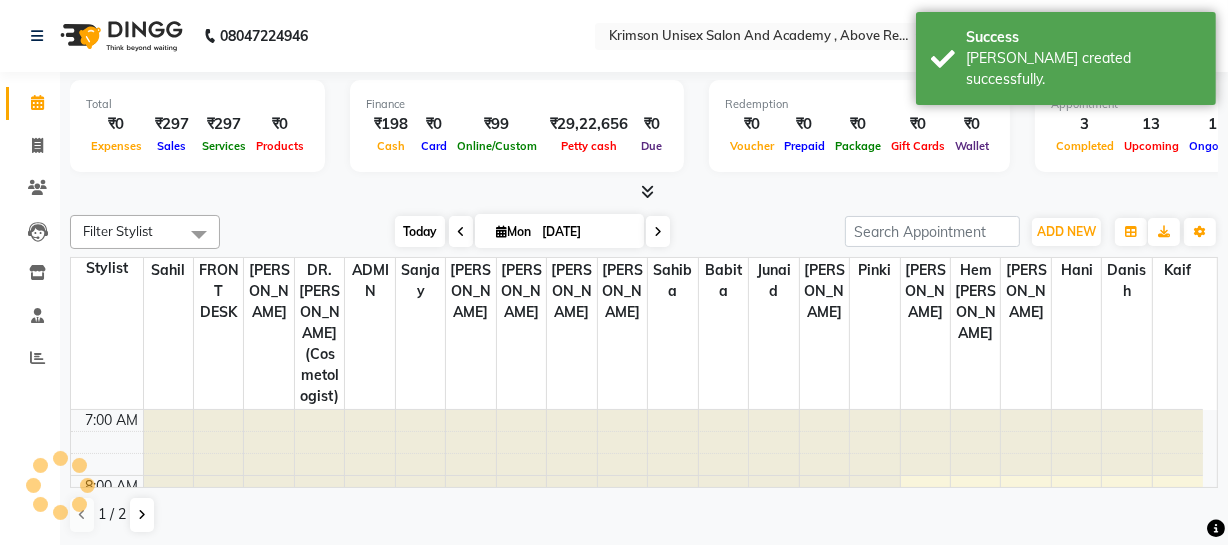 scroll, scrollTop: 330, scrollLeft: 0, axis: vertical 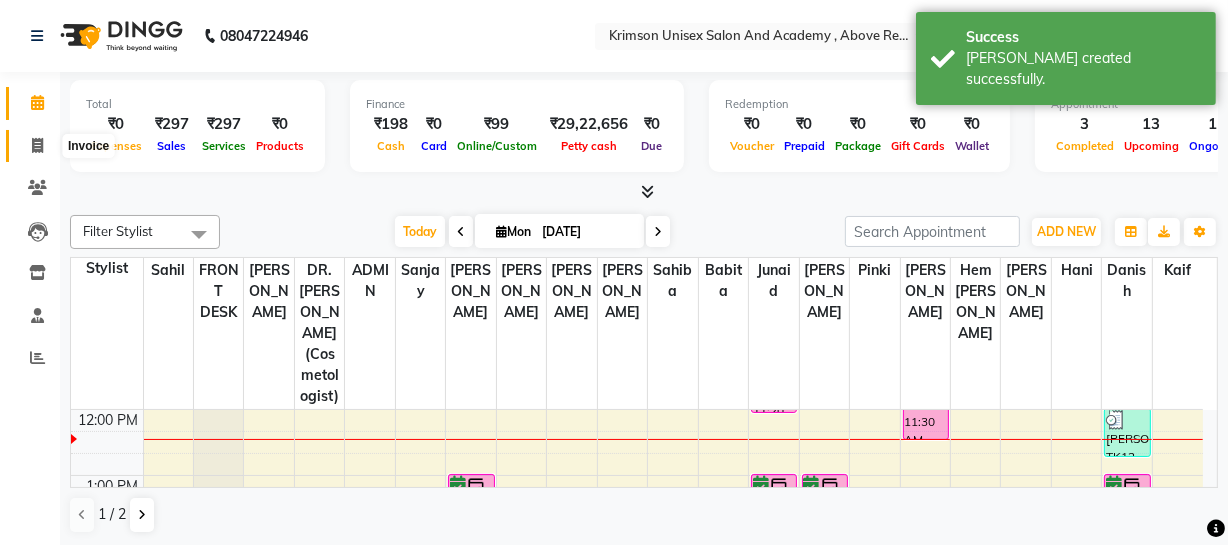 click 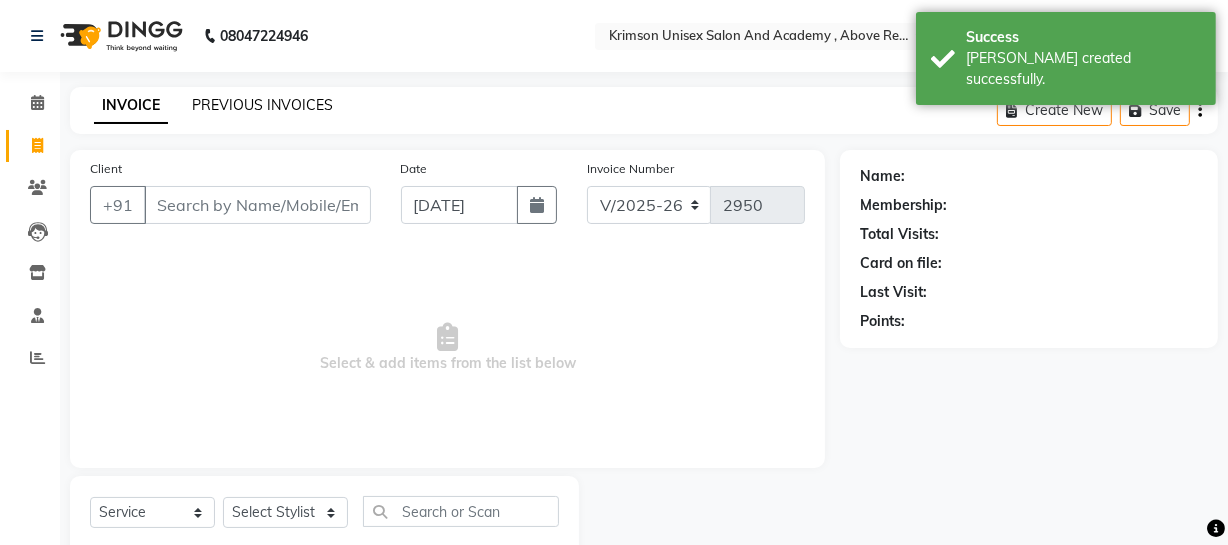click on "PREVIOUS INVOICES" 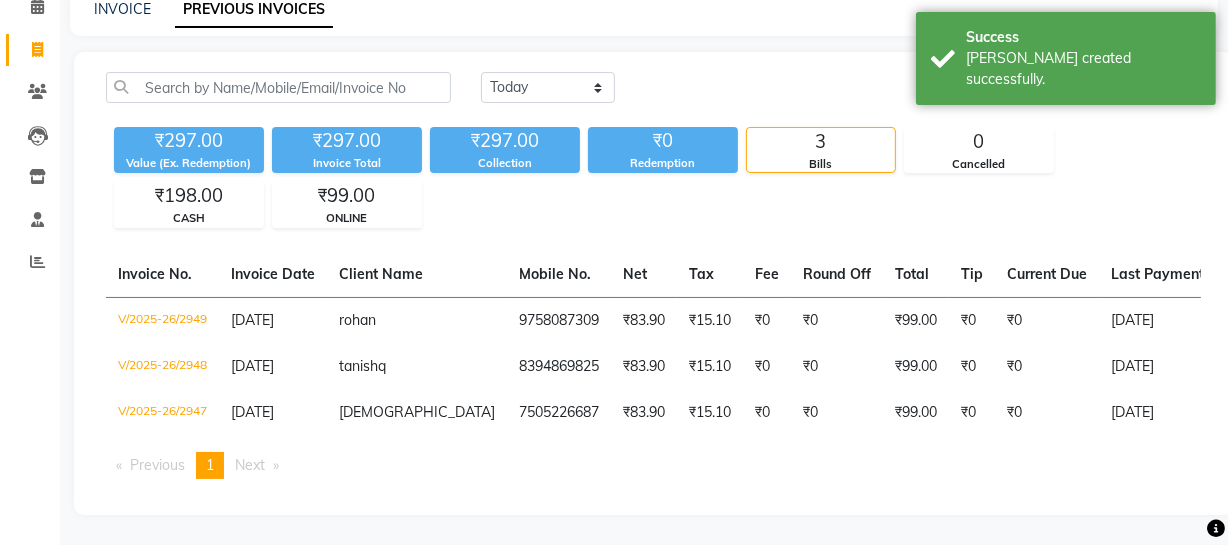 scroll, scrollTop: 0, scrollLeft: 0, axis: both 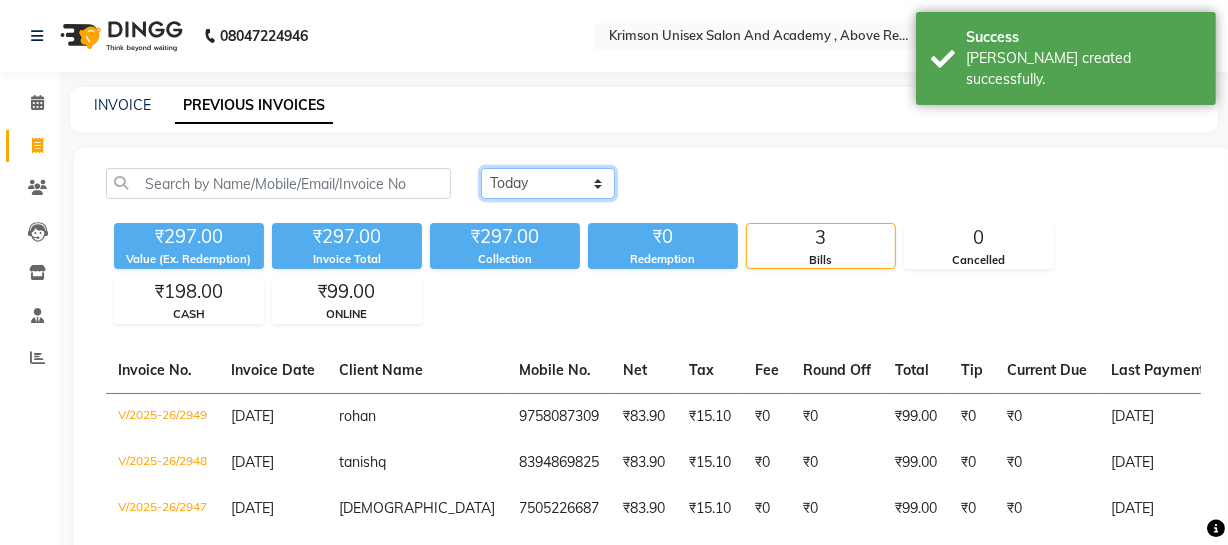 click on "[DATE] [DATE] Custom Range" 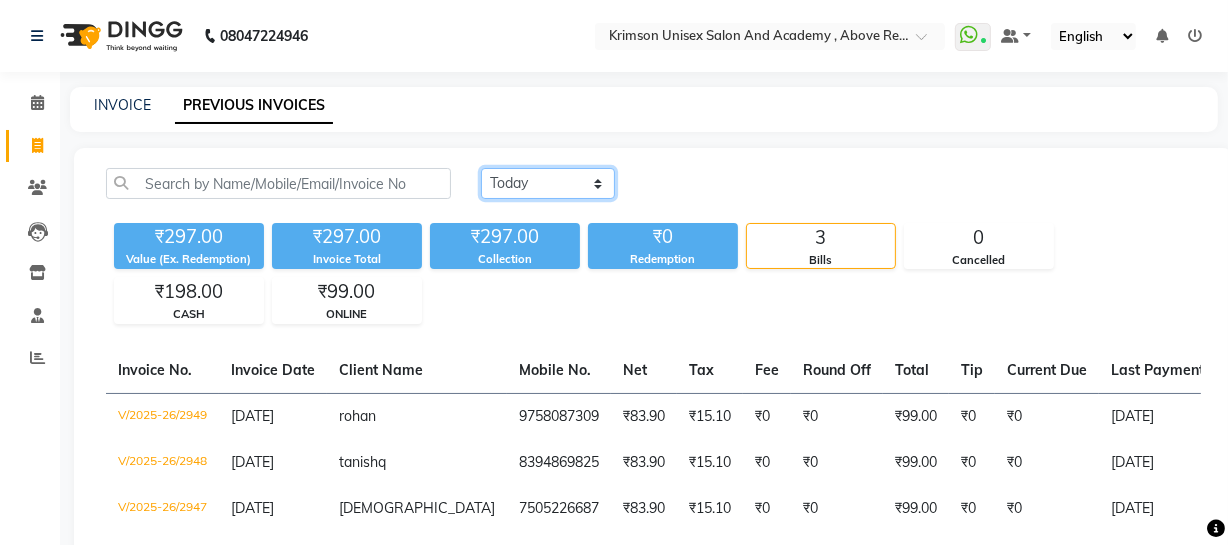 select on "[DATE]" 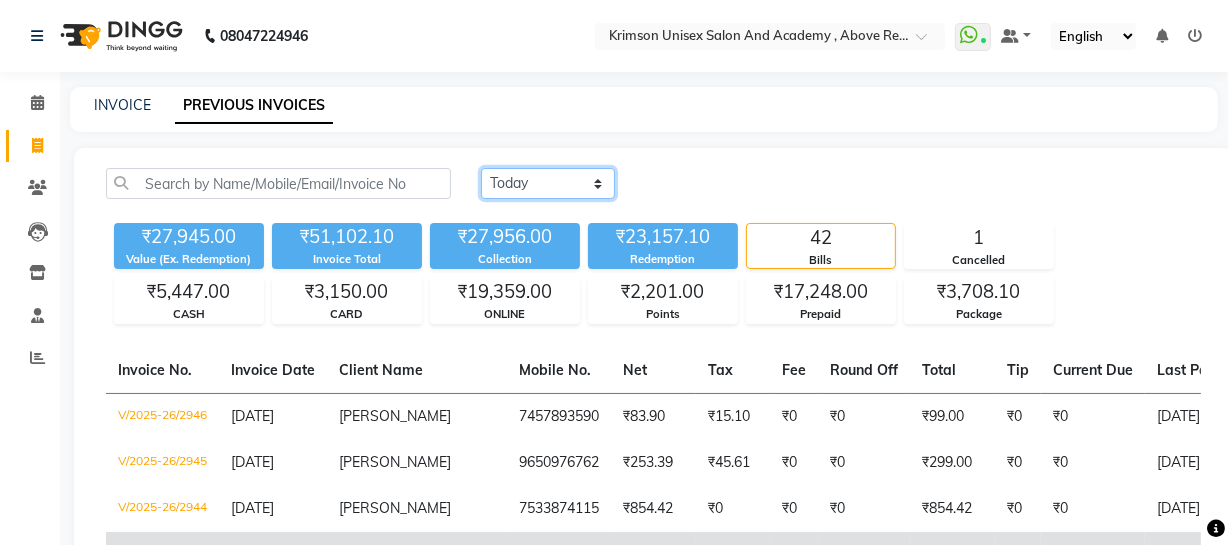 scroll, scrollTop: 416, scrollLeft: 0, axis: vertical 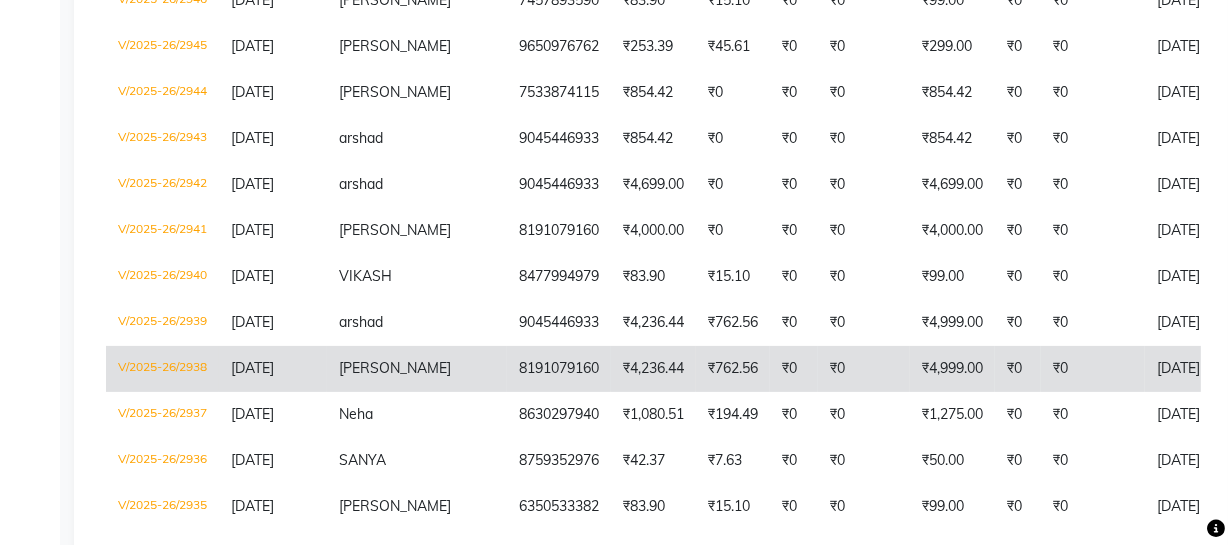 click on "8191079160" 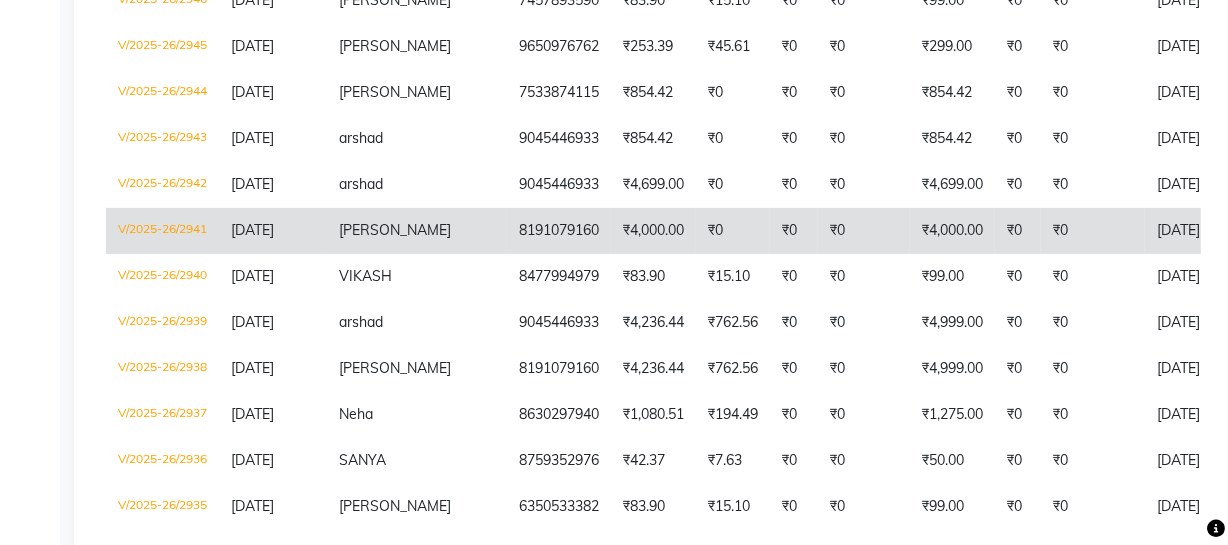 scroll, scrollTop: 0, scrollLeft: 0, axis: both 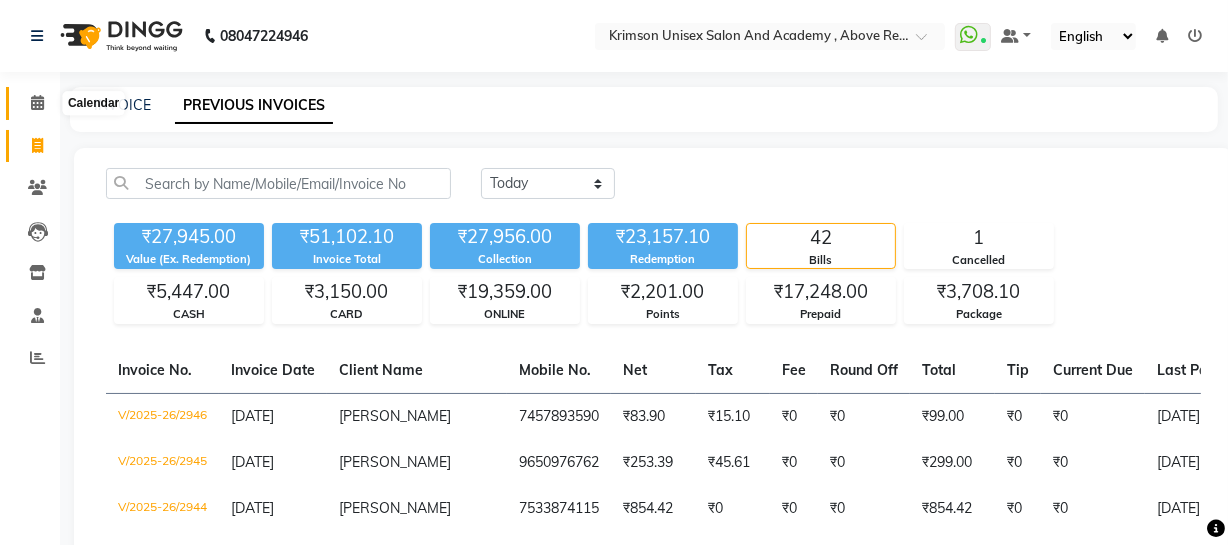 click 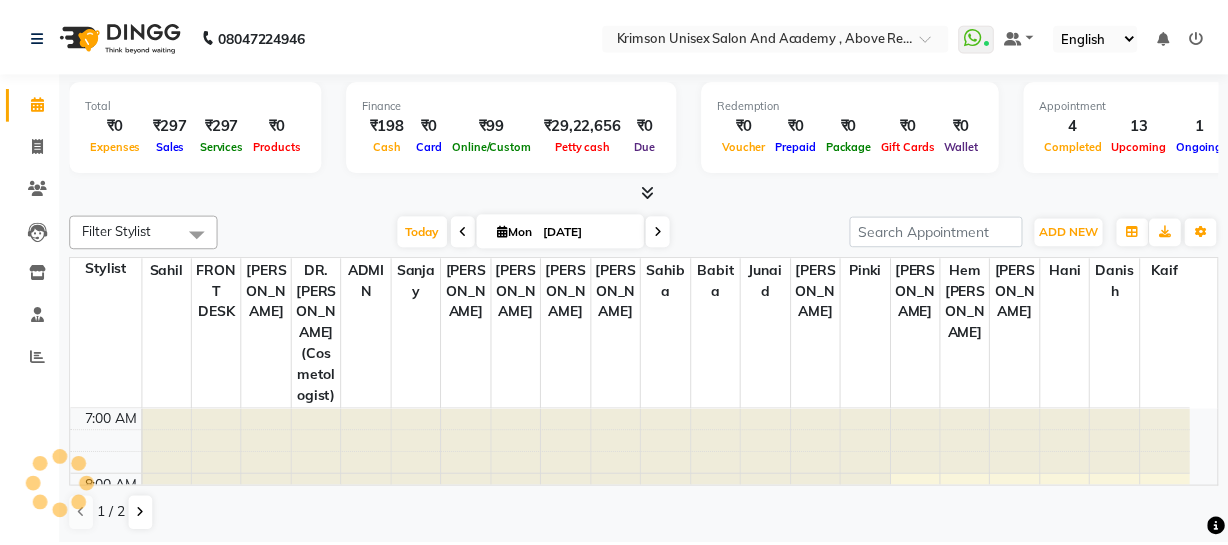 scroll, scrollTop: 0, scrollLeft: 0, axis: both 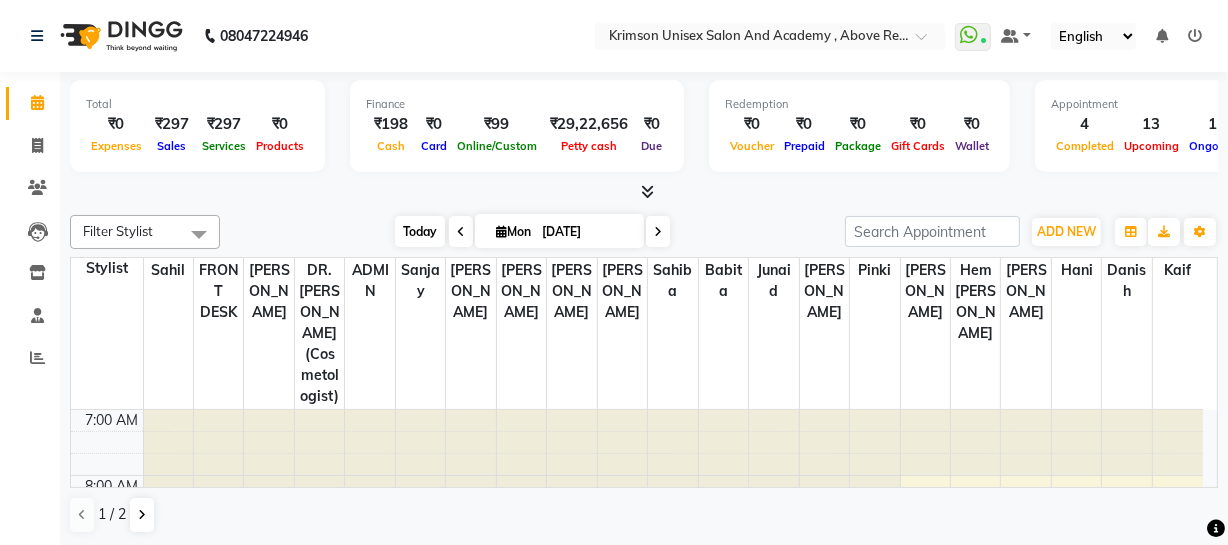 click on "Today" at bounding box center (420, 231) 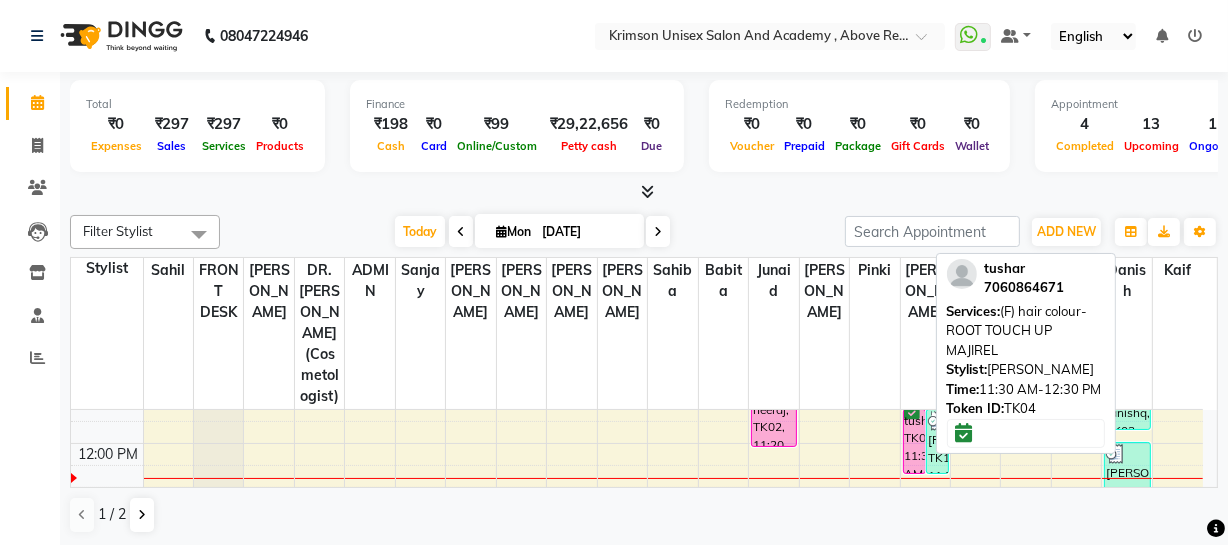 scroll, scrollTop: 290, scrollLeft: 0, axis: vertical 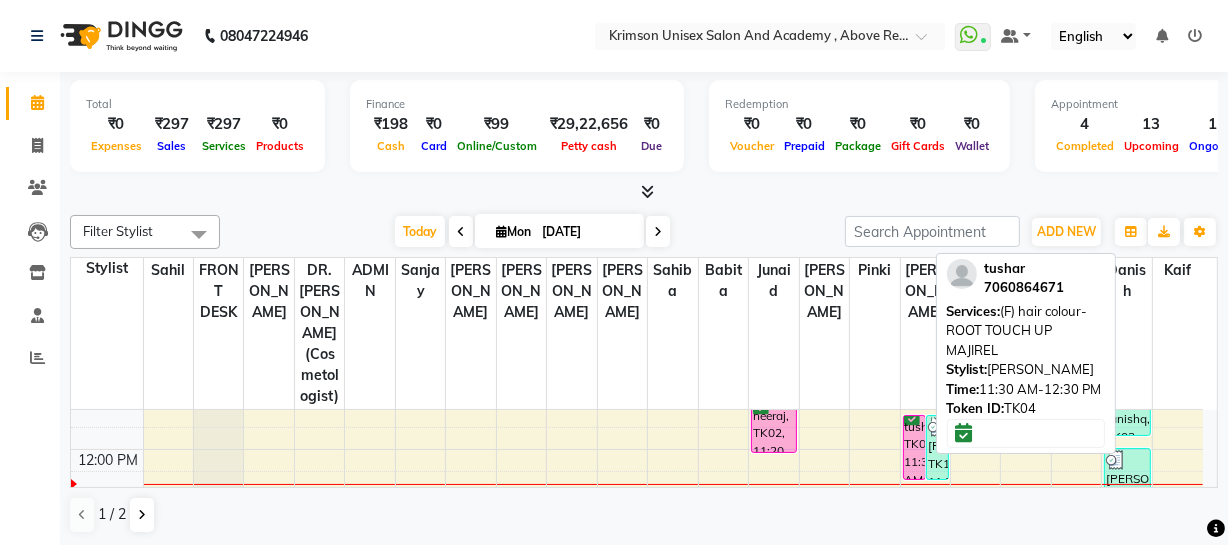 click on "tushar, TK04, 11:30 AM-12:30 PM, (F) hair colour-ROOT TOUCH UP MAJIREL" at bounding box center [914, 447] 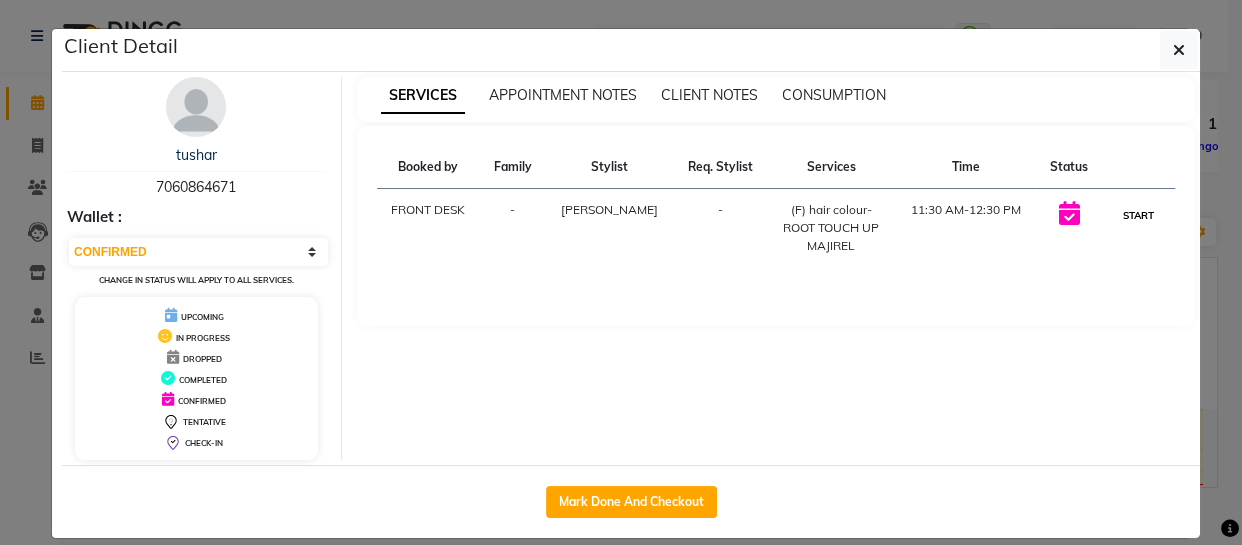 click on "START" at bounding box center (1138, 215) 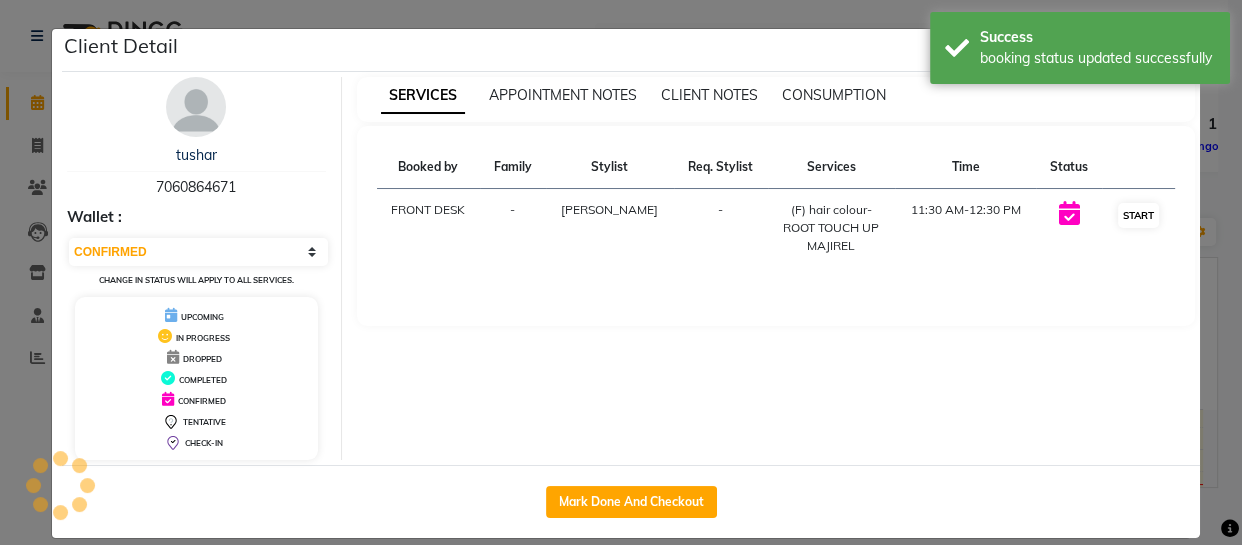 select on "1" 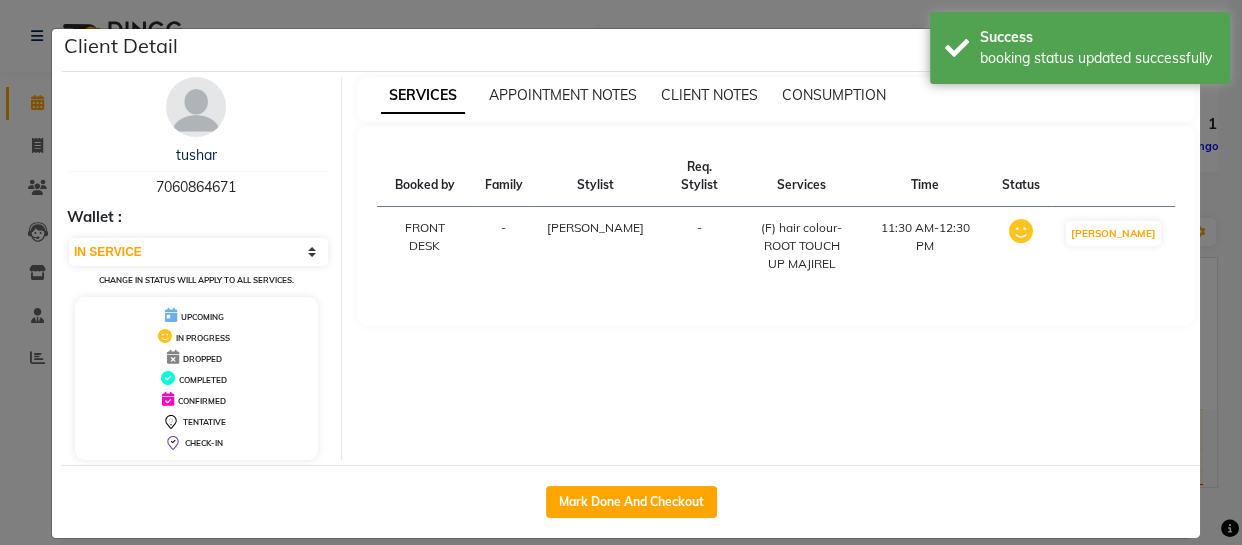 click on "Client Detail  tushar    7060864671 Wallet : Select IN SERVICE CONFIRMED TENTATIVE CHECK IN MARK DONE DROPPED UPCOMING Change in status will apply to all services. UPCOMING IN PROGRESS DROPPED COMPLETED CONFIRMED TENTATIVE CHECK-IN SERVICES APPOINTMENT NOTES CLIENT NOTES CONSUMPTION Booked by Family Stylist Req. Stylist Services Time Status  FRONT DESK  - [PERSON_NAME] -  (F) hair colour-ROOT TOUCH UP MAJIREL   11:30 AM-12:30 PM   MARK DONE   Mark Done And Checkout" 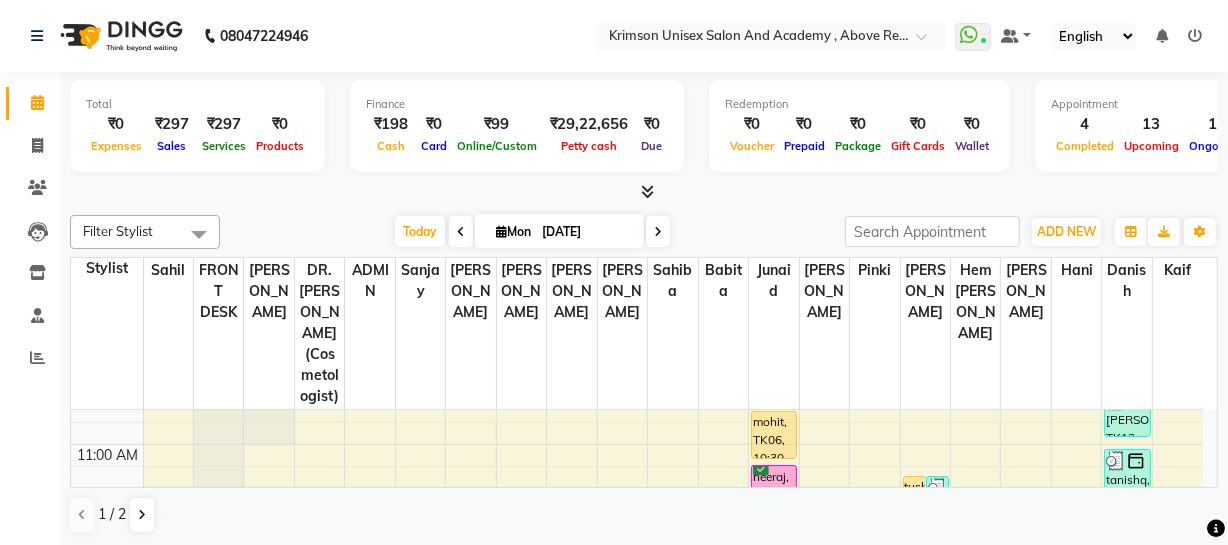 scroll, scrollTop: 228, scrollLeft: 0, axis: vertical 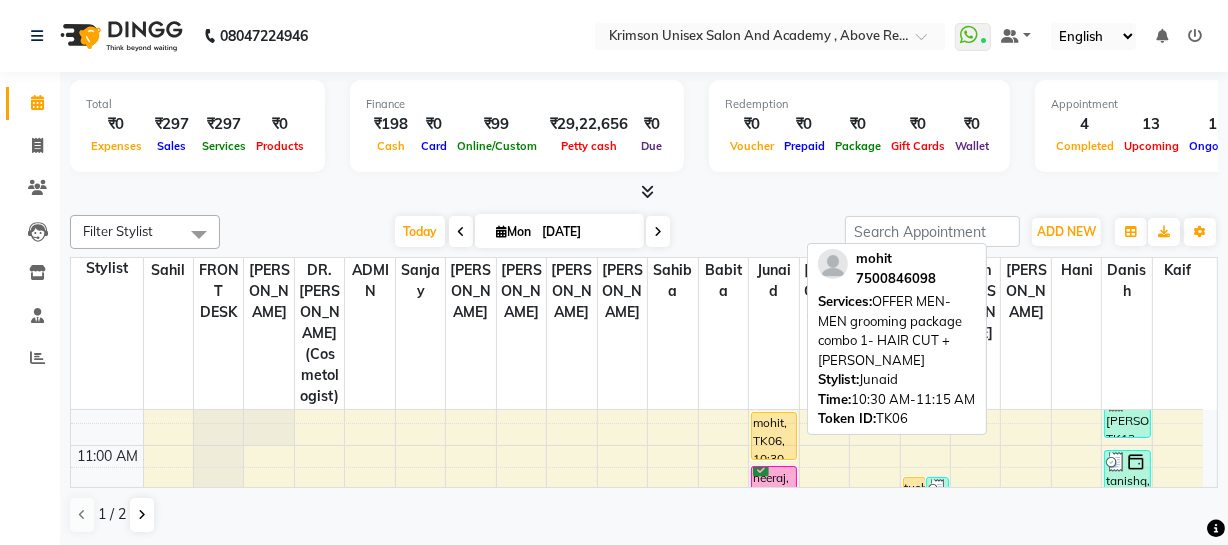 click on "mohit, TK06, 10:30 AM-11:15 AM, OFFER MEN-MEN grooming package combo 1- HAIR CUT + [PERSON_NAME]" at bounding box center [774, 436] 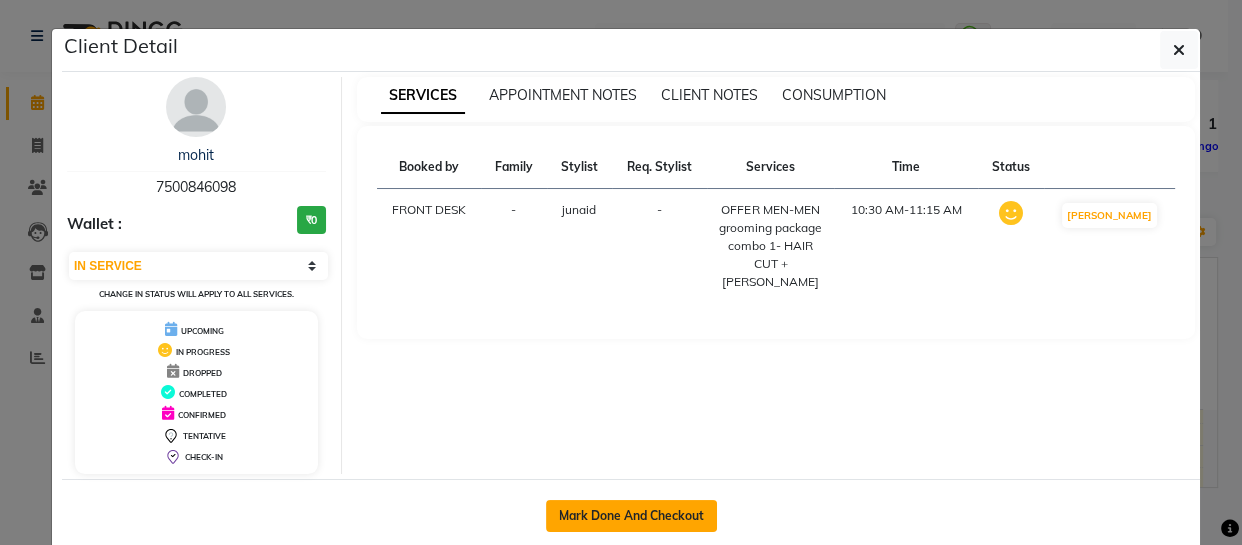 click on "Mark Done And Checkout" 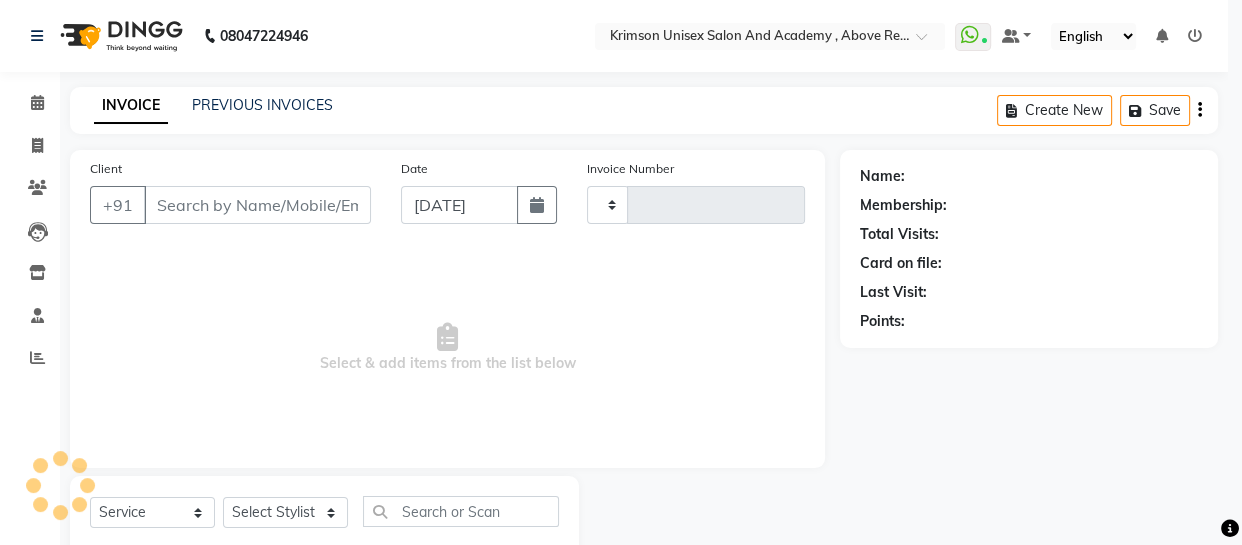 type on "2951" 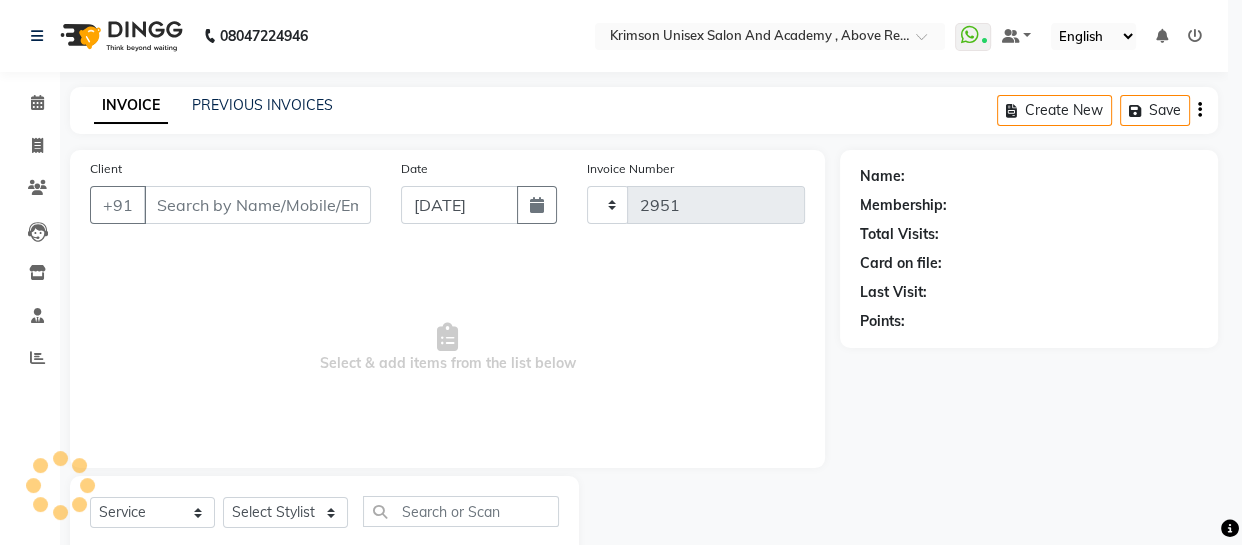 select on "5853" 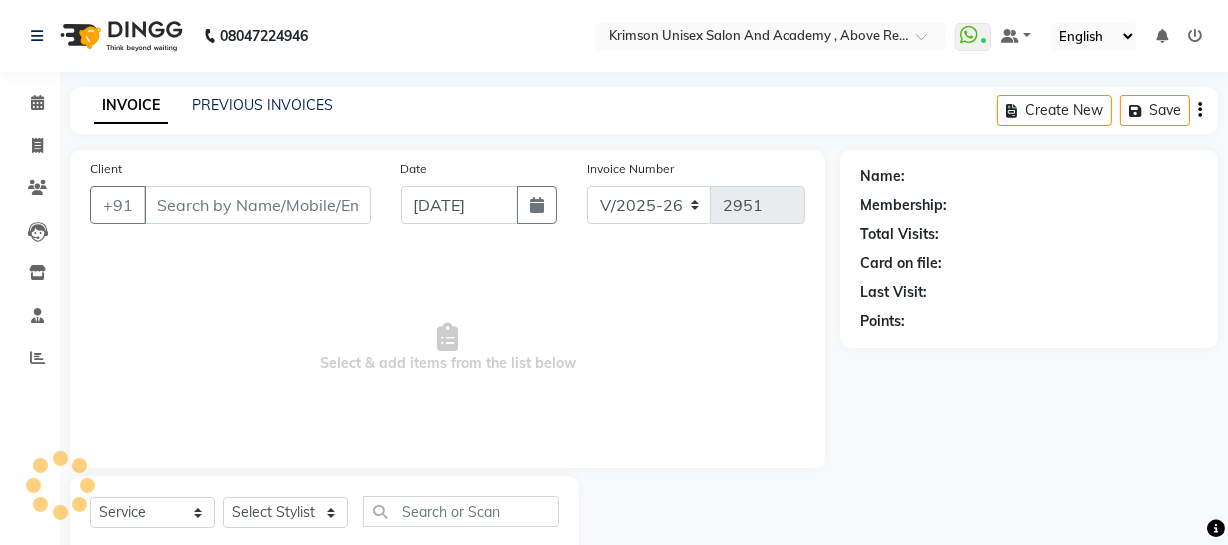 type on "7500846098" 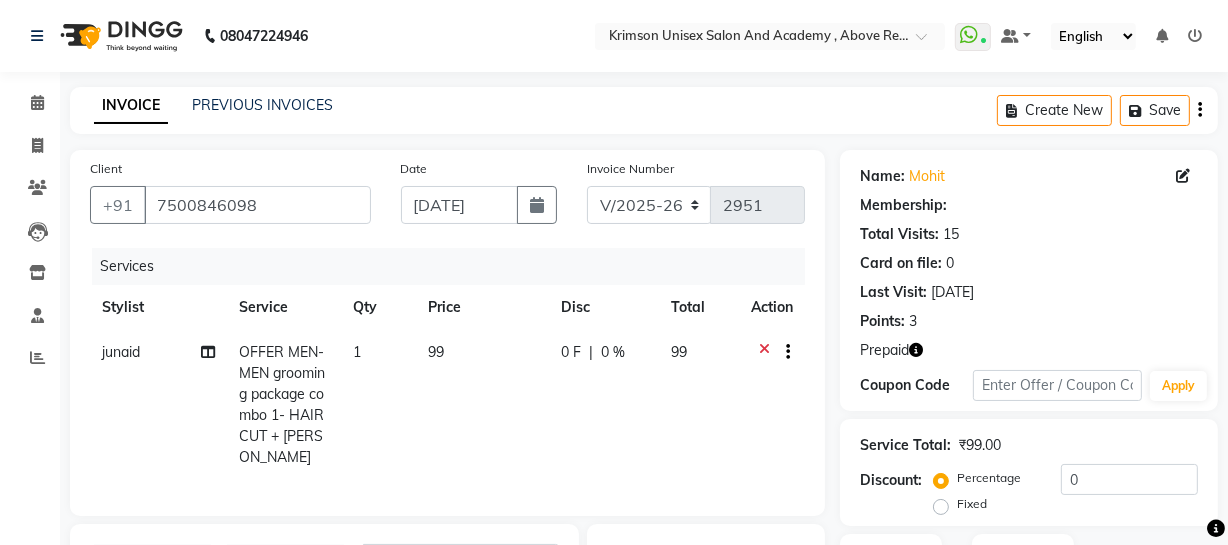 scroll, scrollTop: 123, scrollLeft: 0, axis: vertical 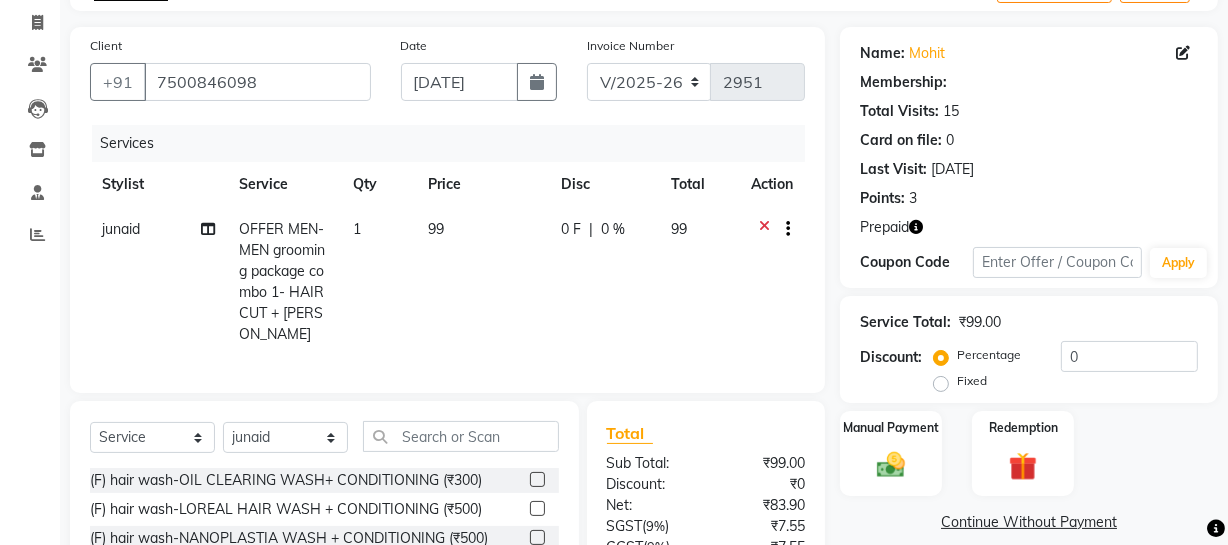 click 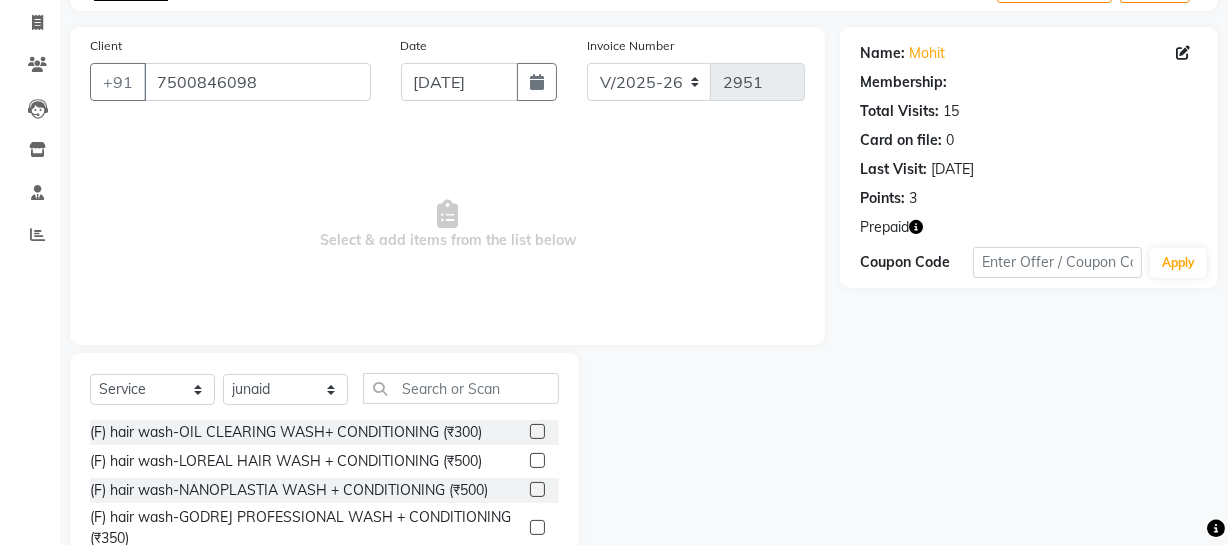 scroll, scrollTop: 257, scrollLeft: 0, axis: vertical 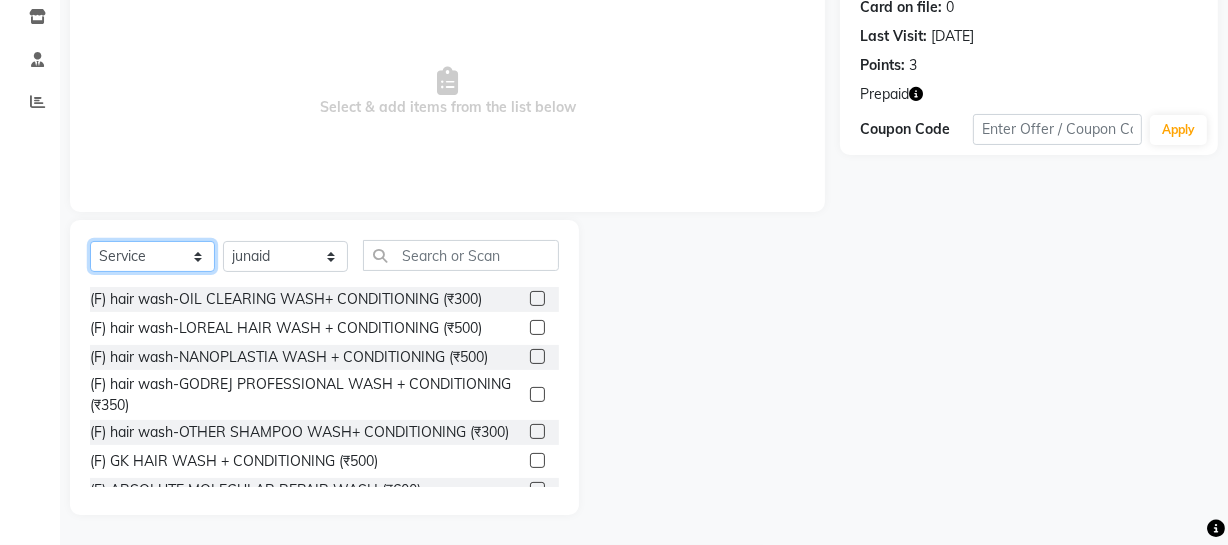click on "Select  Service  Product  Membership  Package Voucher Prepaid Gift Card" 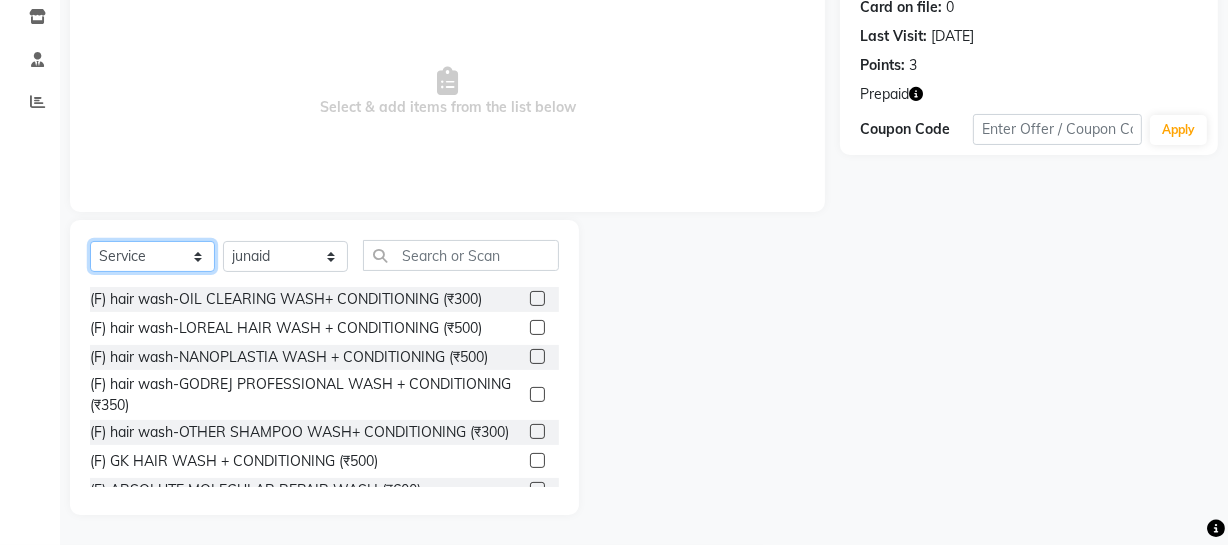 select on "package" 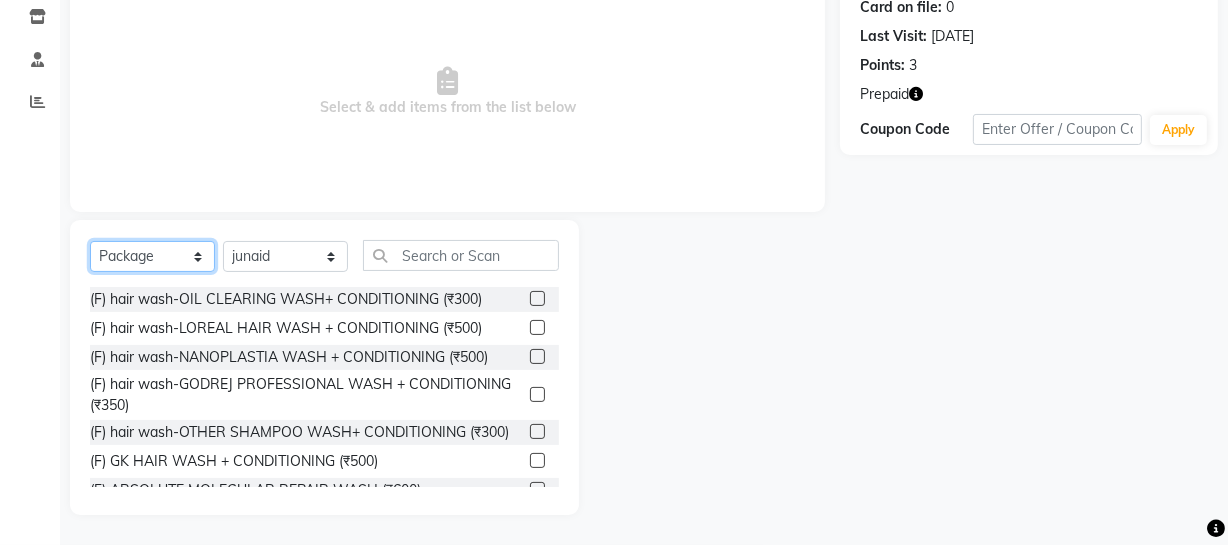 click on "Select  Service  Product  Membership  Package Voucher Prepaid Gift Card" 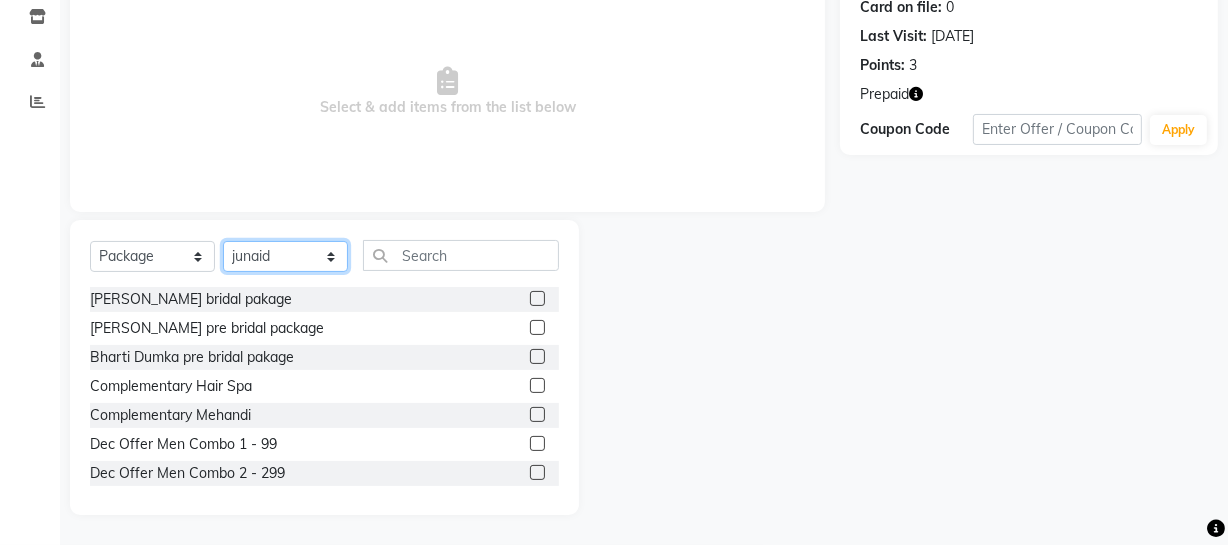 click on "Select Stylist ADMIN [PERSON_NAME] [PERSON_NAME] Danish DR. [PERSON_NAME] (cosmetologist) FRONT DESK [PERSON_NAME] Hem [PERSON_NAME]  [PERSON_NAME] Kaif [PERSON_NAME] [PERSON_NAME]  Pooja kulyal Ratan [PERSON_NAME] sahiba [PERSON_NAME] [PERSON_NAME] [PERSON_NAME] [PERSON_NAME]" 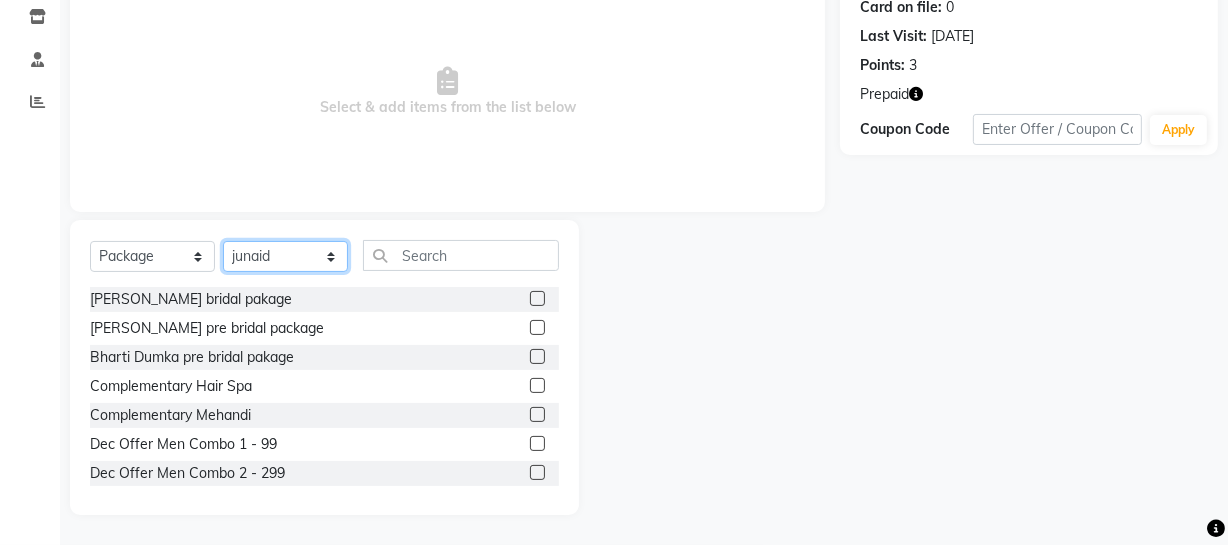 select on "42929" 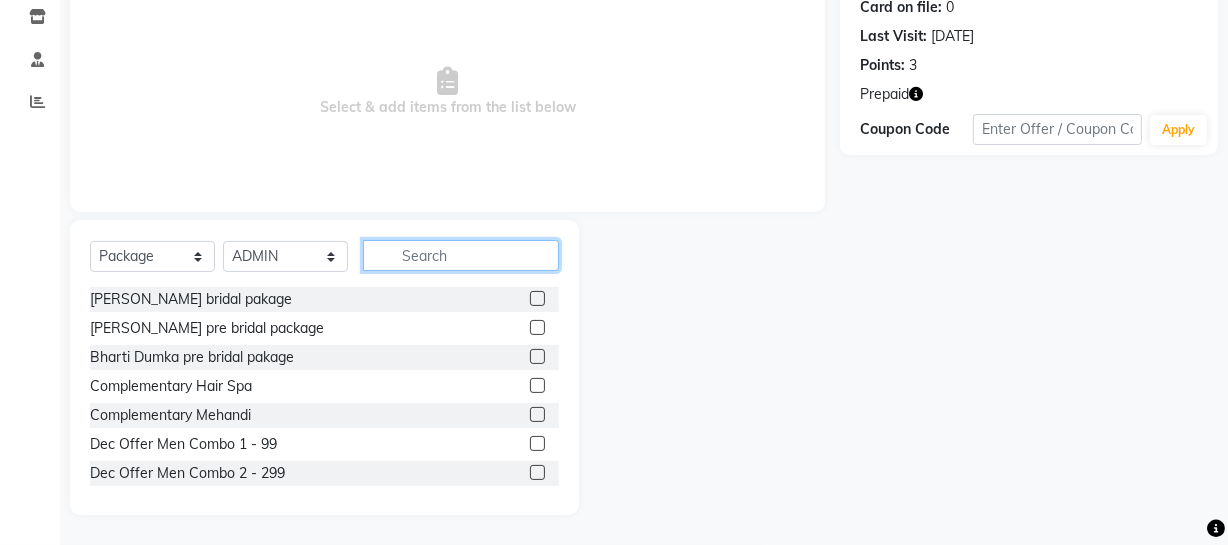 click 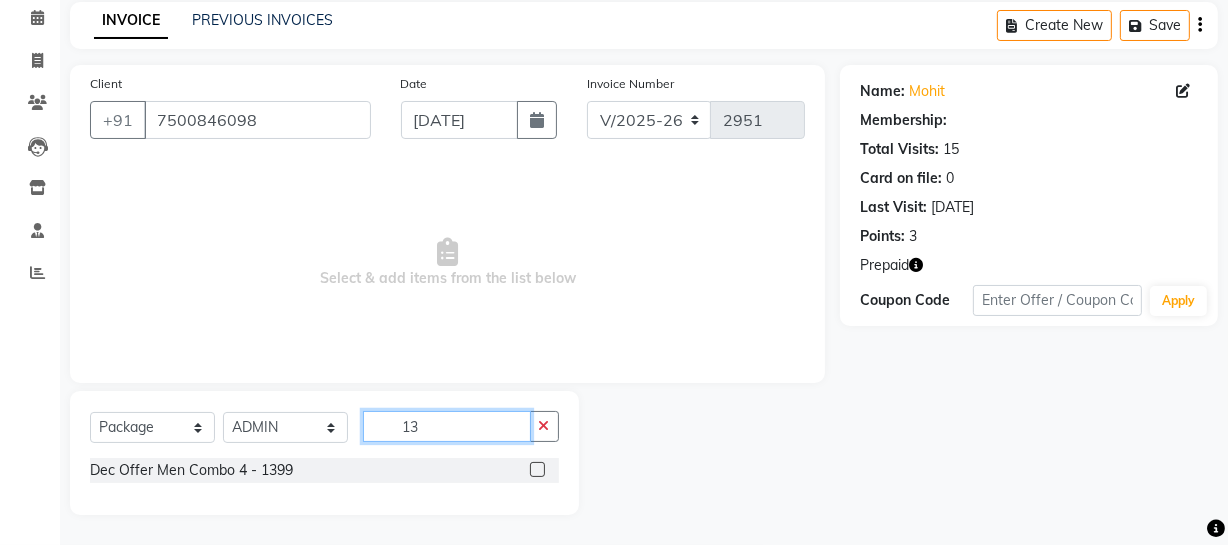 scroll, scrollTop: 86, scrollLeft: 0, axis: vertical 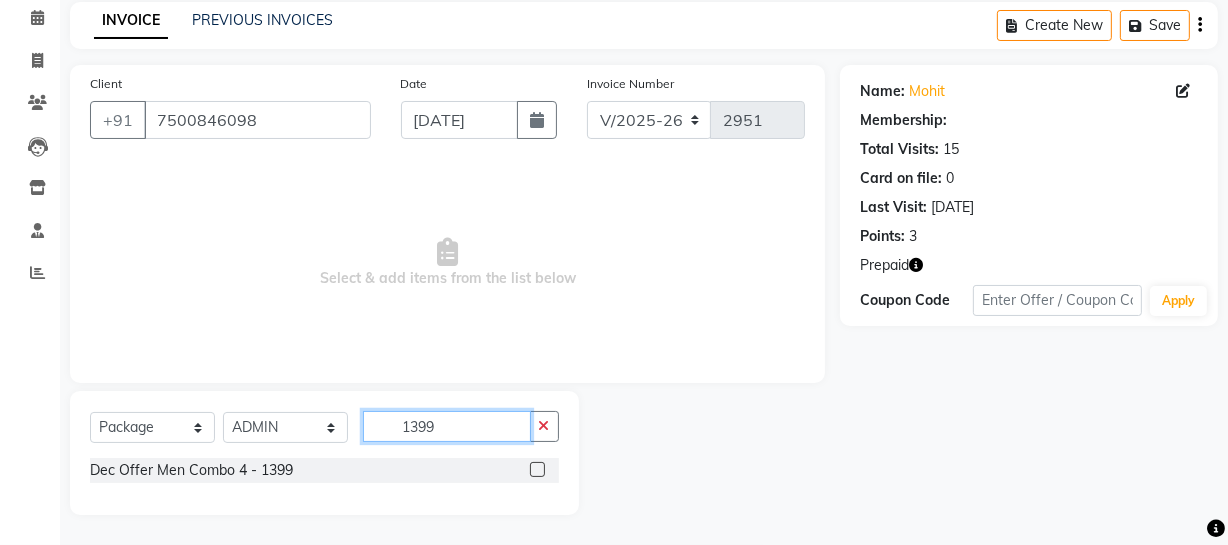 type on "1399" 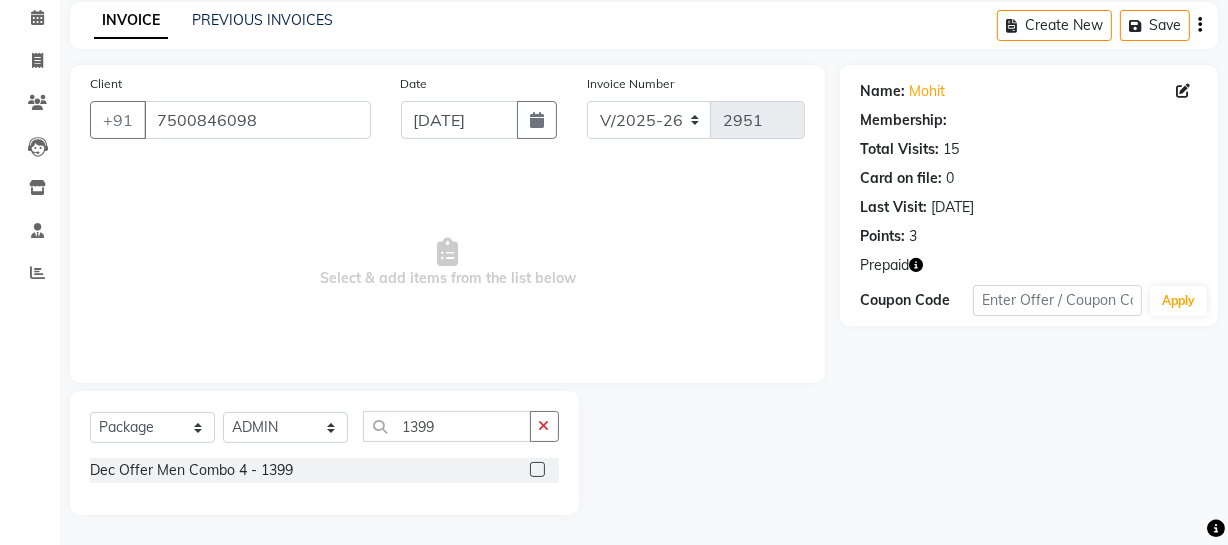 click 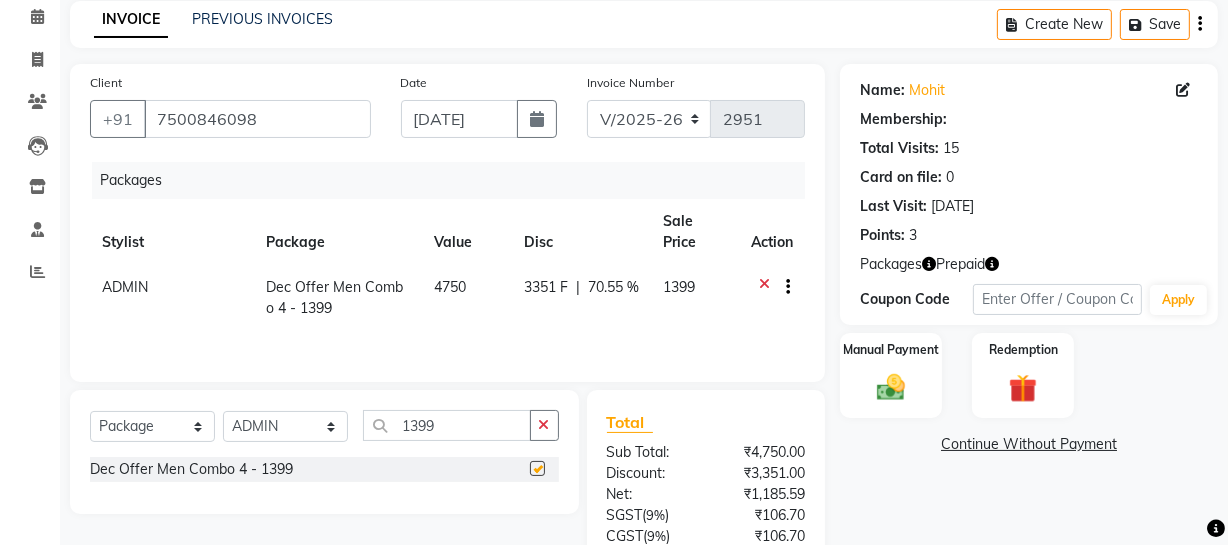 checkbox on "false" 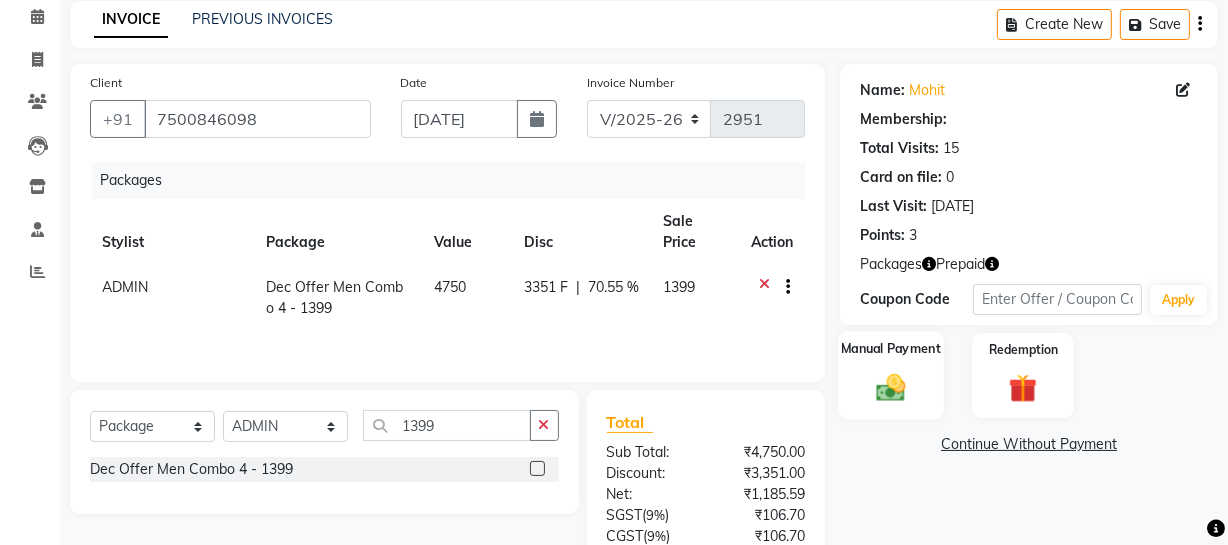 scroll, scrollTop: 235, scrollLeft: 0, axis: vertical 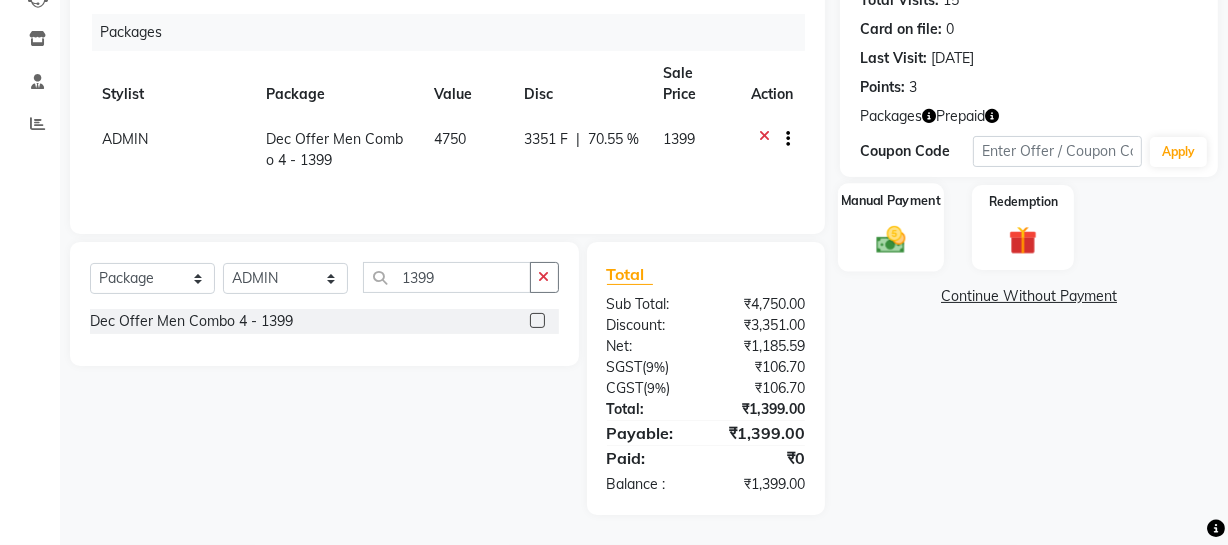 click 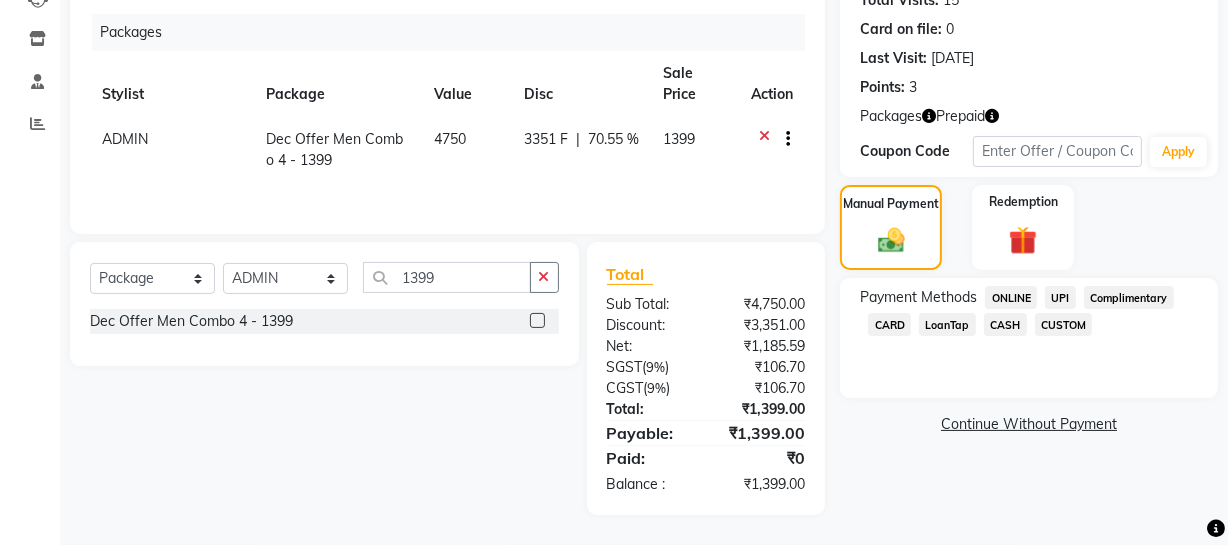click on "ONLINE" 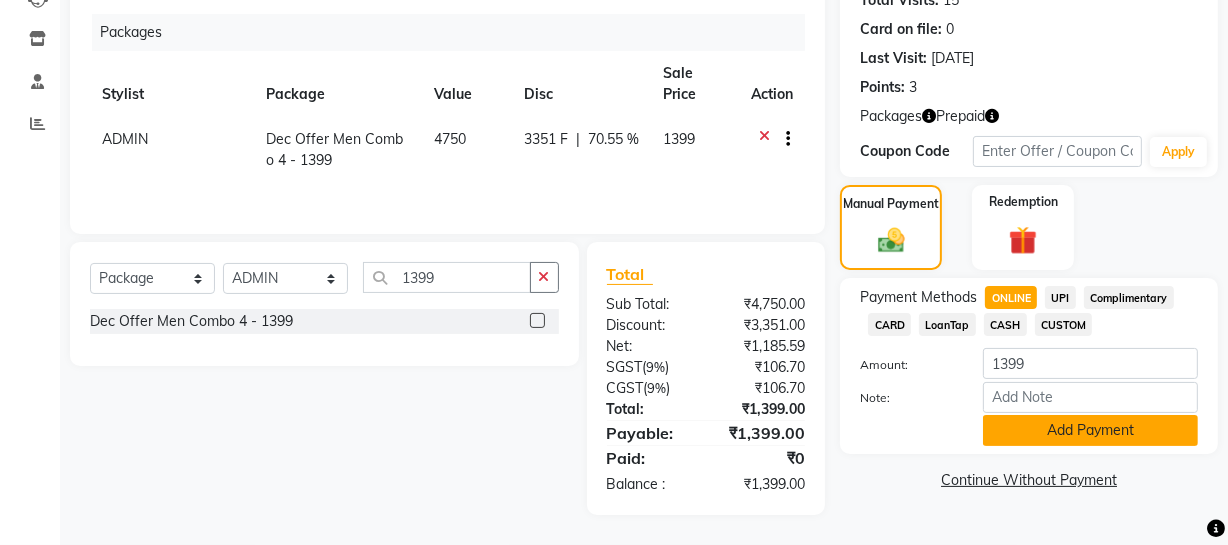 click on "Add Payment" 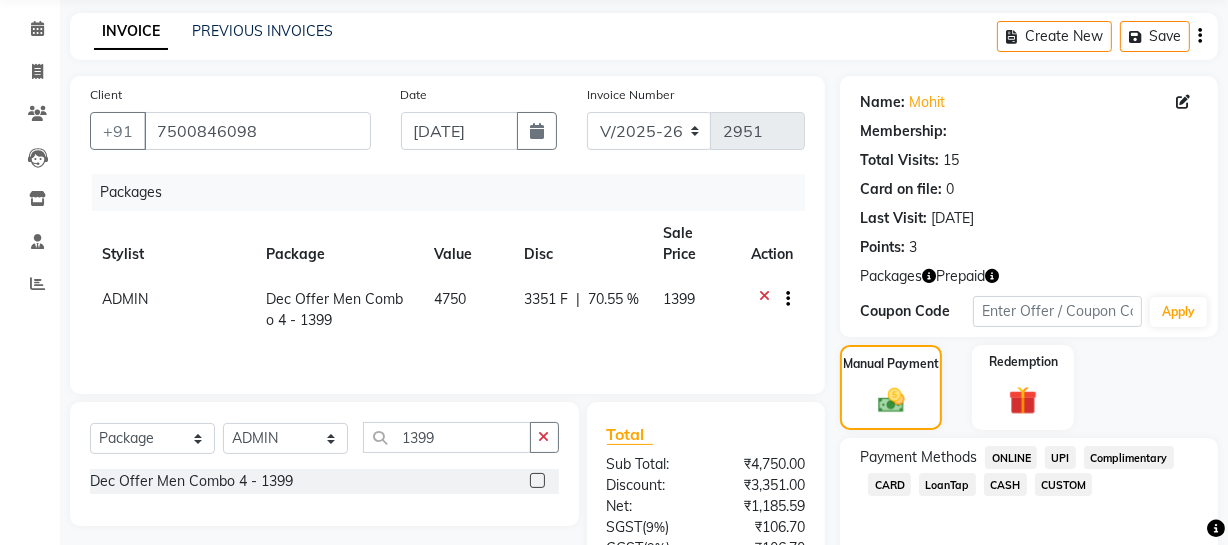 scroll, scrollTop: 277, scrollLeft: 0, axis: vertical 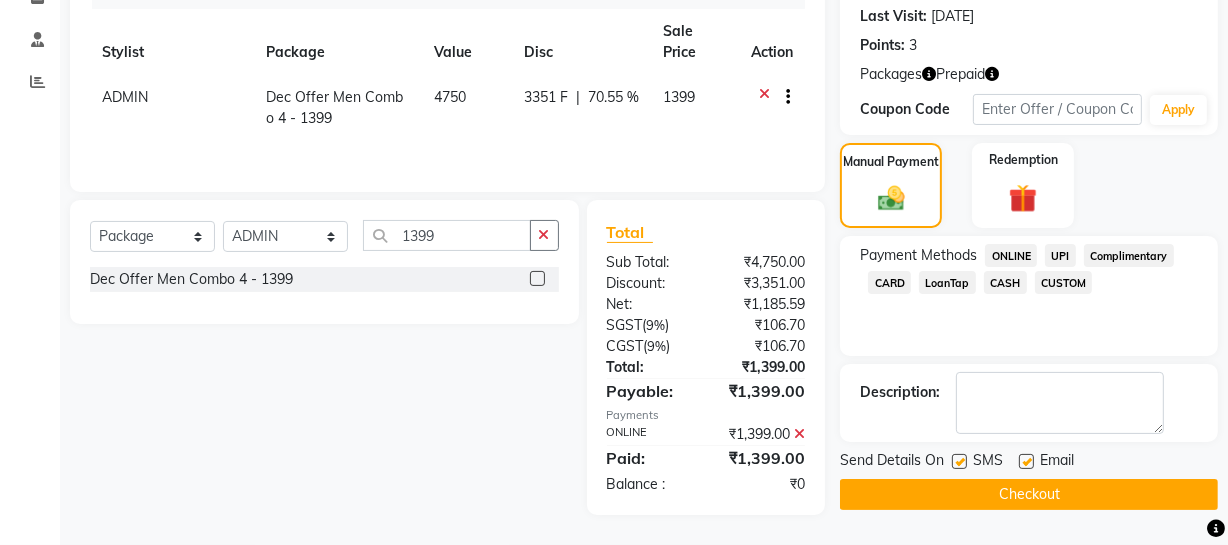 click on "Checkout" 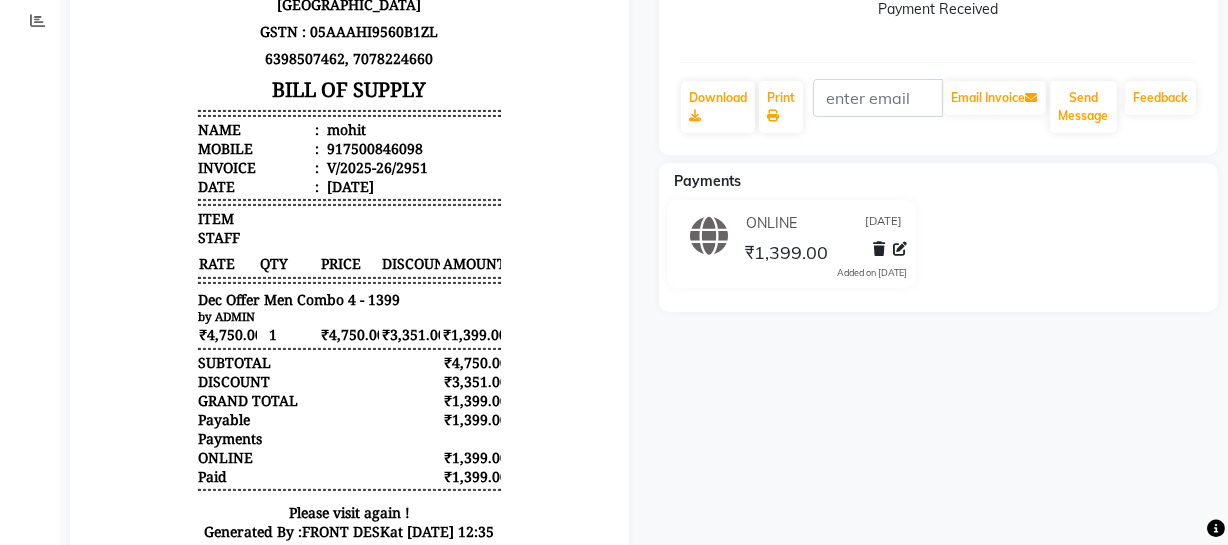 scroll, scrollTop: 261, scrollLeft: 0, axis: vertical 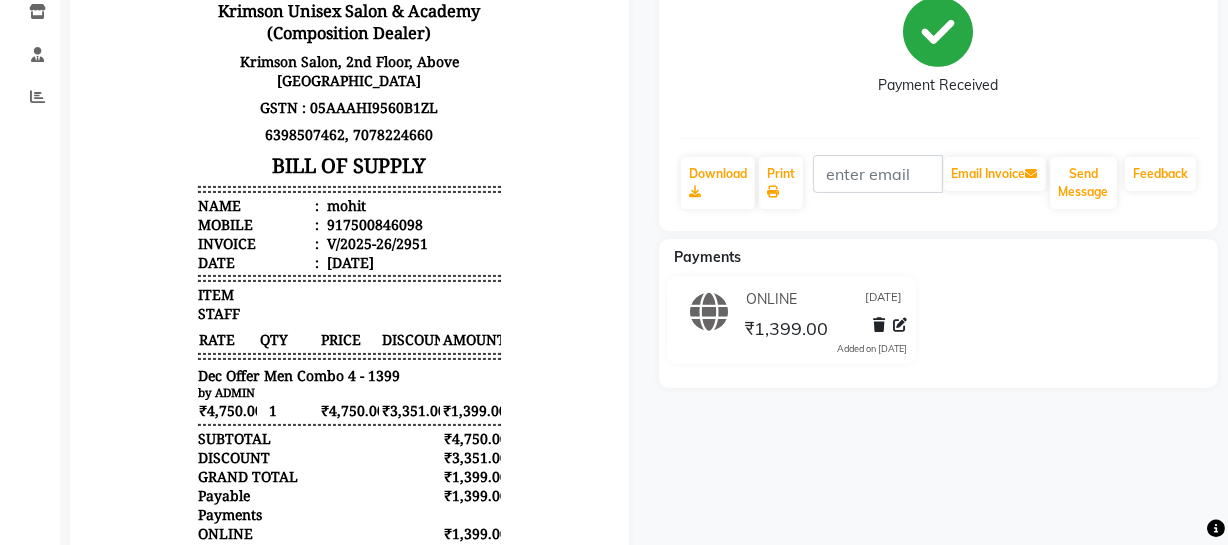click on "917500846098" at bounding box center [372, 225] 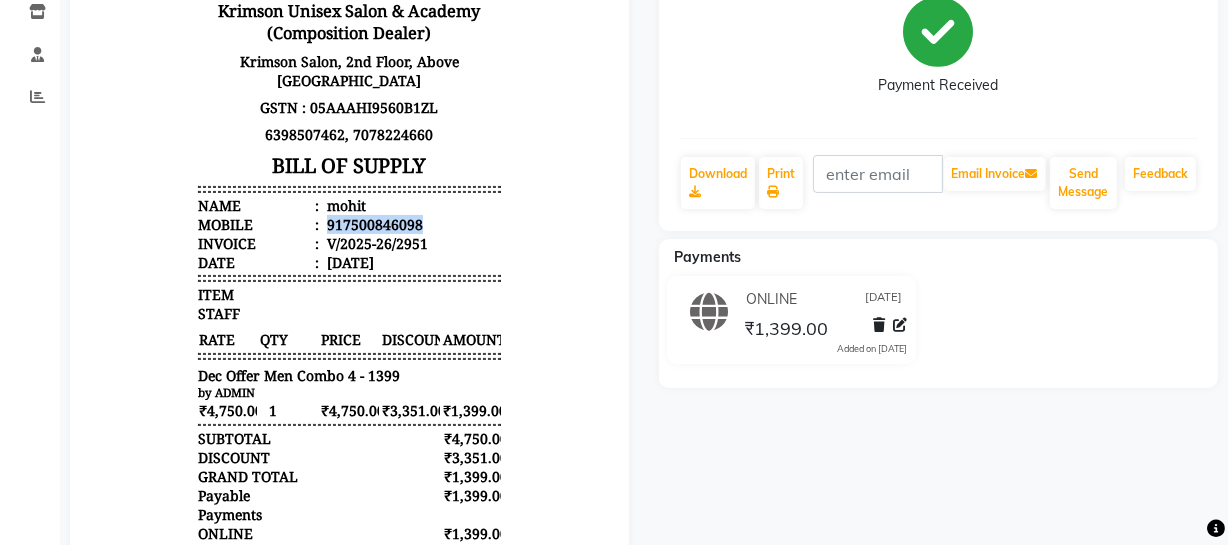 click on "917500846098" at bounding box center [372, 225] 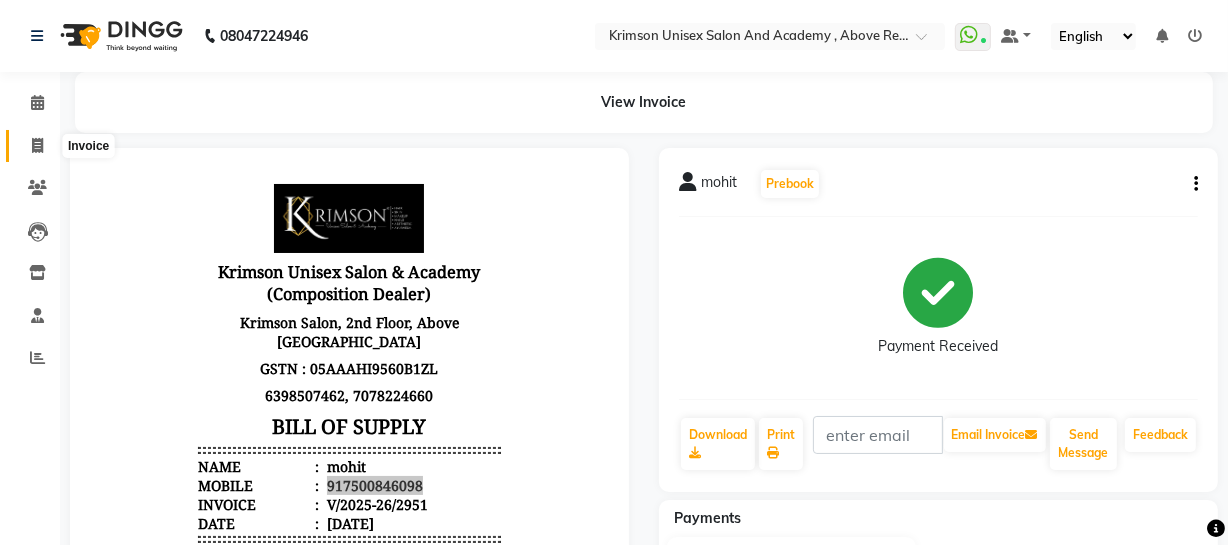 click 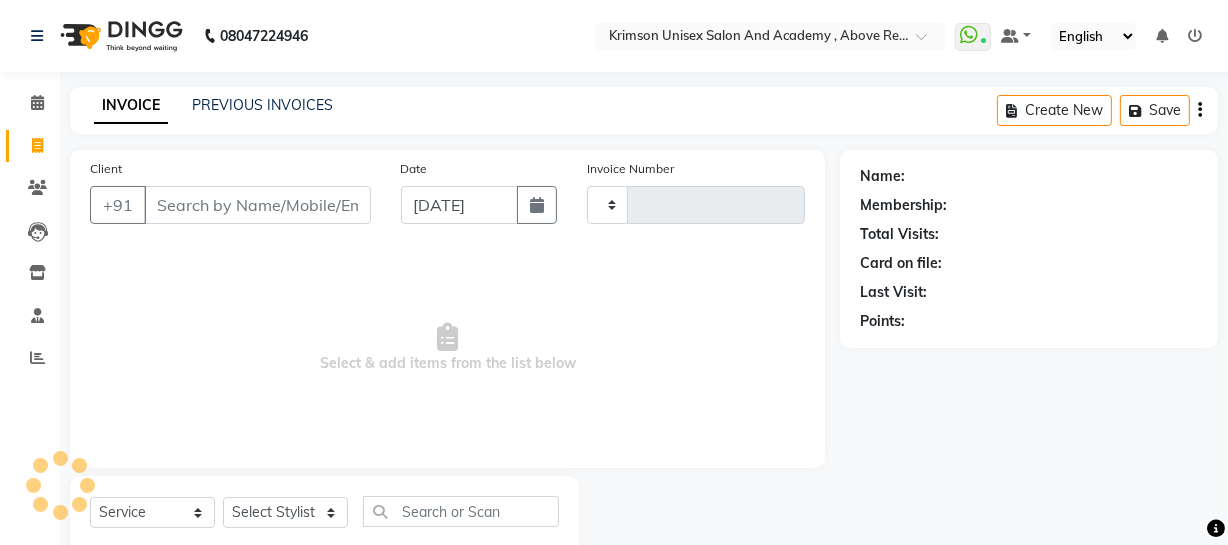 type on "2952" 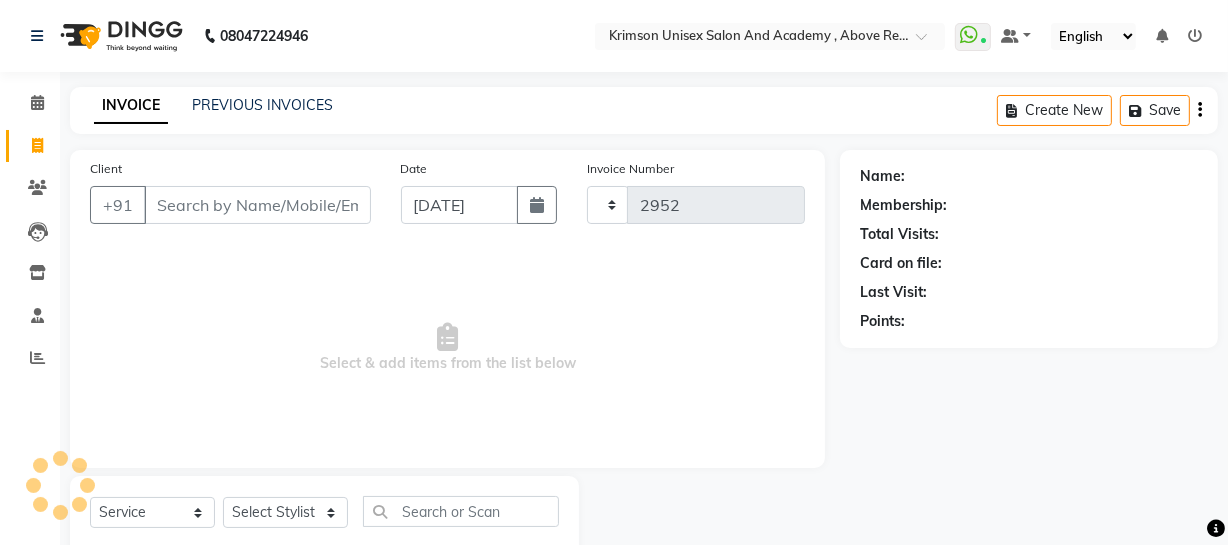 scroll, scrollTop: 57, scrollLeft: 0, axis: vertical 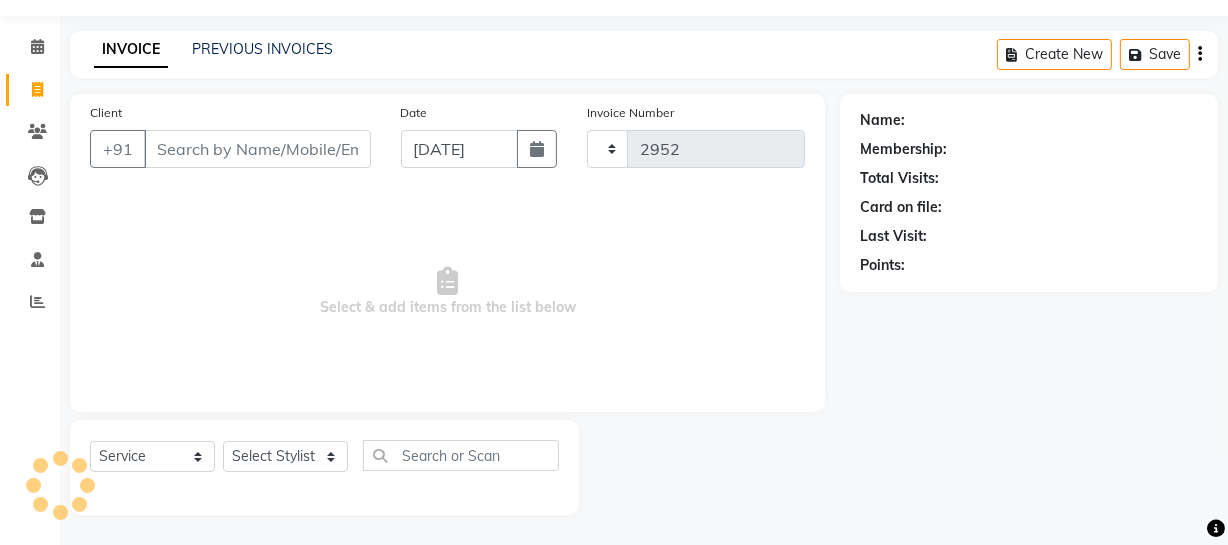 select on "5853" 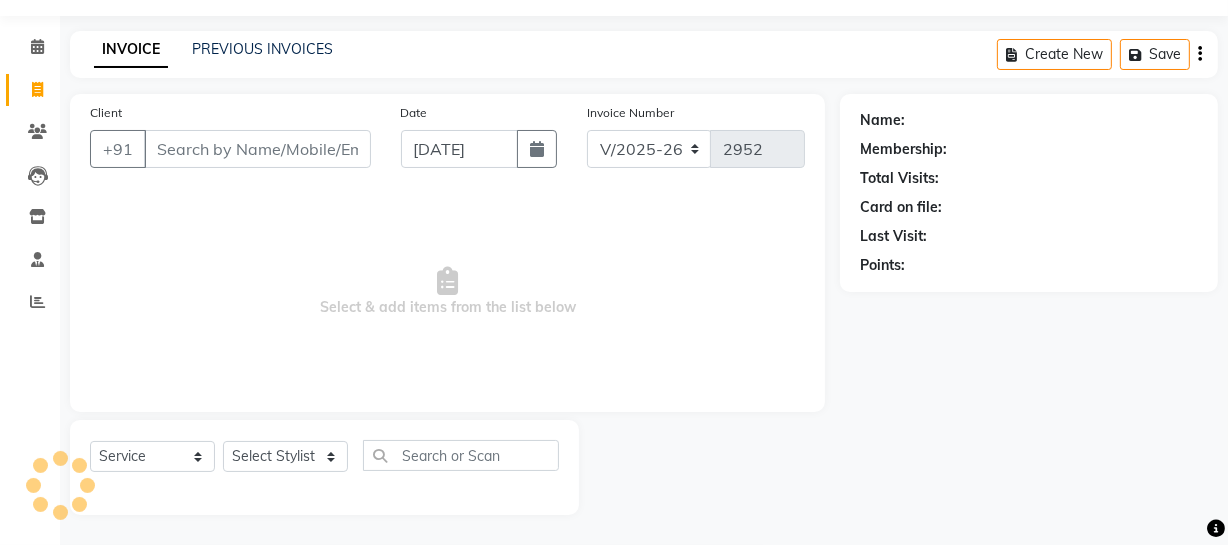click on "Client" at bounding box center (257, 149) 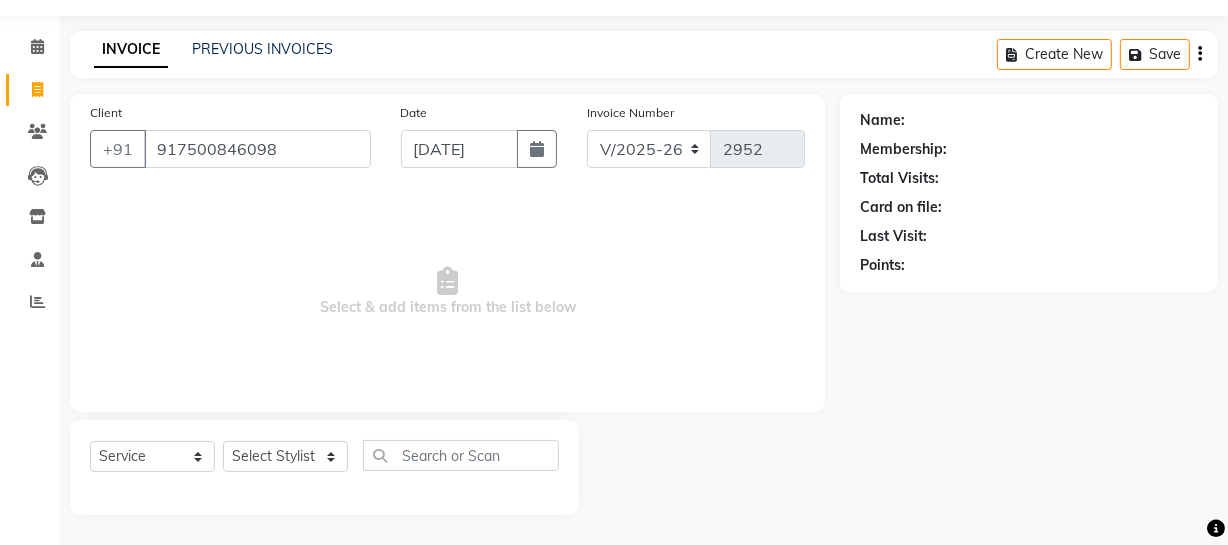 type on "917500846098" 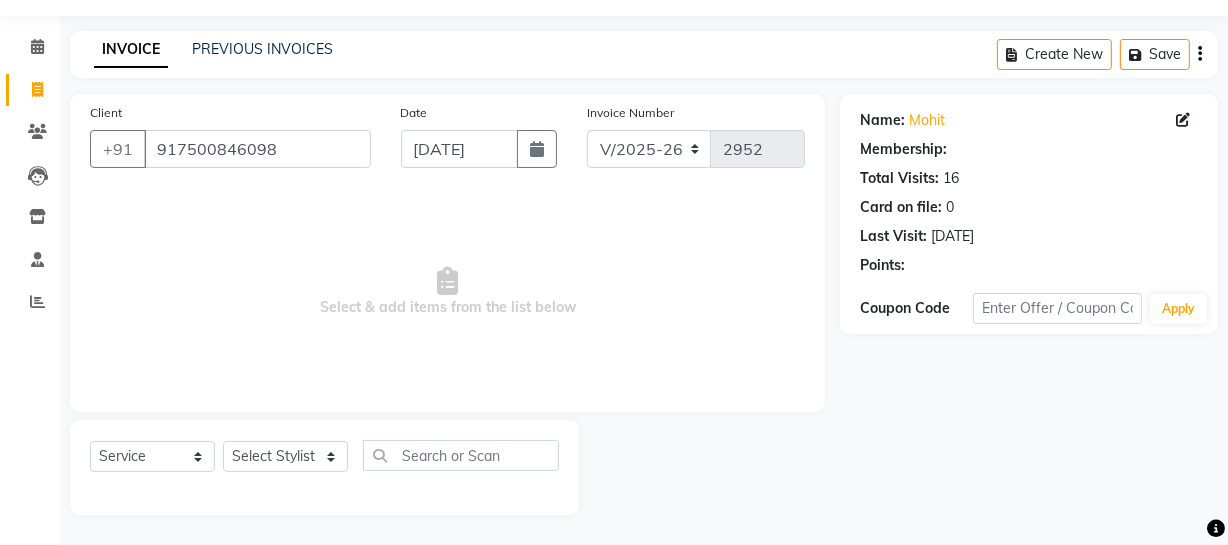 select on "1: Object" 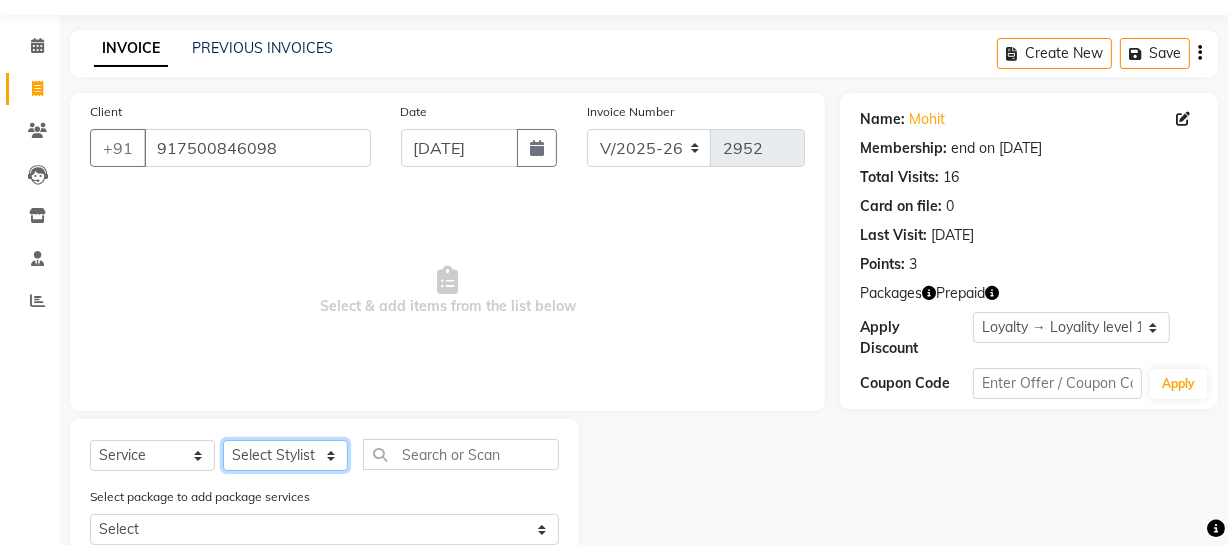 click on "Select Stylist ADMIN [PERSON_NAME] [PERSON_NAME] Danish DR. [PERSON_NAME] (cosmetologist) FRONT DESK [PERSON_NAME] Hem [PERSON_NAME]  [PERSON_NAME] Kaif [PERSON_NAME] [PERSON_NAME]  Pooja kulyal Ratan [PERSON_NAME] sahiba [PERSON_NAME] [PERSON_NAME] [PERSON_NAME] [PERSON_NAME]" 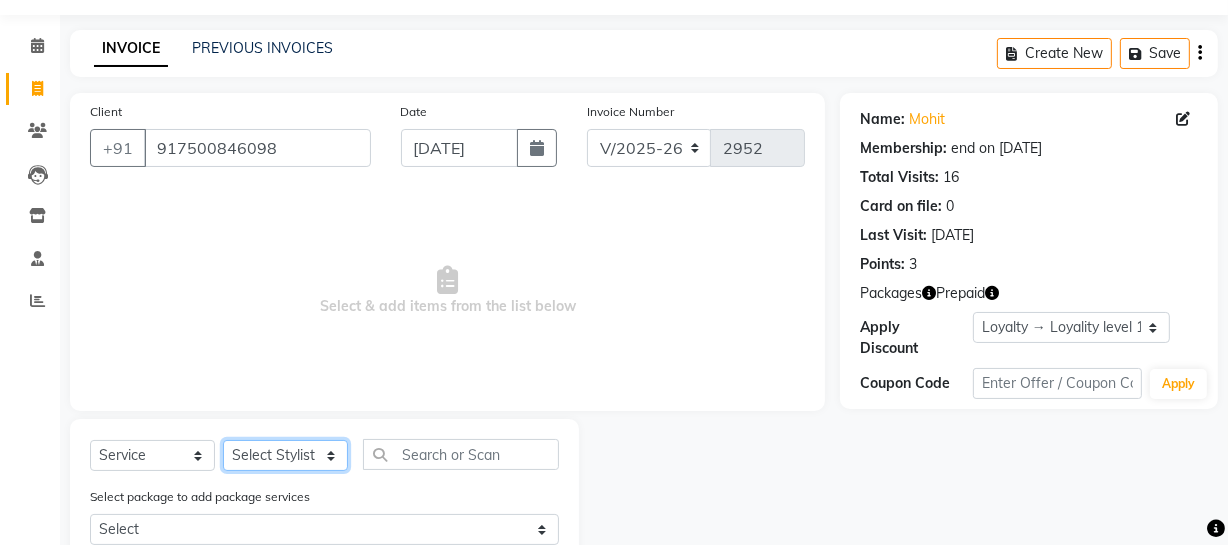 select on "61686" 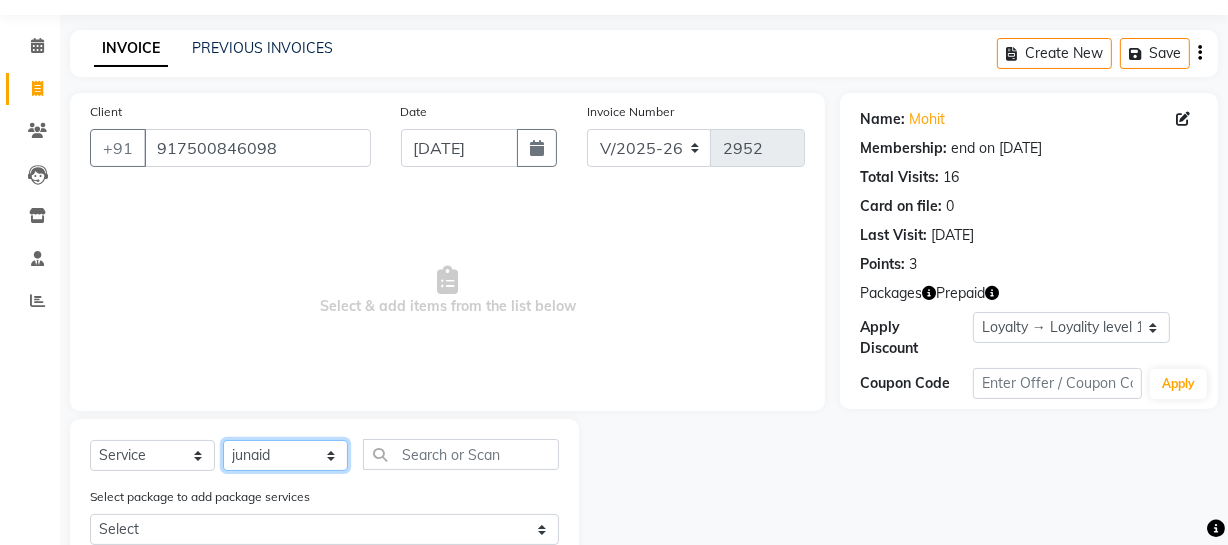 click on "Select Stylist ADMIN [PERSON_NAME] [PERSON_NAME] Danish DR. [PERSON_NAME] (cosmetologist) FRONT DESK [PERSON_NAME] Hem [PERSON_NAME]  [PERSON_NAME] Kaif [PERSON_NAME] [PERSON_NAME]  Pooja kulyal Ratan [PERSON_NAME] sahiba [PERSON_NAME] [PERSON_NAME] [PERSON_NAME] [PERSON_NAME]" 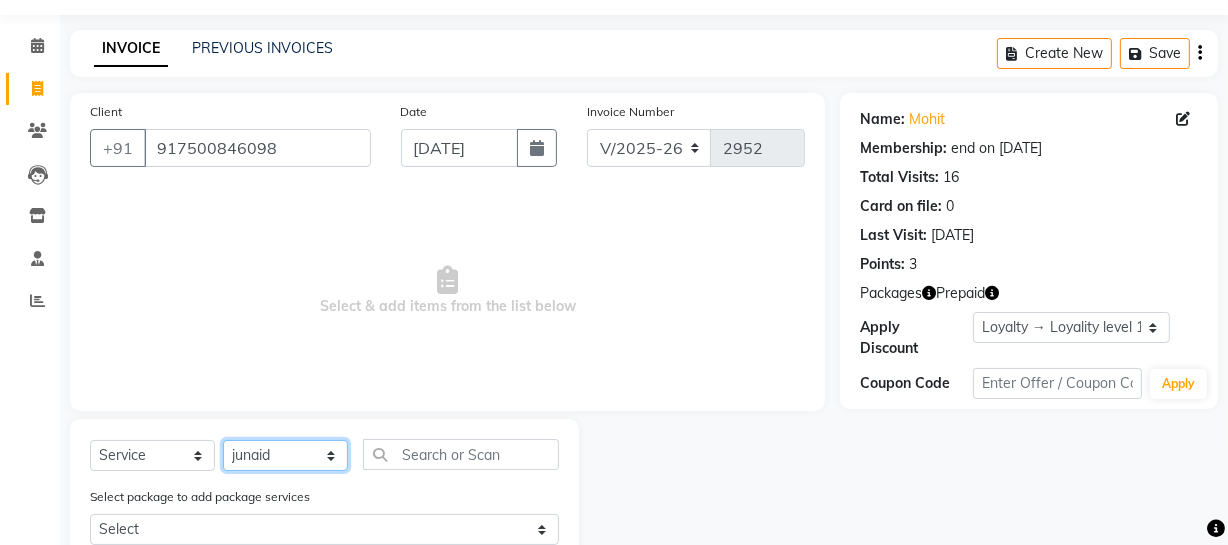 click on "Select Stylist ADMIN [PERSON_NAME] [PERSON_NAME] Danish DR. [PERSON_NAME] (cosmetologist) FRONT DESK [PERSON_NAME] Hem [PERSON_NAME]  [PERSON_NAME] Kaif [PERSON_NAME] [PERSON_NAME]  Pooja kulyal Ratan [PERSON_NAME] sahiba [PERSON_NAME] [PERSON_NAME] [PERSON_NAME] [PERSON_NAME]" 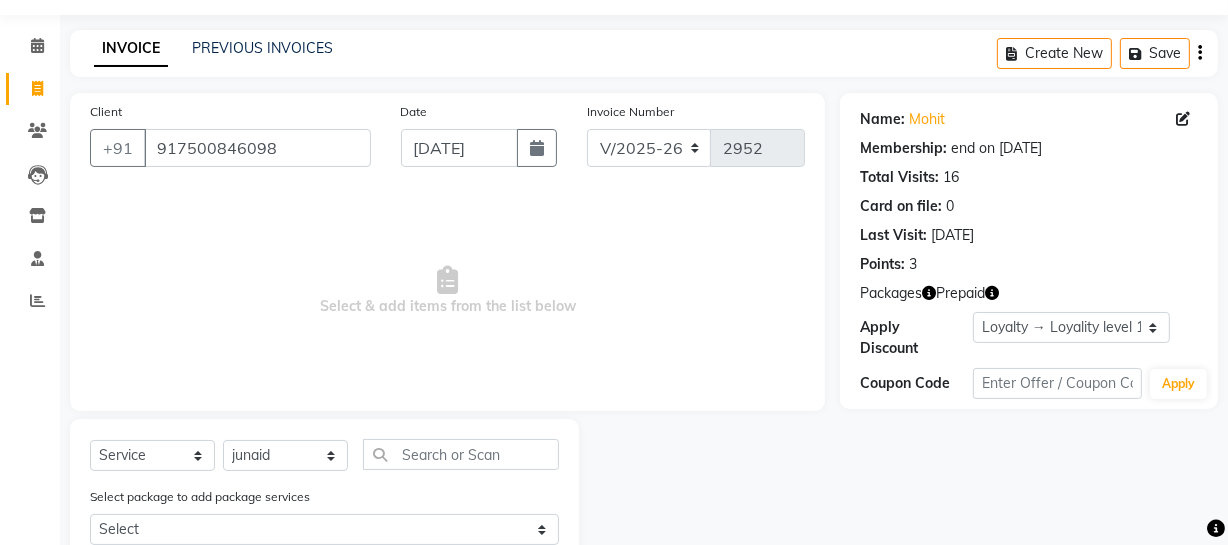 click on "Client [PHONE_NUMBER] Date [DATE] Invoice Number V/2025 V/[PHONE_NUMBER]  Select & add items from the list below" 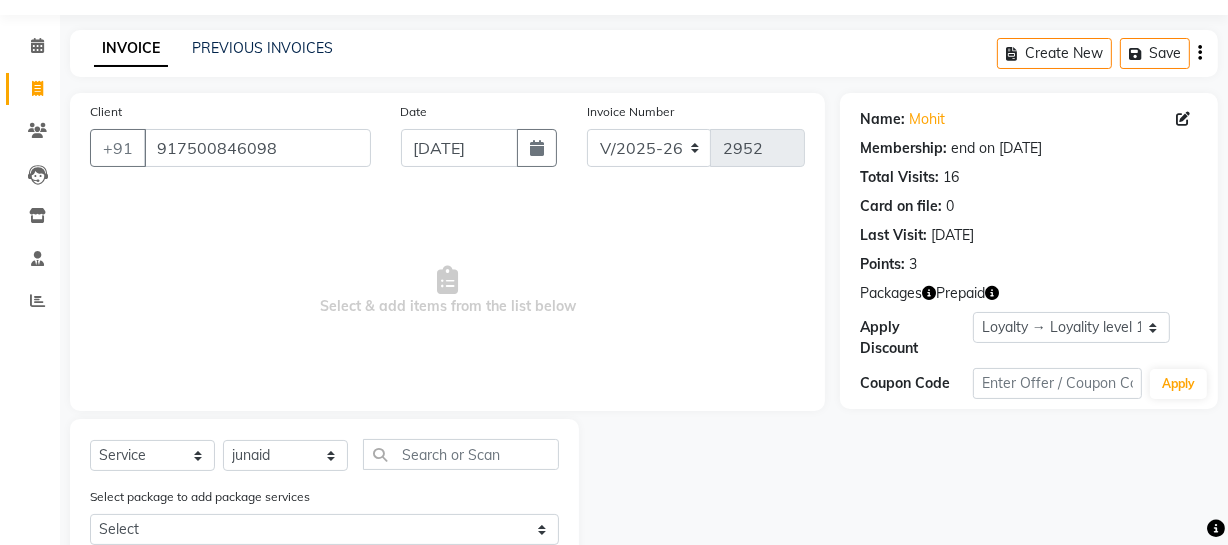 scroll, scrollTop: 256, scrollLeft: 0, axis: vertical 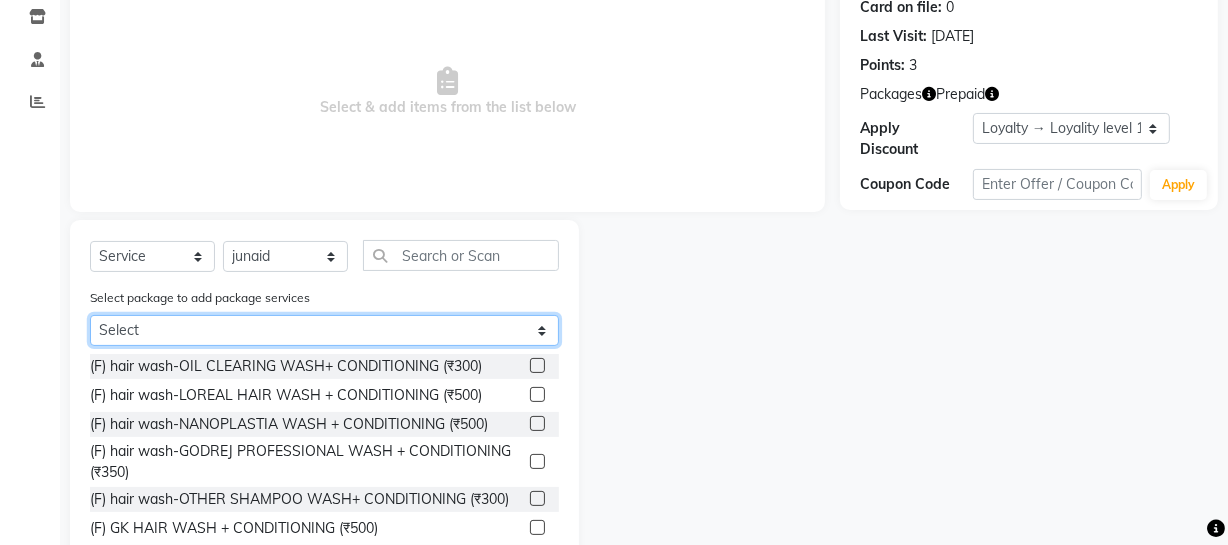 click on "Select Dec Offer Men Combo 4 - 1399" 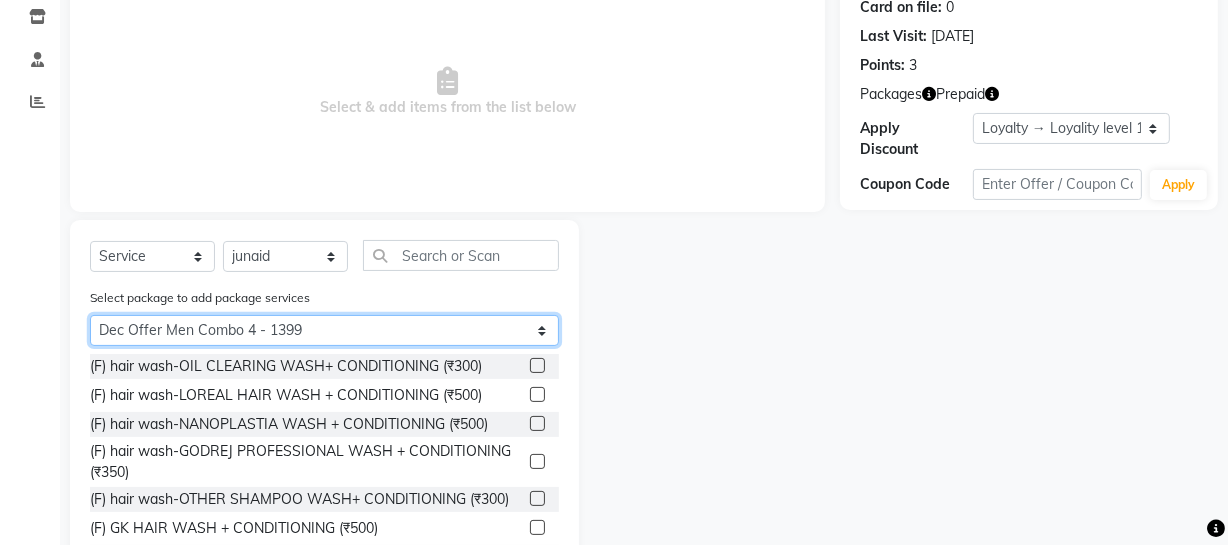 click on "Select Dec Offer Men Combo 4 - 1399" 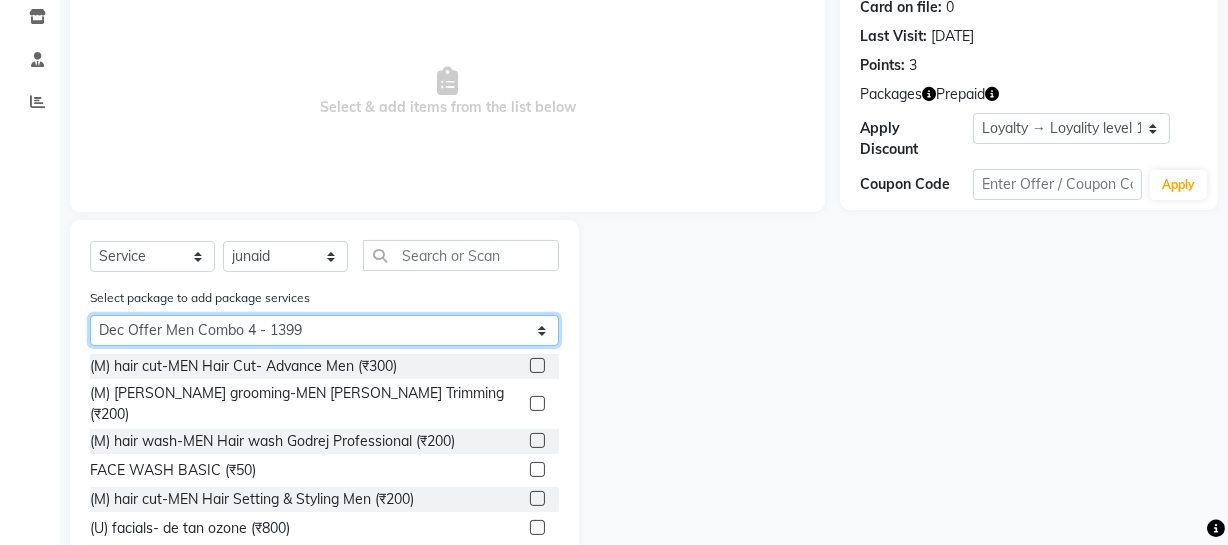 scroll, scrollTop: 324, scrollLeft: 0, axis: vertical 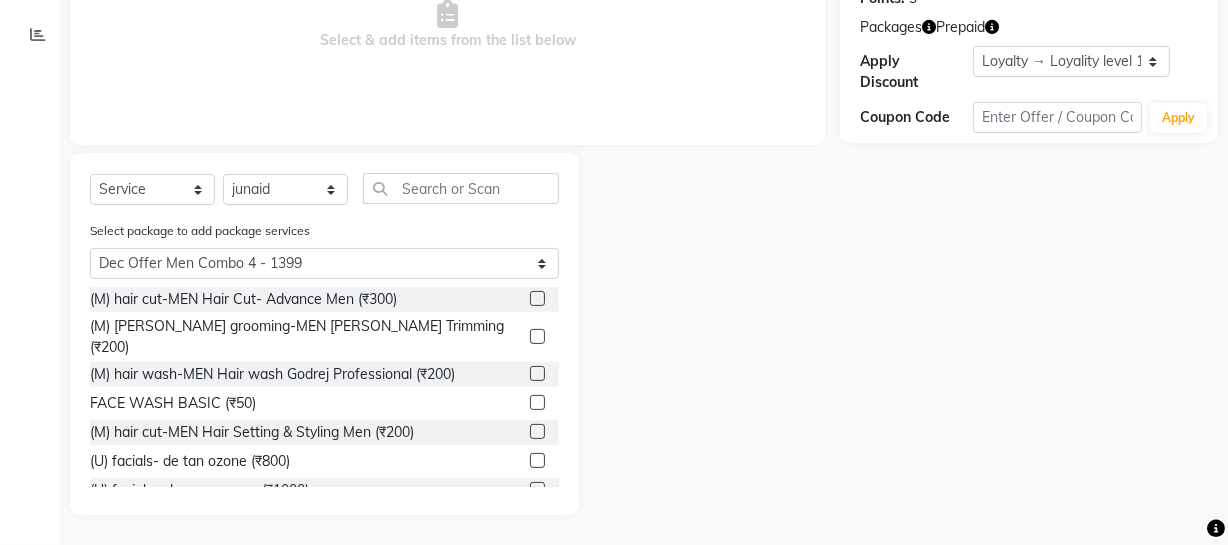 click on "(M) hair cut-MEN Hair Cut- Advance Men (₹300)" 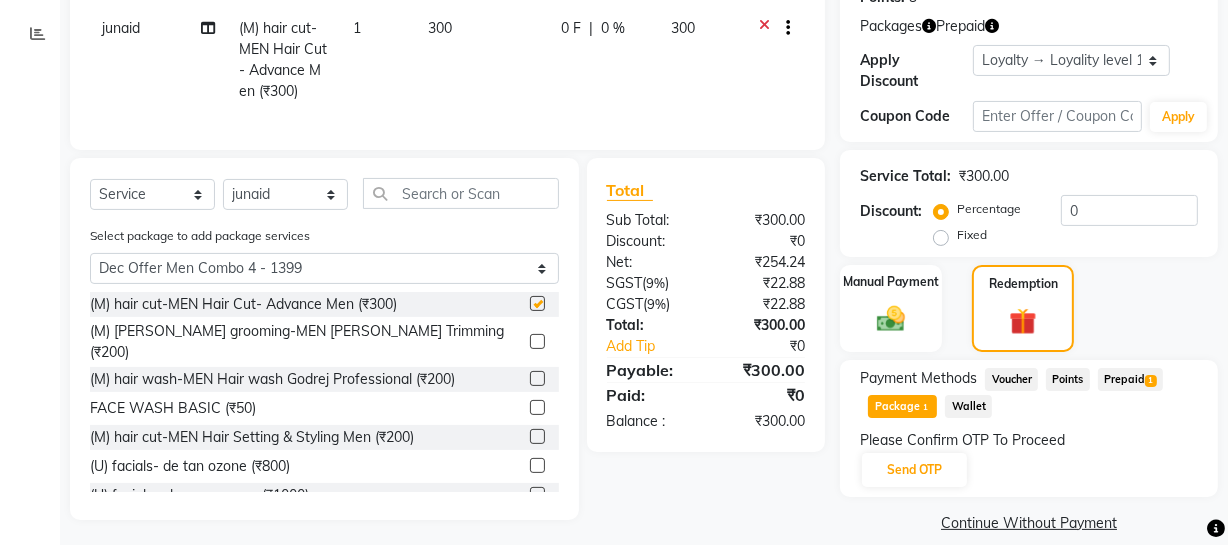 checkbox on "false" 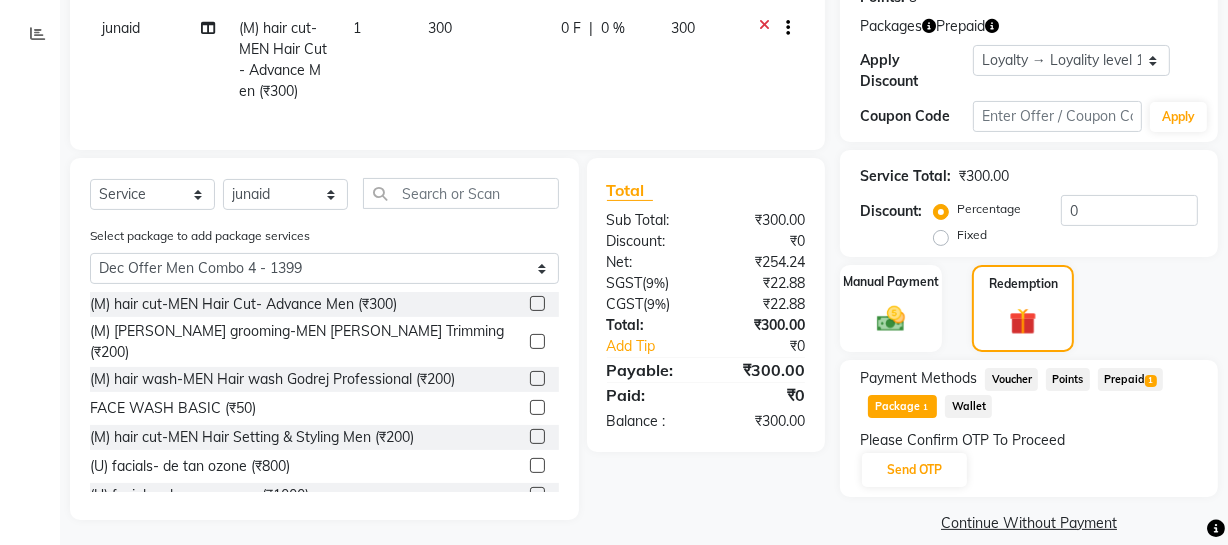 click 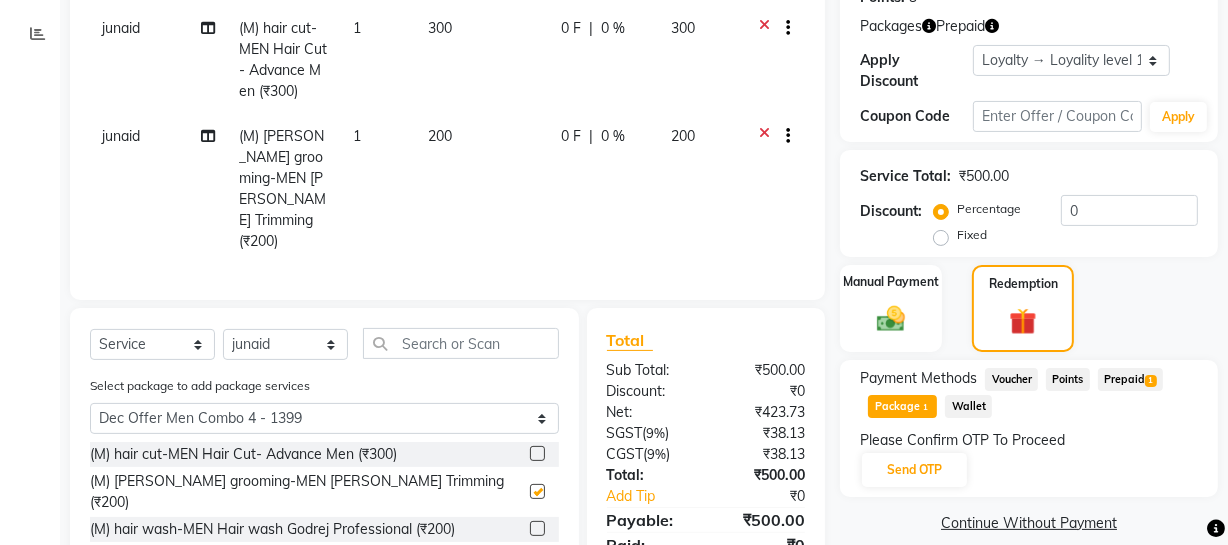 checkbox on "false" 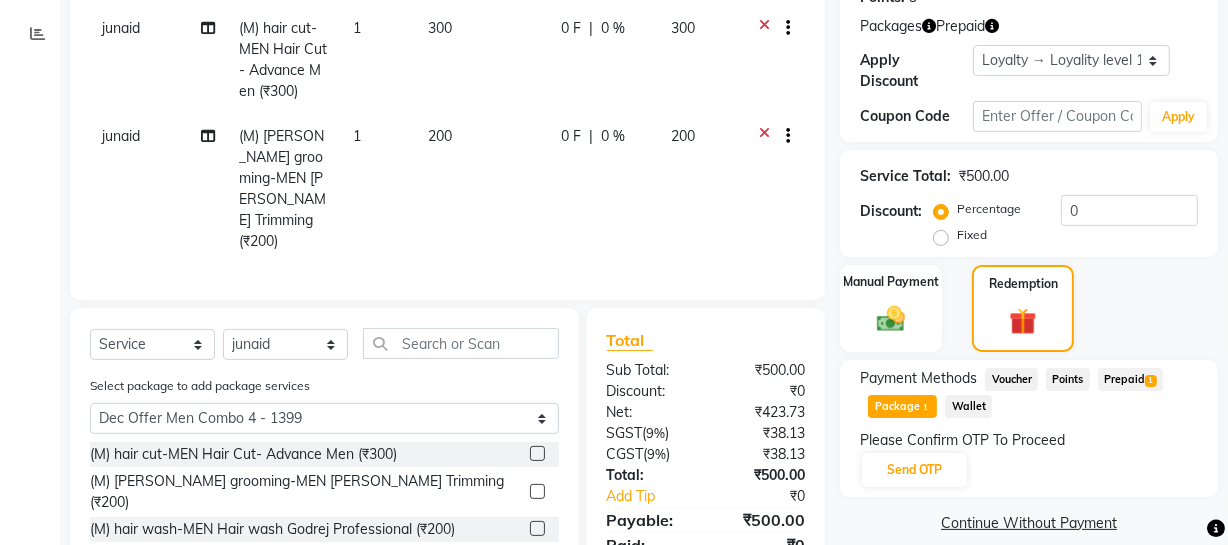 scroll, scrollTop: 452, scrollLeft: 0, axis: vertical 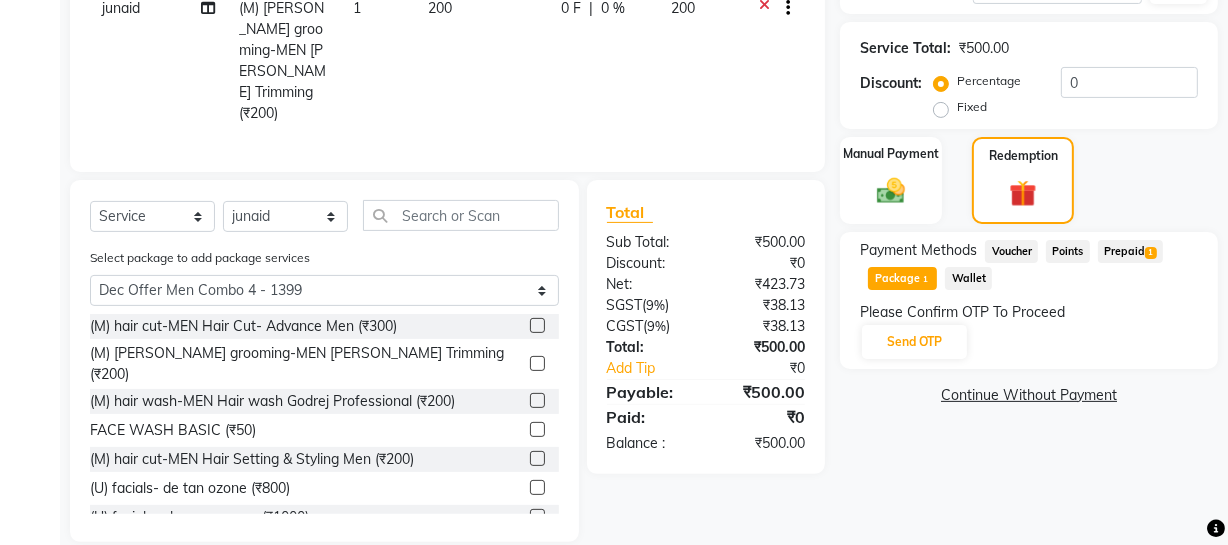 click 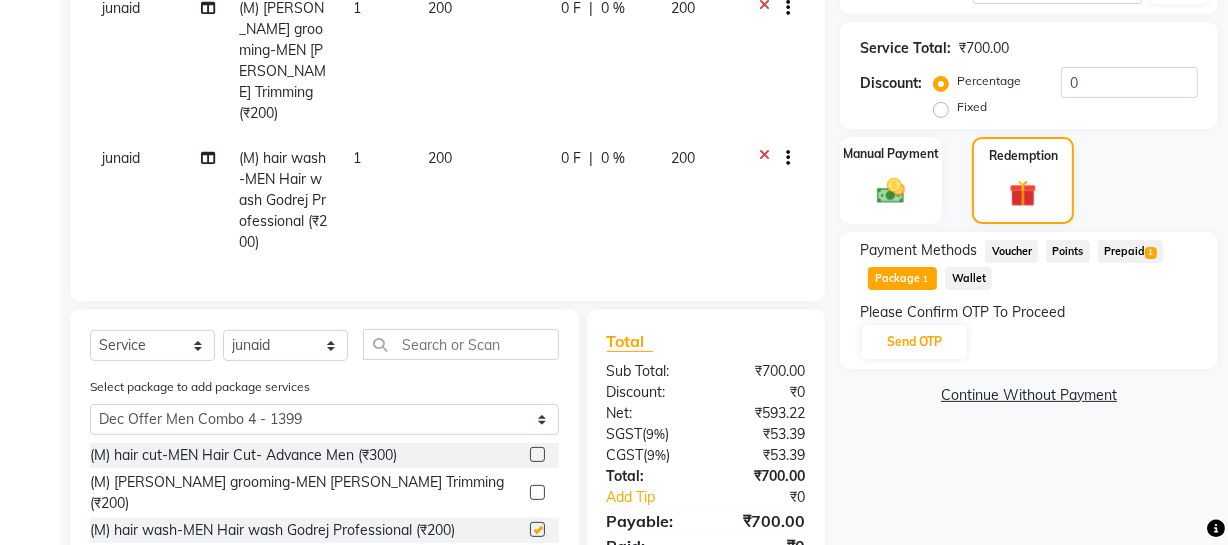 checkbox on "false" 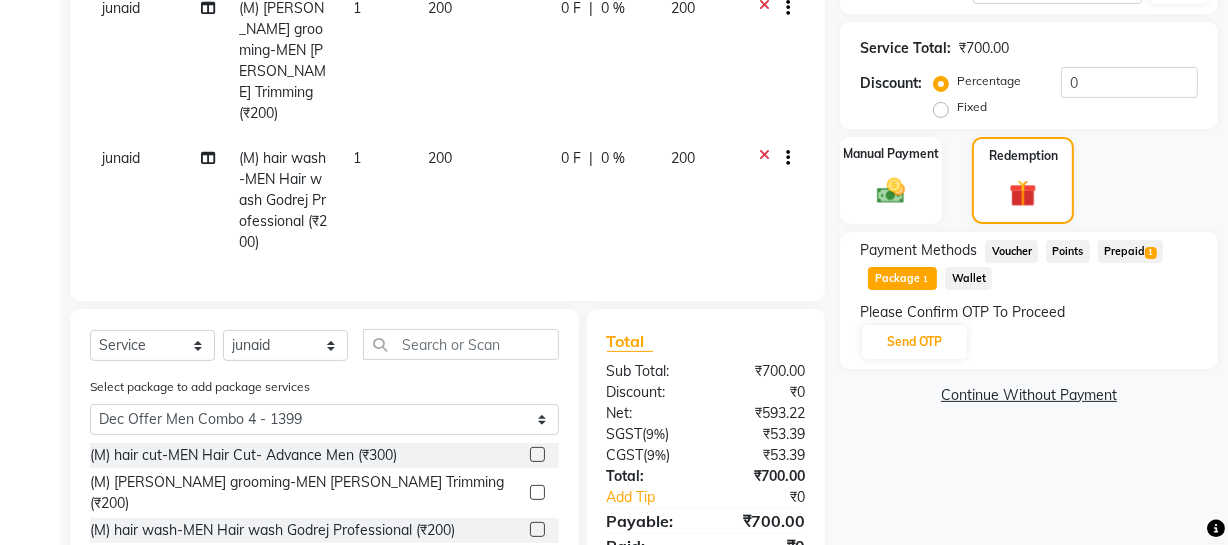 scroll, scrollTop: 580, scrollLeft: 0, axis: vertical 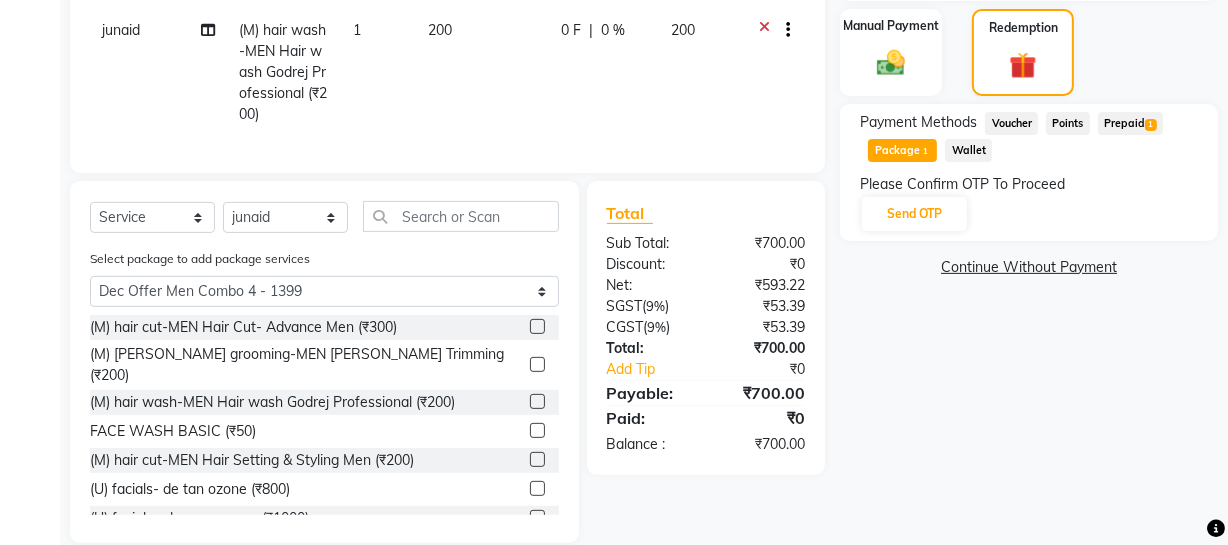 click 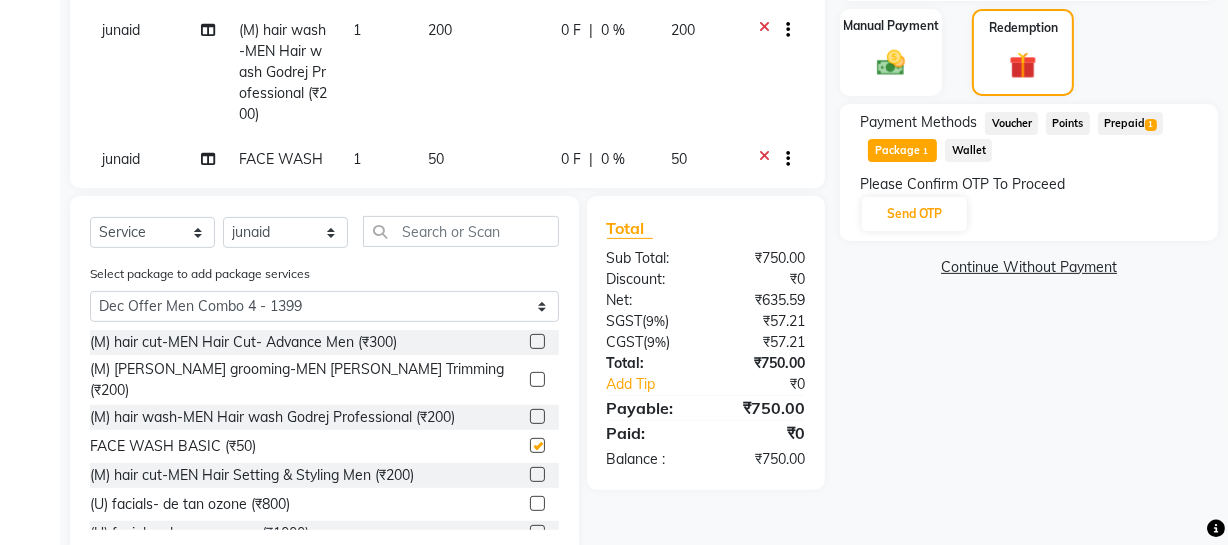 checkbox on "false" 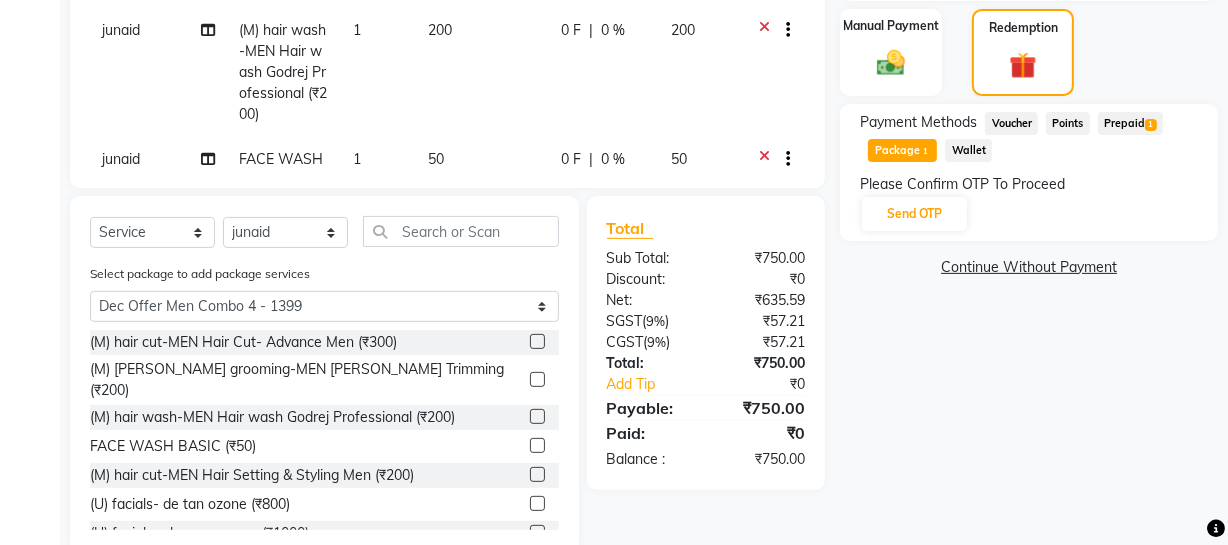 click 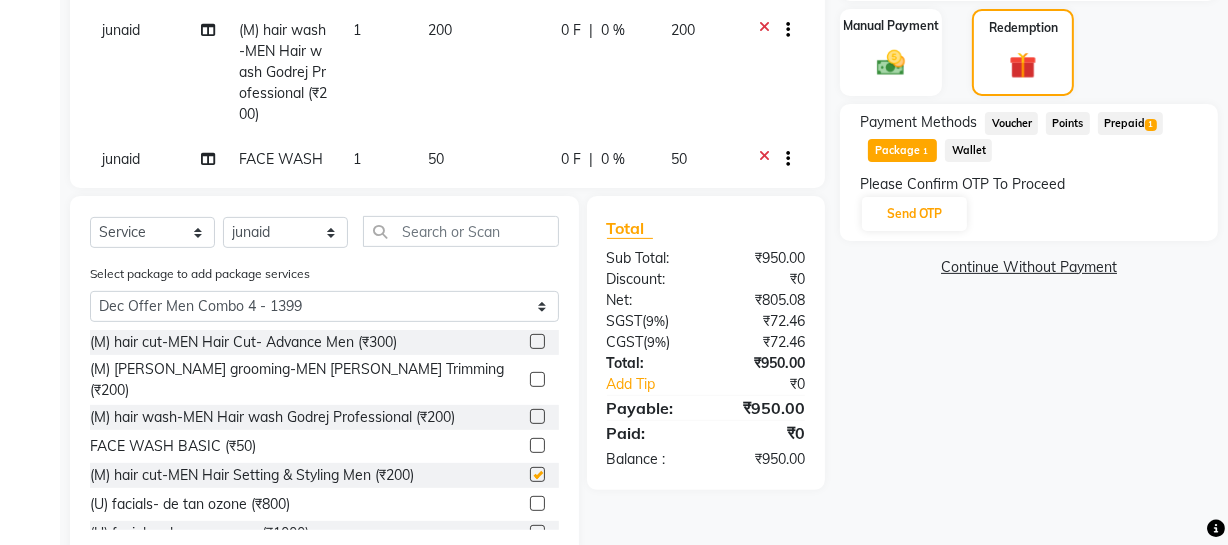 checkbox on "false" 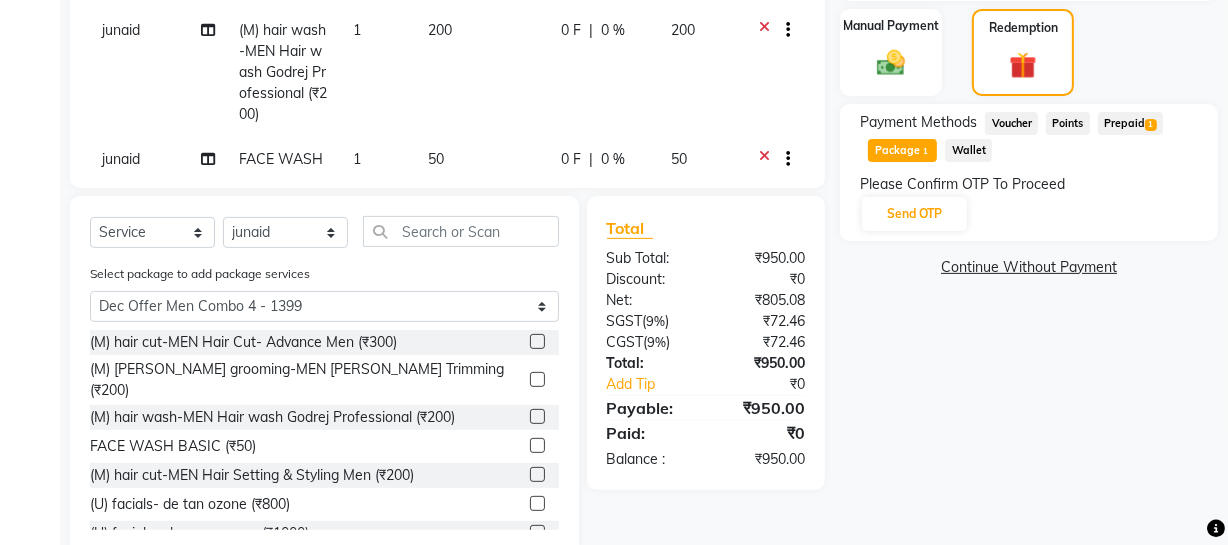 scroll, scrollTop: 31, scrollLeft: 0, axis: vertical 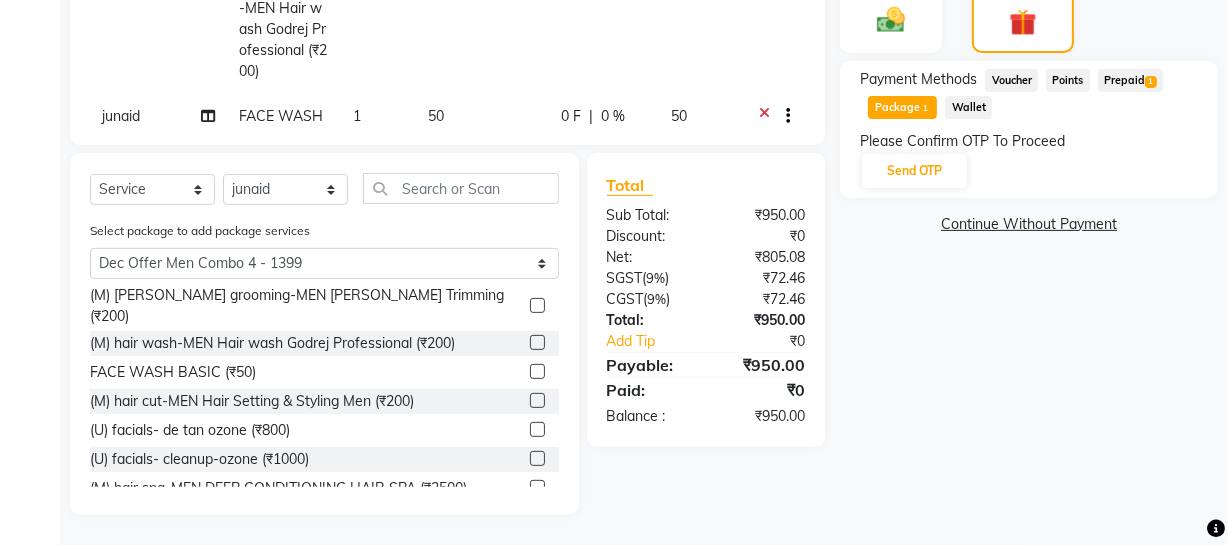 click 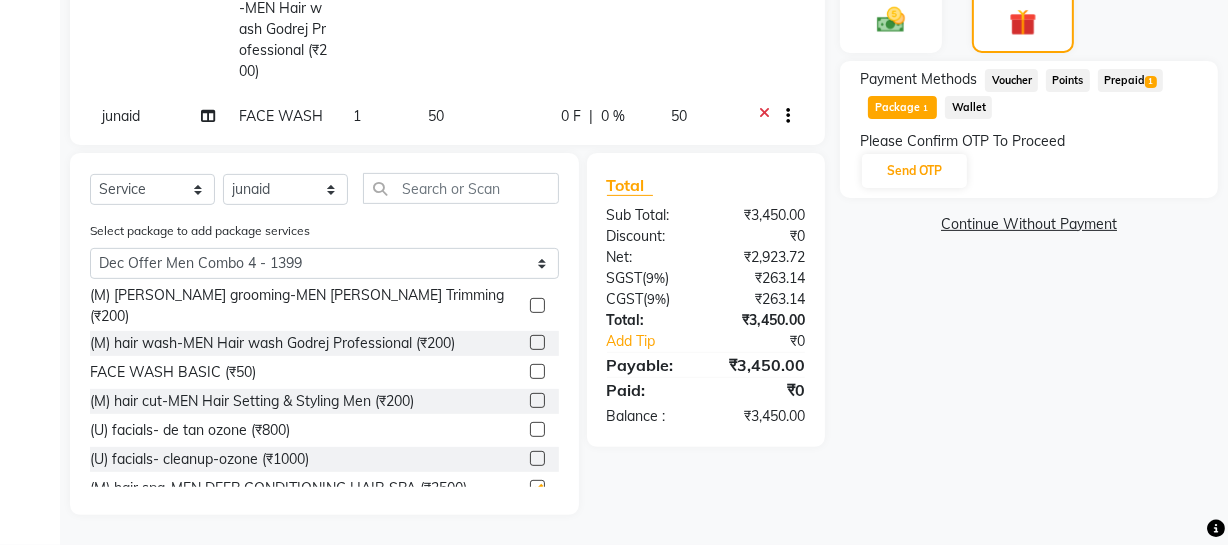 checkbox on "false" 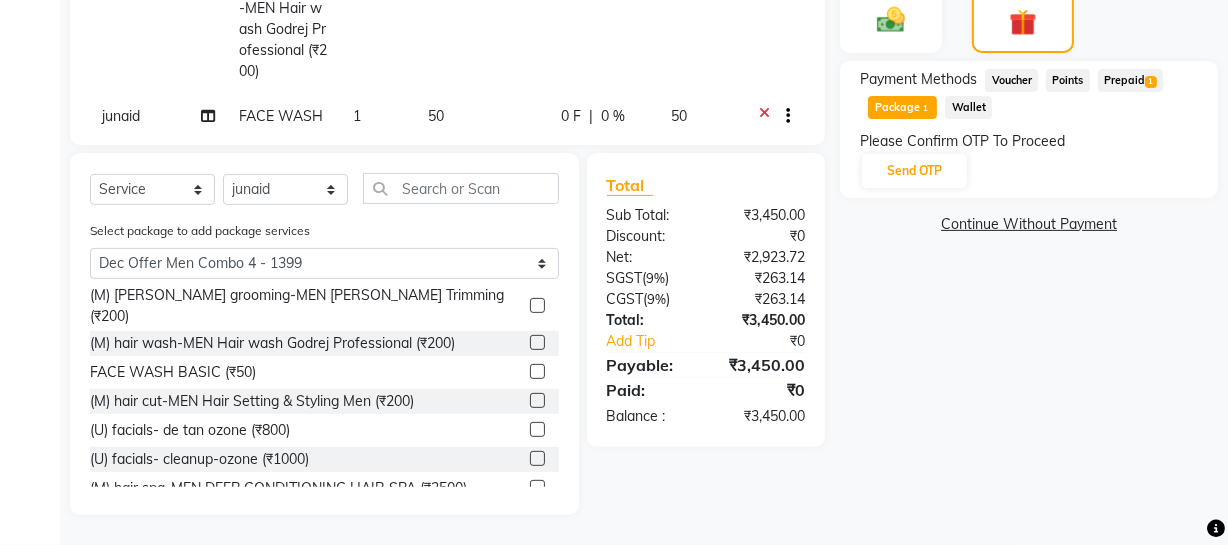 click 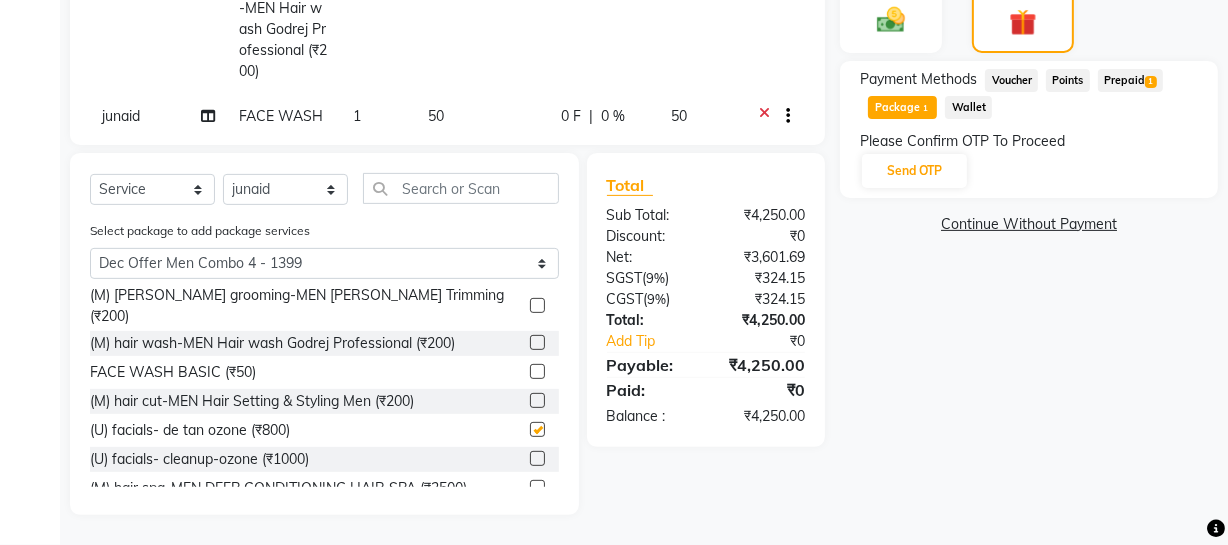 checkbox on "false" 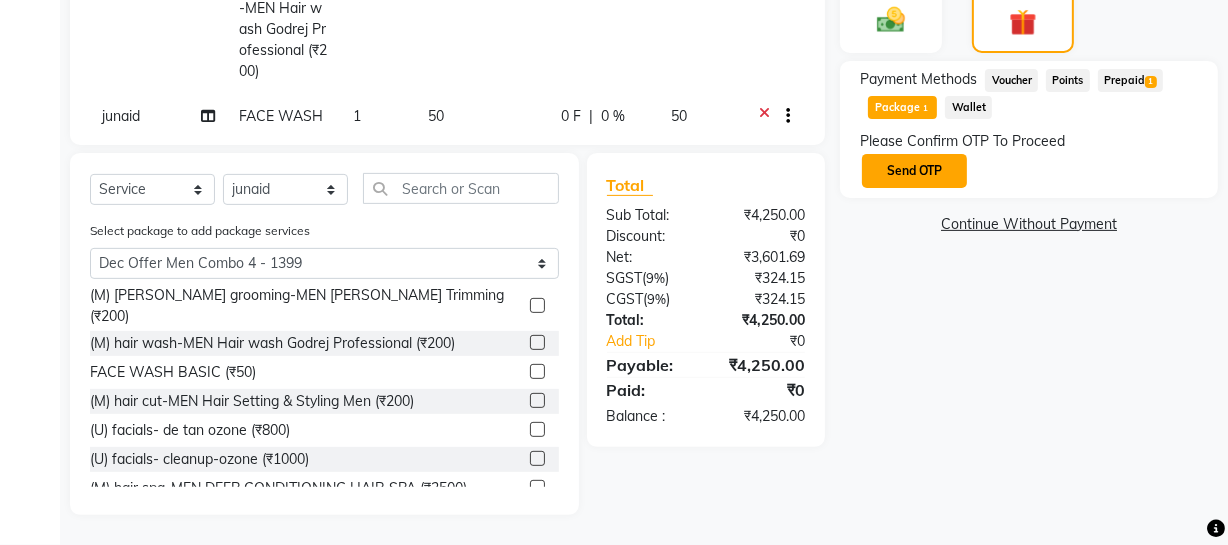 click on "Send OTP" 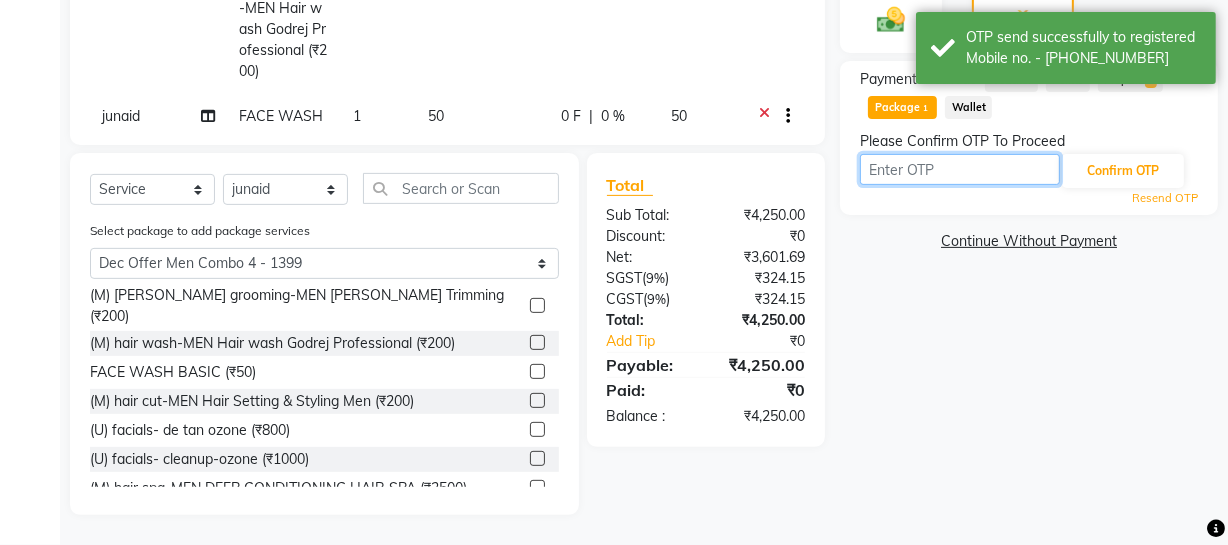 click at bounding box center (960, 169) 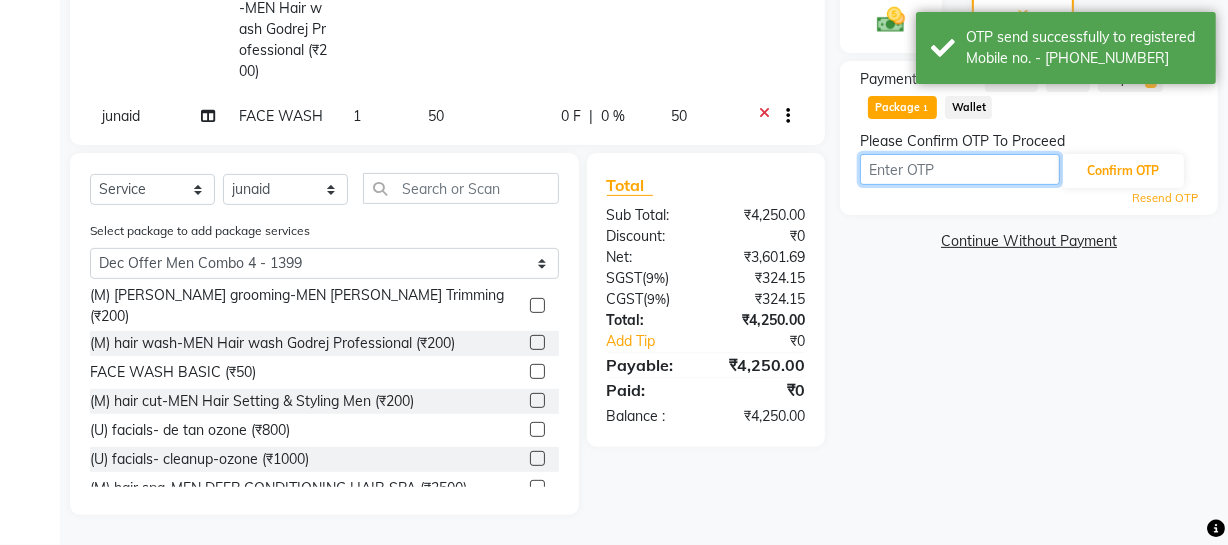 type on "3198" 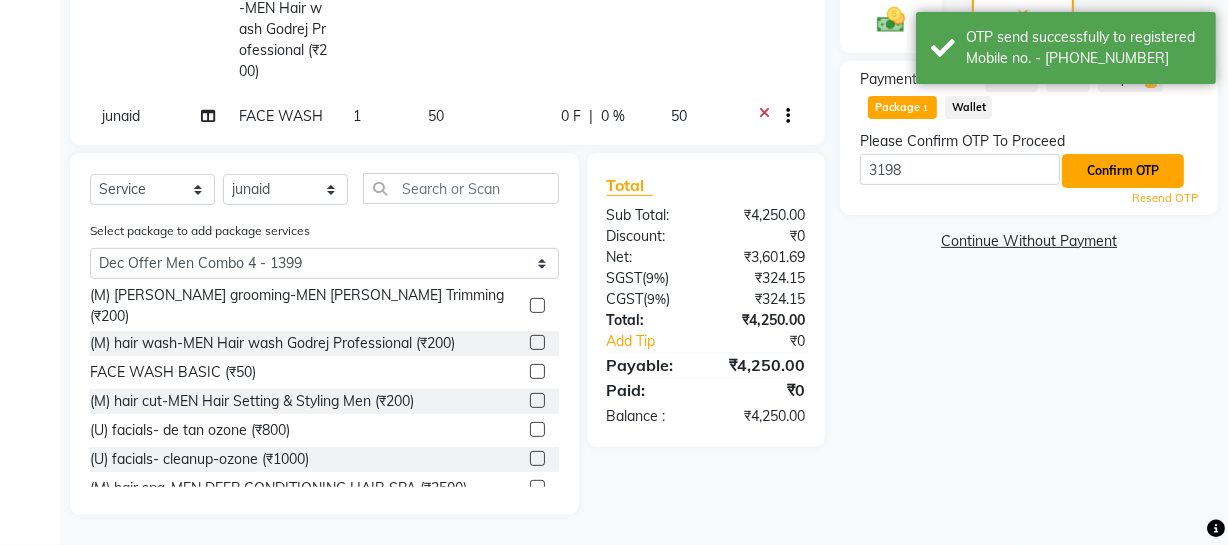 click on "Confirm OTP" 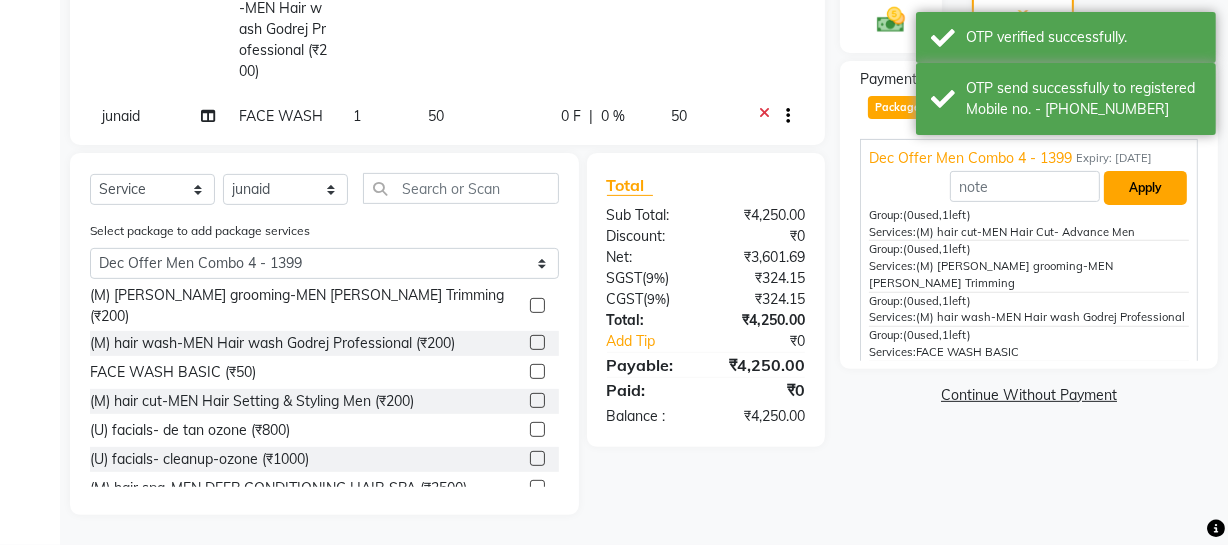 click on "Apply" at bounding box center [1145, 188] 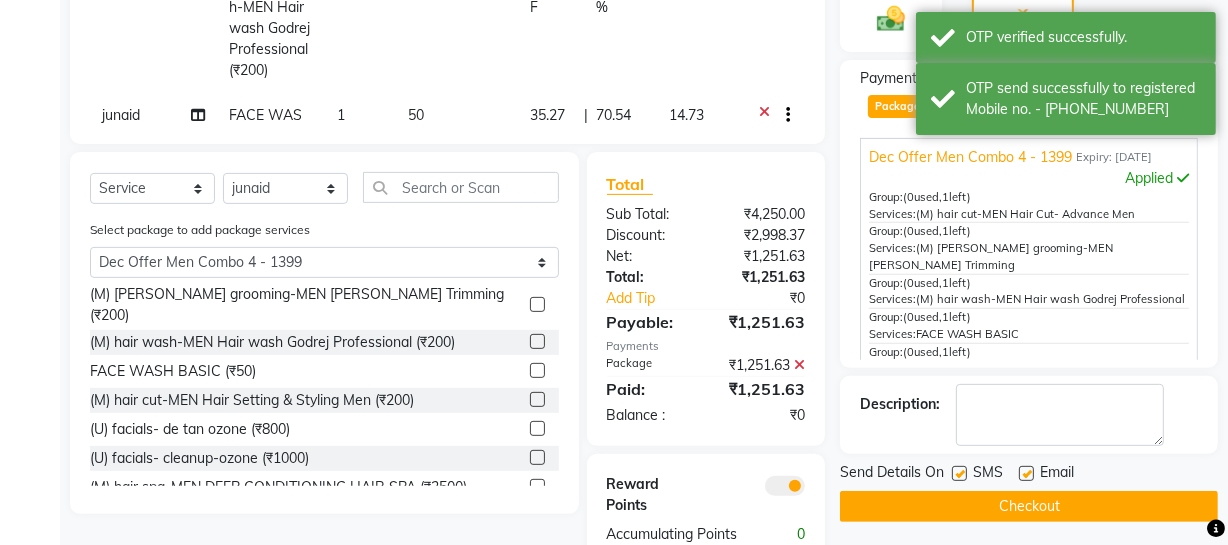 scroll, scrollTop: 183, scrollLeft: 0, axis: vertical 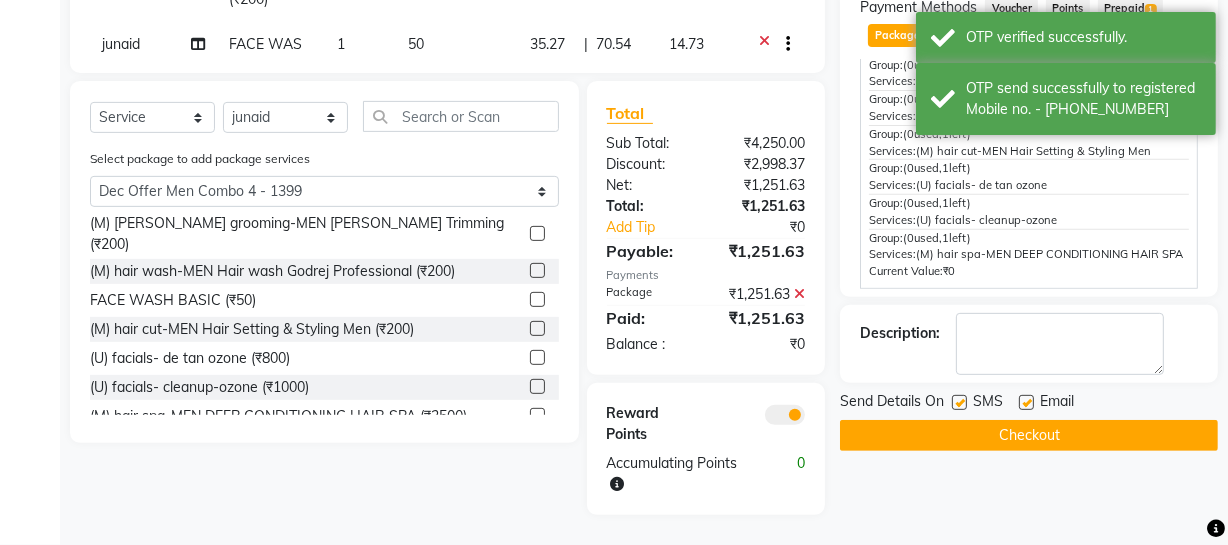 click on "Checkout" 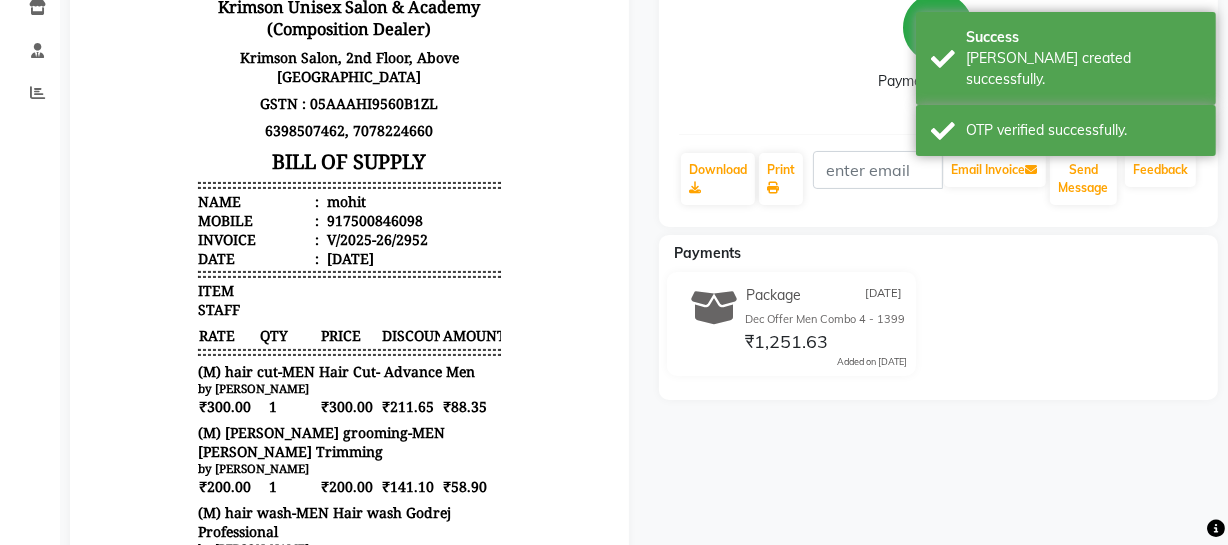 scroll, scrollTop: 0, scrollLeft: 0, axis: both 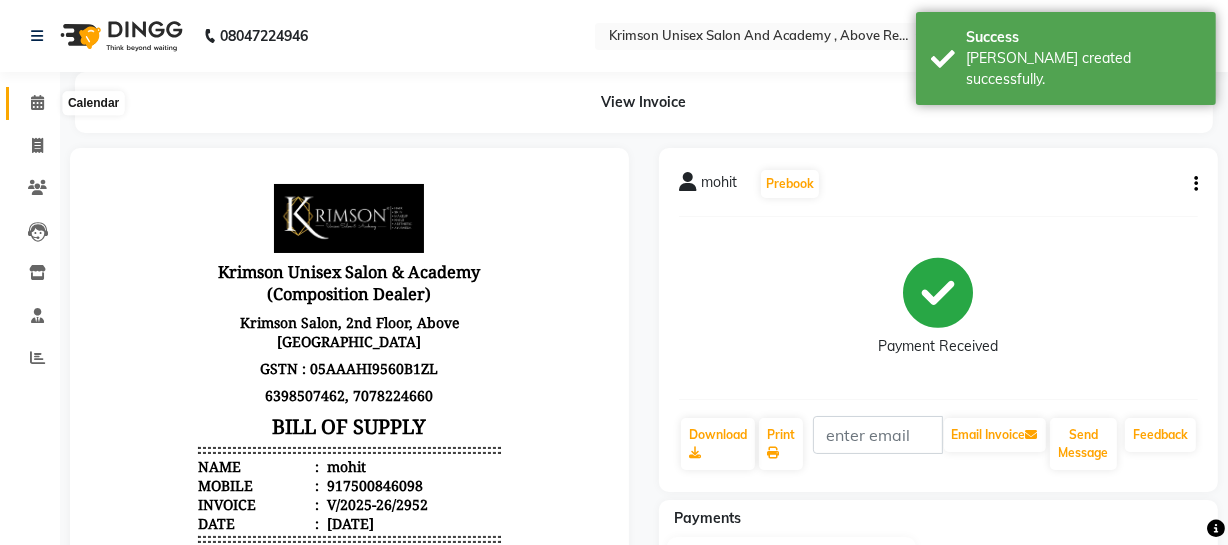 click 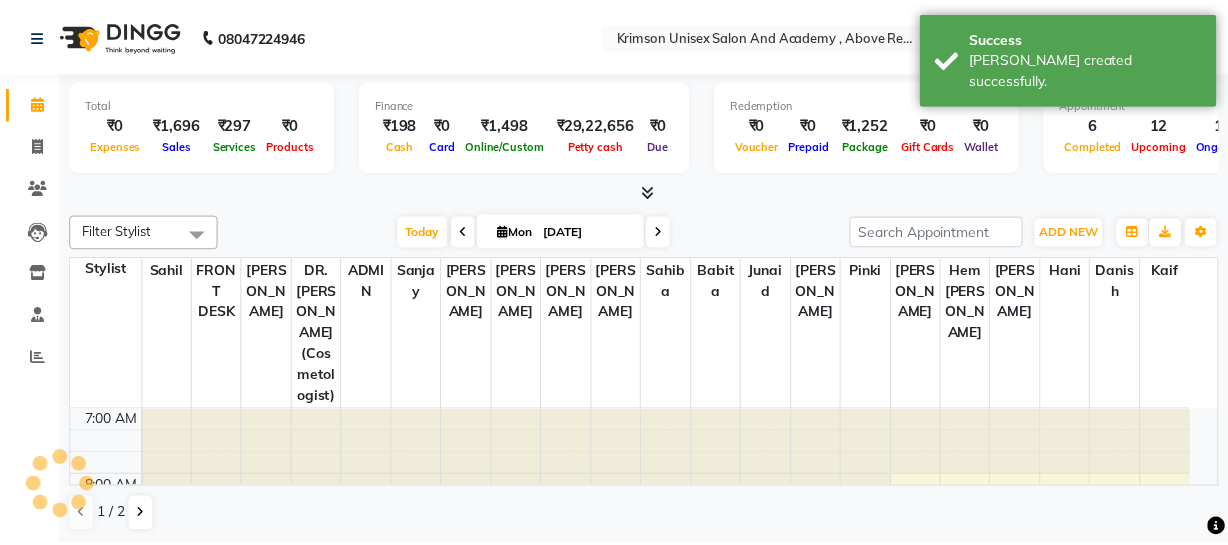 scroll, scrollTop: 330, scrollLeft: 0, axis: vertical 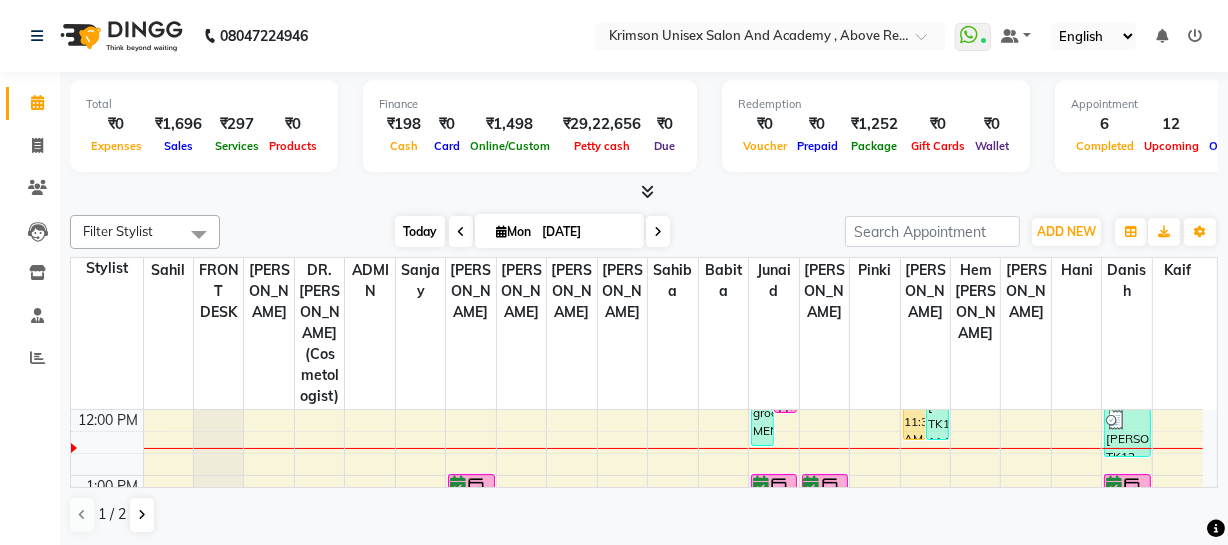 click on "Today" at bounding box center [420, 231] 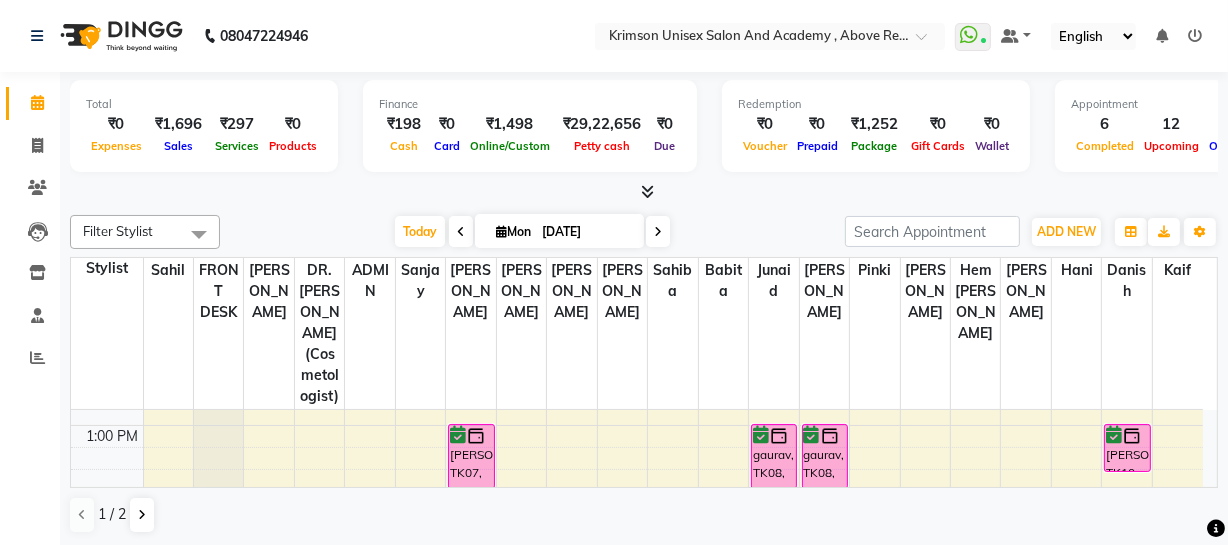 scroll, scrollTop: 390, scrollLeft: 0, axis: vertical 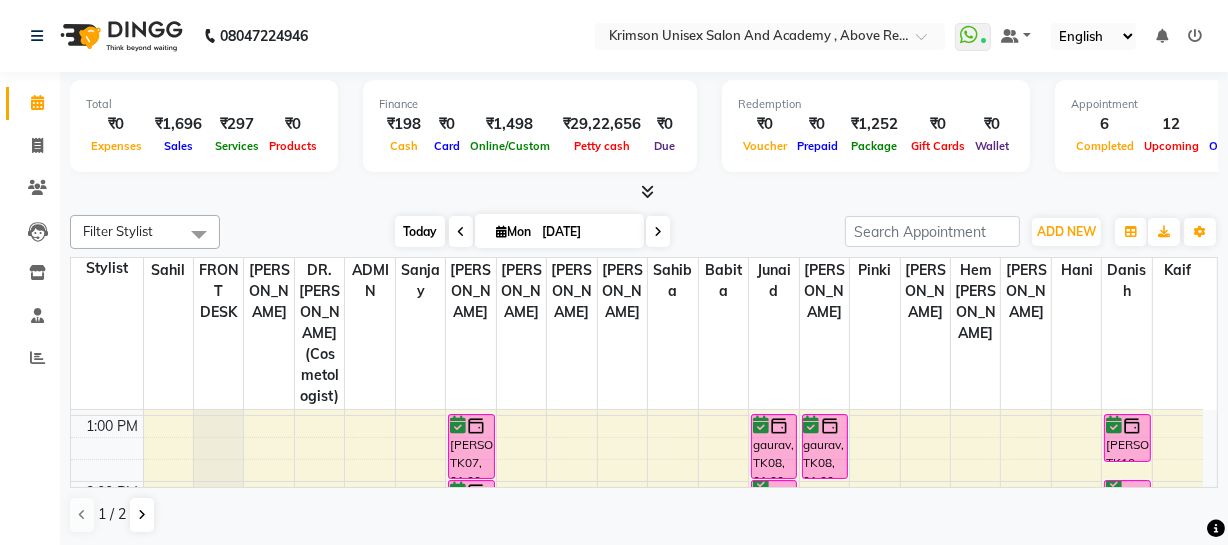 click on "Today" at bounding box center [420, 231] 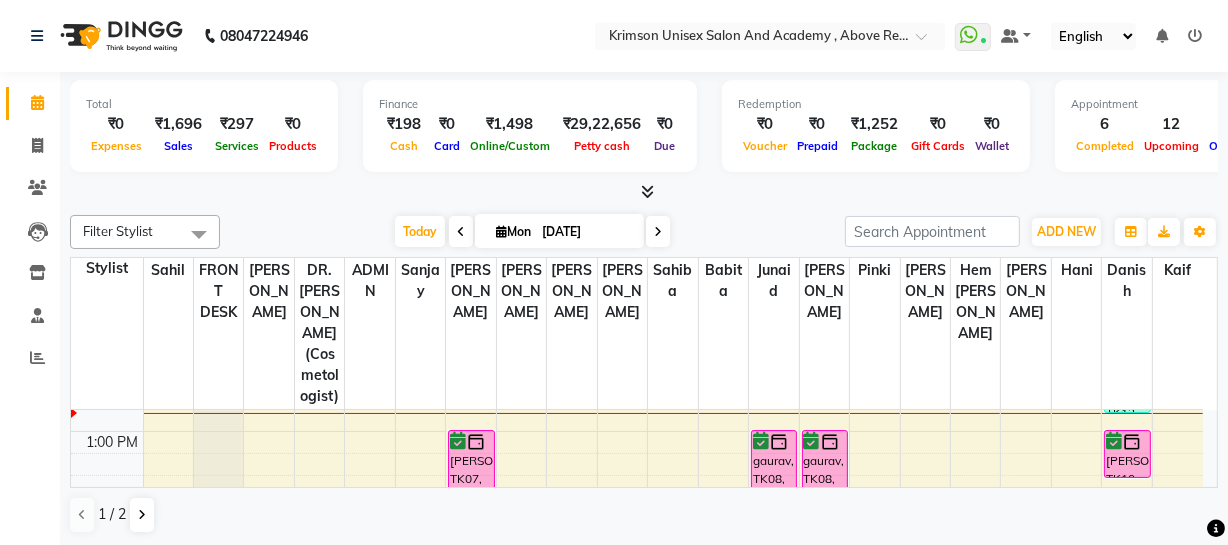 scroll, scrollTop: 372, scrollLeft: 0, axis: vertical 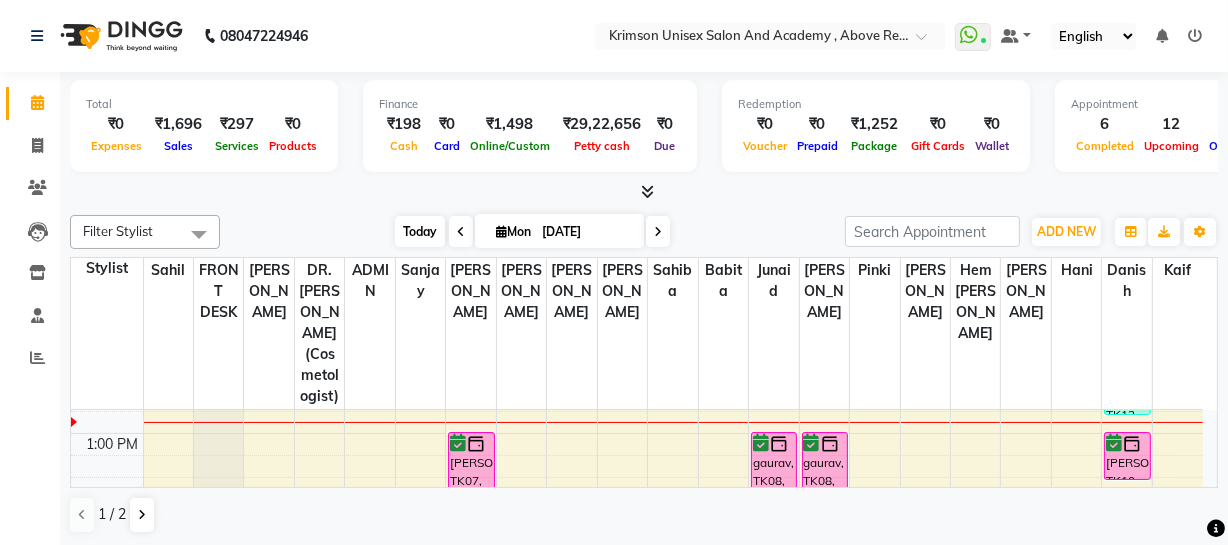 click on "Today" at bounding box center [420, 231] 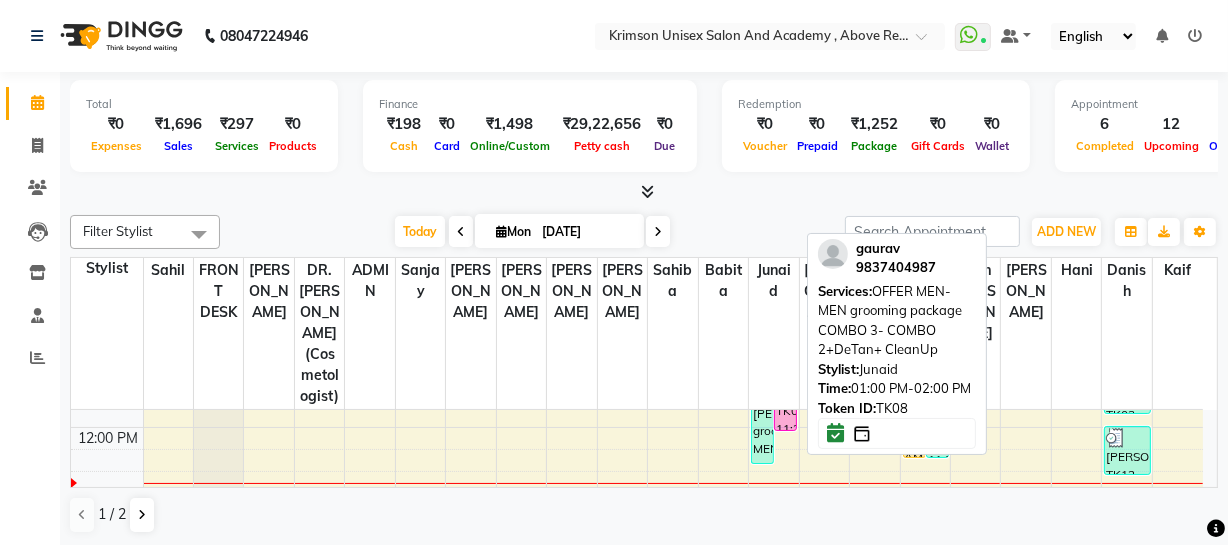 scroll, scrollTop: 313, scrollLeft: 0, axis: vertical 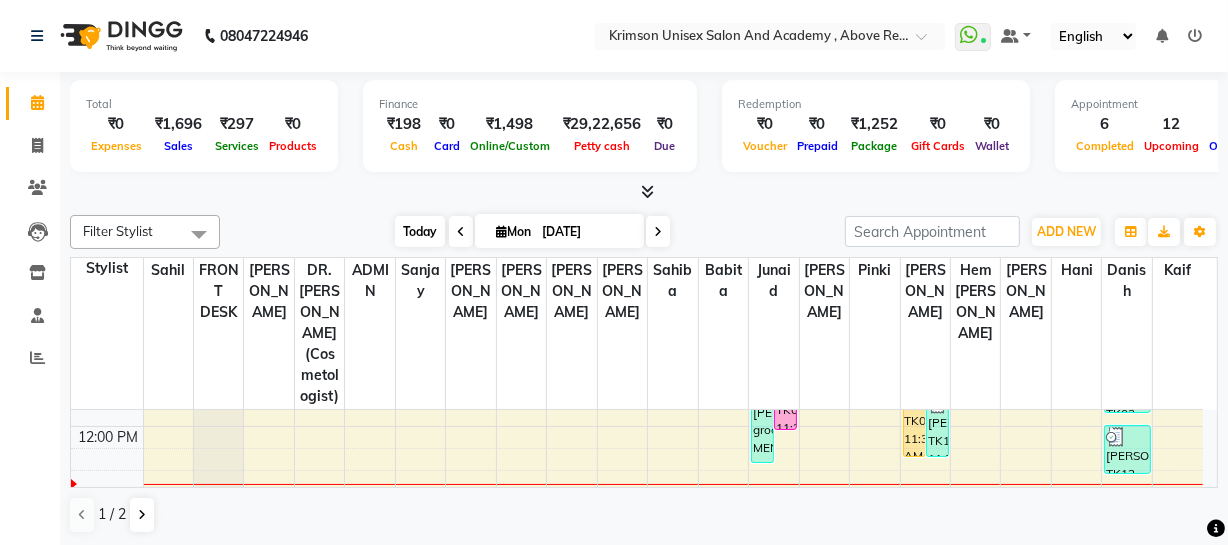click on "Today" at bounding box center (420, 231) 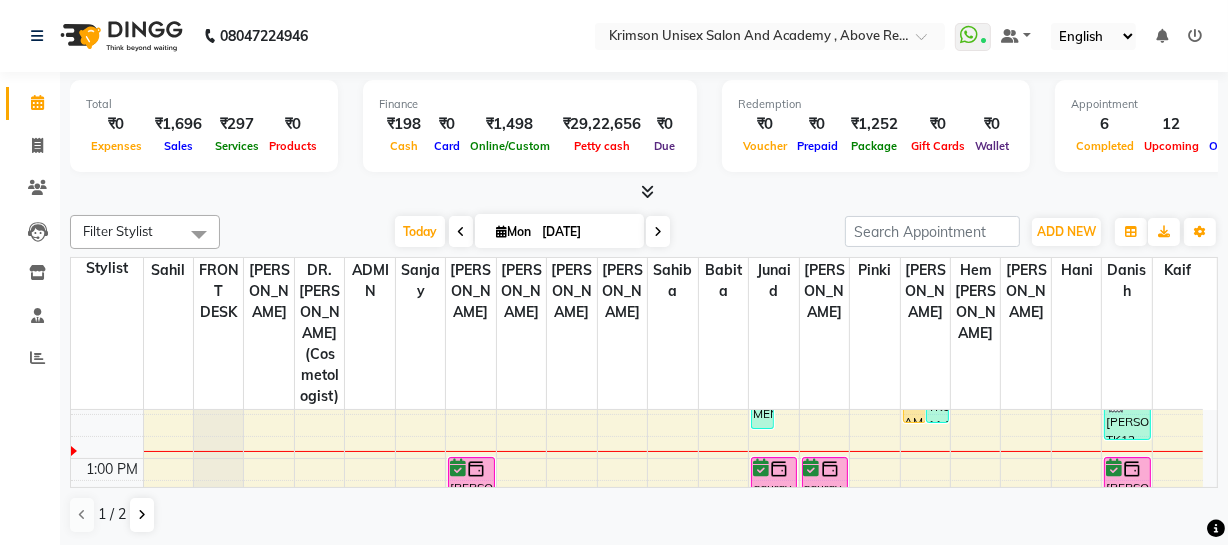 scroll, scrollTop: 348, scrollLeft: 0, axis: vertical 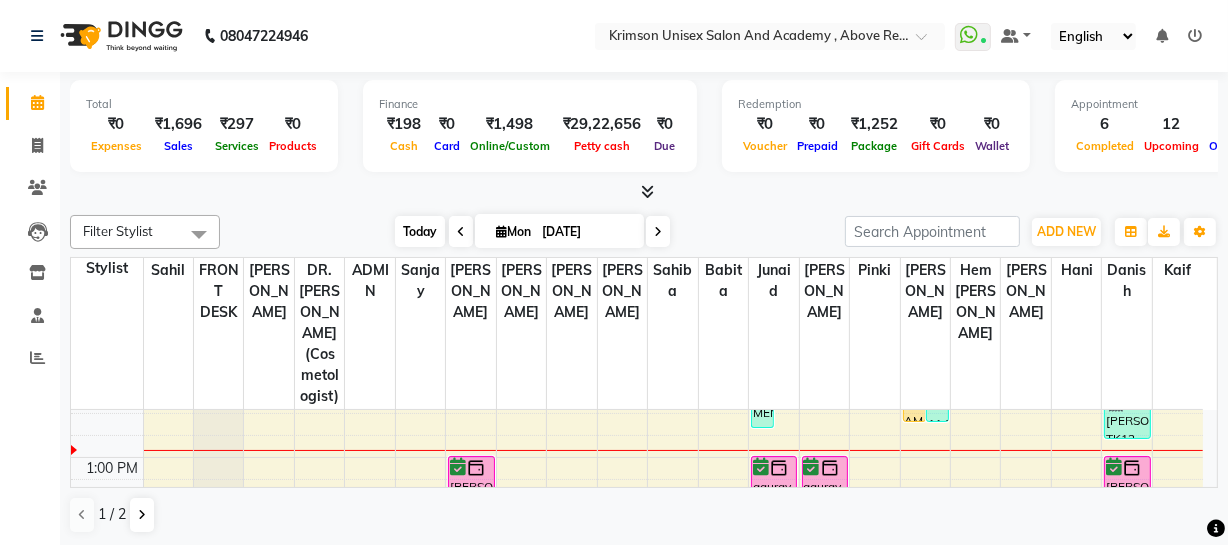 click on "Today" at bounding box center (420, 231) 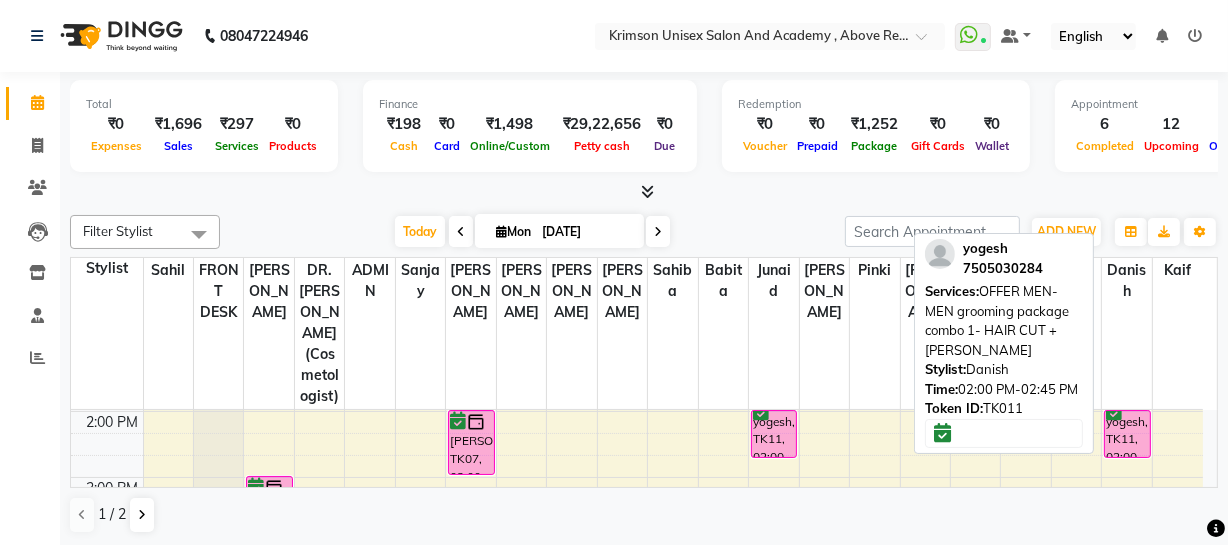 scroll, scrollTop: 460, scrollLeft: 0, axis: vertical 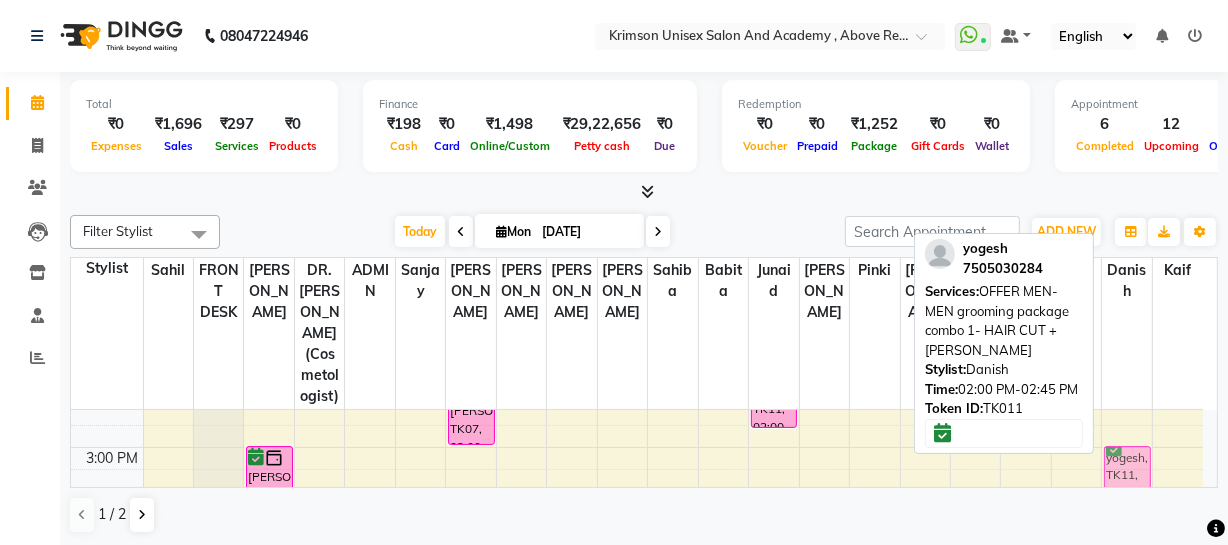 drag, startPoint x: 1125, startPoint y: 408, endPoint x: 1118, endPoint y: 439, distance: 31.780497 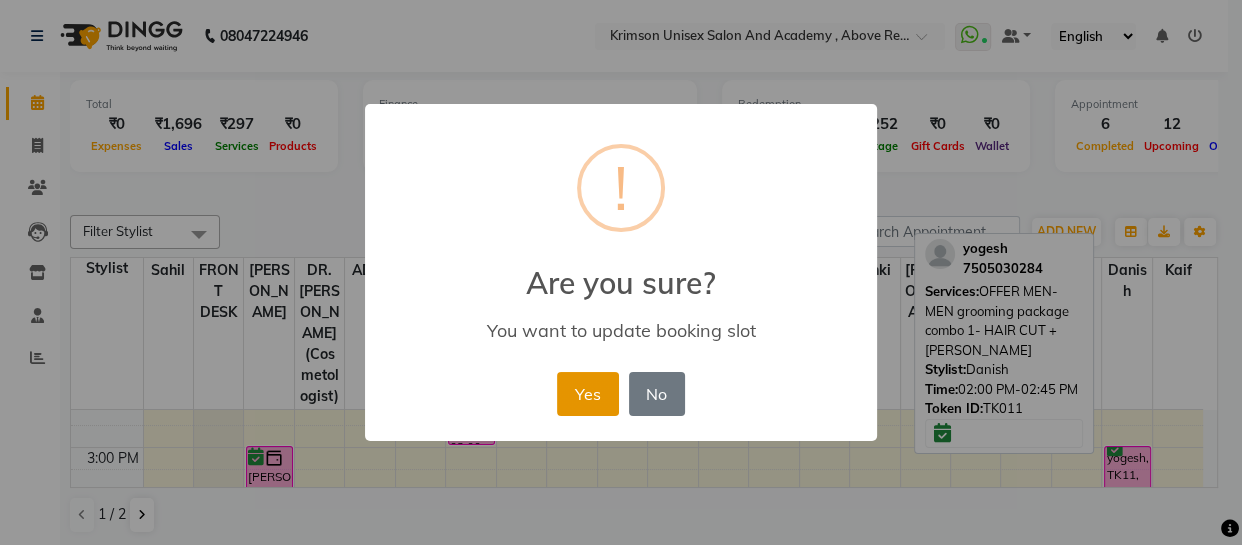 click on "Yes" at bounding box center (587, 394) 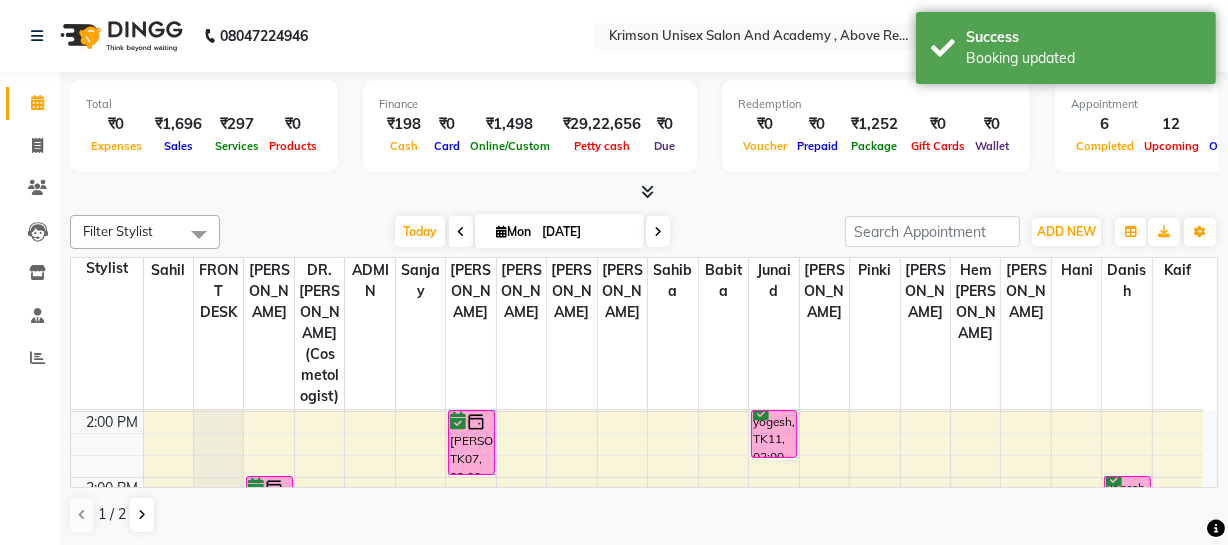 scroll, scrollTop: 461, scrollLeft: 0, axis: vertical 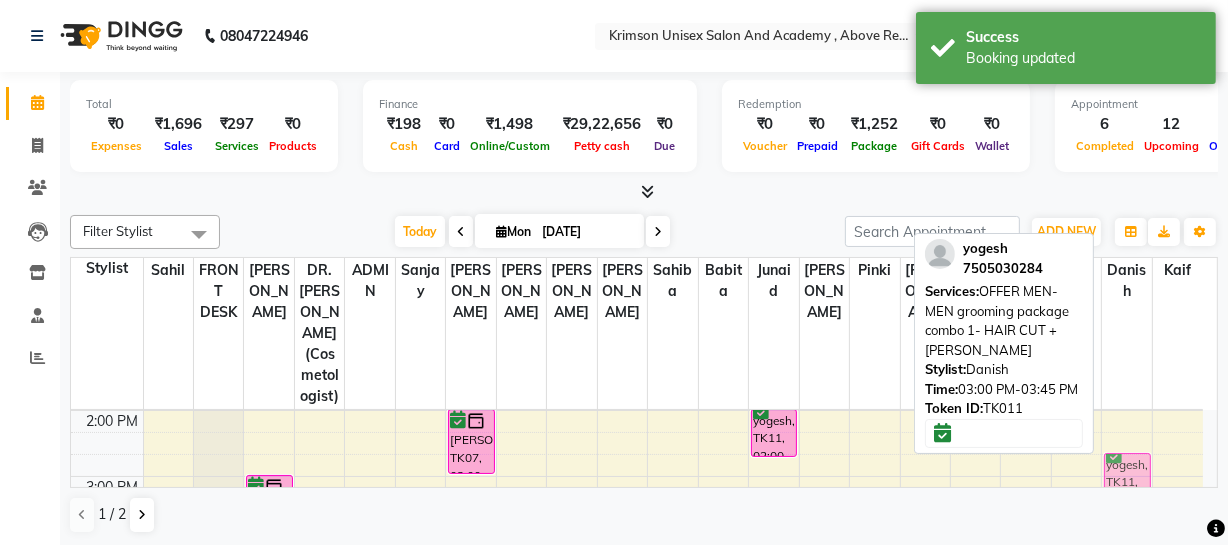 drag, startPoint x: 1121, startPoint y: 467, endPoint x: 1120, endPoint y: 439, distance: 28.01785 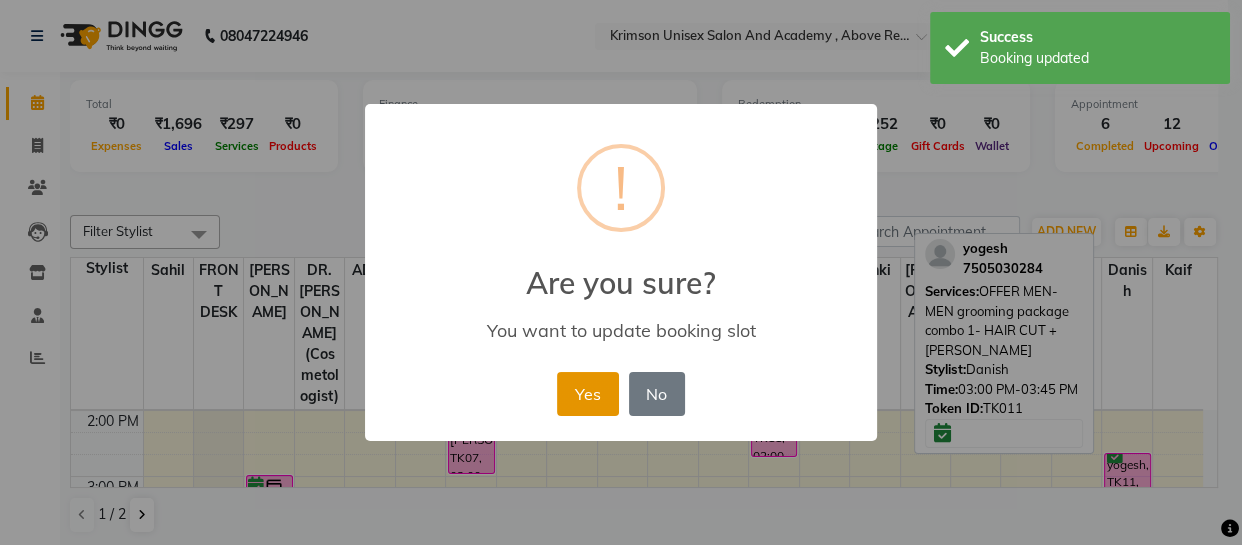 click on "Yes" at bounding box center [587, 394] 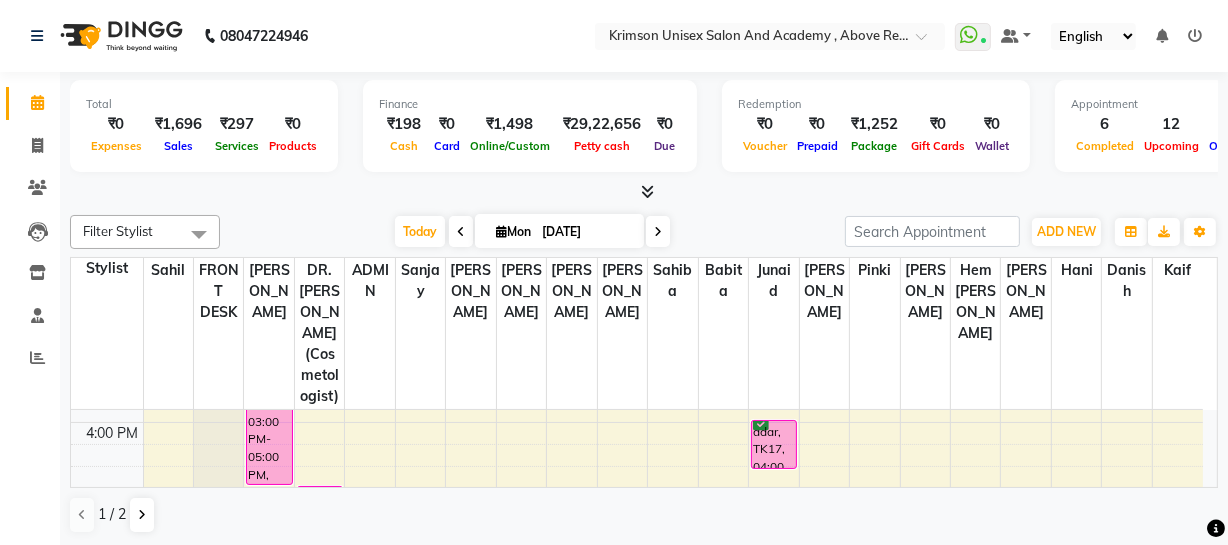 scroll, scrollTop: 581, scrollLeft: 0, axis: vertical 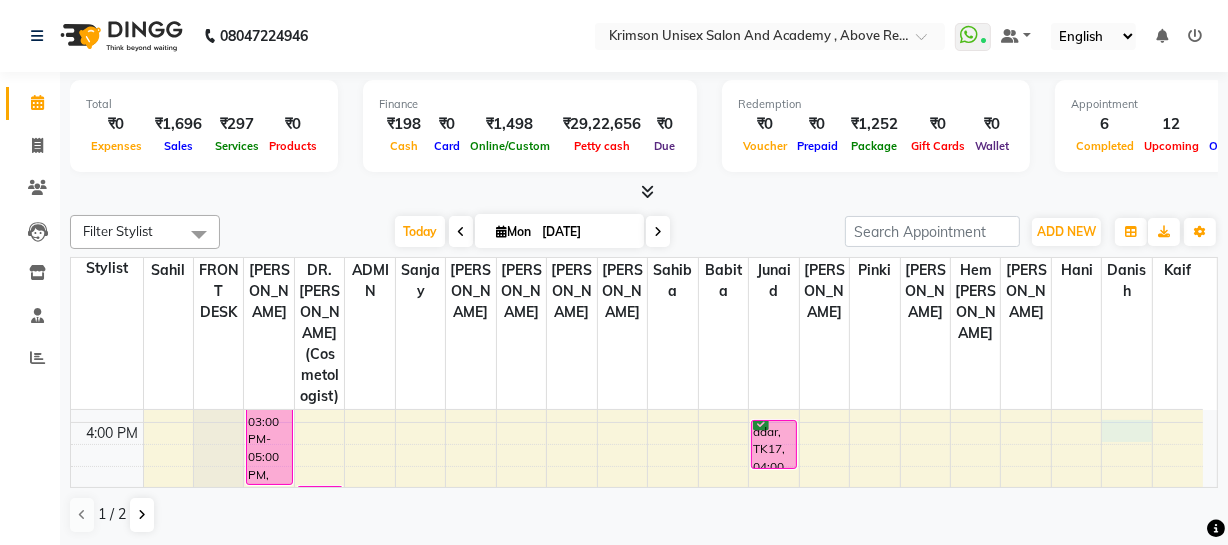 click on "7:00 AM 8:00 AM 9:00 AM 10:00 AM 11:00 AM 12:00 PM 1:00 PM 2:00 PM 3:00 PM 4:00 PM 5:00 PM 6:00 PM 7:00 PM 8:00 PM 9:00 PM     [PERSON_NAME], TK07, 03:00 PM-05:00 PM, nails offer 999-nails extentions plus uv gel paints     gaurav, TK01, 05:00 PM-06:00 PM, (U) other aesthetic procedures-Tattoo/ Scar/ [MEDICAL_DATA] Removal Big     [PERSON_NAME], TK07, 01:00 PM-02:00 PM, (U) hair removal-WAX RICA LEGS FULL     [PERSON_NAME], TK07, 02:00 PM-03:00 PM, (U) hair removal-WAX RICA ARMS FULL     mohit, TK15, 06:55 AM-12:35 PM, (M) hair cut-MEN Hair Cut- Advance Men (₹300),(M) [PERSON_NAME] grooming-MEN [PERSON_NAME] Trimming (₹200),(M) hair wash-MEN Hair wash Godrej Professional (₹200),FACE WASH BASIC (₹50),(M) hair cut-MEN Hair Setting & Styling Men (₹200),(M) hair spa-MEN DEEP CONDITIONING HAIR SPA (₹2500),(U) facials- de tan ozone (₹800)     mohit, TK06, 10:30 AM-11:15 AM, OFFER MEN-MEN grooming package combo 1- HAIR CUT + [PERSON_NAME], TK02, 11:20 AM-12:05 PM, OFFER MEN-MEN grooming package combo 1- HAIR CUT + [PERSON_NAME]" at bounding box center [637, 323] 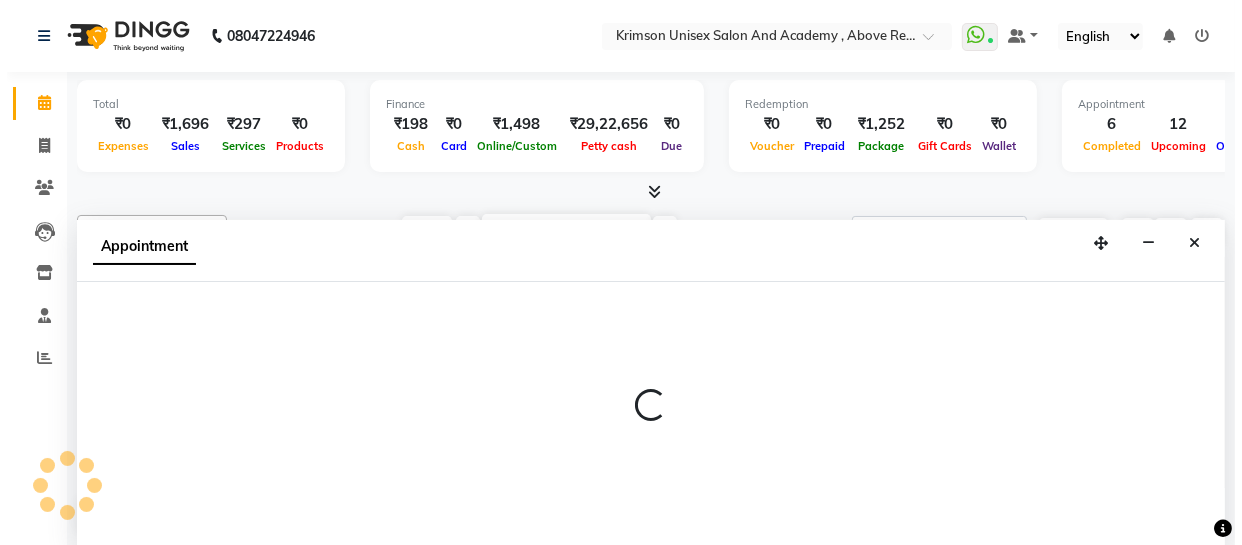 scroll, scrollTop: 1, scrollLeft: 0, axis: vertical 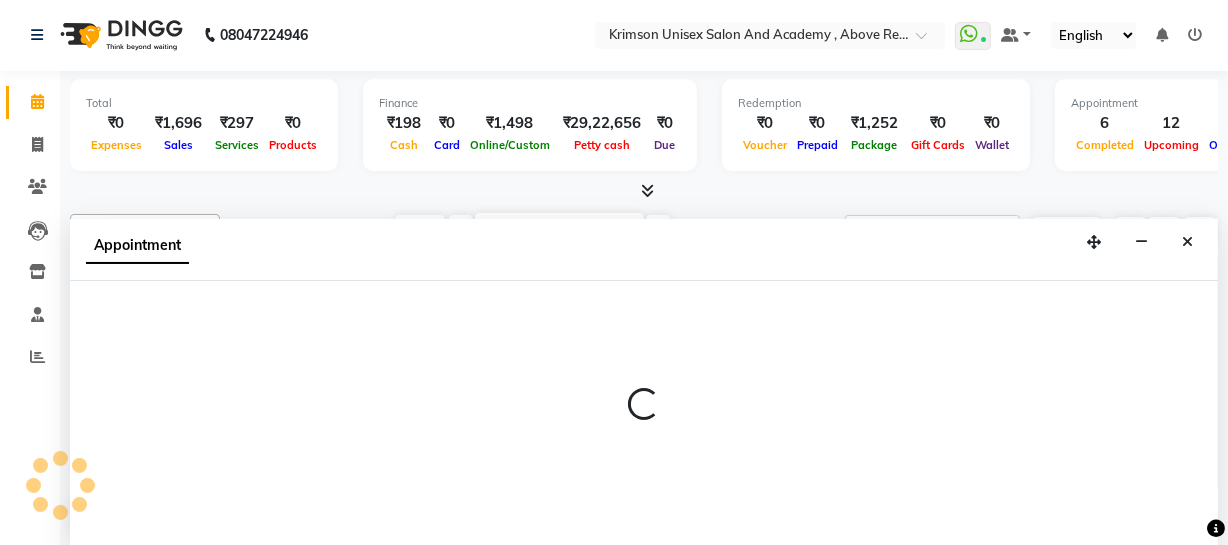 select on "80963" 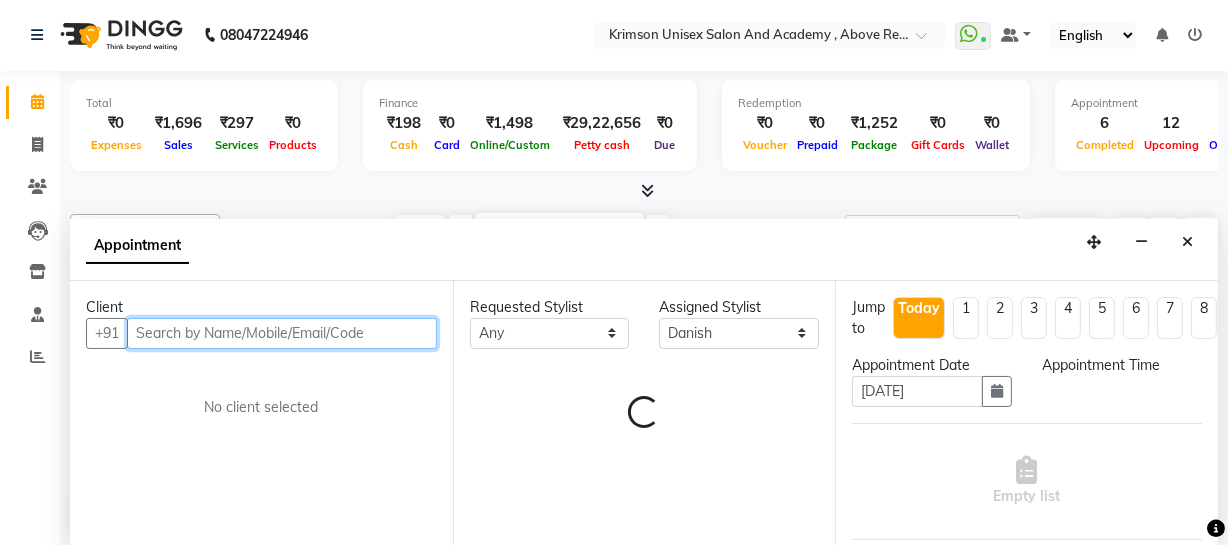 select on "960" 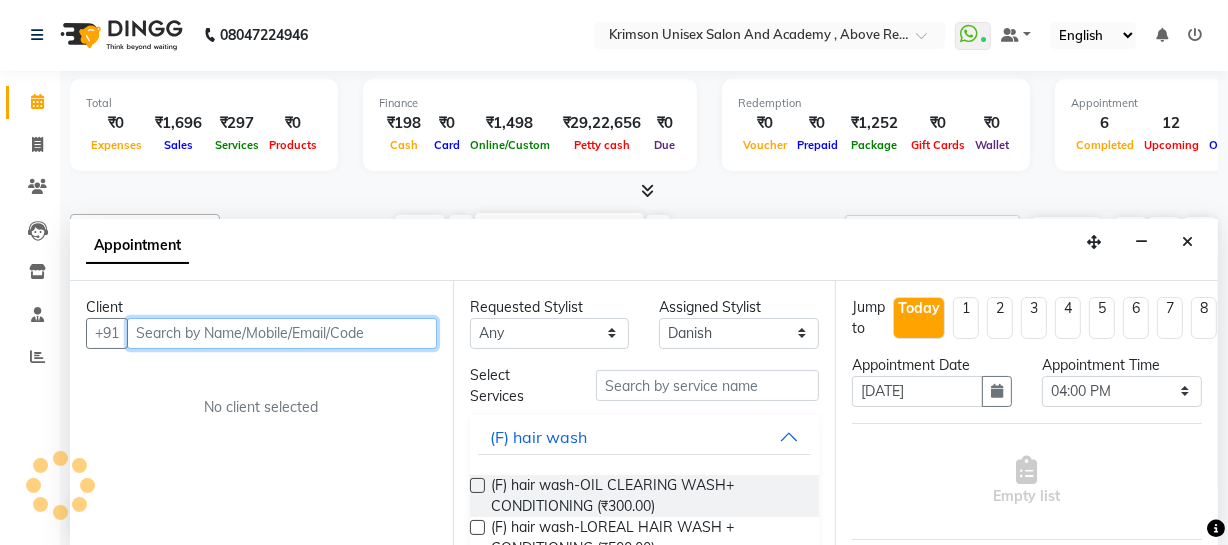 click at bounding box center [282, 333] 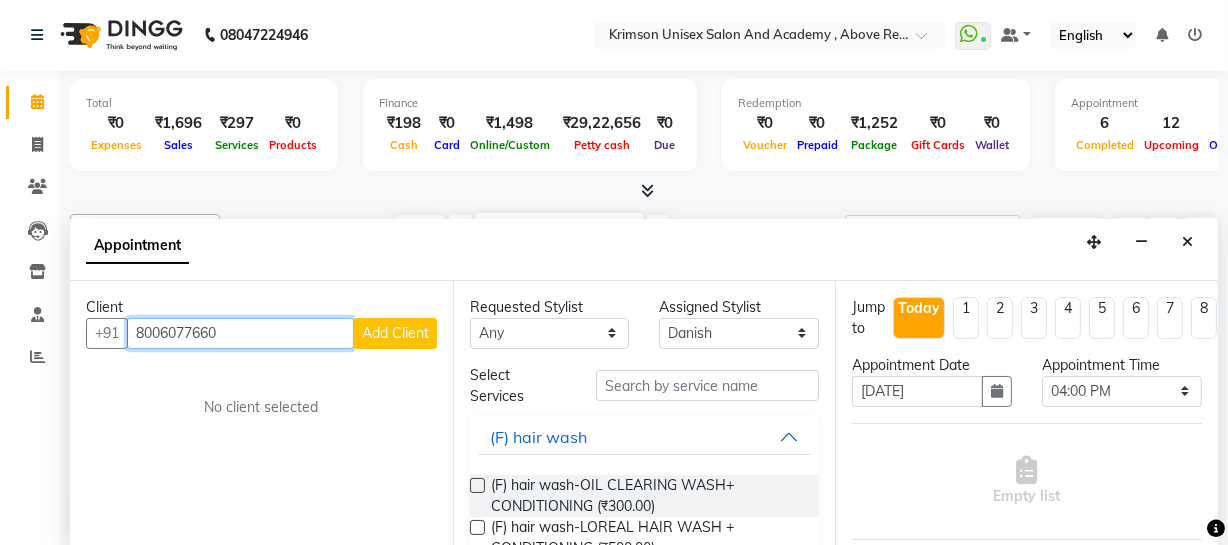 type on "8006077660" 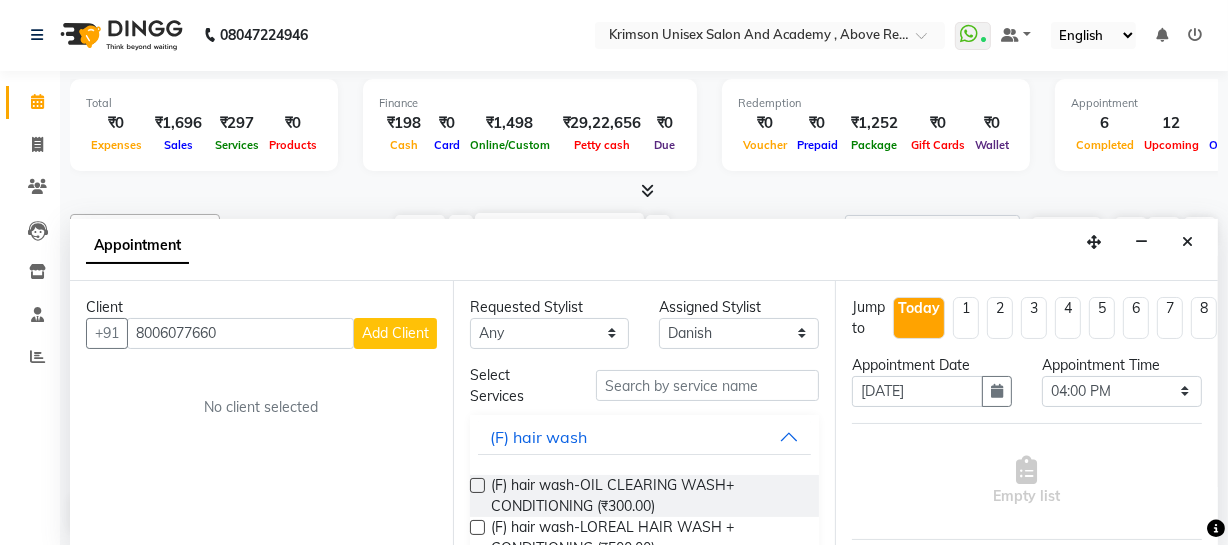 click on "Add Client" at bounding box center [395, 333] 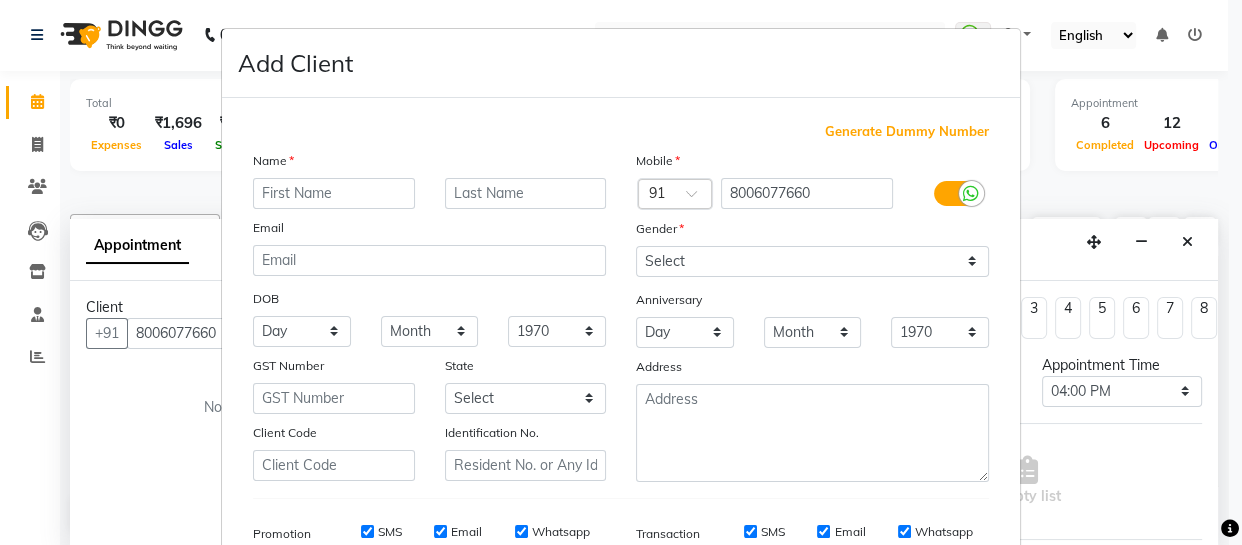 click at bounding box center (334, 193) 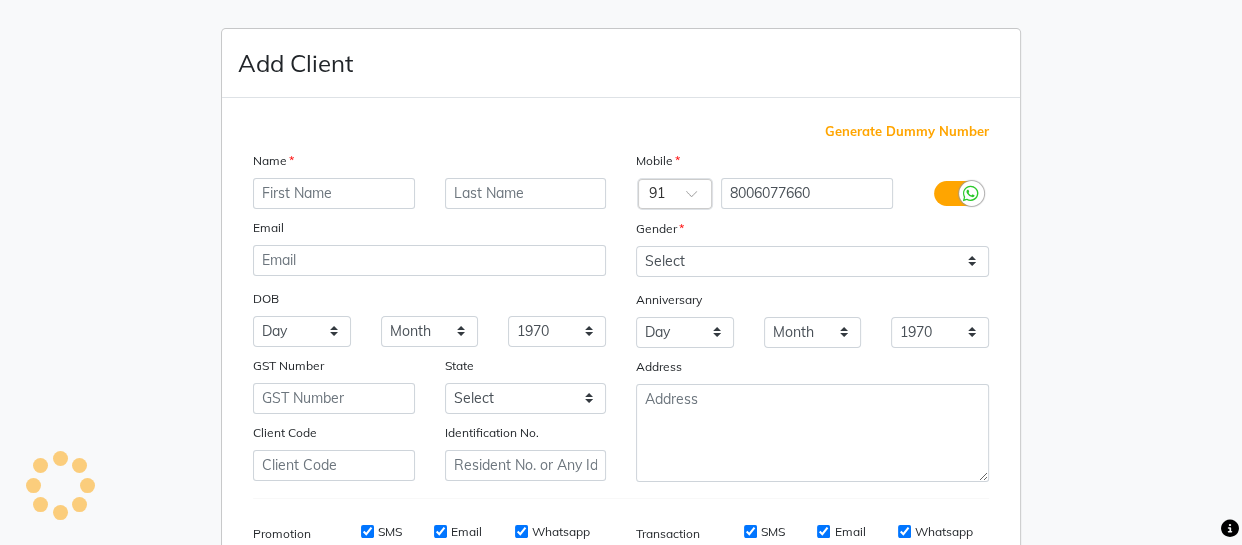 type on "7078224660" 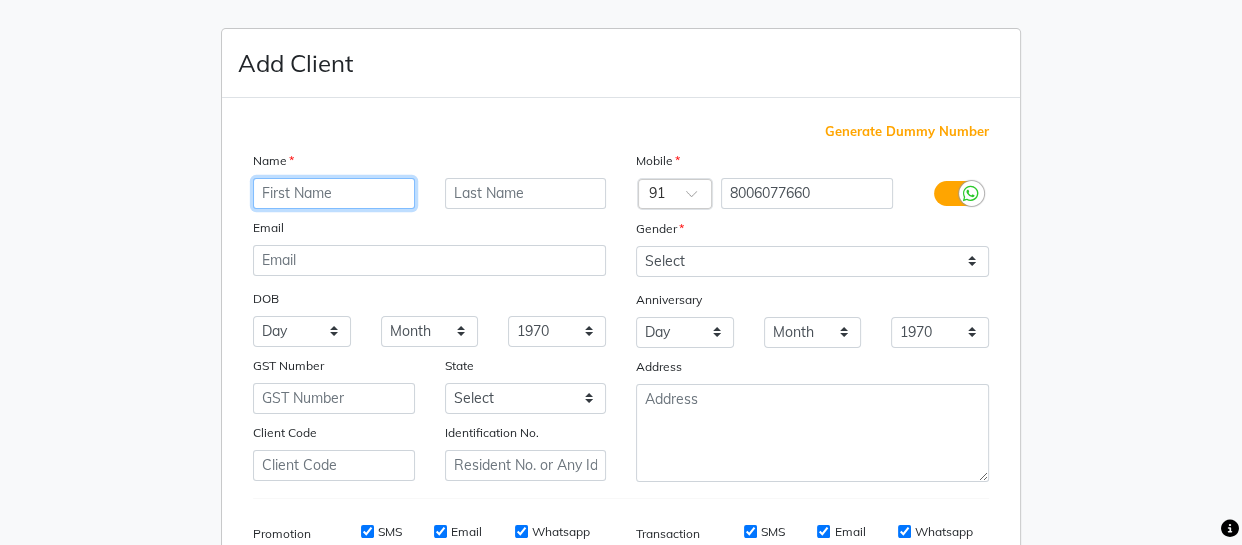 scroll, scrollTop: 0, scrollLeft: 0, axis: both 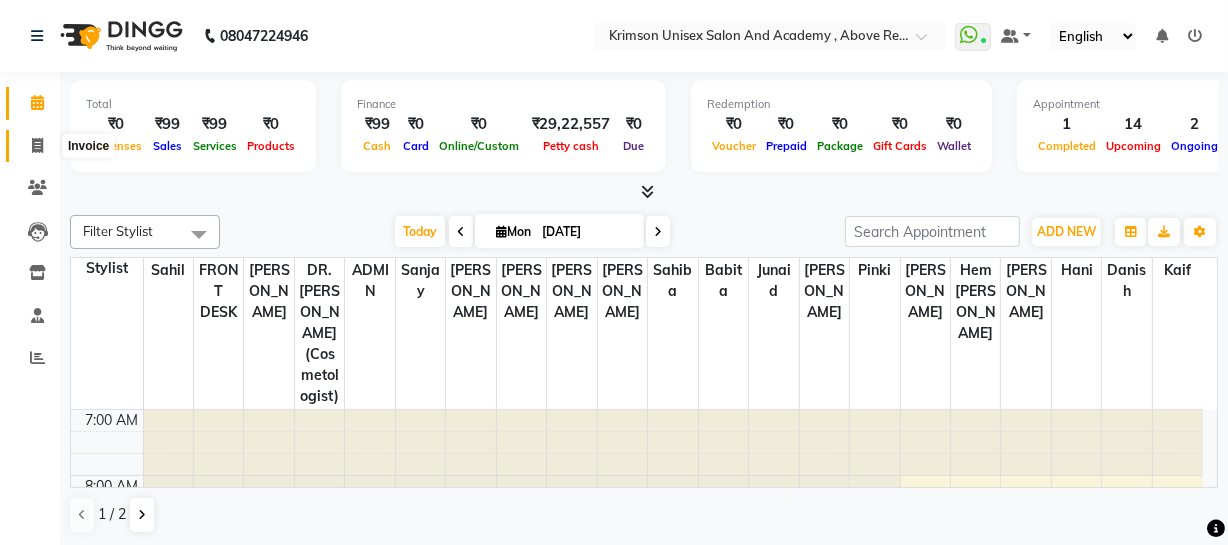 click 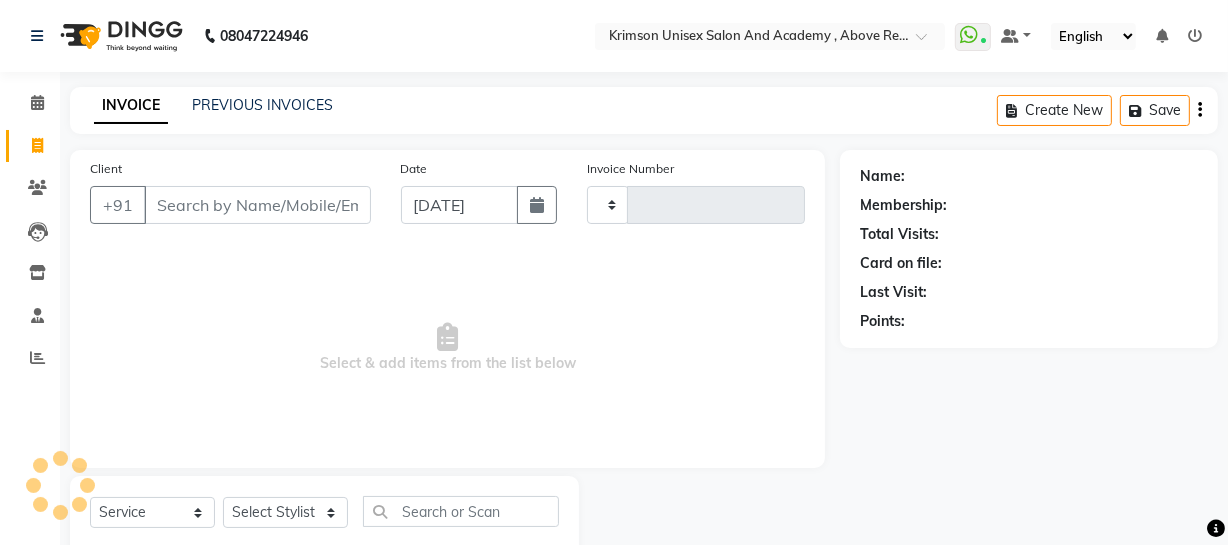 type on "2948" 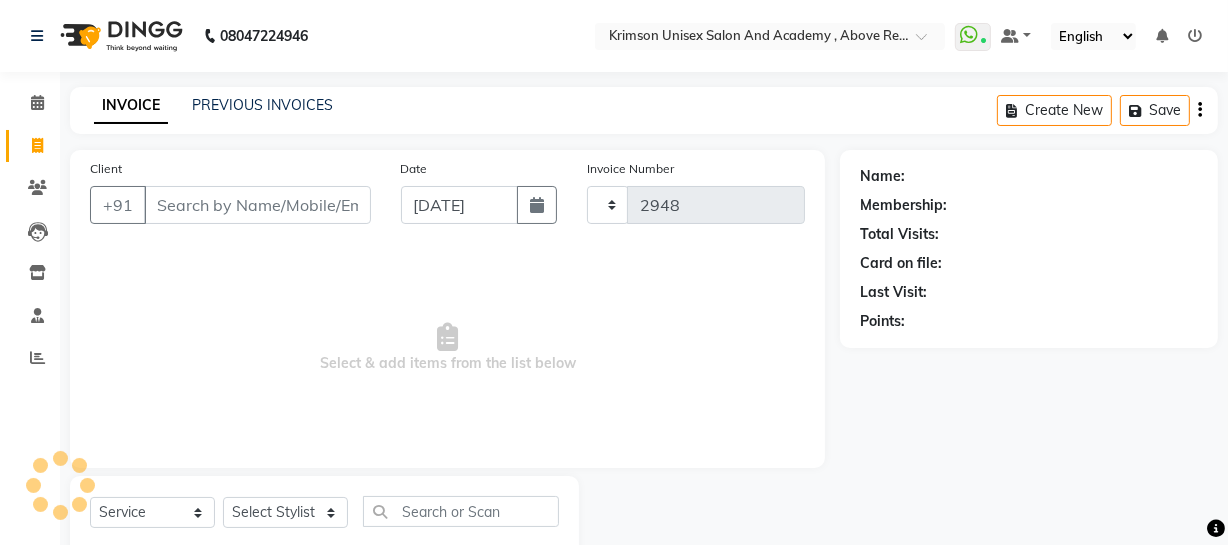 select on "5853" 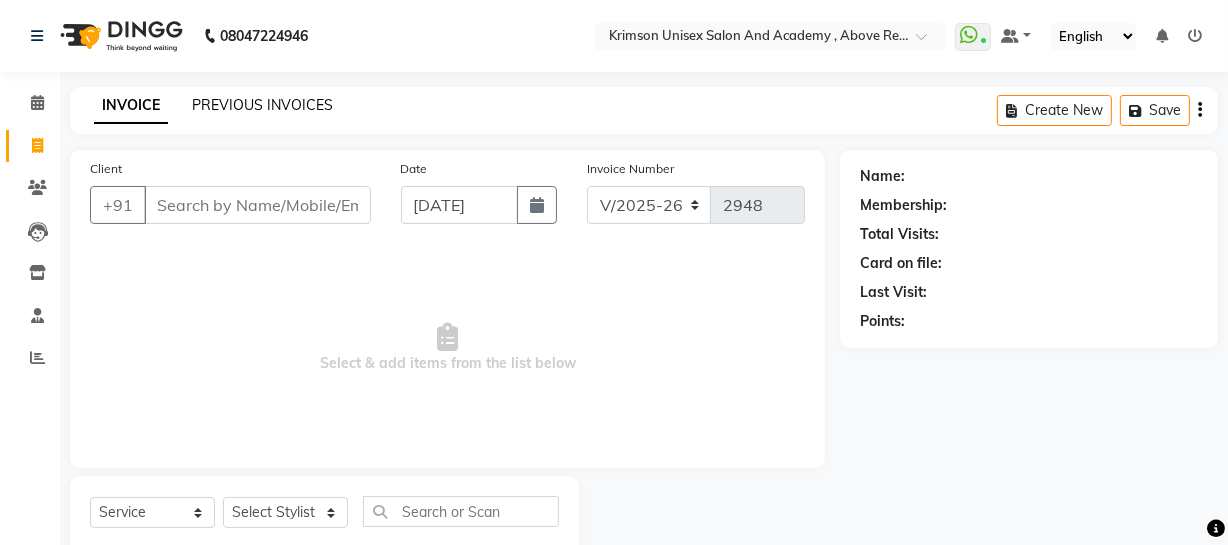 click on "PREVIOUS INVOICES" 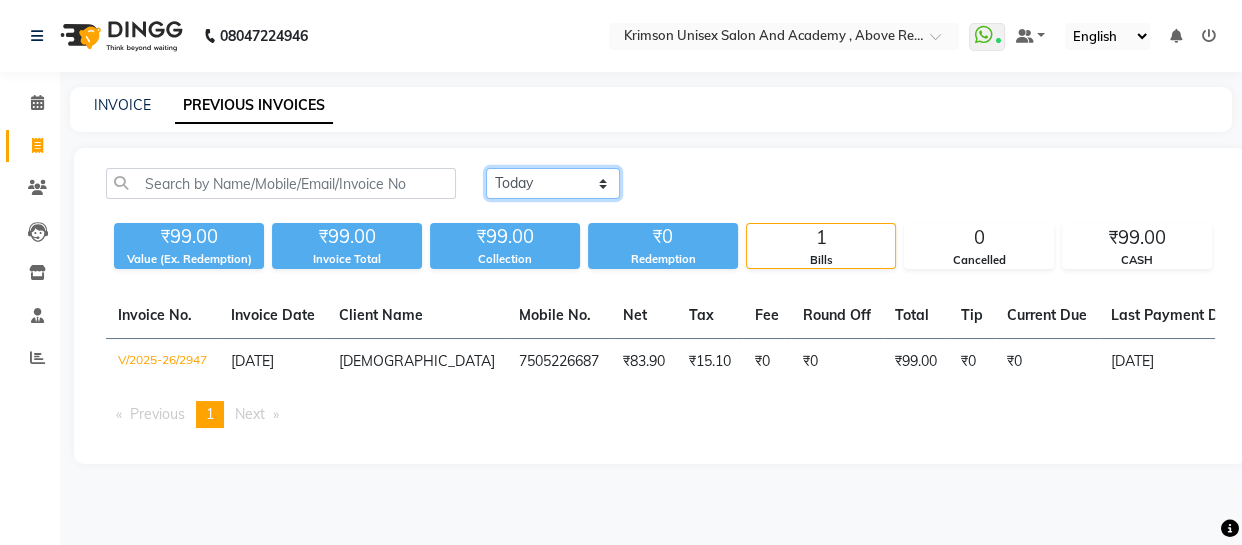 click on "Today Yesterday Custom Range" 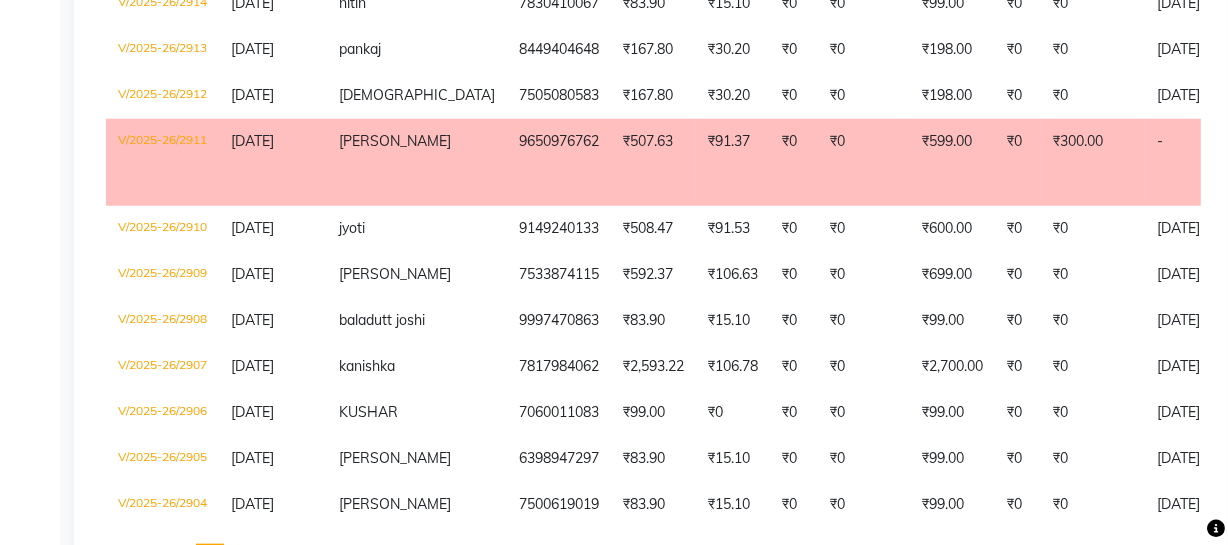 scroll, scrollTop: 2198, scrollLeft: 0, axis: vertical 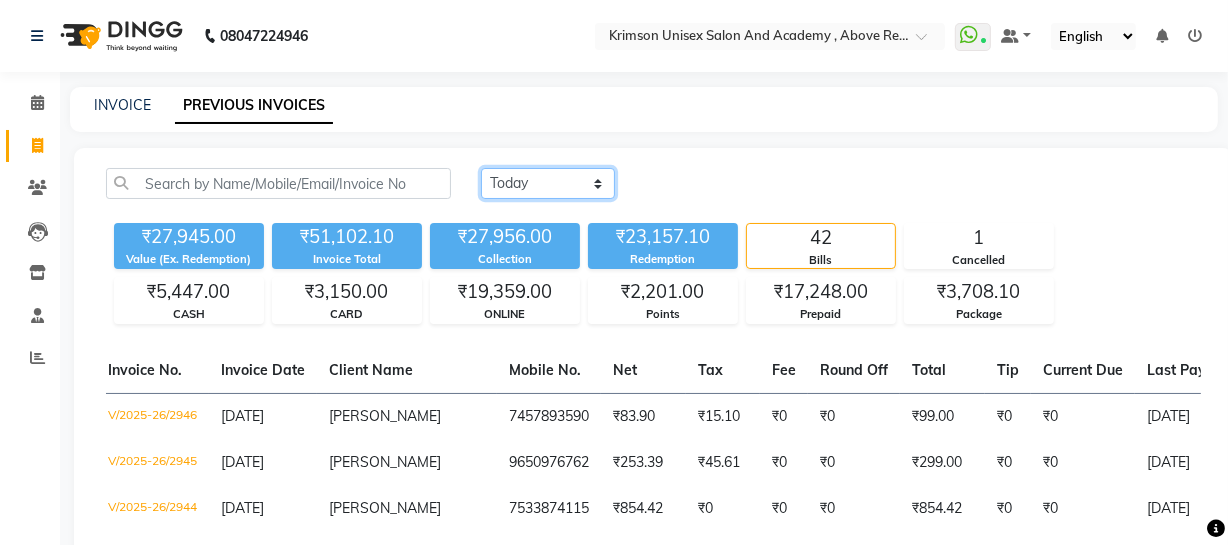 click on "[DATE] [DATE] Custom Range" 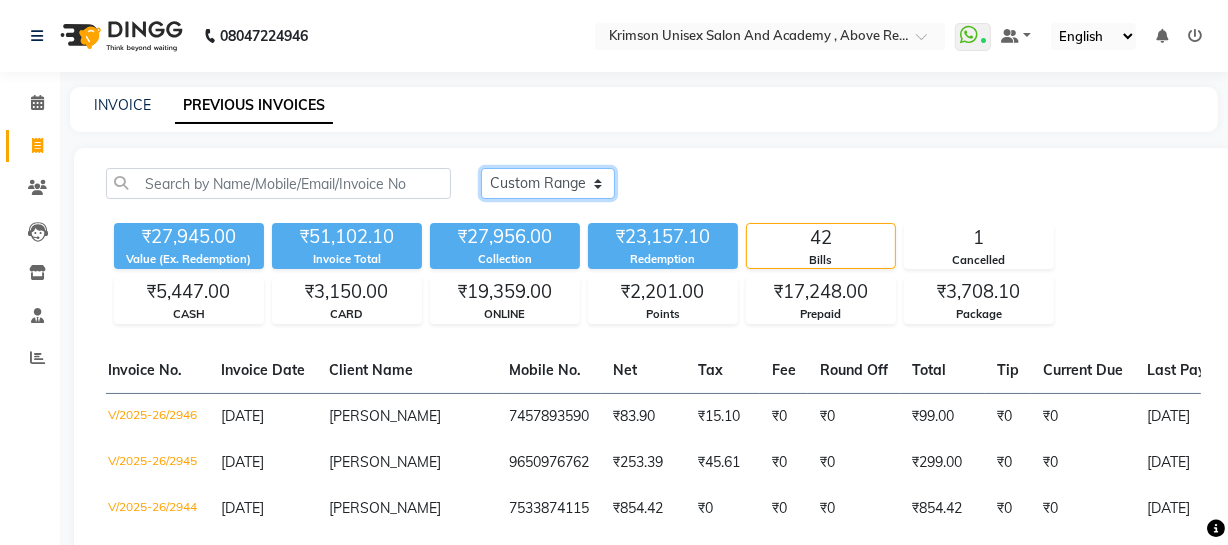 click on "[DATE] [DATE] Custom Range" 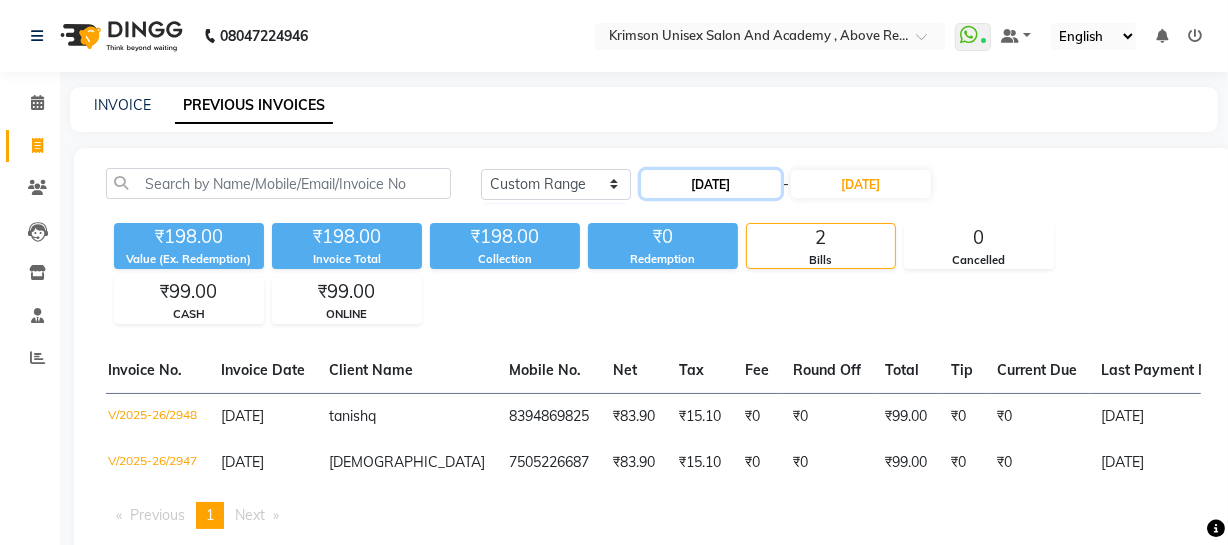 click on "[DATE]" 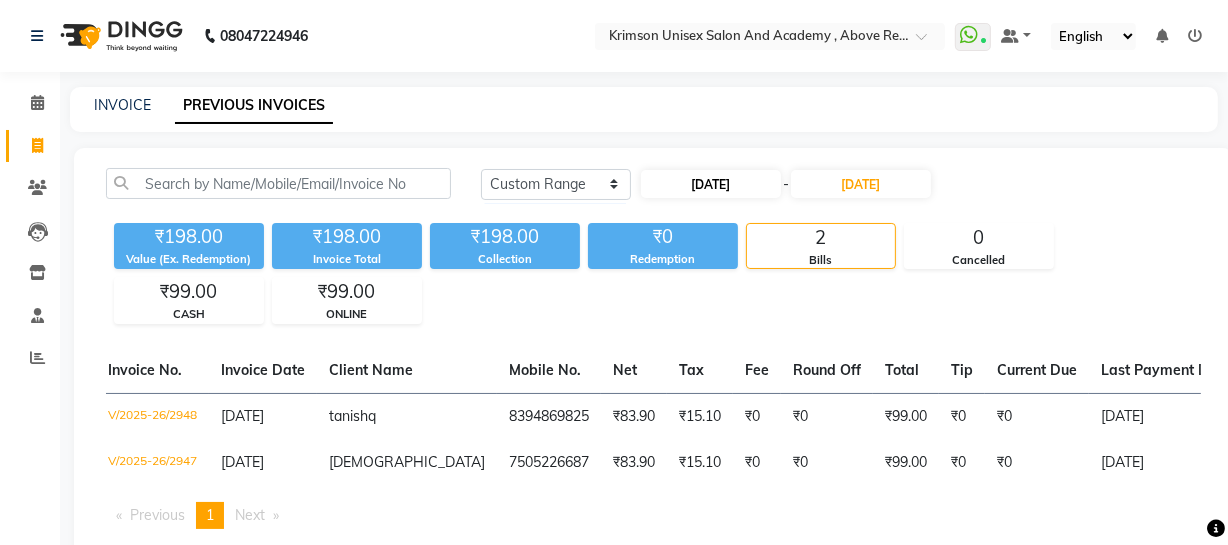 select on "7" 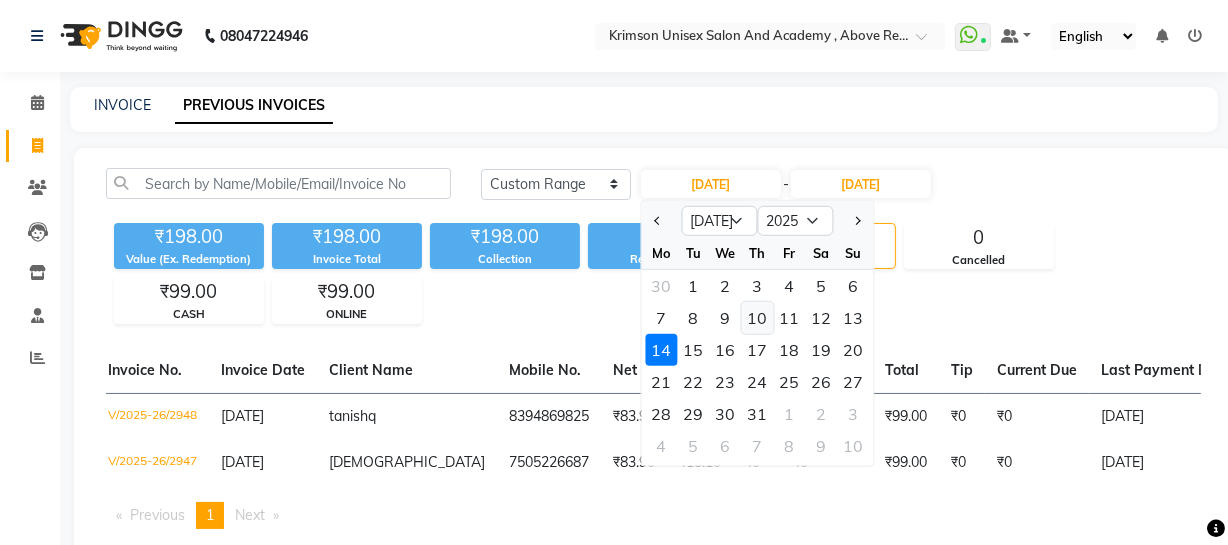 click on "10" 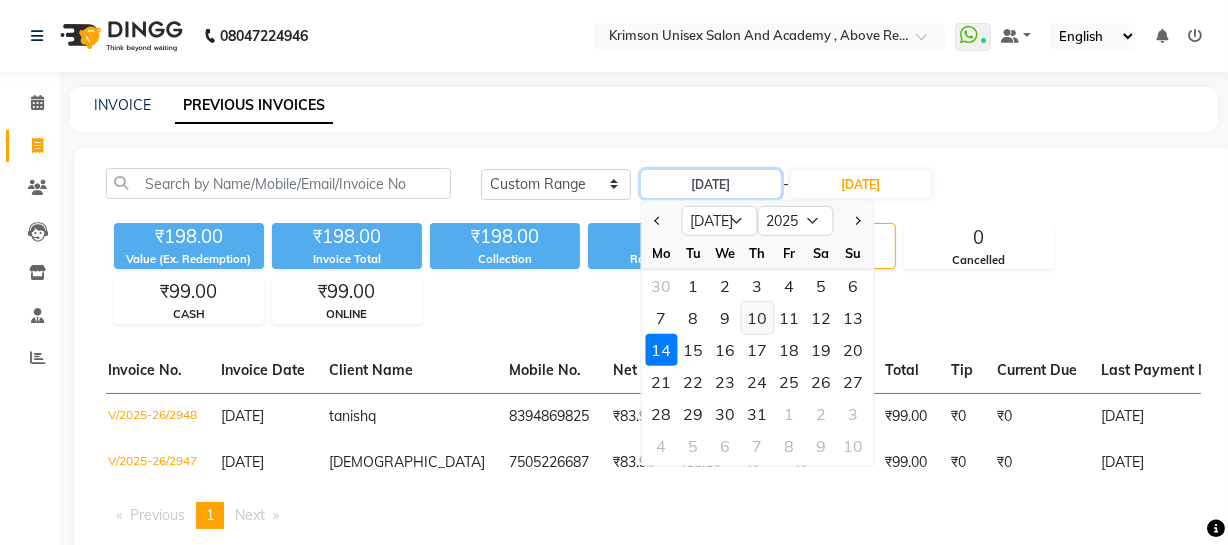 type on "10-07-2025" 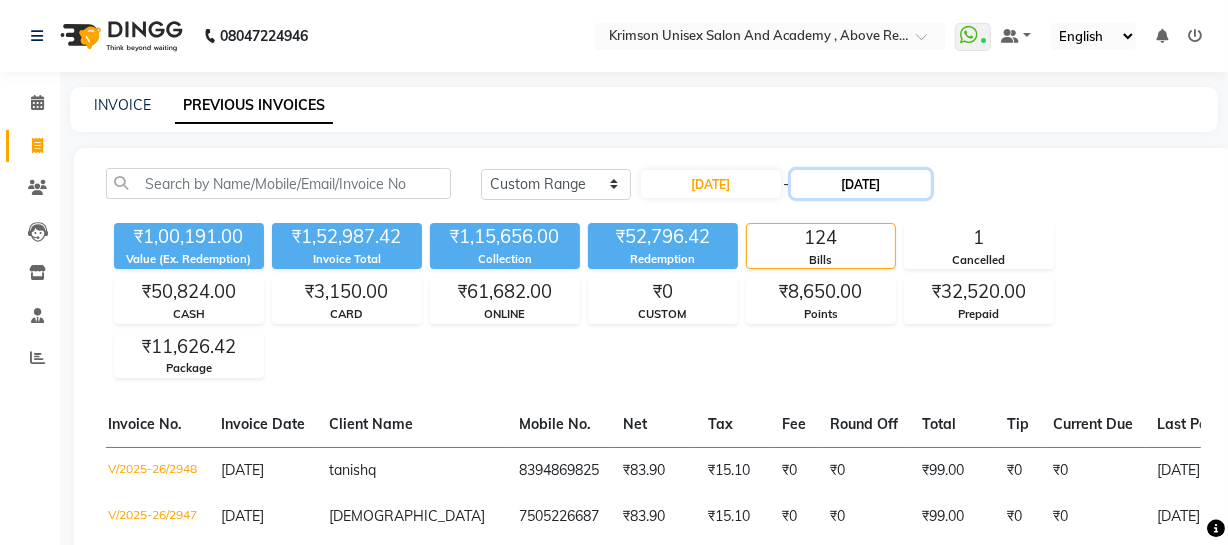 click on "[DATE]" 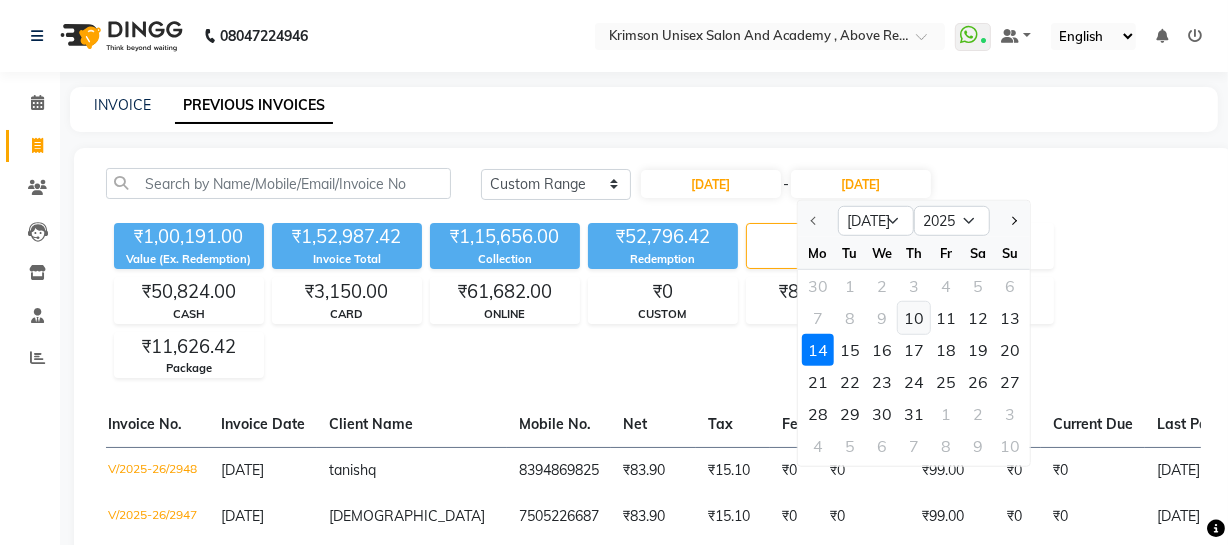 click on "10" 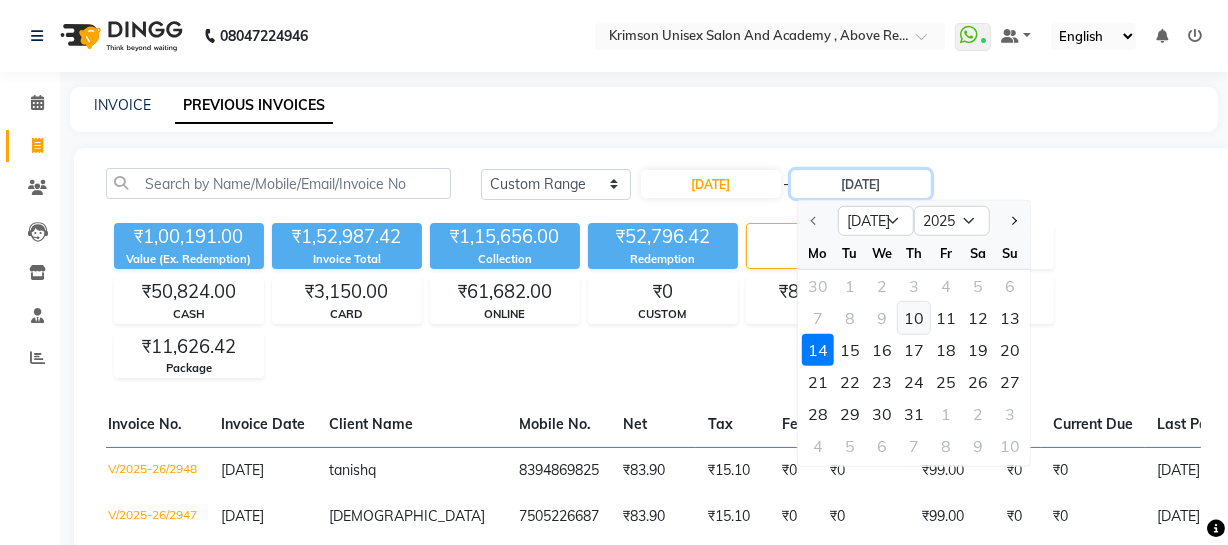 type on "10-07-2025" 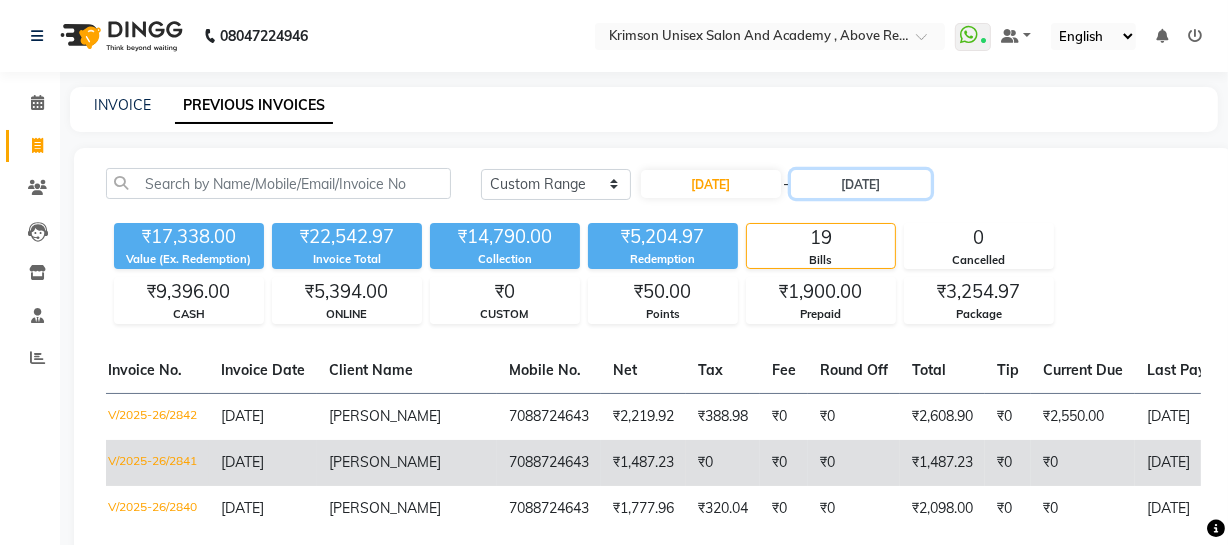 scroll, scrollTop: 0, scrollLeft: 0, axis: both 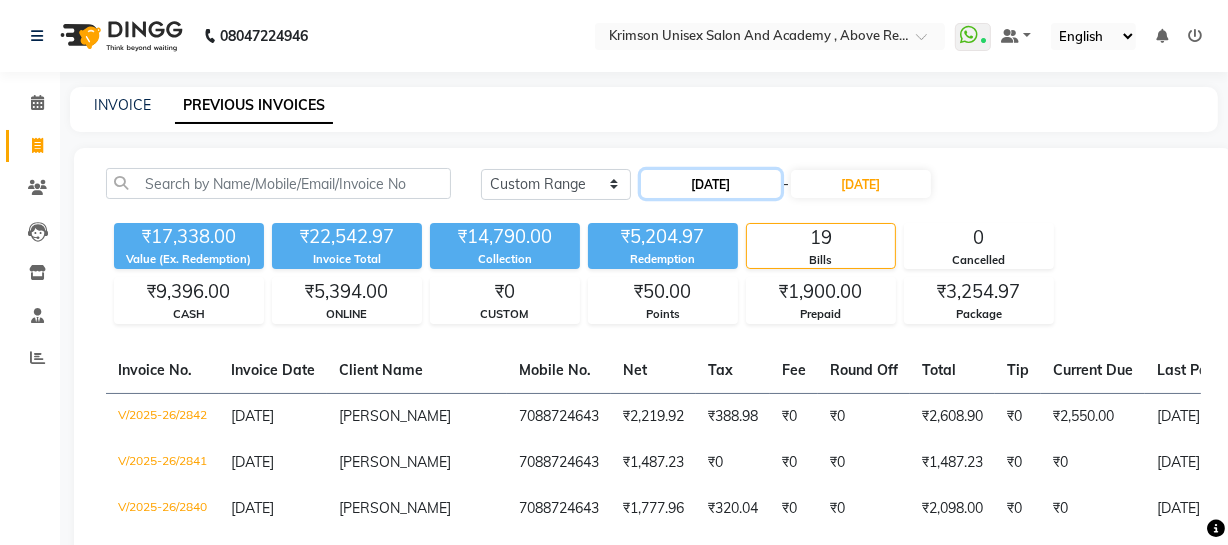 click on "10-07-2025" 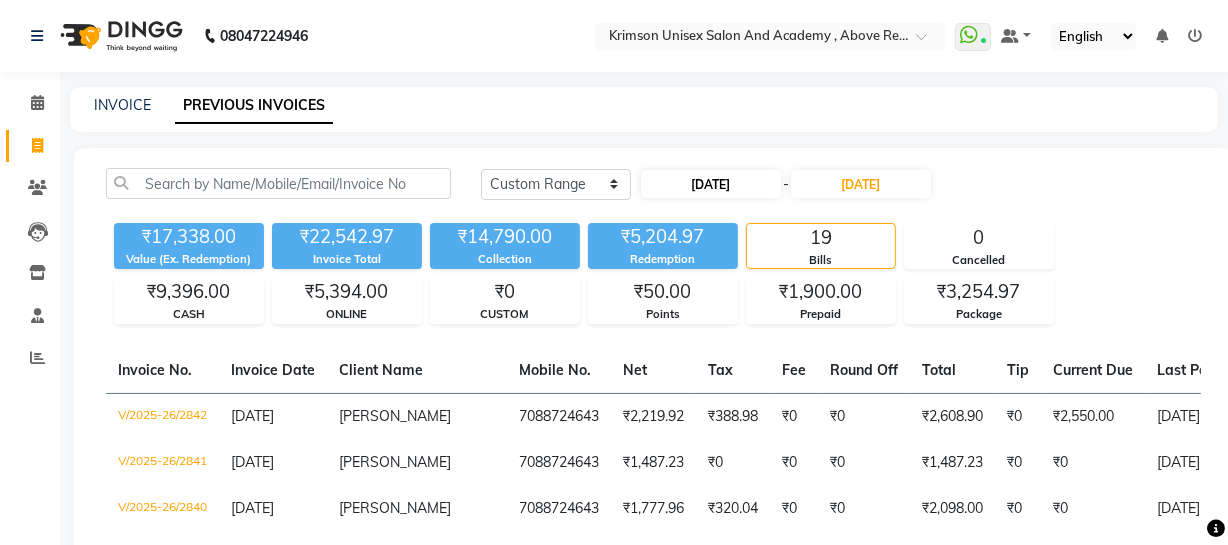 select on "7" 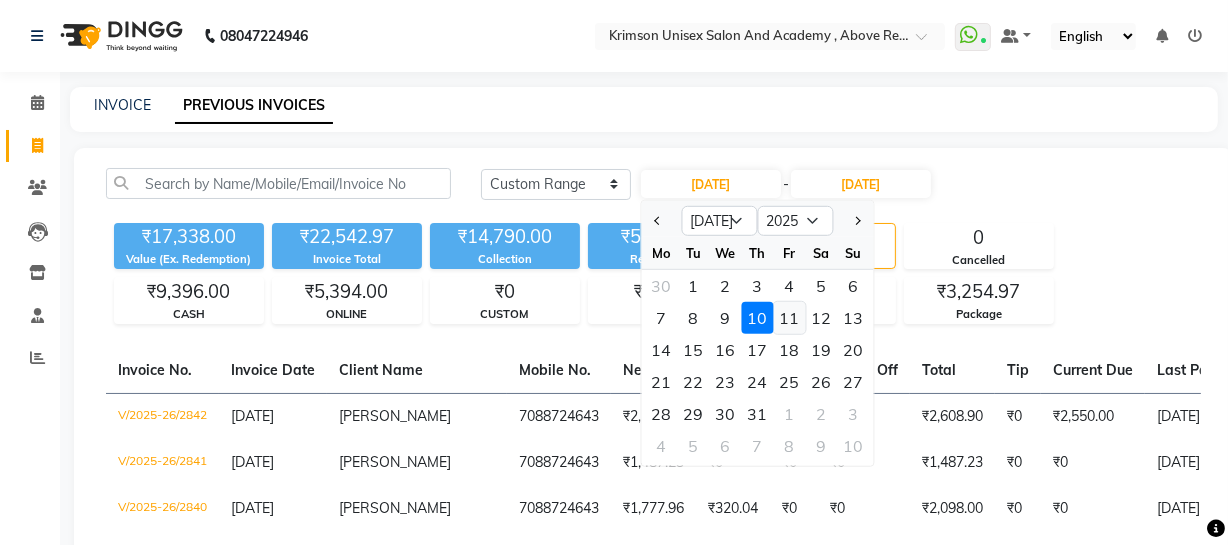 click on "11" 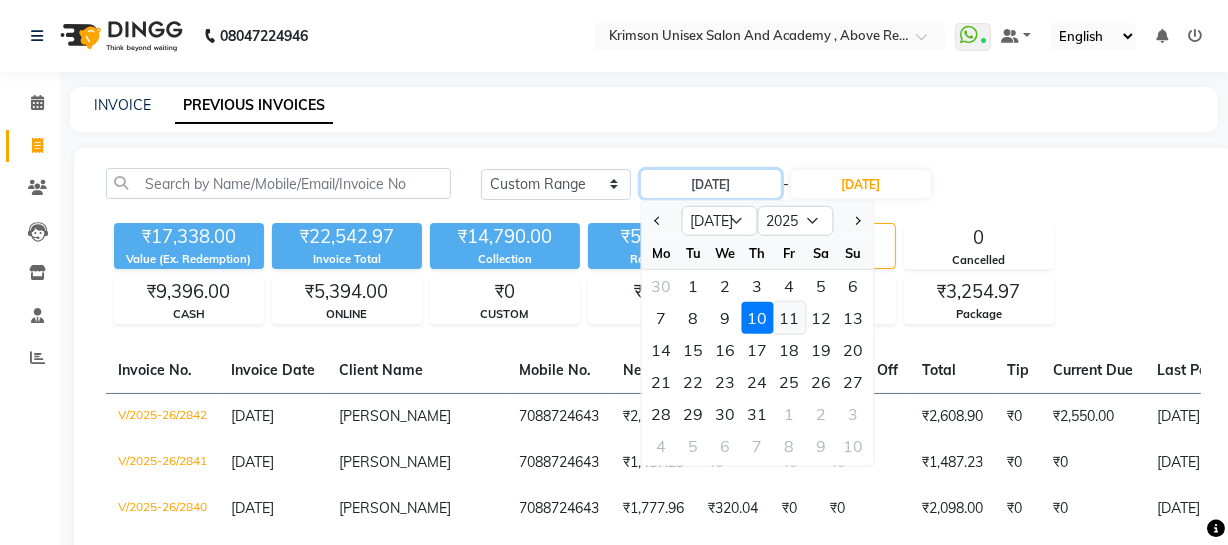 type on "11-07-2025" 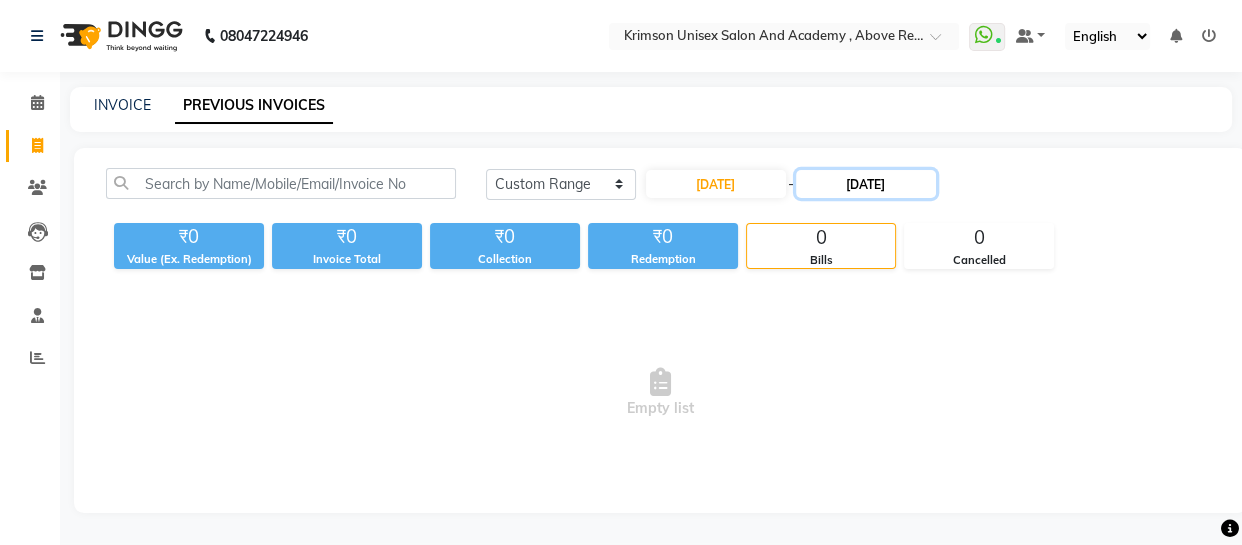 click on "10-07-2025" 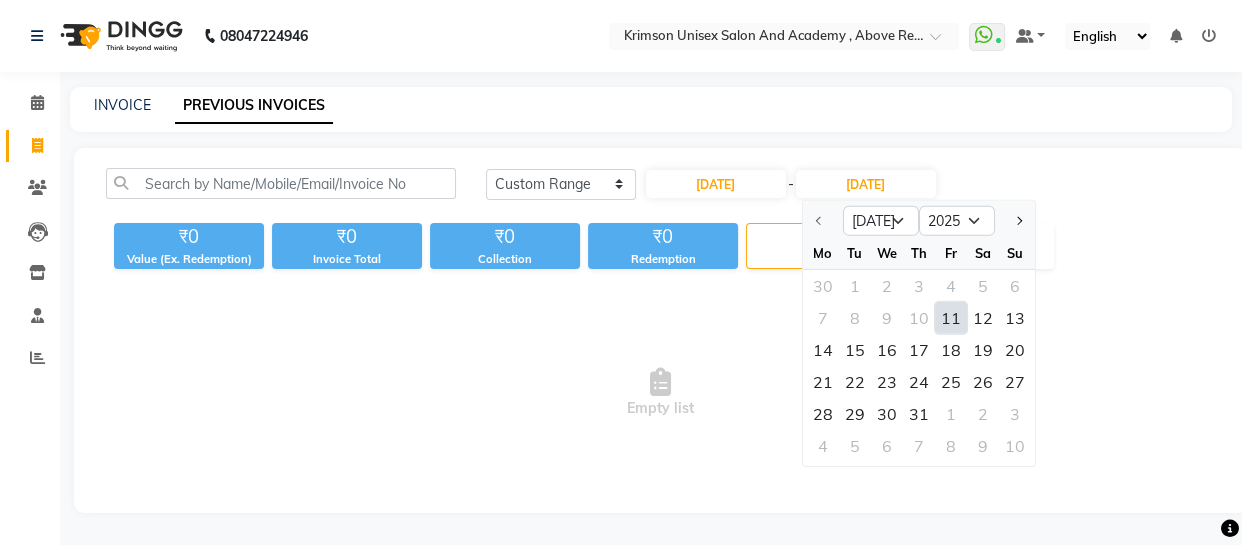 click on "11" 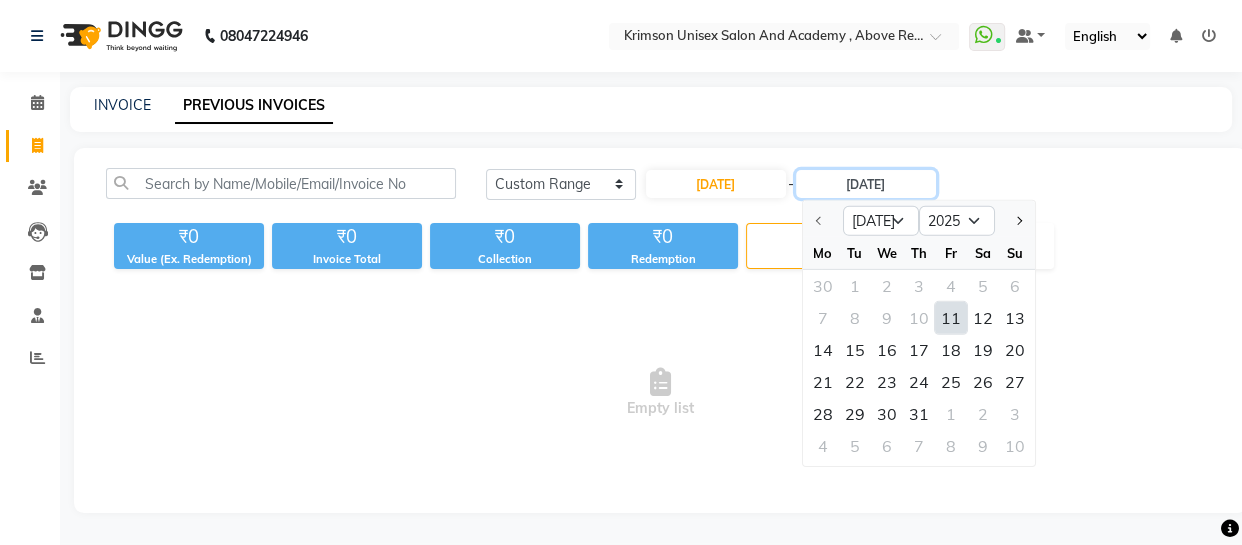 type on "11-07-2025" 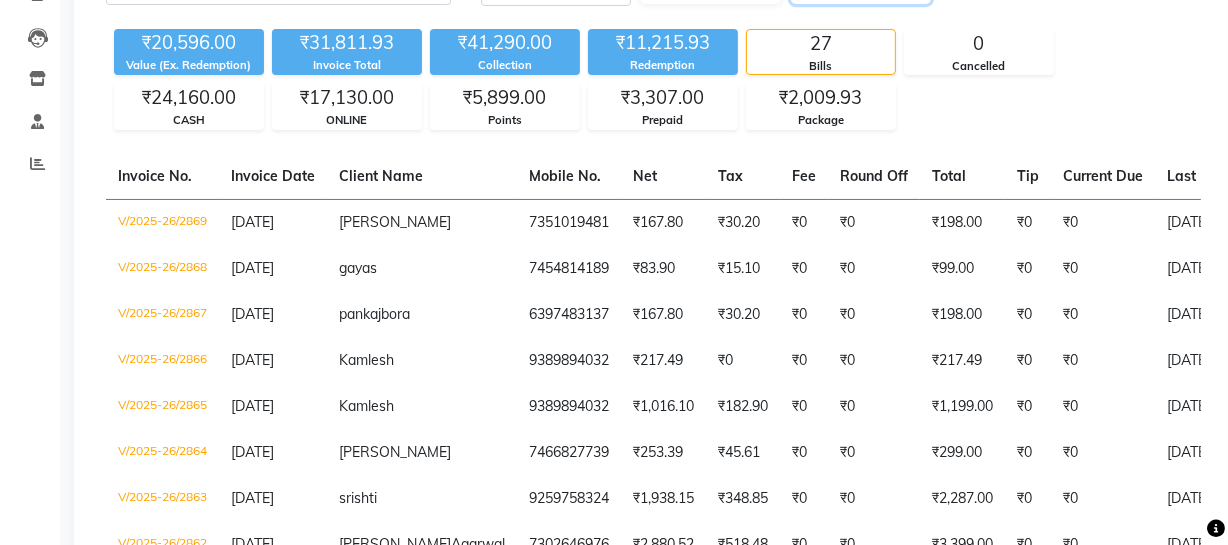 scroll, scrollTop: 72, scrollLeft: 0, axis: vertical 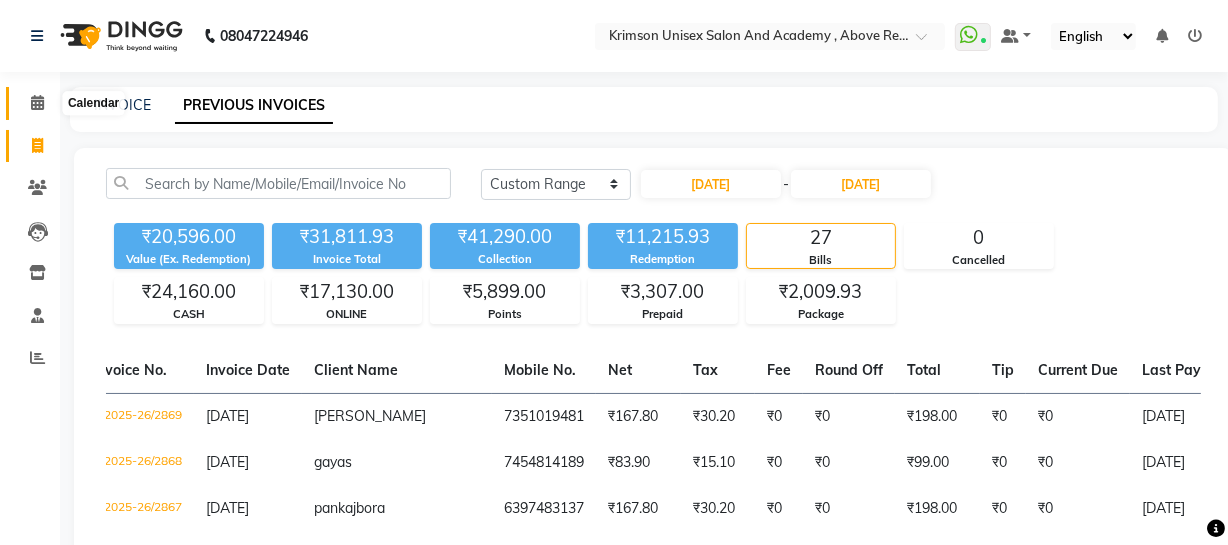 click 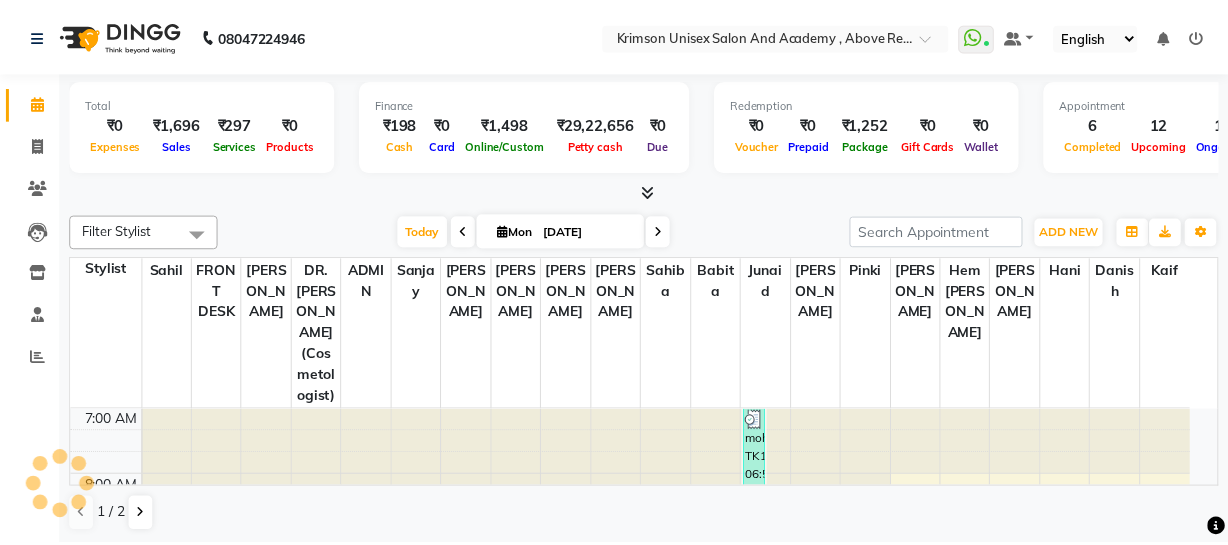scroll, scrollTop: 0, scrollLeft: 0, axis: both 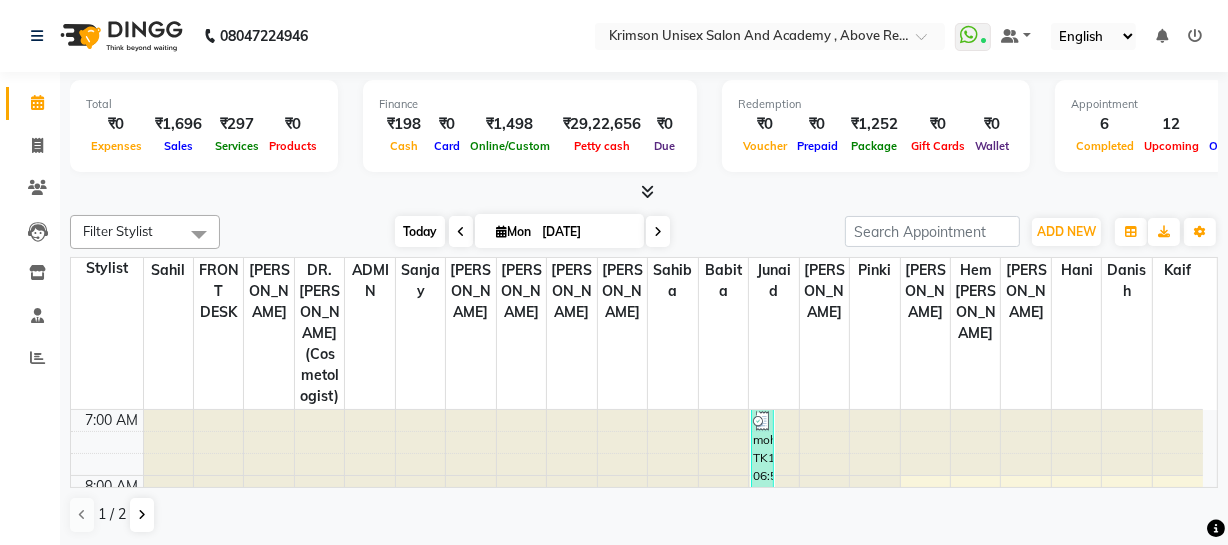 click on "Today" at bounding box center [420, 231] 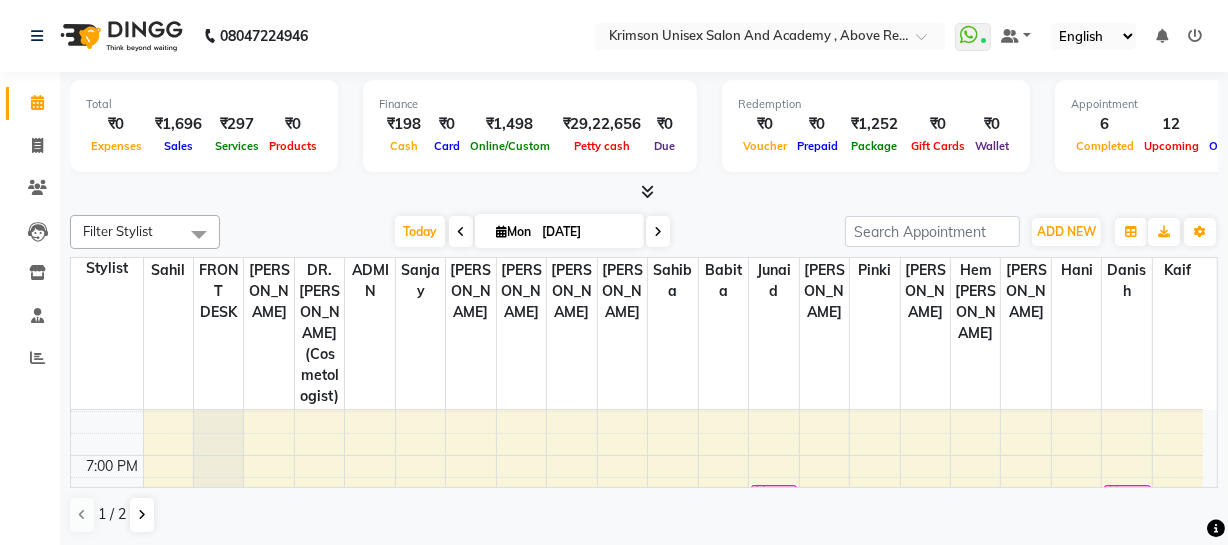 scroll, scrollTop: 887, scrollLeft: 0, axis: vertical 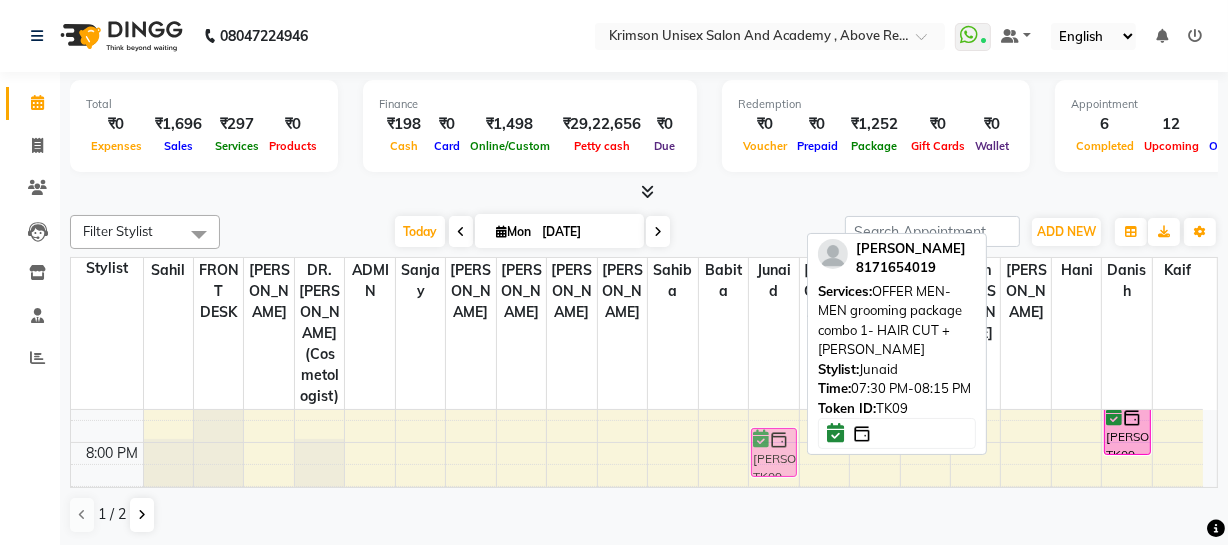 click on "mohit, TK15, 06:55 AM-12:35 PM, (M) hair cut-MEN Hair Cut- Advance Men (₹300),(M) beard grooming-MEN Beard Trimming (₹200),(M) hair wash-MEN Hair wash Godrej Professional (₹200),FACE WASH BASIC (₹50),(M) hair cut-MEN Hair Setting & Styling Men (₹200),(M) hair spa-MEN DEEP CONDITIONING HAIR SPA (₹2500),(U) facials- de tan ozone (₹800)     mohit, TK06, 10:30 AM-11:15 AM, OFFER MEN-MEN grooming package combo 1- HAIR CUT + BEARD     neeraj, TK02, 11:20 AM-12:05 PM, OFFER MEN-MEN grooming package combo 1- HAIR CUT + BEARD     gaurav, TK08, 01:00 PM-02:00 PM, OFFER MEN-MEN grooming package COMBO 3- COMBO 2+DeTan+ CleanUp     yogesh, TK11, 02:00 PM-02:45 PM, OFFER MEN-MEN grooming package combo 1- HAIR CUT + BEARD     harshit, TK09, 07:30 PM-08:15 PM, OFFER MEN-MEN grooming package combo 1- HAIR CUT + BEARD     harshit, TK09, 07:30 PM-08:15 PM, OFFER MEN-MEN grooming package combo 1- HAIR CUT + BEARD" at bounding box center (773, 79) 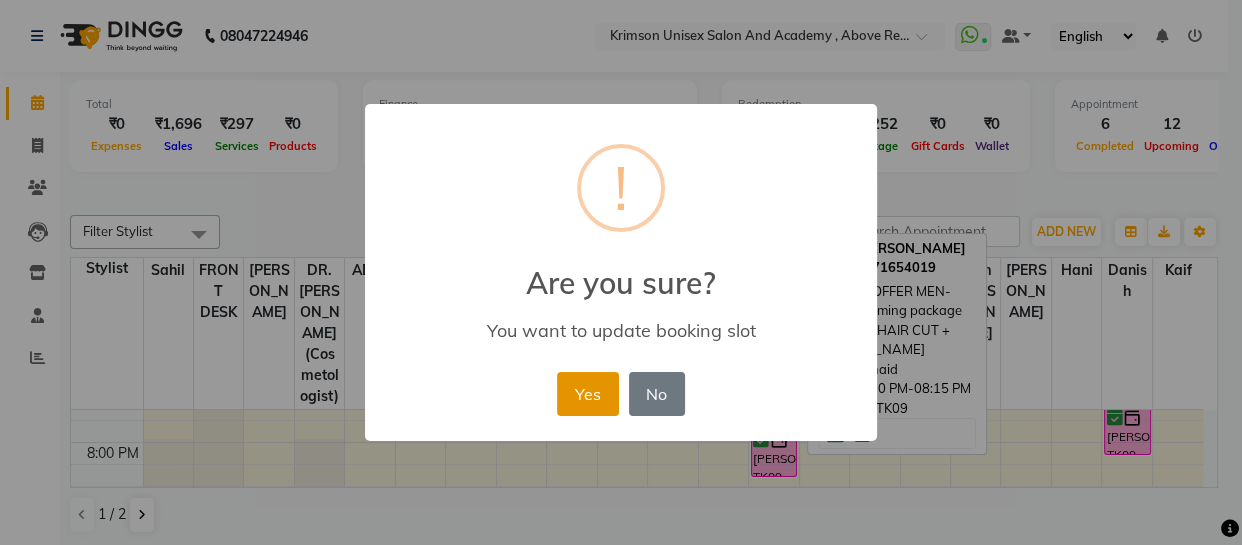 click on "Yes" at bounding box center [587, 394] 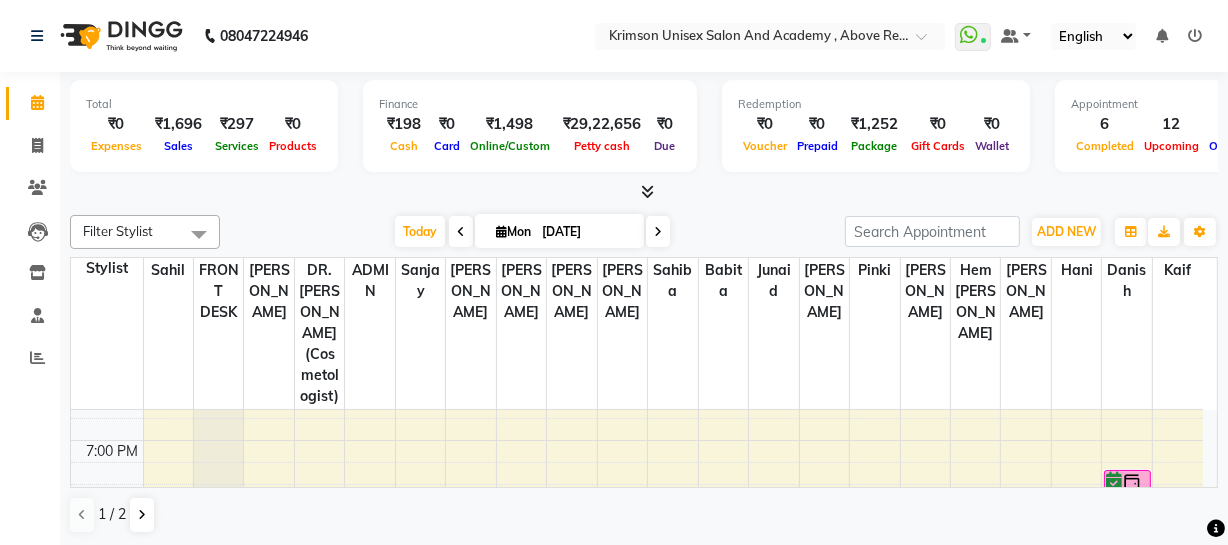 scroll, scrollTop: 760, scrollLeft: 0, axis: vertical 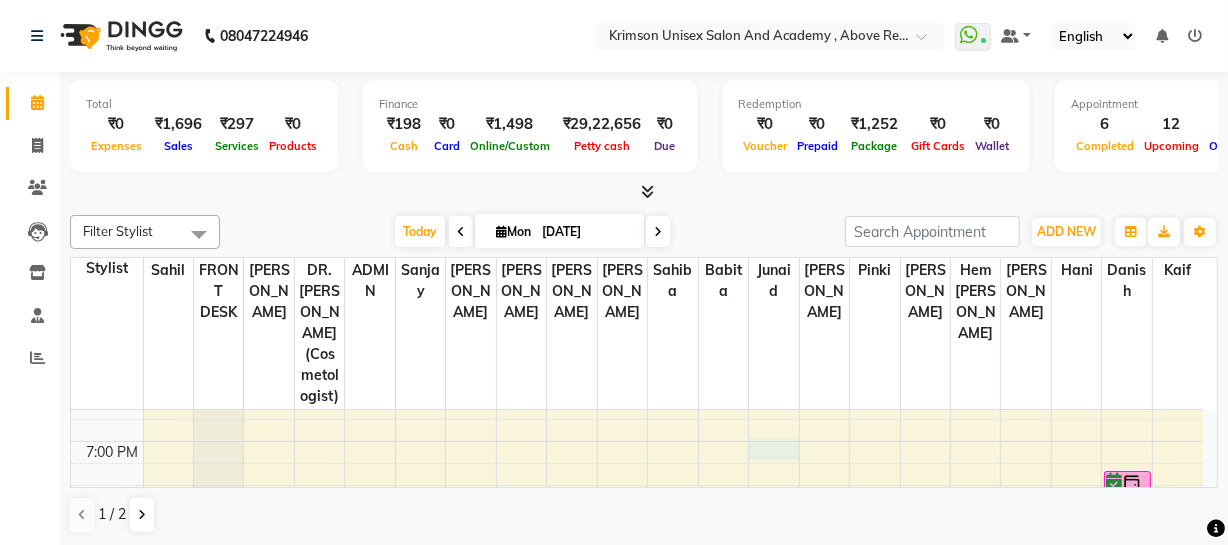 click on "7:00 AM 8:00 AM 9:00 AM 10:00 AM 11:00 AM 12:00 PM 1:00 PM 2:00 PM 3:00 PM 4:00 PM 5:00 PM 6:00 PM 7:00 PM 8:00 PM 9:00 PM     [PERSON_NAME], TK07, 03:00 PM-05:00 PM, nails offer 999-nails extentions plus uv gel paints     gaurav, TK01, 05:00 PM-06:00 PM, (U) other aesthetic procedures-Tattoo/ Scar/ [MEDICAL_DATA] Removal Big     [PERSON_NAME], TK07, 01:00 PM-02:00 PM, (U) hair removal-WAX RICA LEGS FULL     [PERSON_NAME], TK07, 02:00 PM-03:00 PM, (U) hair removal-WAX RICA ARMS FULL     mohit, TK15, 06:55 AM-12:35 PM, (M) hair cut-MEN Hair Cut- Advance Men (₹300),(M) [PERSON_NAME] grooming-MEN [PERSON_NAME] Trimming (₹200),(M) hair wash-MEN Hair wash Godrej Professional (₹200),FACE WASH BASIC (₹50),(M) hair cut-MEN Hair Setting & Styling Men (₹200),(M) hair spa-MEN DEEP CONDITIONING HAIR SPA (₹2500),(U) facials- de tan ozone (₹800)     mohit, TK06, 10:30 AM-11:15 AM, OFFER MEN-MEN grooming package combo 1- HAIR CUT + [PERSON_NAME], TK02, 11:20 AM-12:05 PM, OFFER MEN-MEN grooming package combo 1- HAIR CUT + [PERSON_NAME]" at bounding box center (637, 144) 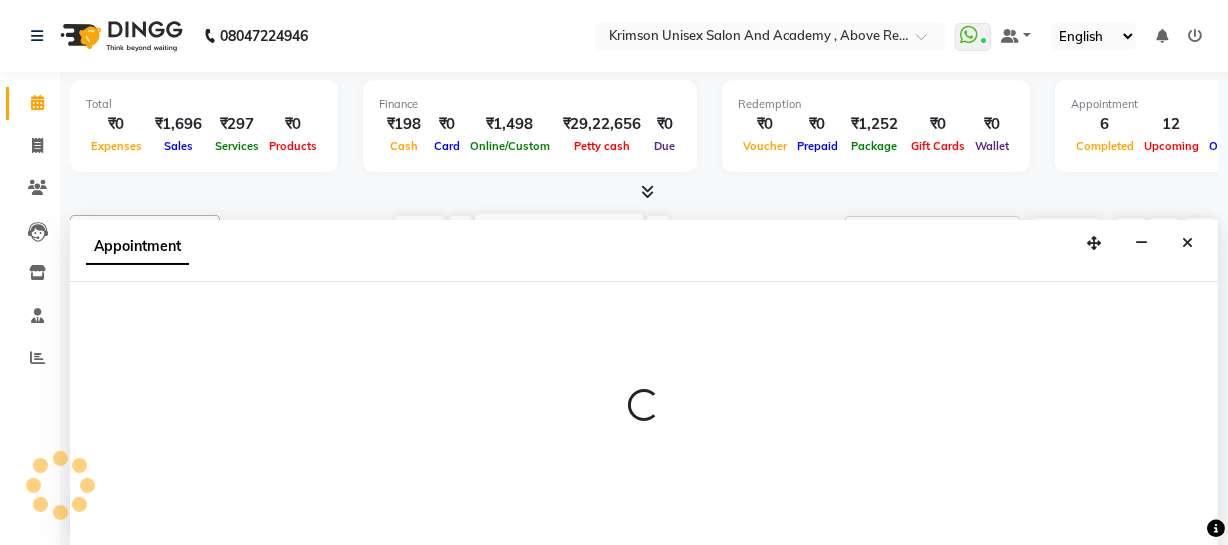 scroll, scrollTop: 1, scrollLeft: 0, axis: vertical 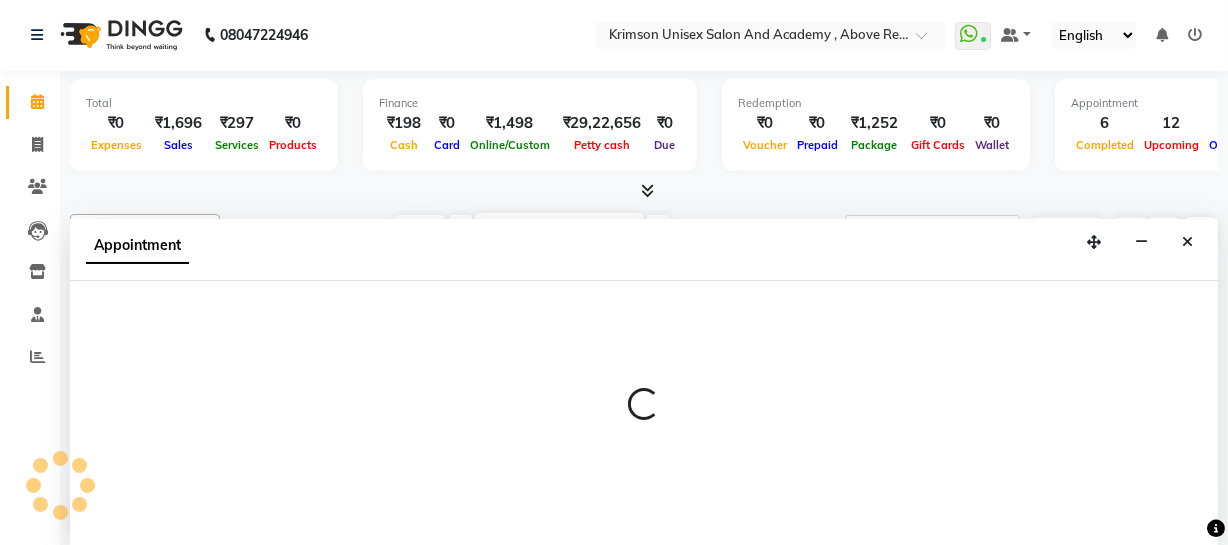 select on "61686" 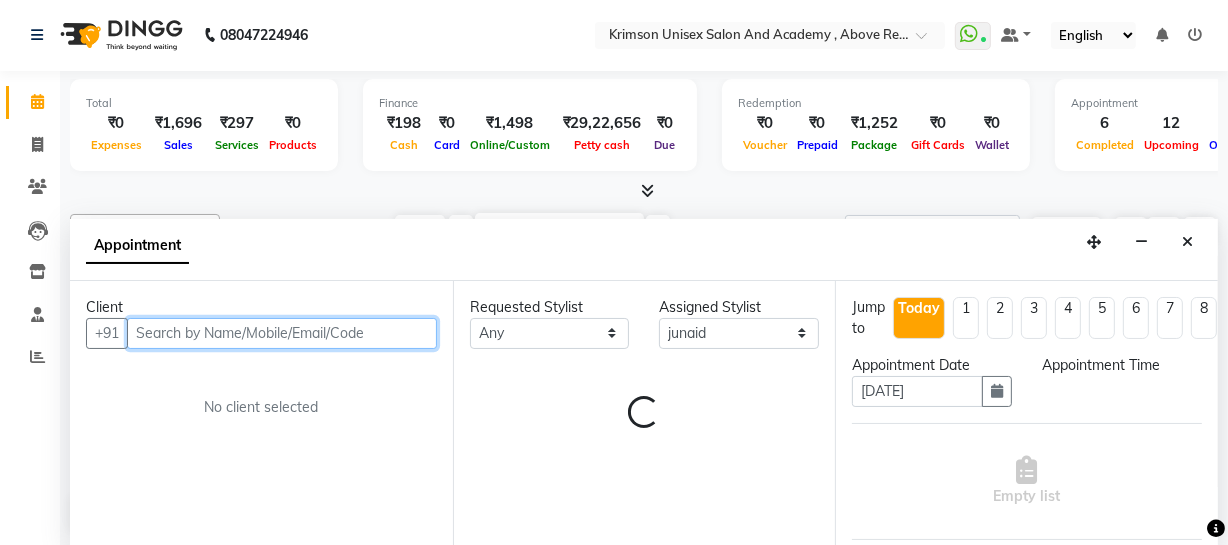 select on "1140" 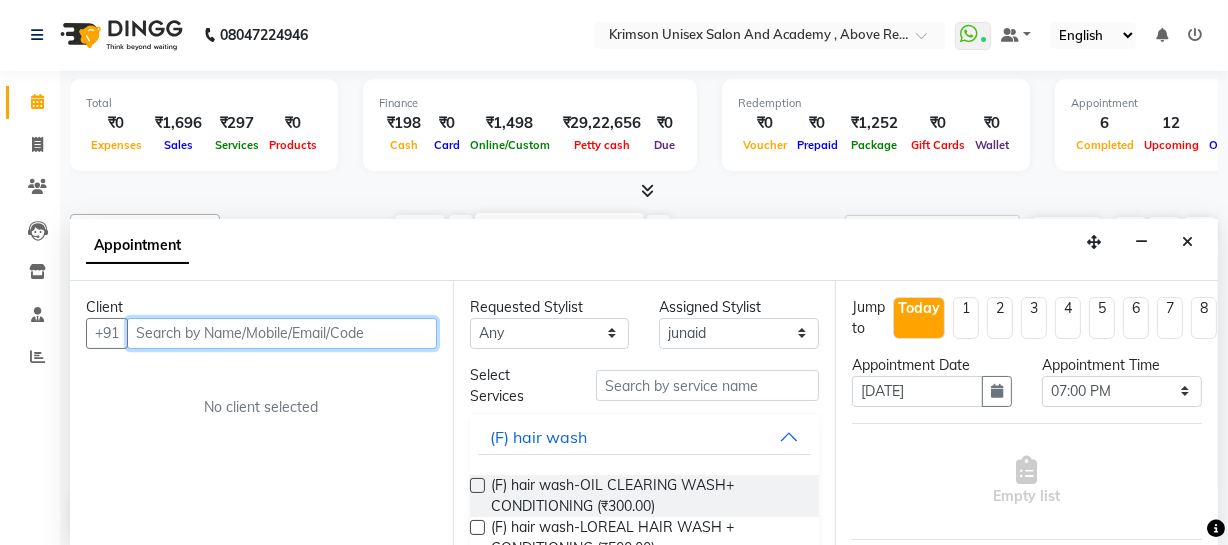 click at bounding box center [282, 333] 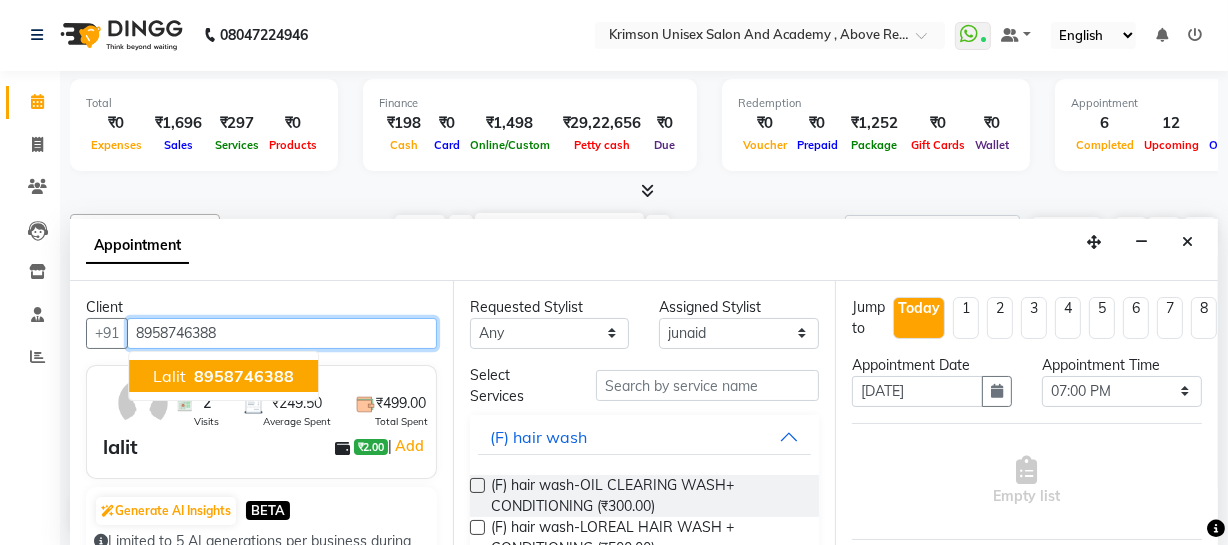 click on "8958746388" at bounding box center (244, 376) 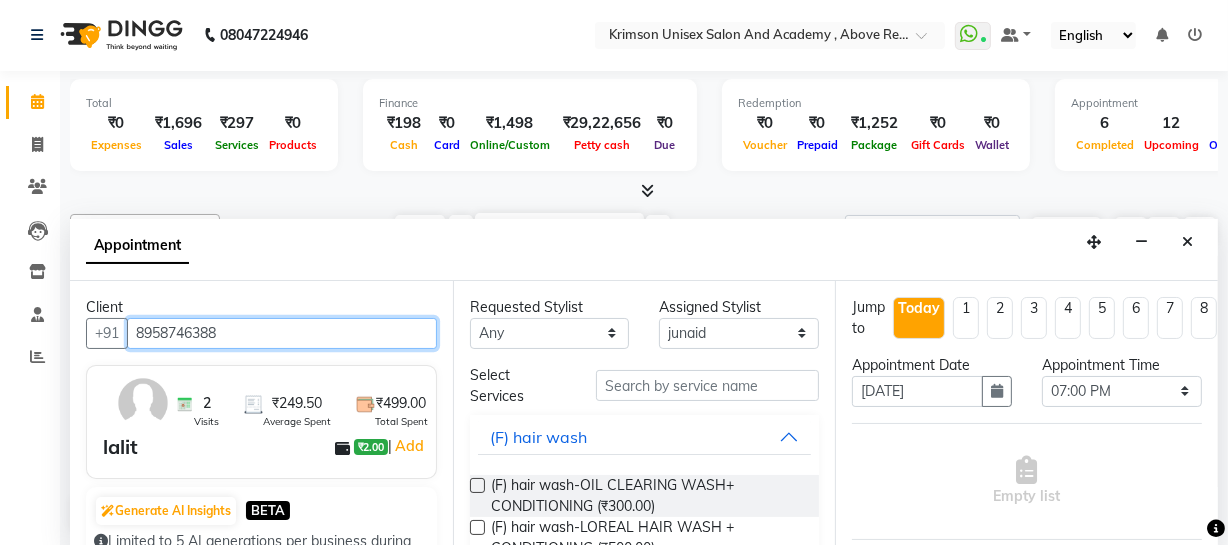 type on "8958746388" 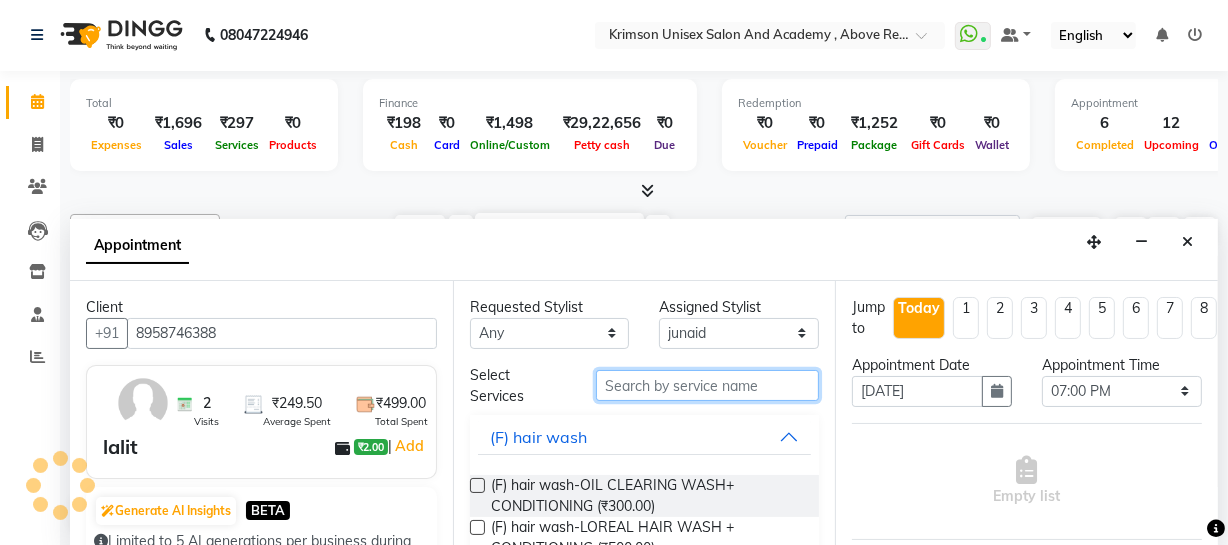 click at bounding box center (707, 385) 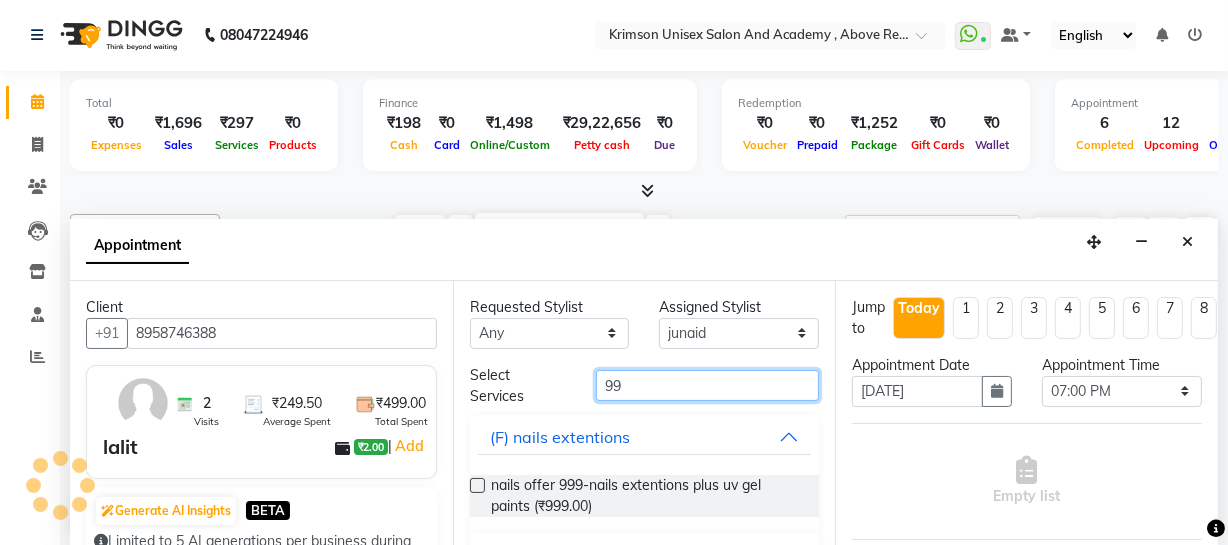 scroll, scrollTop: 134, scrollLeft: 0, axis: vertical 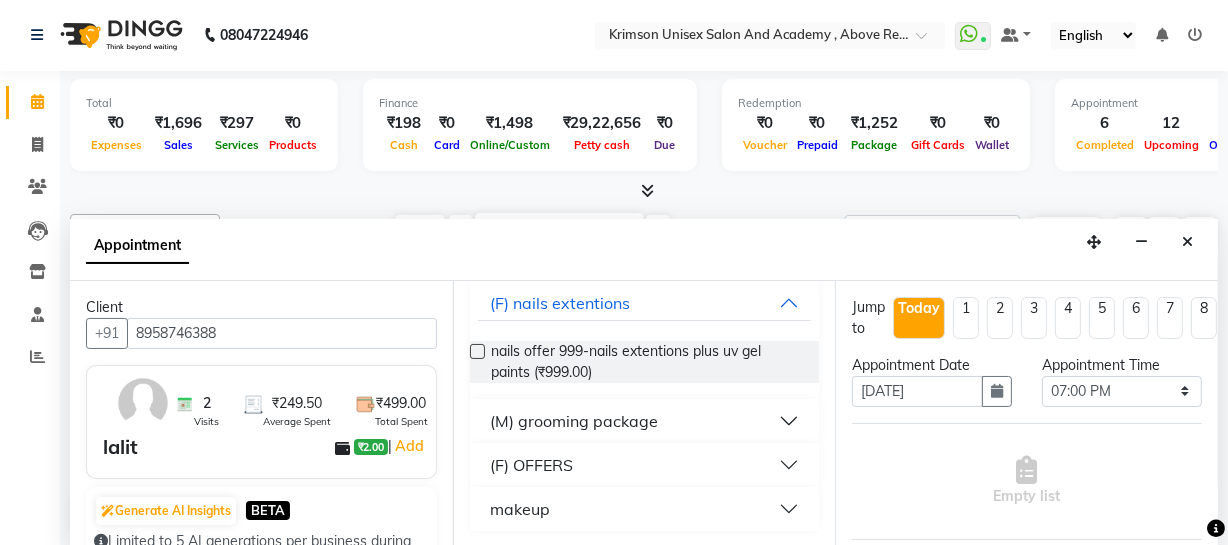 type on "99" 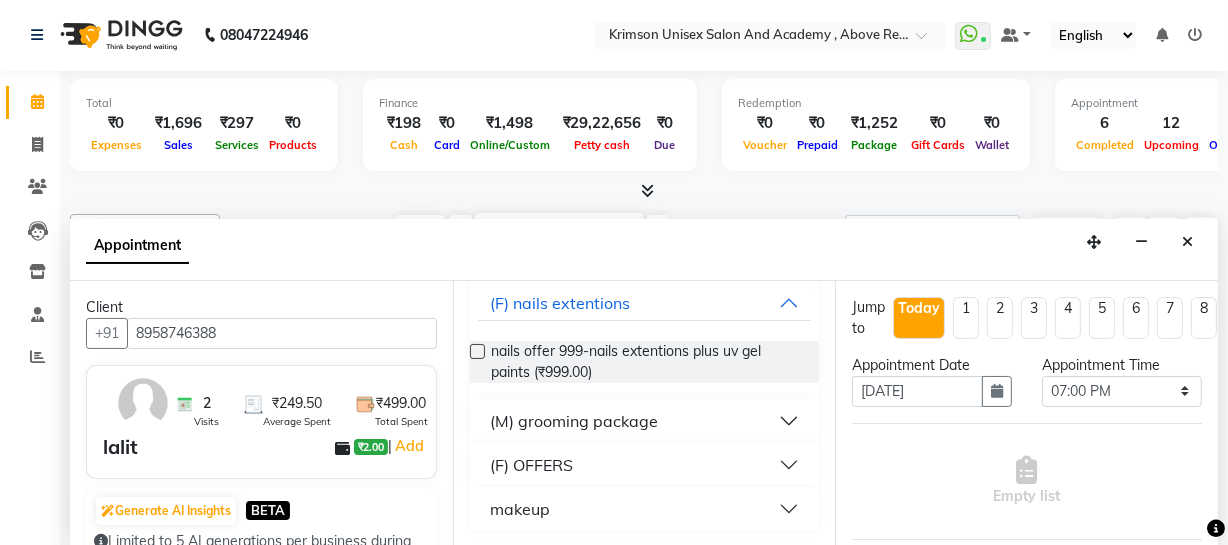 click on "(M) grooming package" at bounding box center (645, 421) 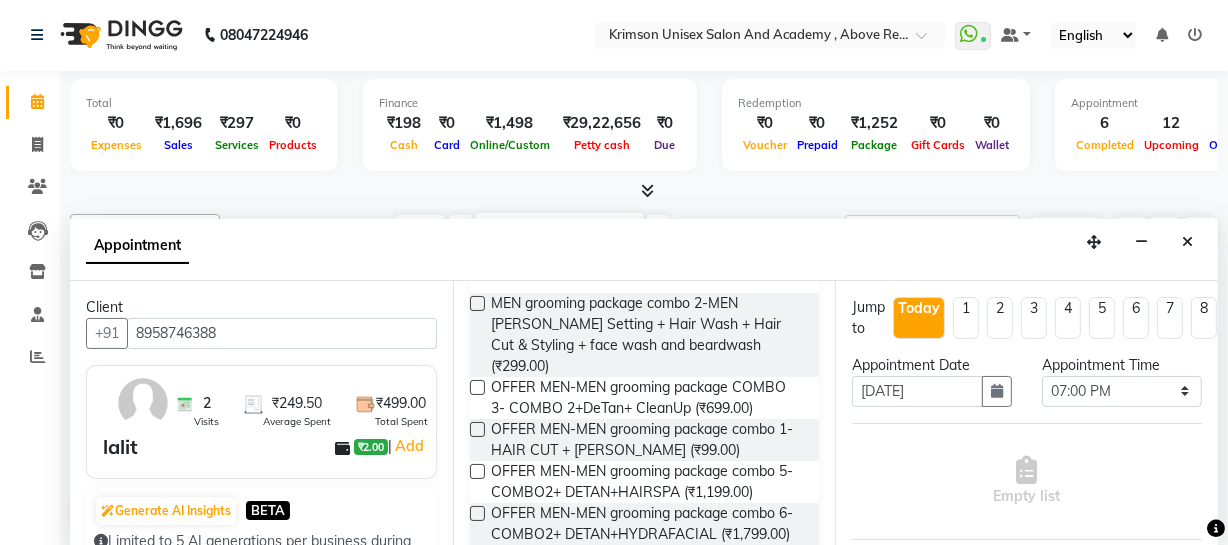 scroll, scrollTop: 300, scrollLeft: 0, axis: vertical 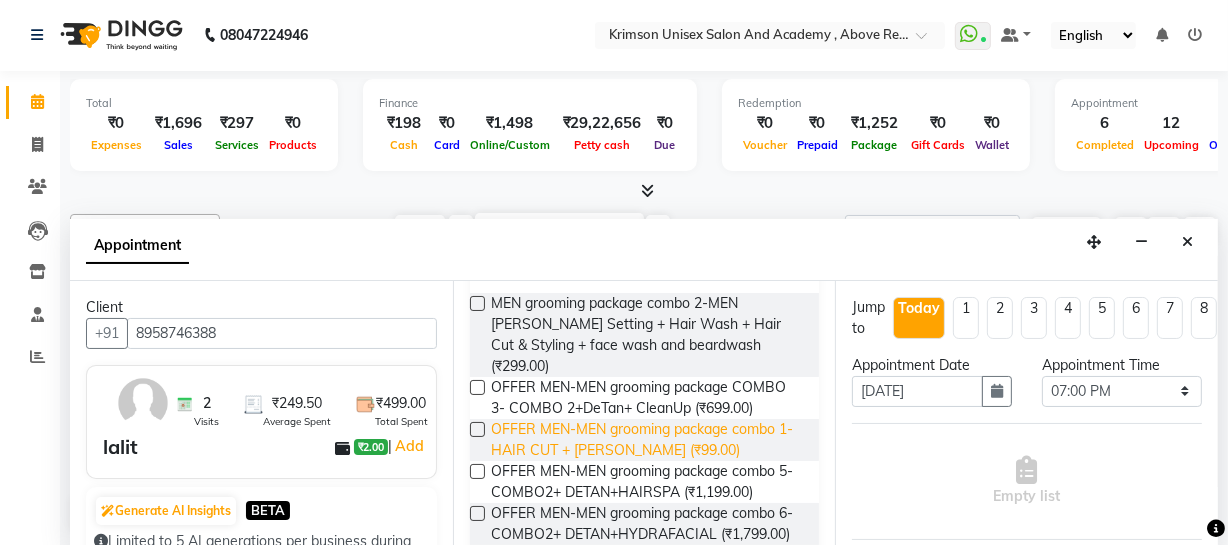 click on "OFFER MEN-MEN grooming package combo 1- HAIR CUT + [PERSON_NAME] (₹99.00)" at bounding box center (647, 440) 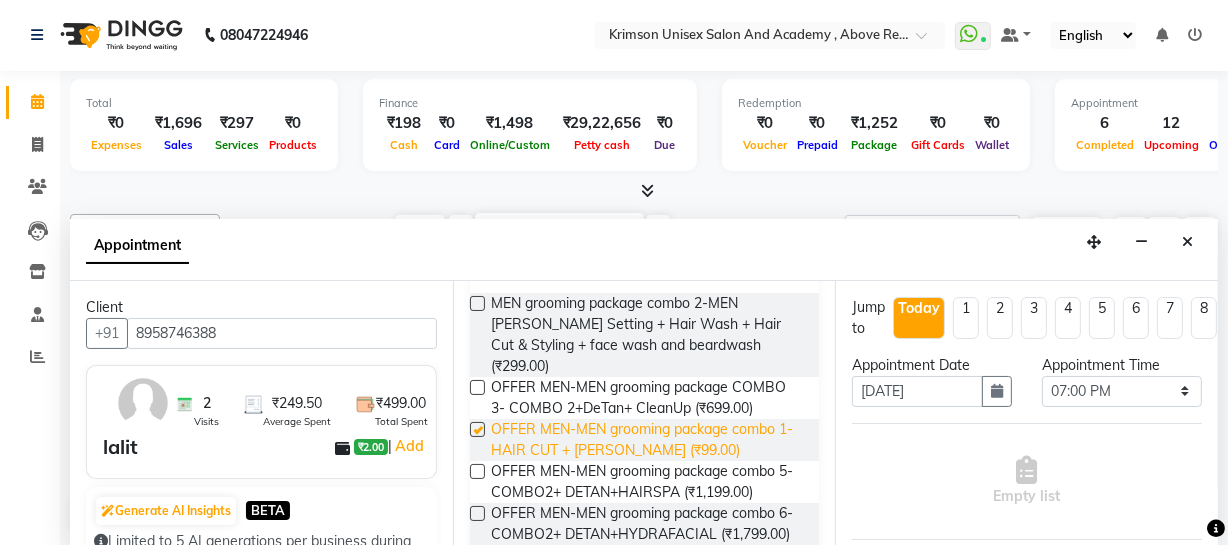 checkbox on "false" 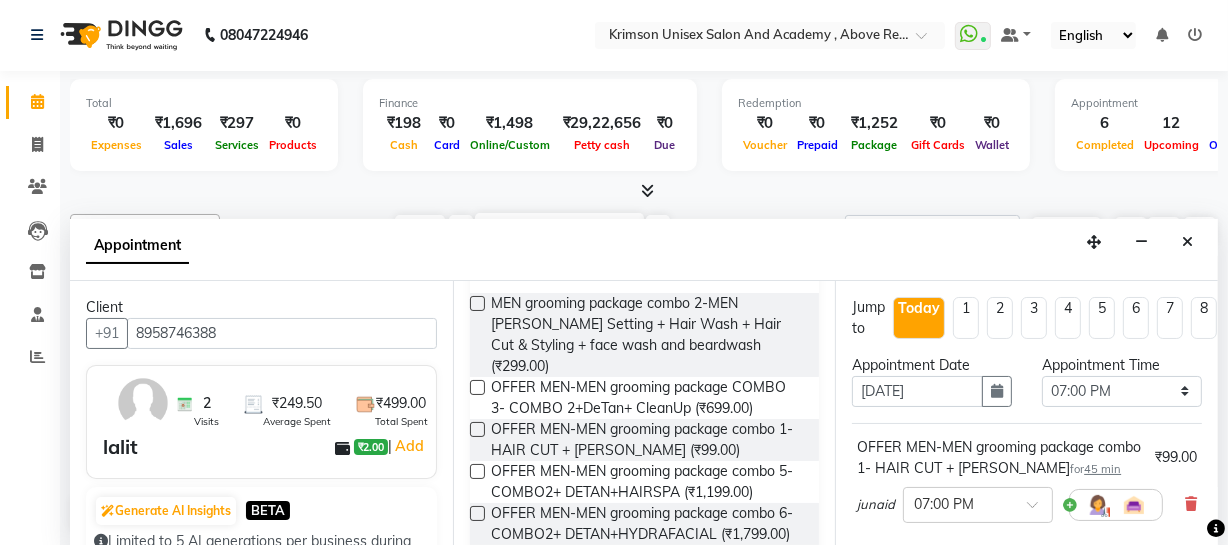scroll, scrollTop: 333, scrollLeft: 0, axis: vertical 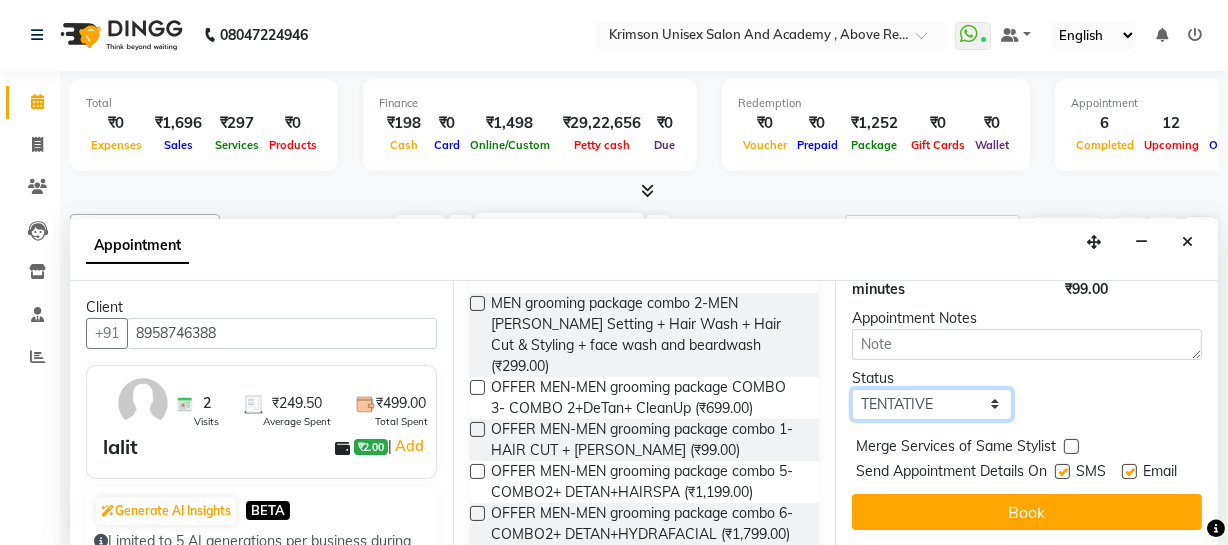 click on "Select TENTATIVE CONFIRM CHECK-IN UPCOMING" at bounding box center [932, 404] 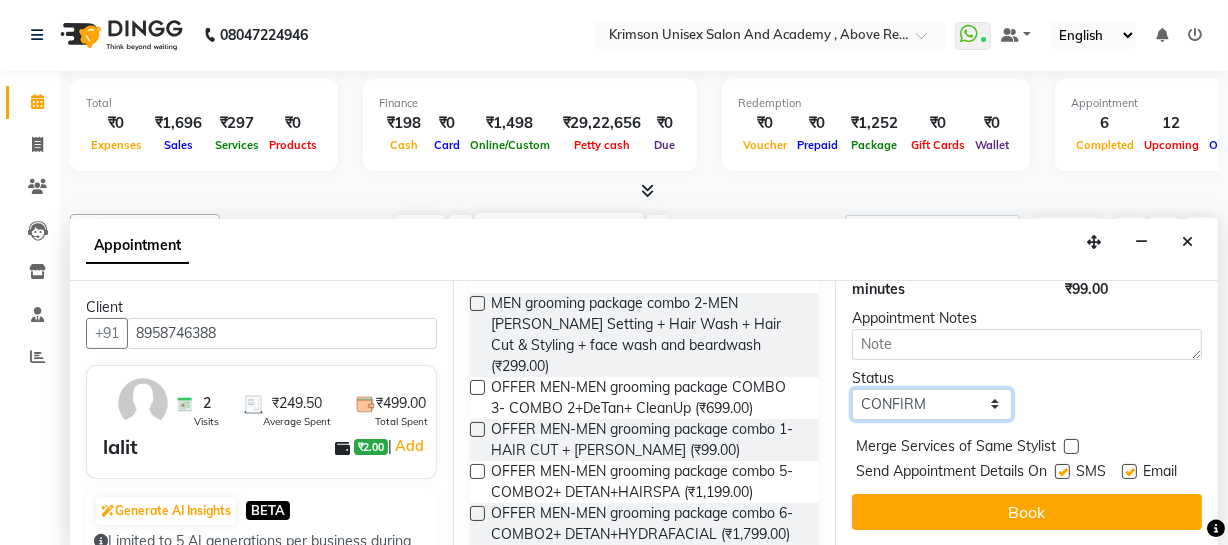 click on "Select TENTATIVE CONFIRM CHECK-IN UPCOMING" at bounding box center (932, 404) 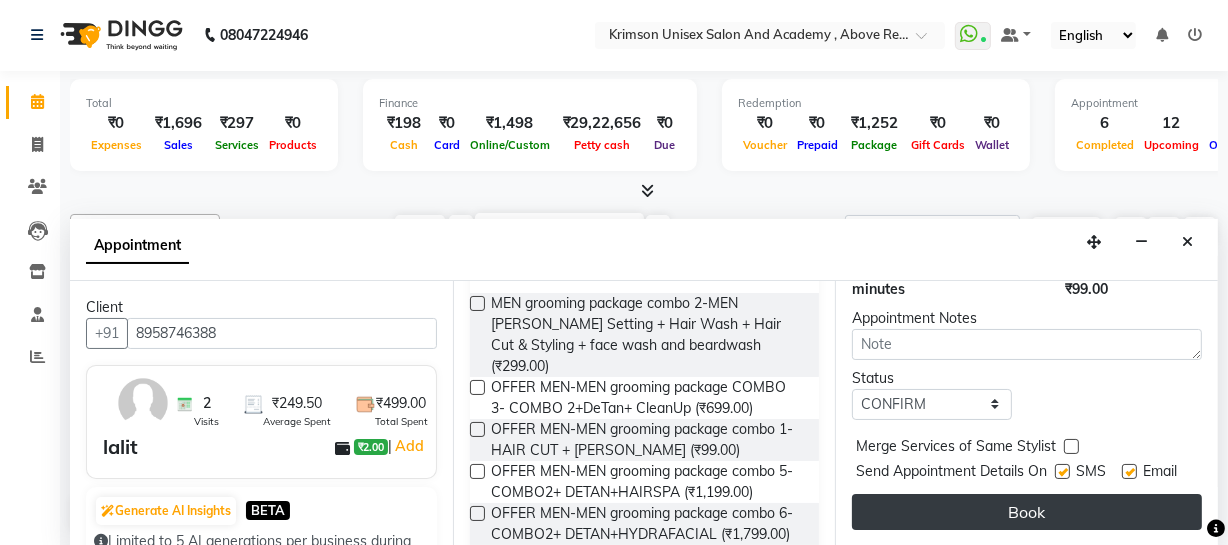 click on "Book" at bounding box center [1027, 512] 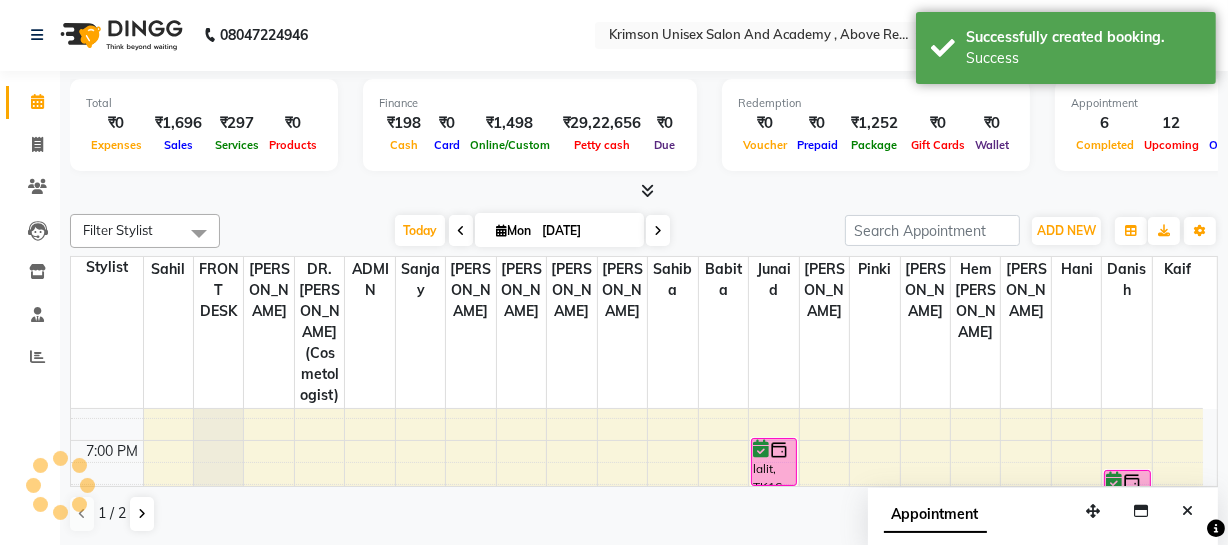 scroll, scrollTop: 0, scrollLeft: 0, axis: both 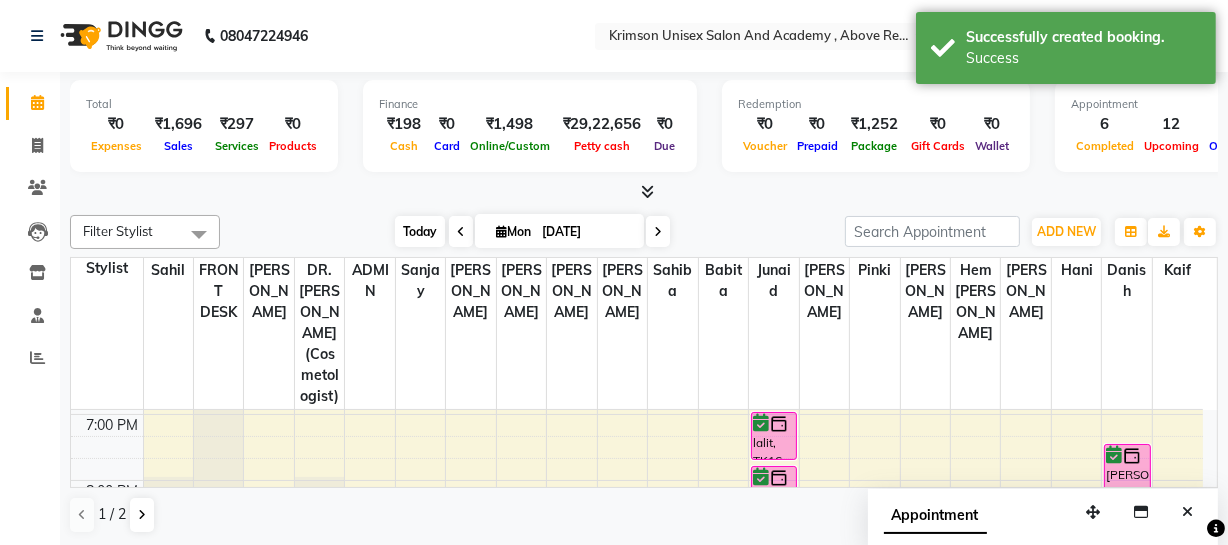 click on "Today" at bounding box center [420, 231] 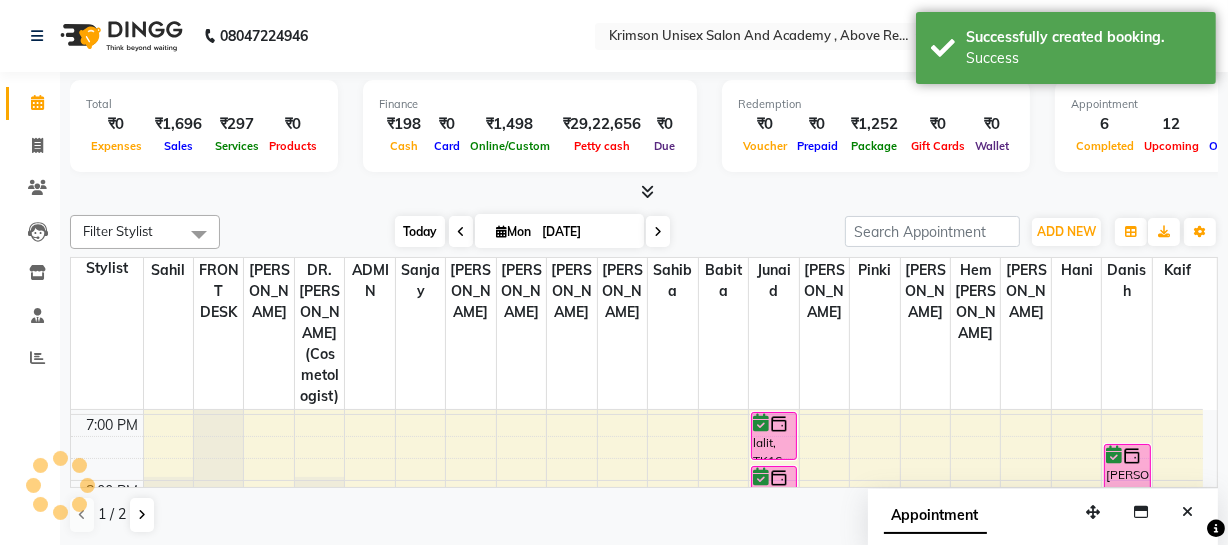 scroll, scrollTop: 330, scrollLeft: 0, axis: vertical 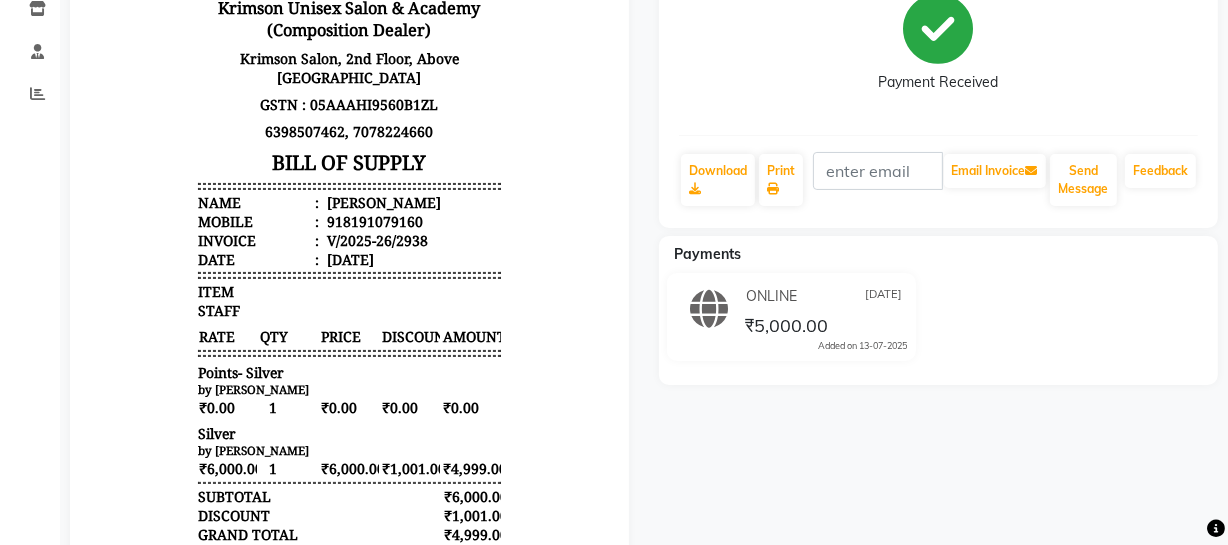 click on "918191079160" at bounding box center (372, 222) 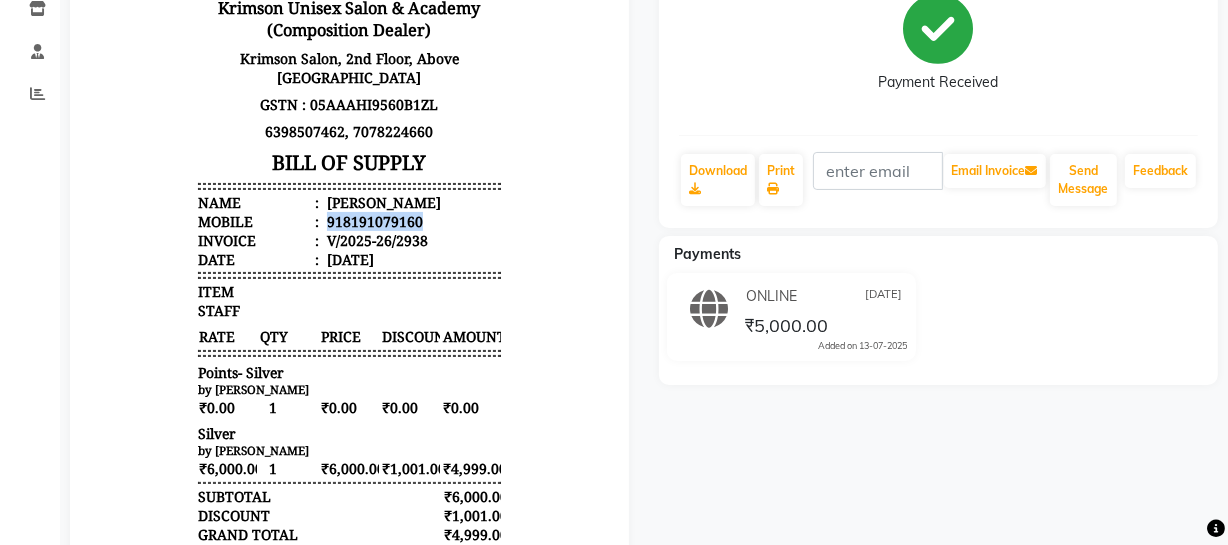 click on "918191079160" at bounding box center (372, 222) 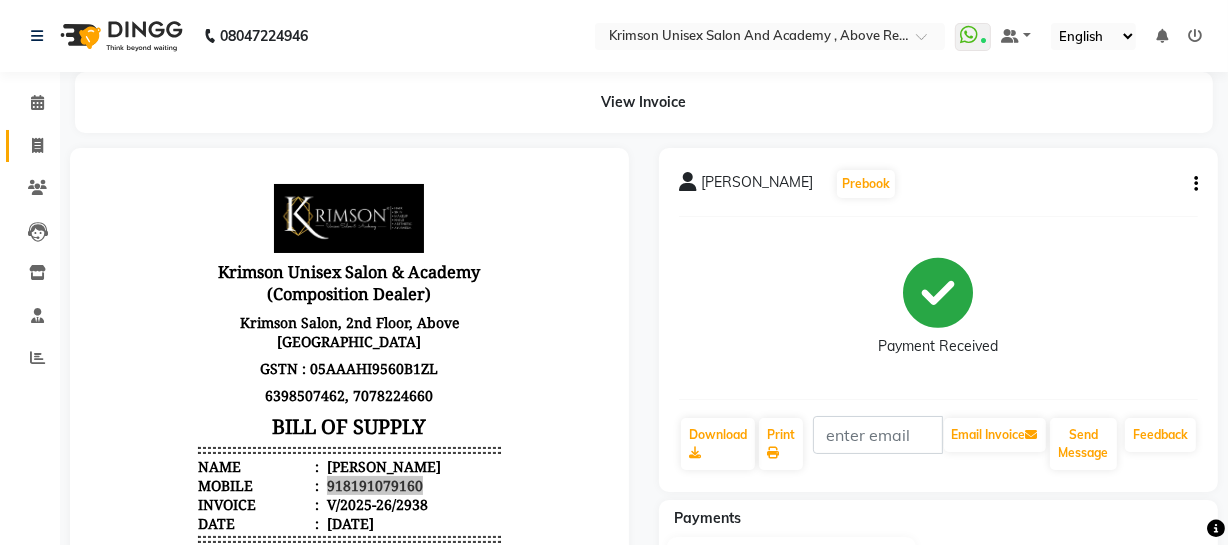 click 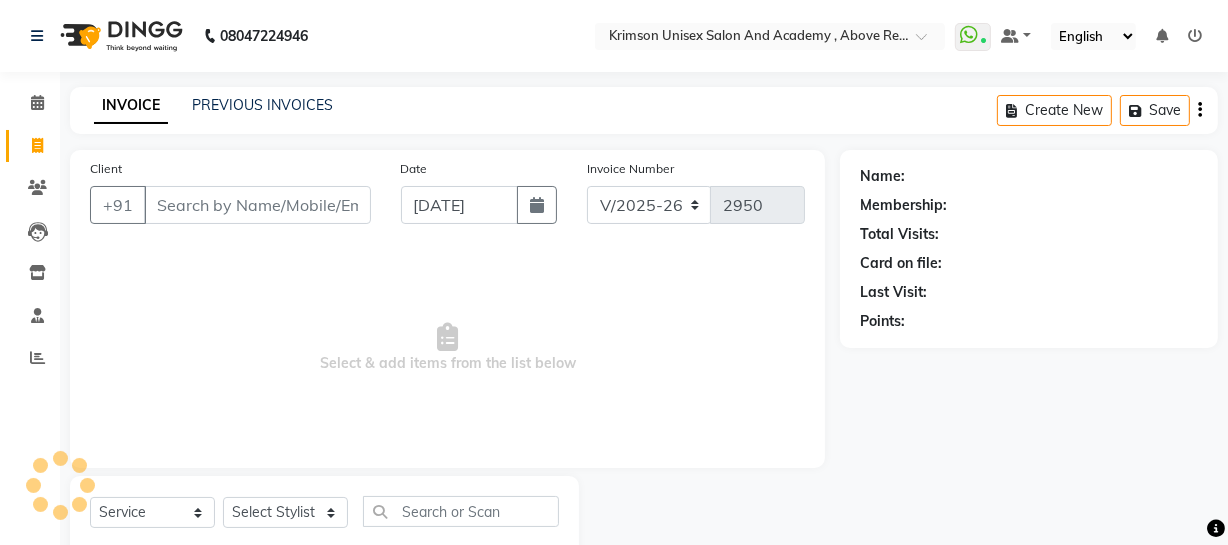 scroll, scrollTop: 57, scrollLeft: 0, axis: vertical 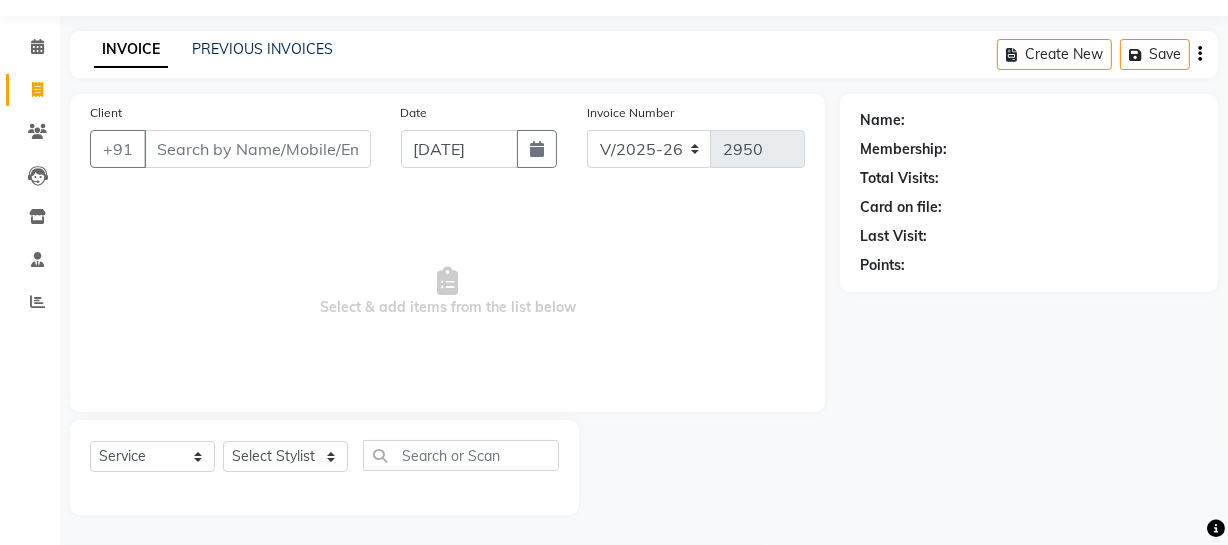 click on "Client" at bounding box center (257, 149) 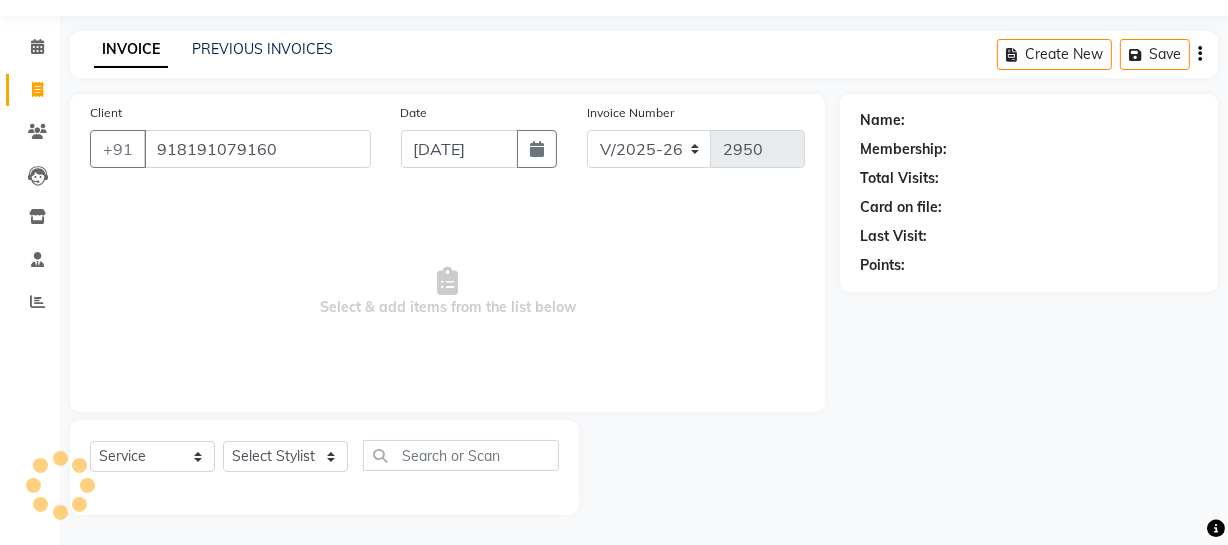 type on "918191079160" 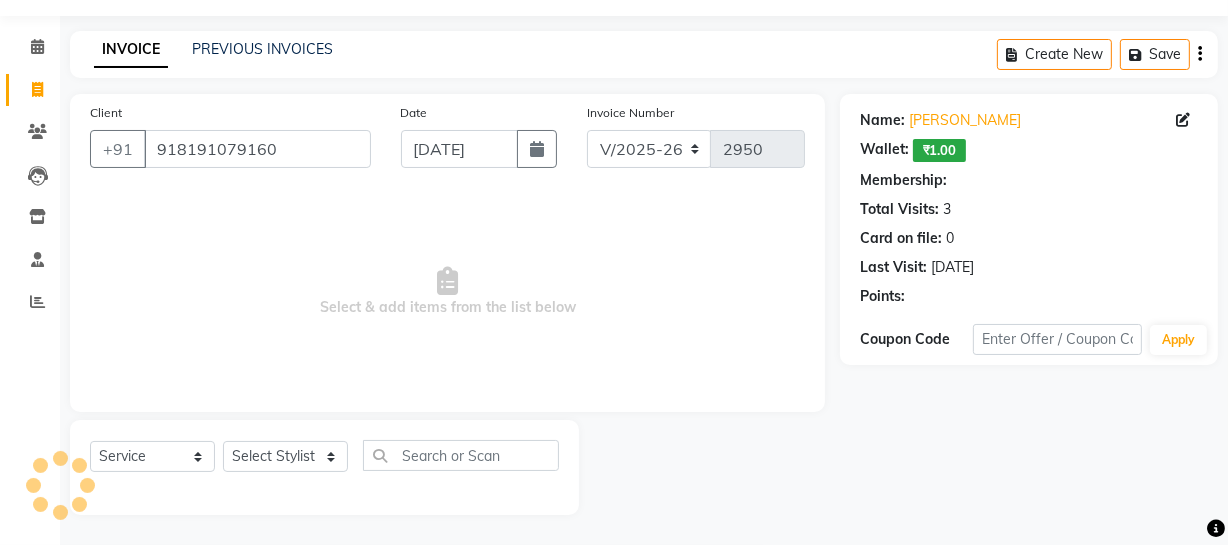 select on "1: Object" 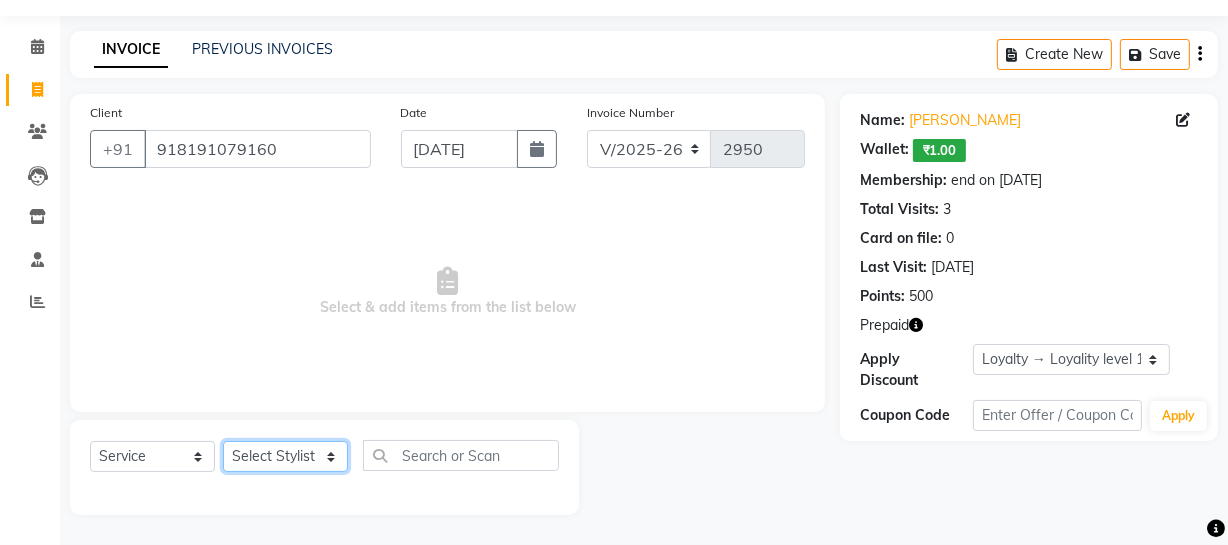 click on "Select Stylist ADMIN [PERSON_NAME] [PERSON_NAME] Danish DR. [PERSON_NAME] (cosmetologist) FRONT DESK [PERSON_NAME] Hem [PERSON_NAME]  [PERSON_NAME] Kaif [PERSON_NAME] [PERSON_NAME]  Pooja kulyal Ratan [PERSON_NAME] sahiba [PERSON_NAME] [PERSON_NAME] [PERSON_NAME] [PERSON_NAME]" 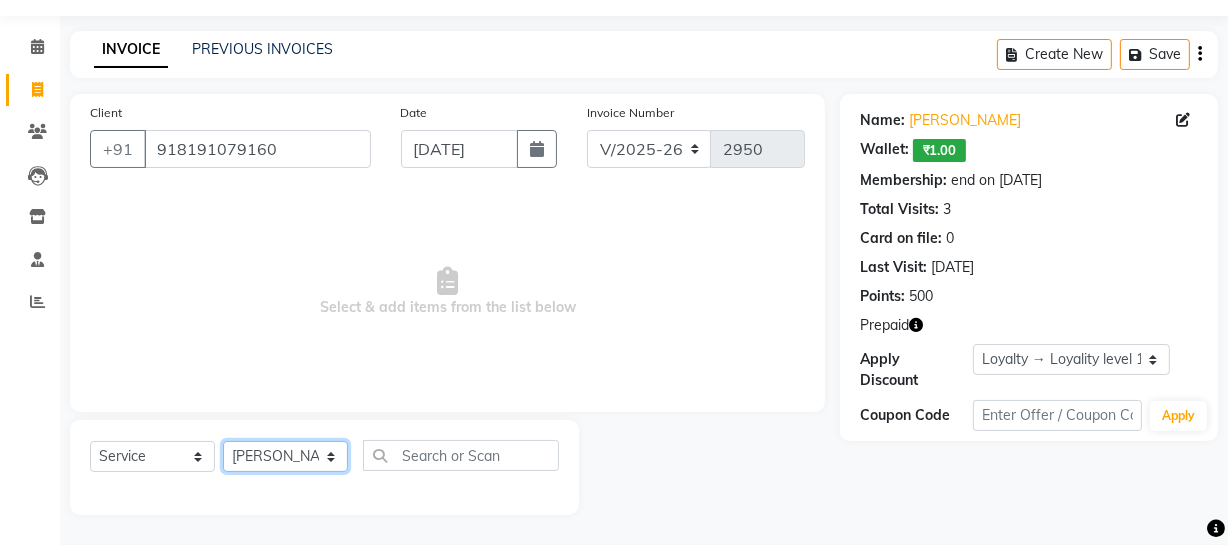 click on "Select Stylist ADMIN [PERSON_NAME] [PERSON_NAME] Danish DR. [PERSON_NAME] (cosmetologist) FRONT DESK [PERSON_NAME] Hem [PERSON_NAME]  [PERSON_NAME] Kaif [PERSON_NAME] [PERSON_NAME]  Pooja kulyal Ratan [PERSON_NAME] sahiba [PERSON_NAME] [PERSON_NAME] [PERSON_NAME] [PERSON_NAME]" 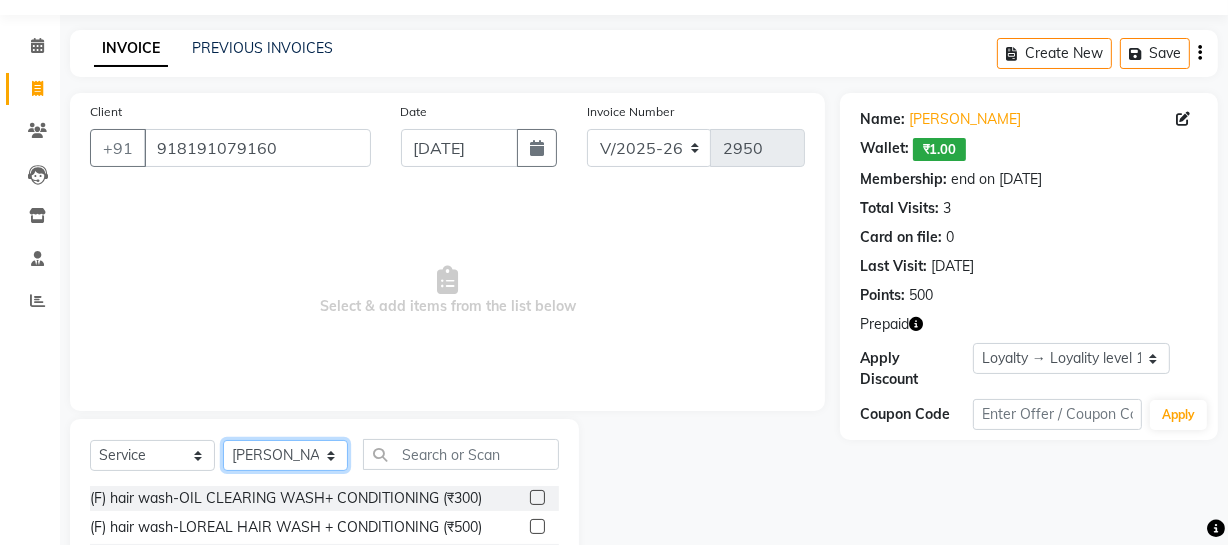 scroll, scrollTop: 220, scrollLeft: 0, axis: vertical 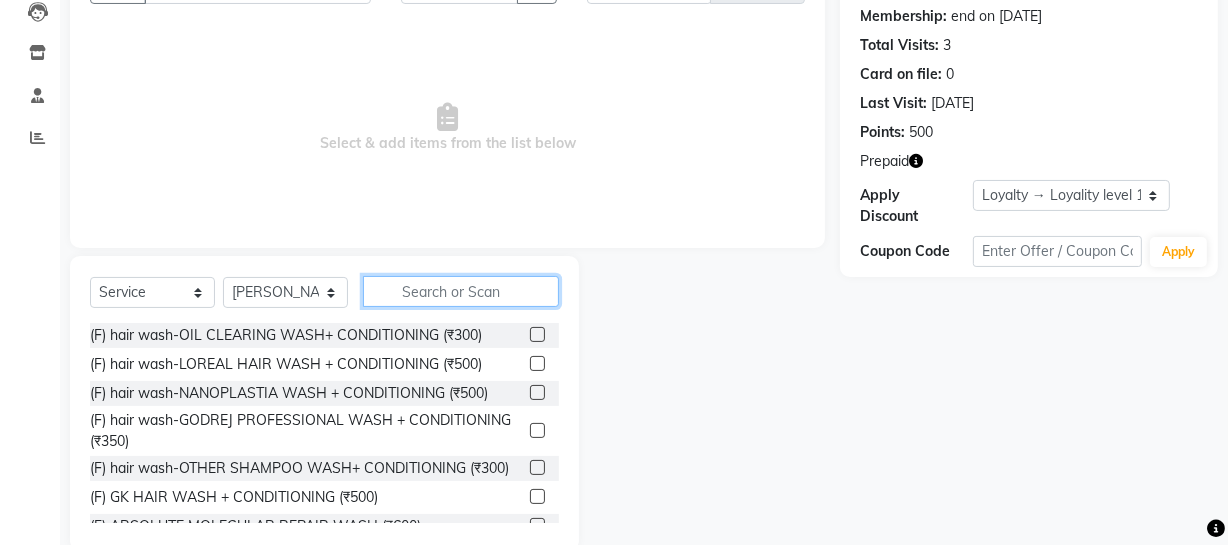 click 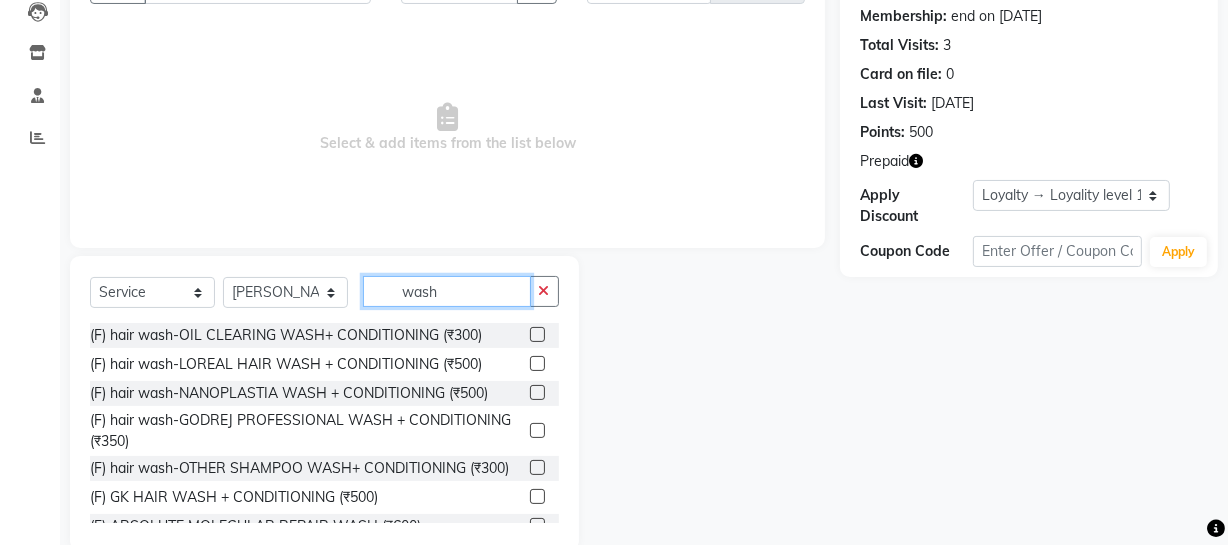 type on "wash" 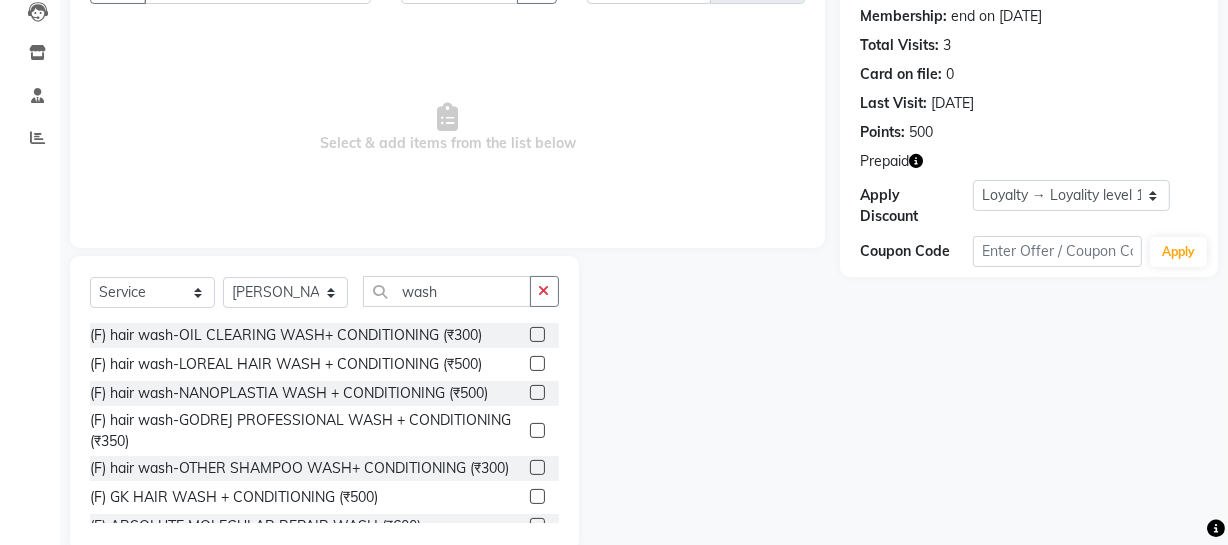 click 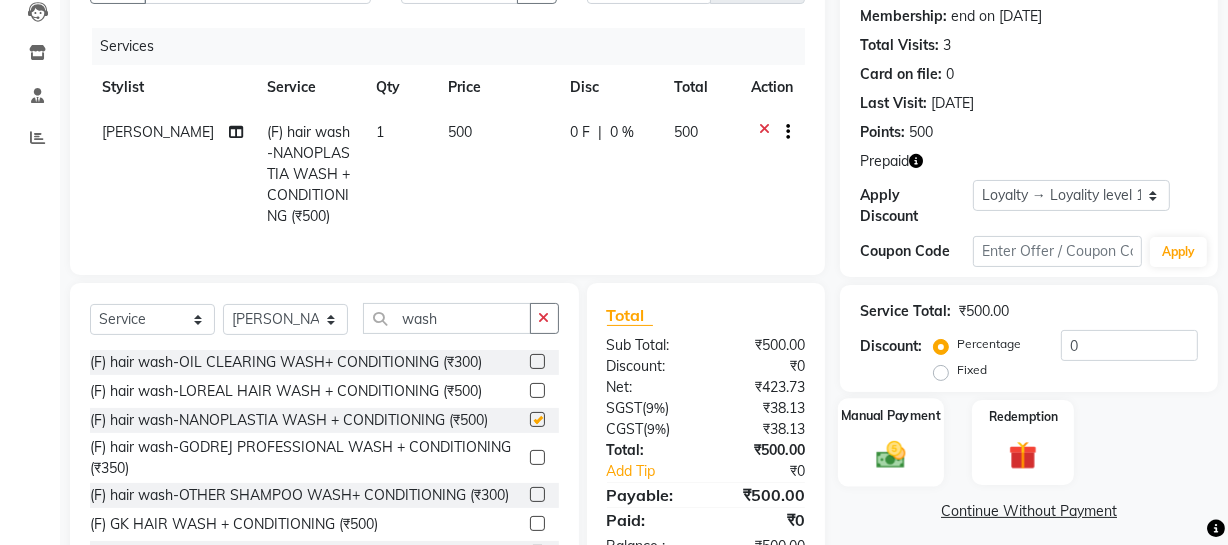 checkbox on "false" 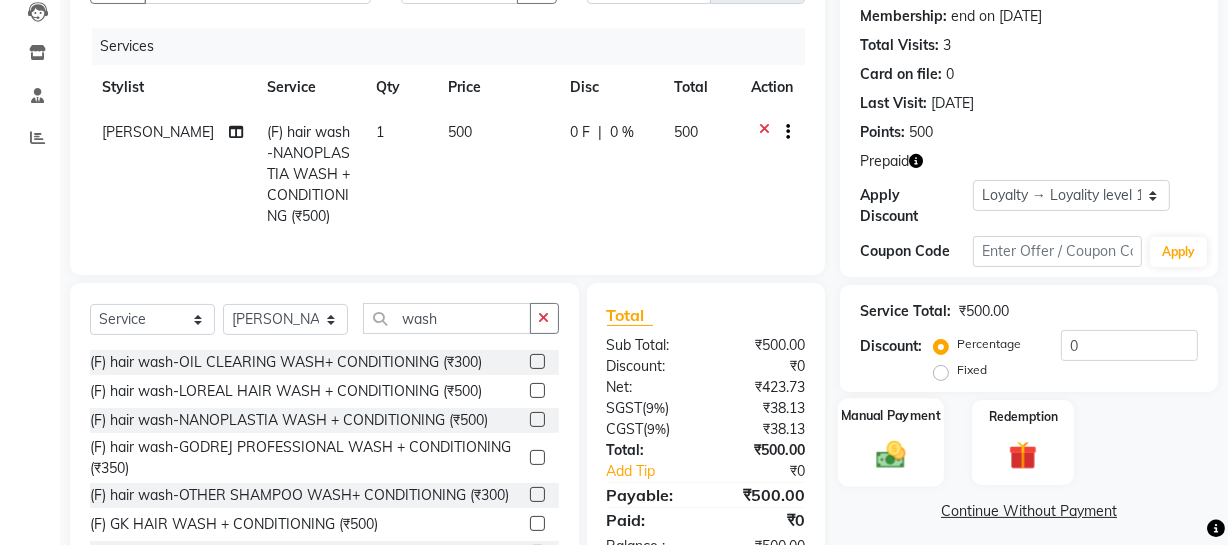 scroll, scrollTop: 297, scrollLeft: 0, axis: vertical 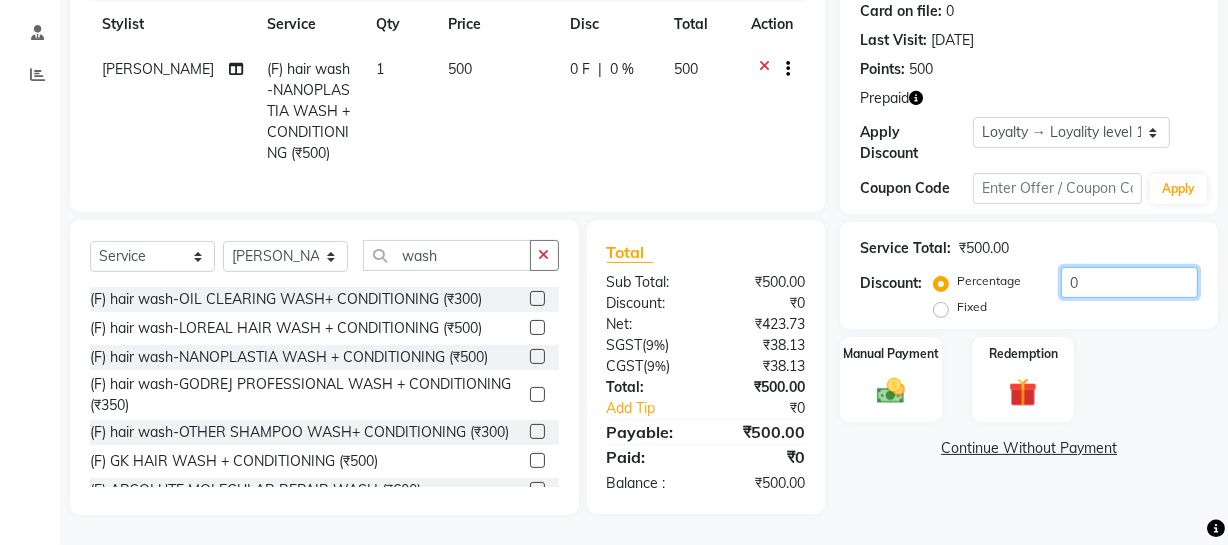 click on "0" 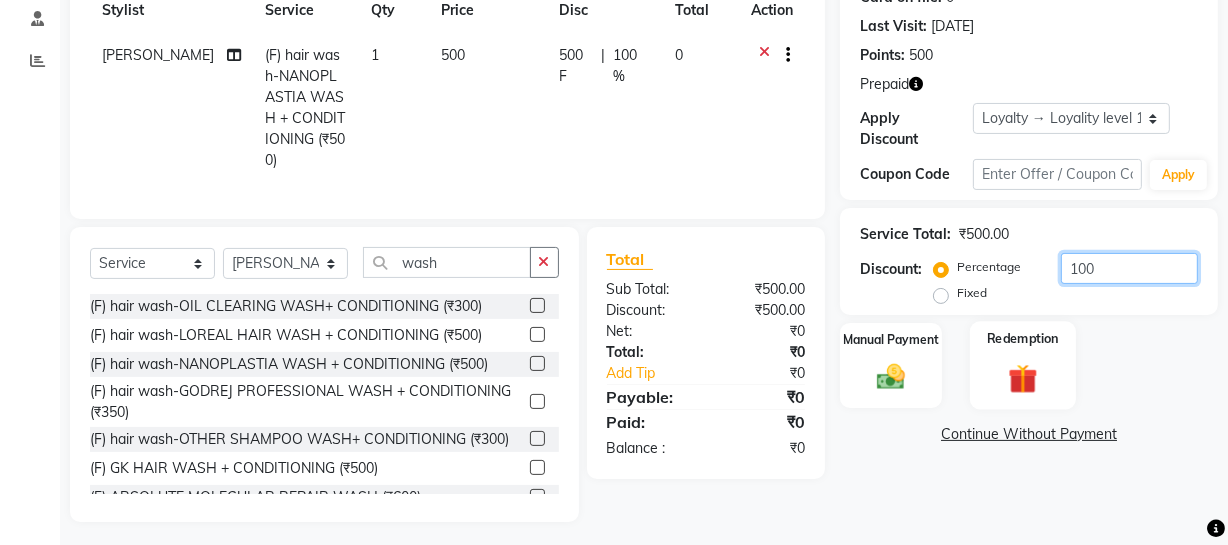 type on "100" 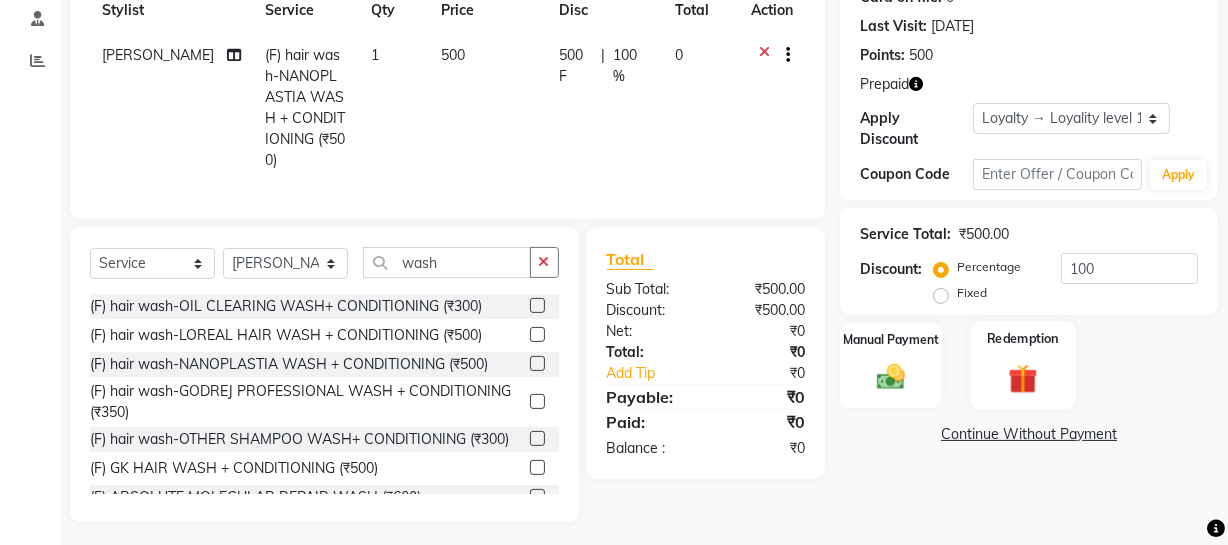 click 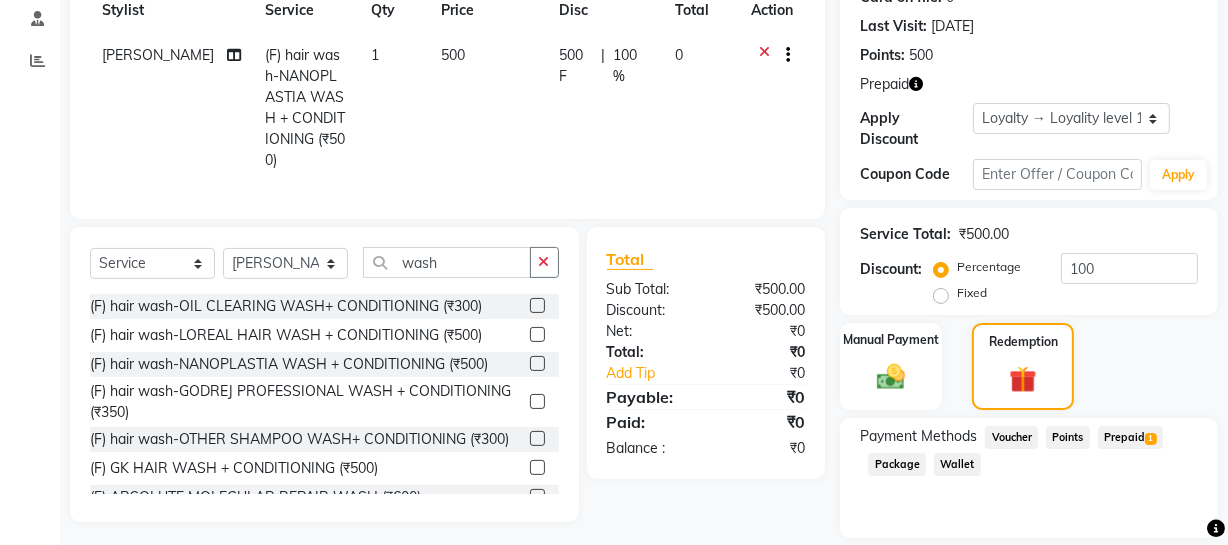 scroll, scrollTop: 360, scrollLeft: 0, axis: vertical 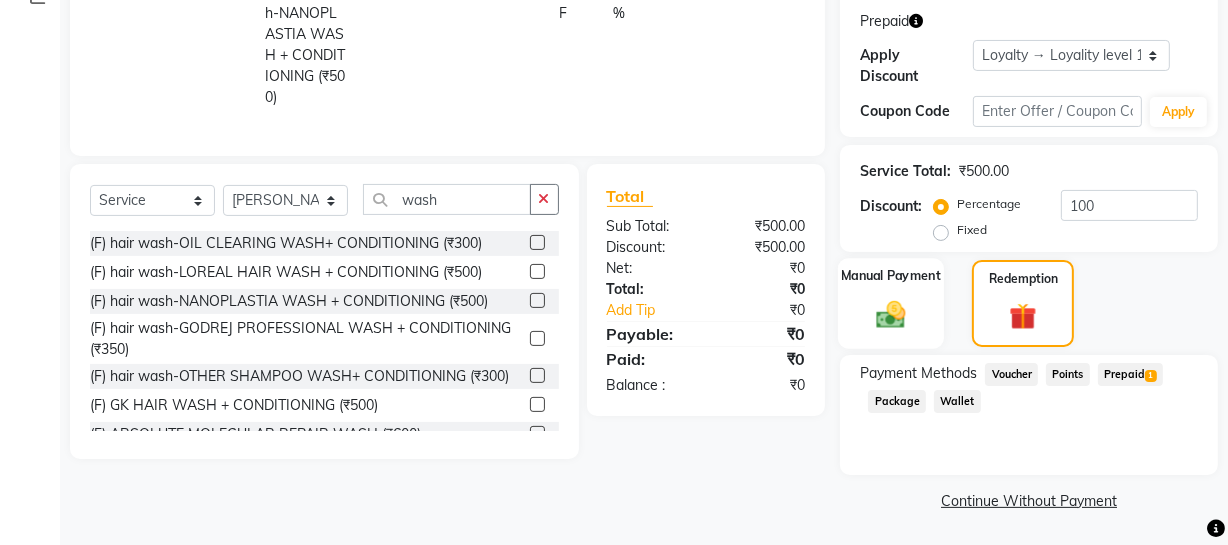 click 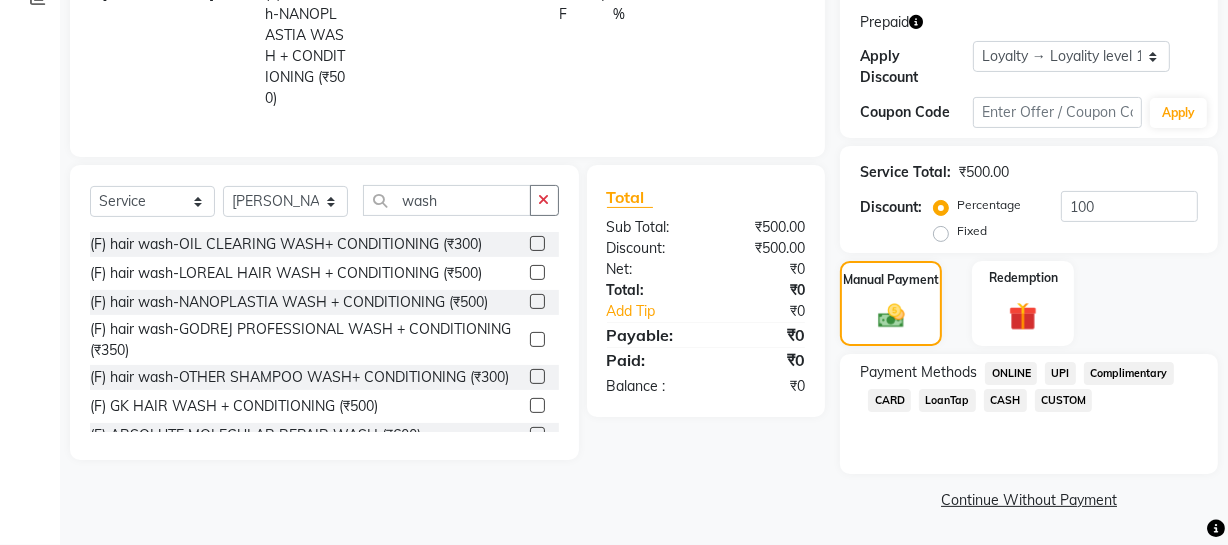 click on "Complimentary" 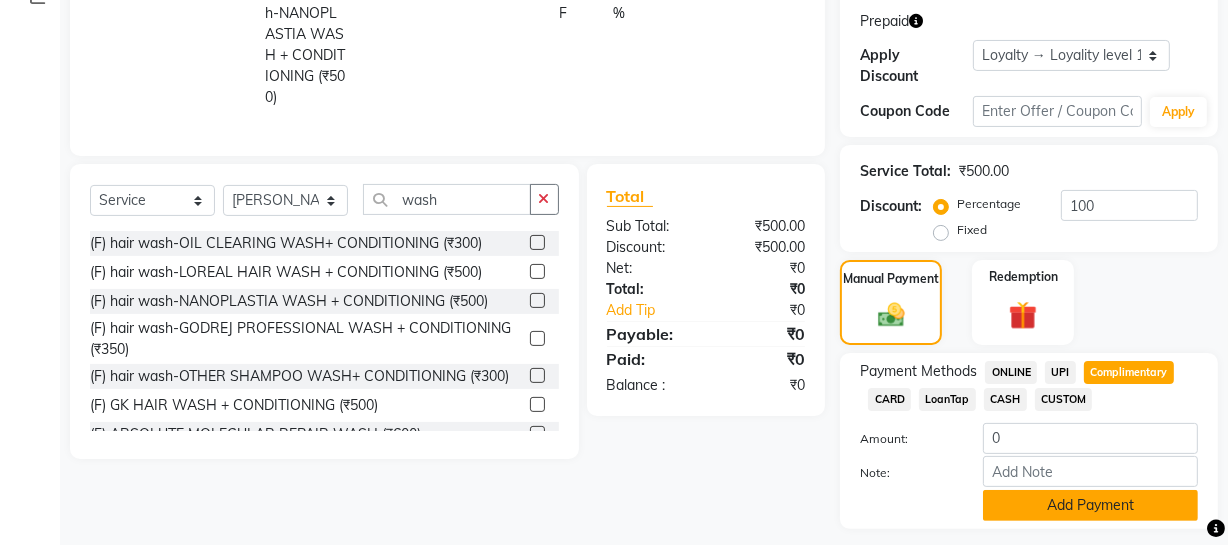 click on "Add Payment" 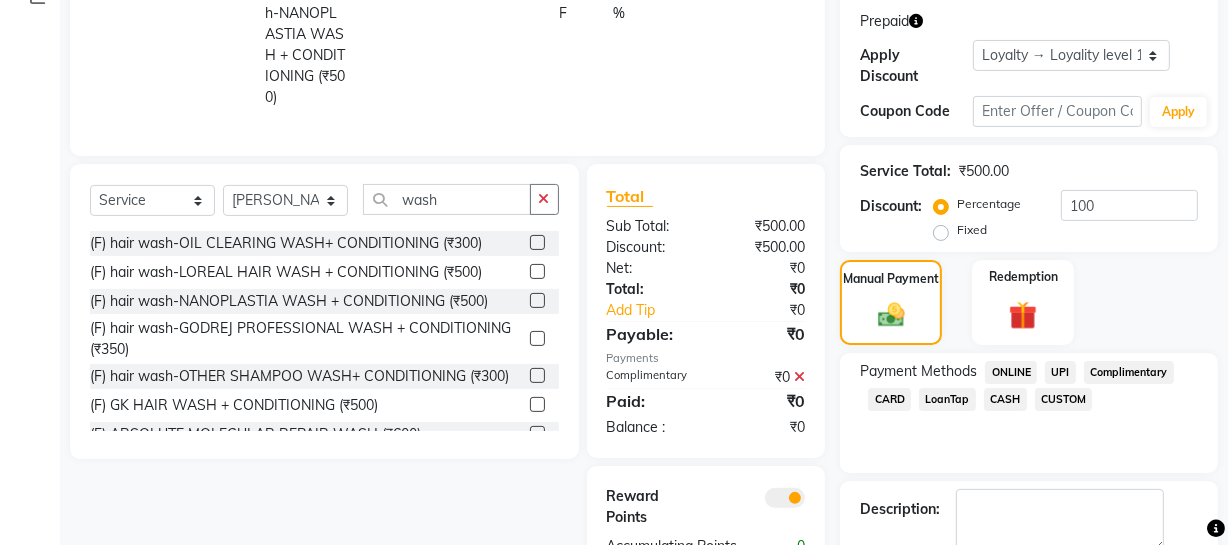 scroll, scrollTop: 471, scrollLeft: 0, axis: vertical 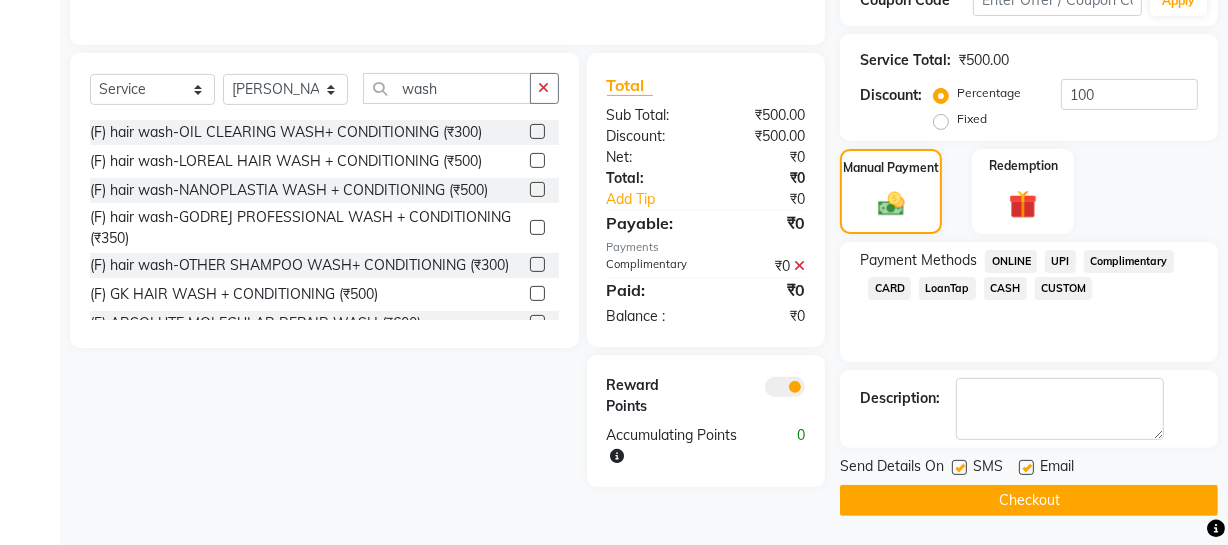 click 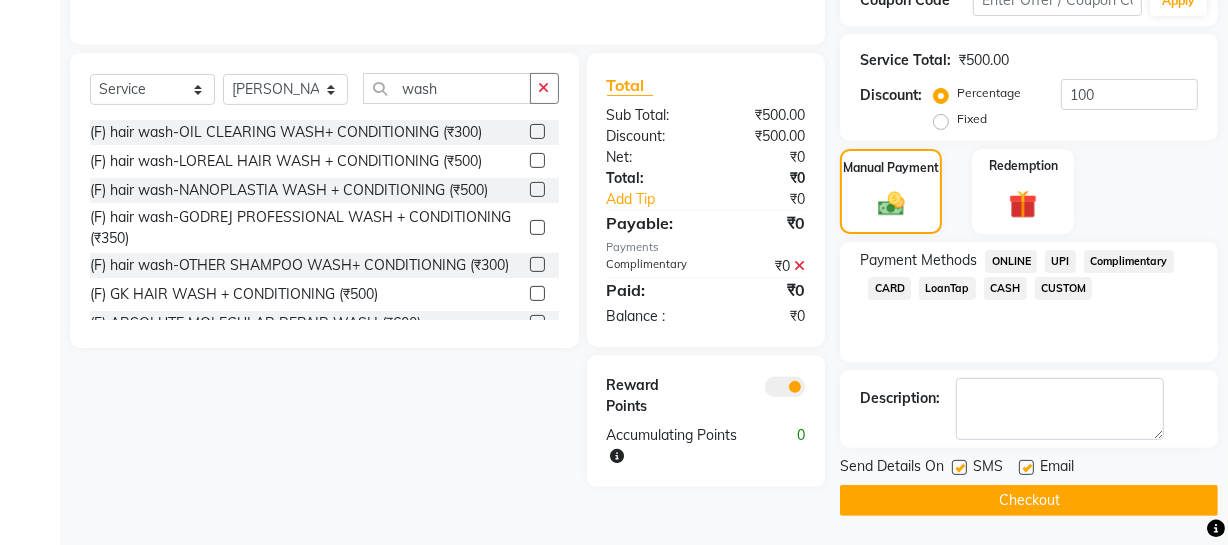click 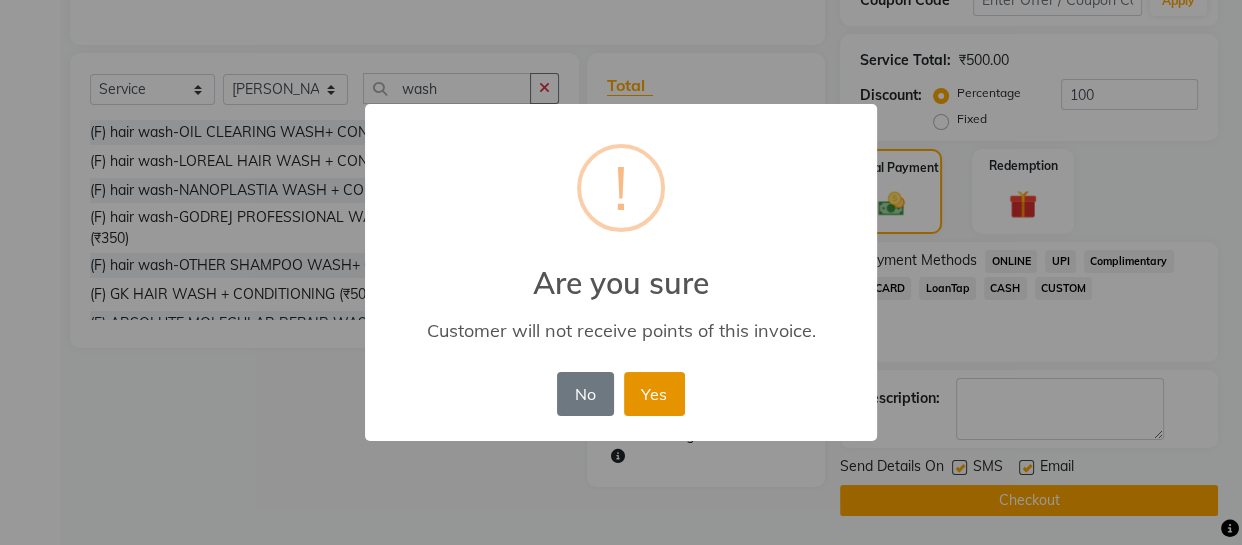 click on "Yes" at bounding box center (654, 394) 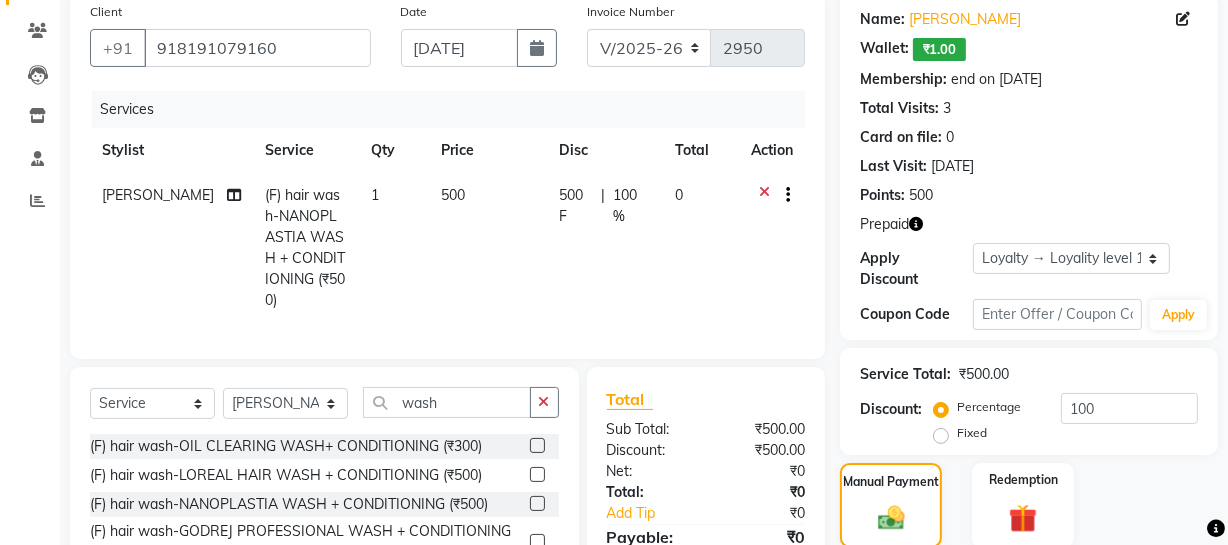 scroll, scrollTop: 471, scrollLeft: 0, axis: vertical 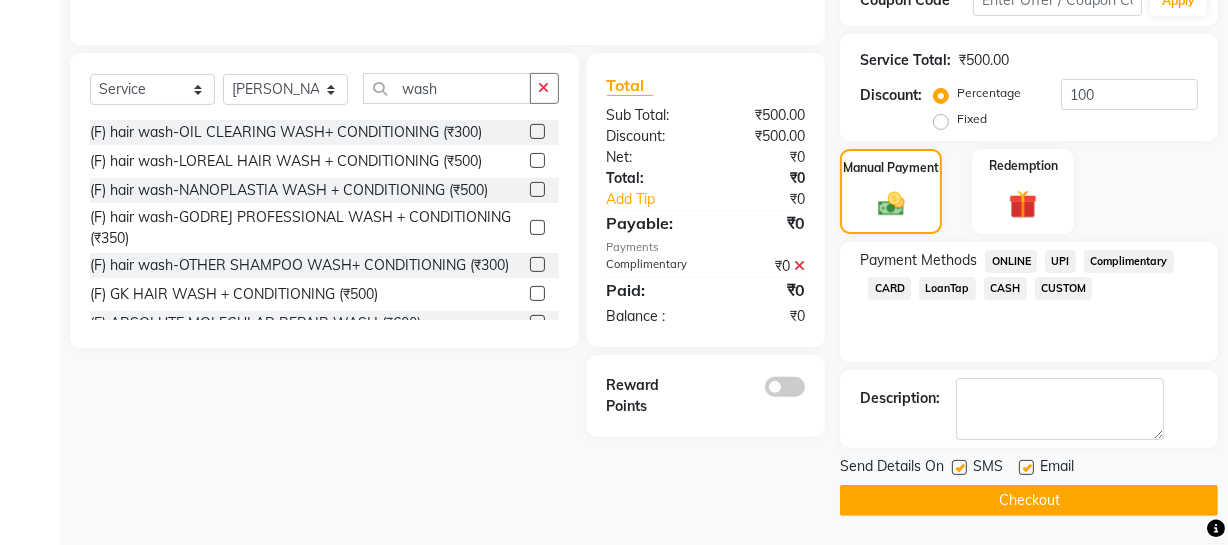click on "Checkout" 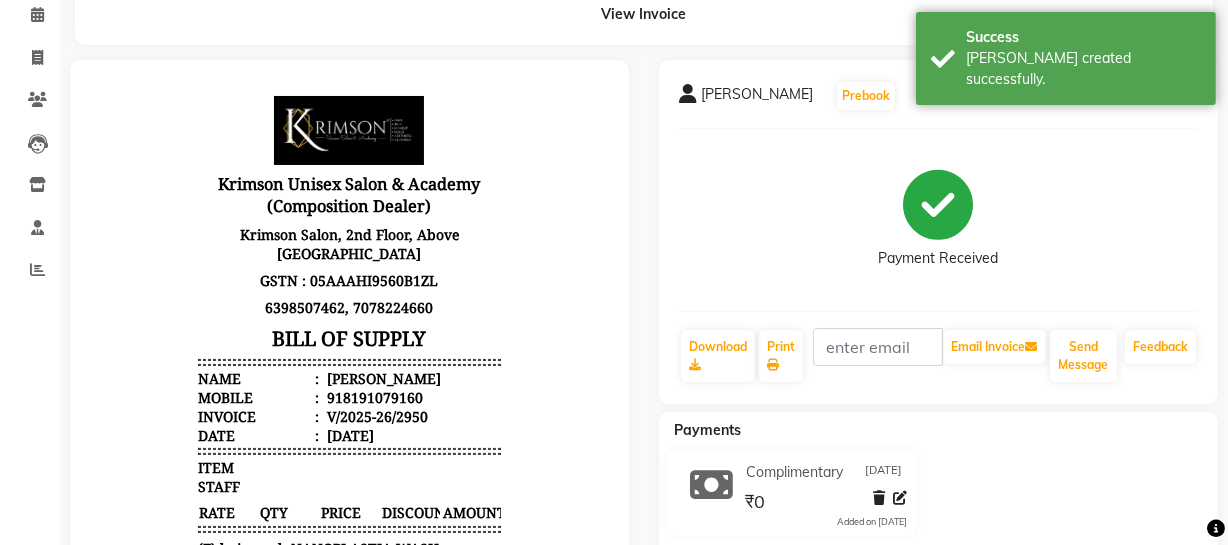 scroll, scrollTop: 0, scrollLeft: 0, axis: both 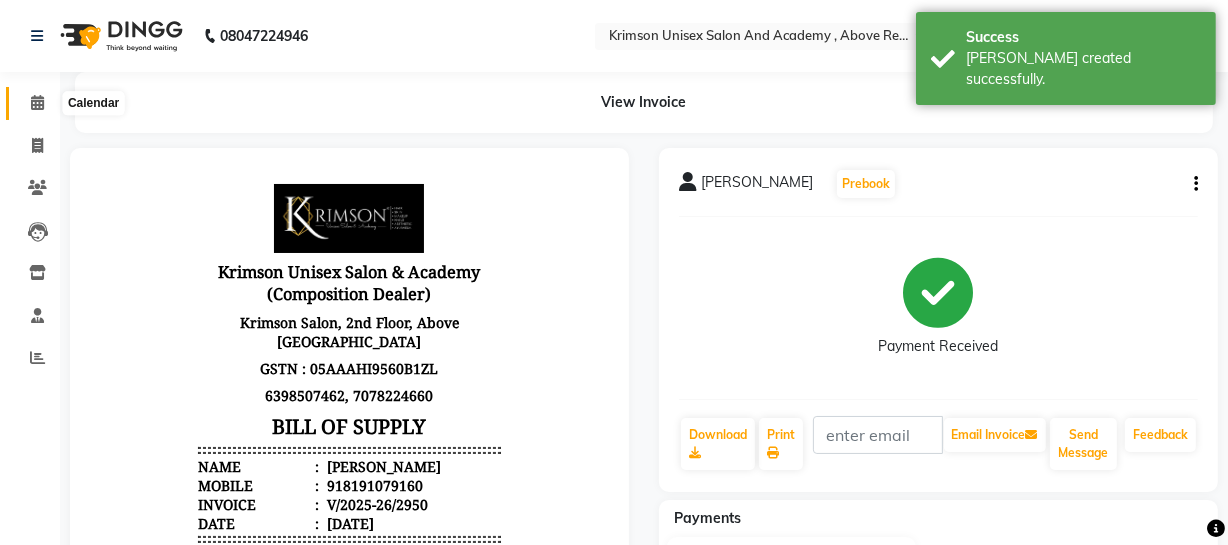 click 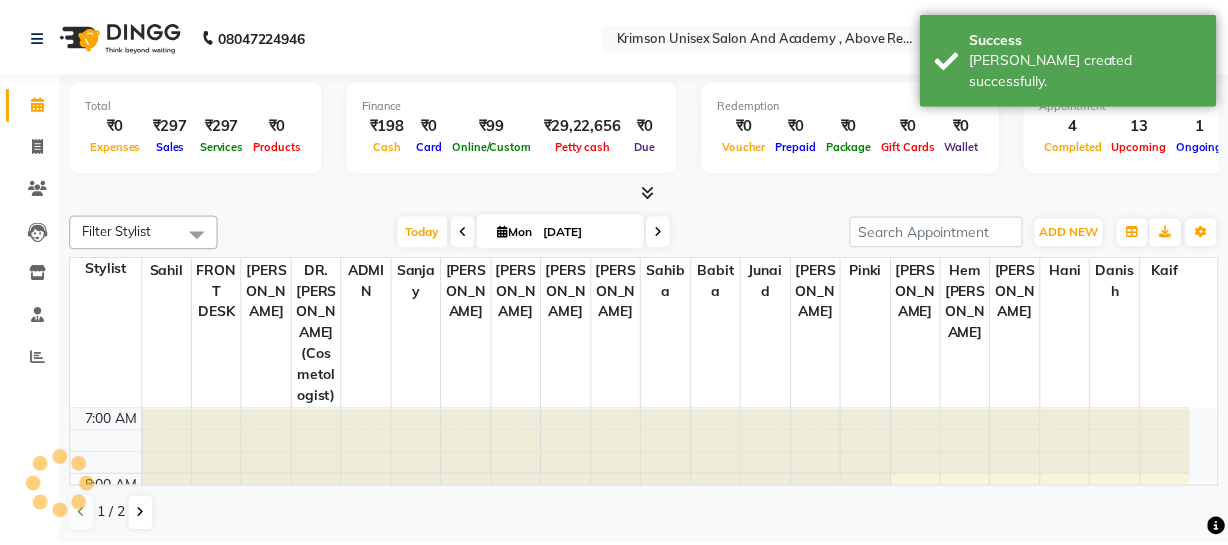 scroll, scrollTop: 330, scrollLeft: 0, axis: vertical 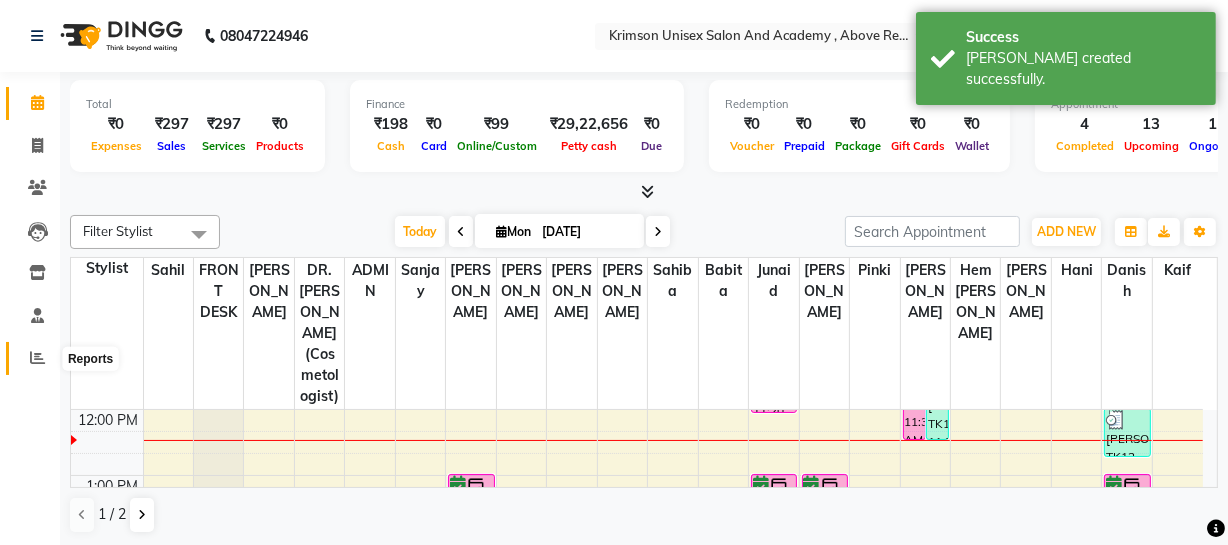 click 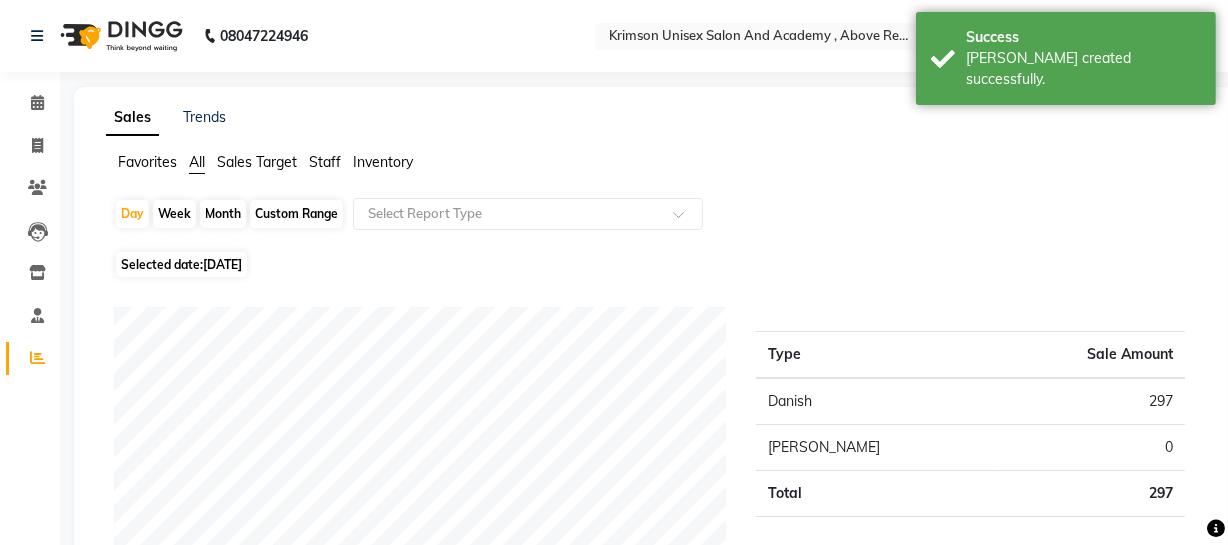 click on "Staff" 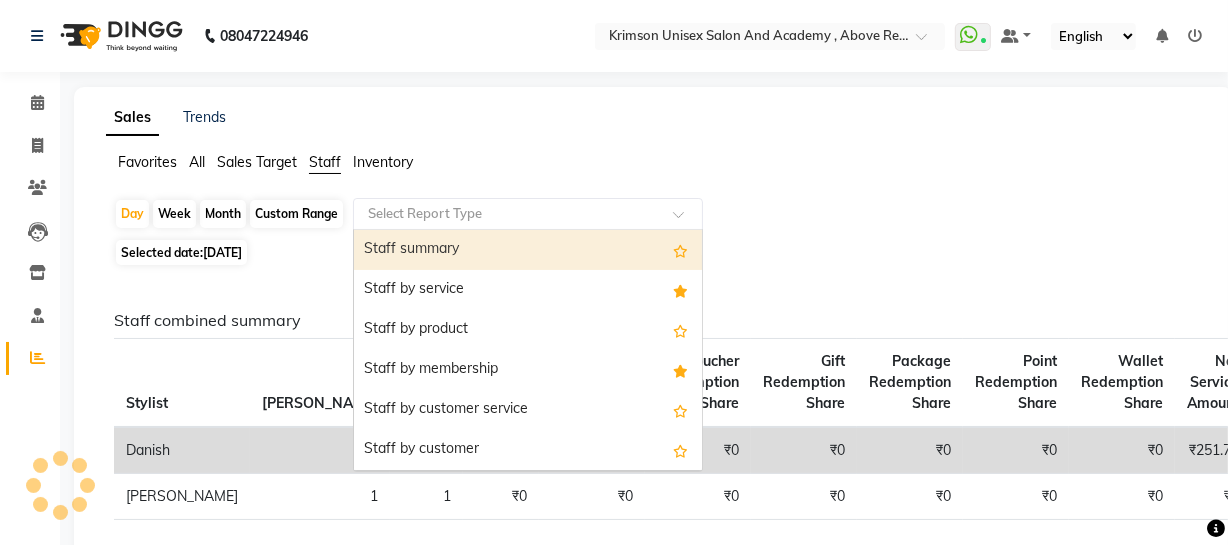 click 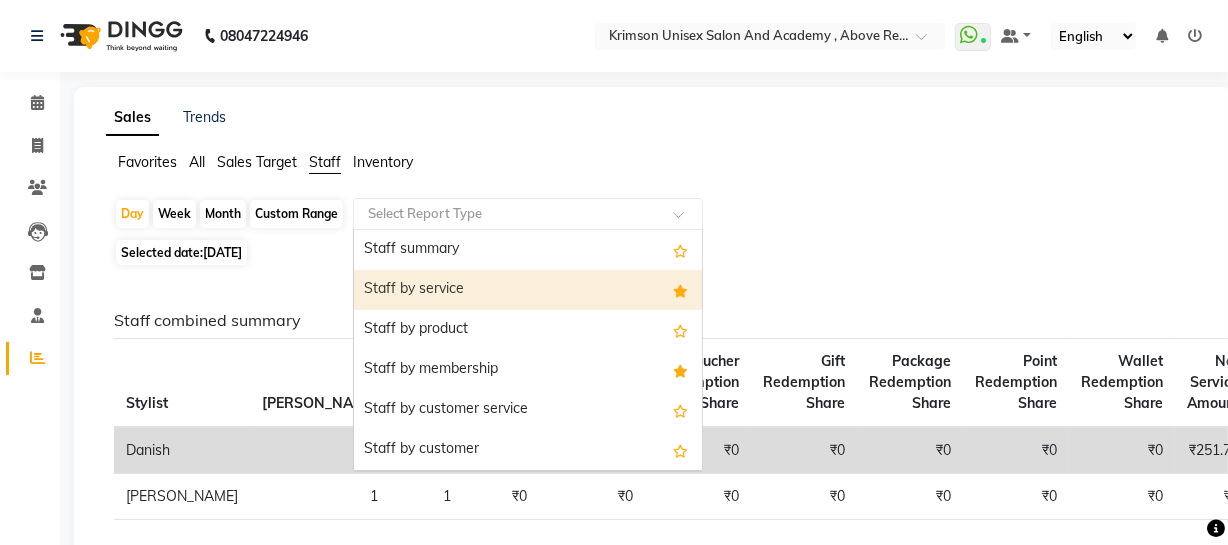 click on "Staff by service" at bounding box center (528, 290) 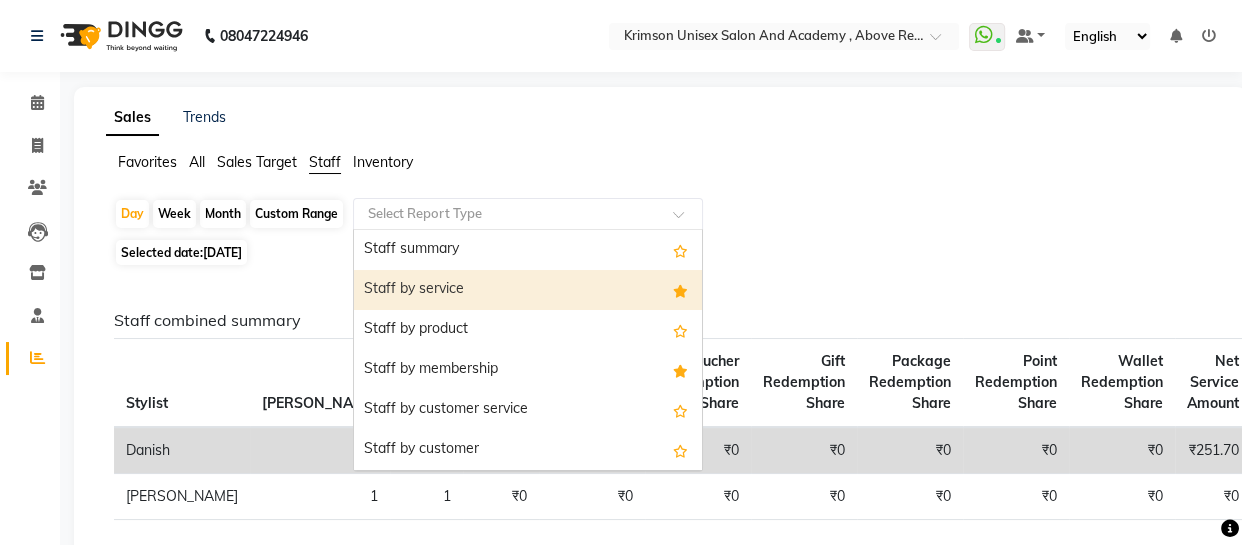 select on "csv" 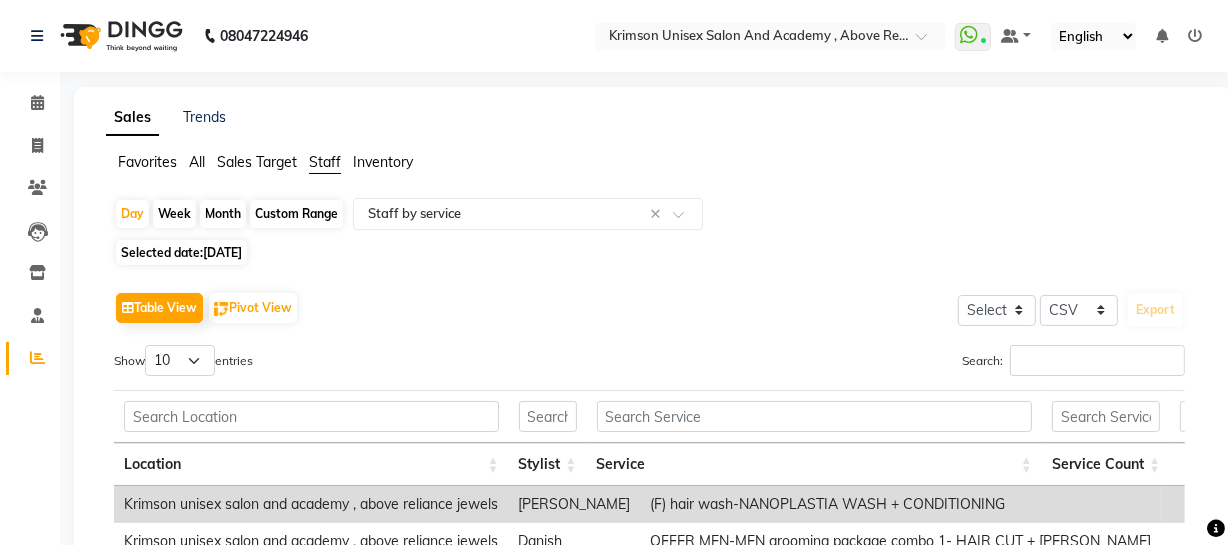 click on "Selected date:  [DATE]" 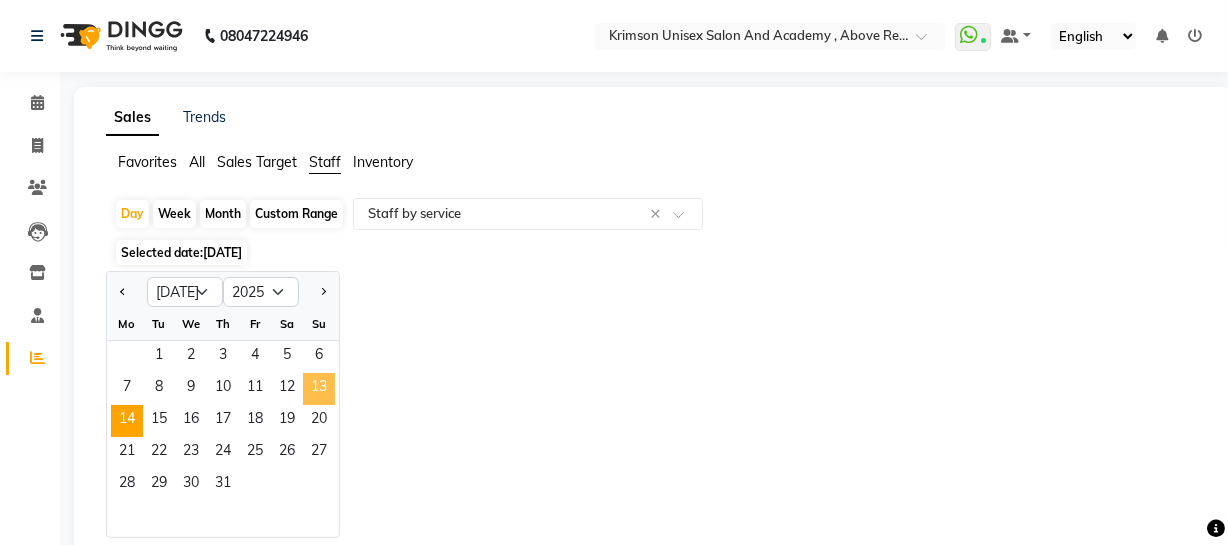 click on "13" 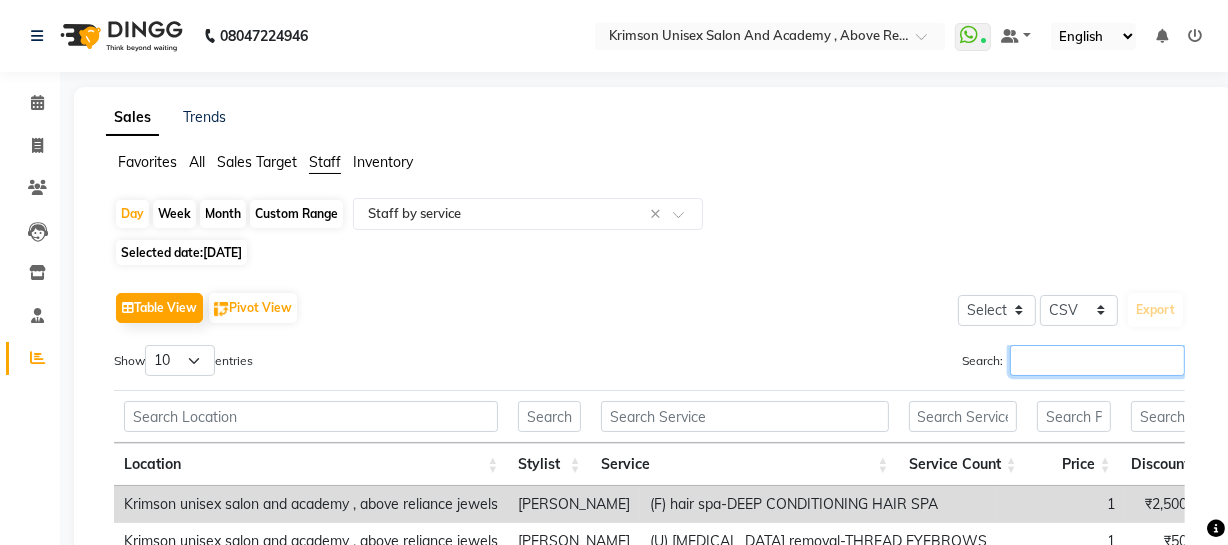 click on "Search:" at bounding box center [1097, 360] 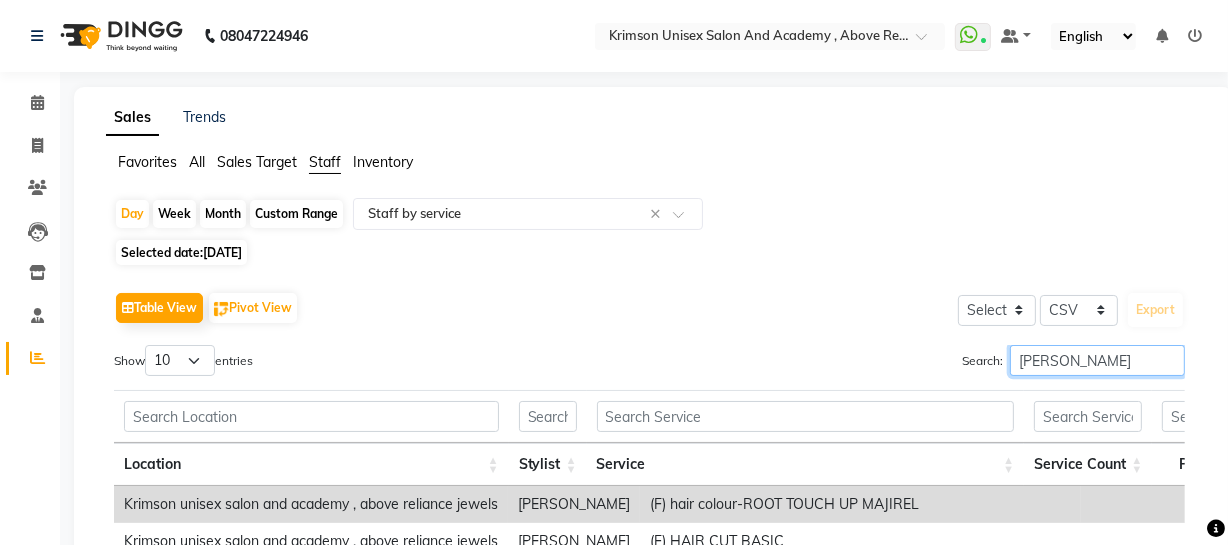 scroll, scrollTop: 303, scrollLeft: 0, axis: vertical 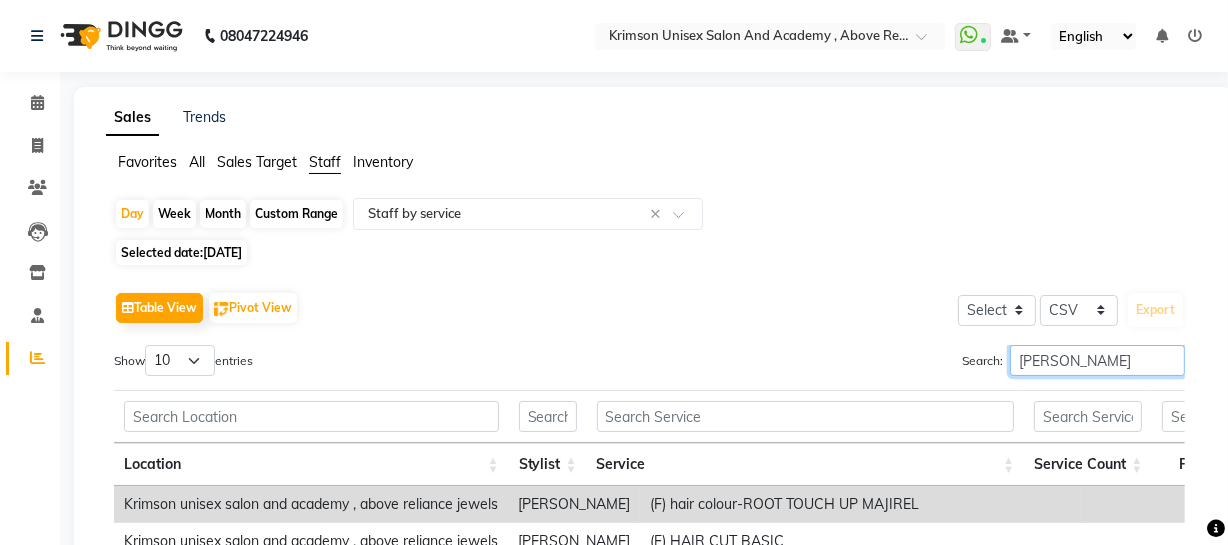type on "[PERSON_NAME]" 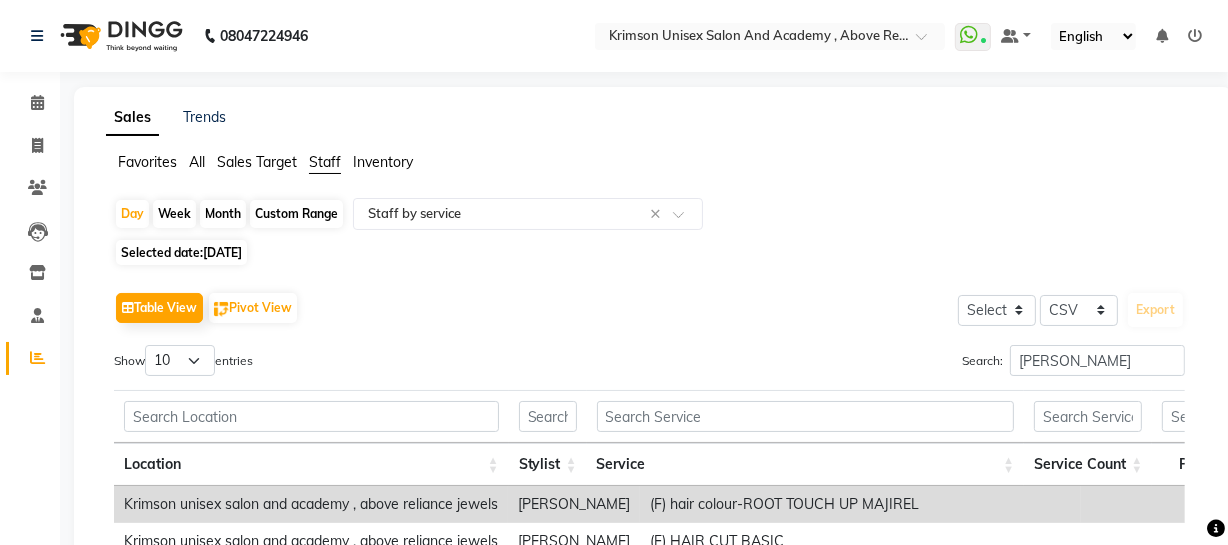 click on "Custom Range" 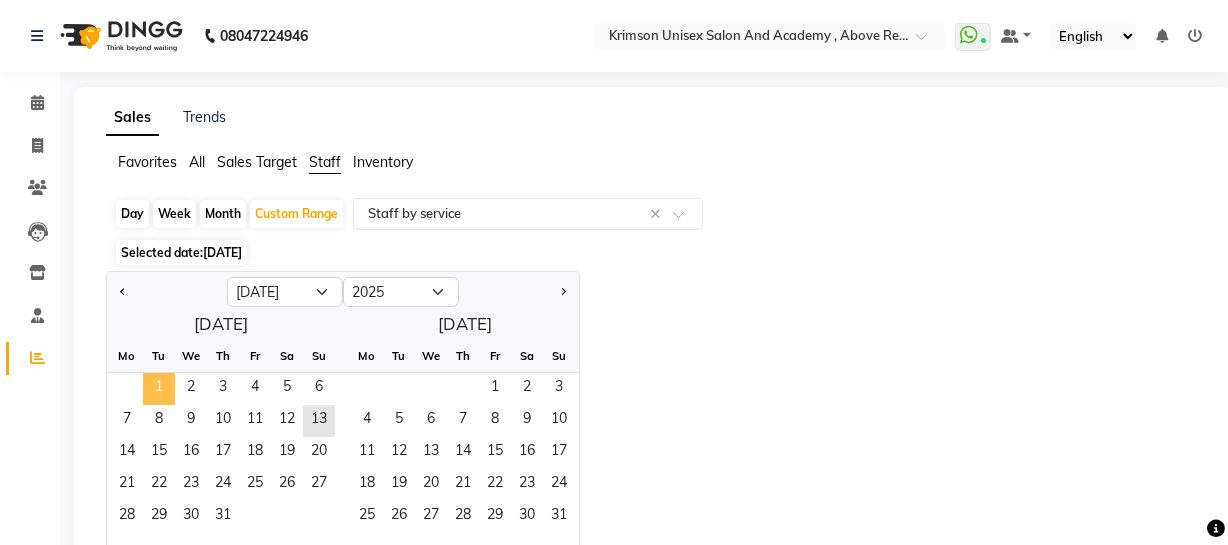 click on "1" 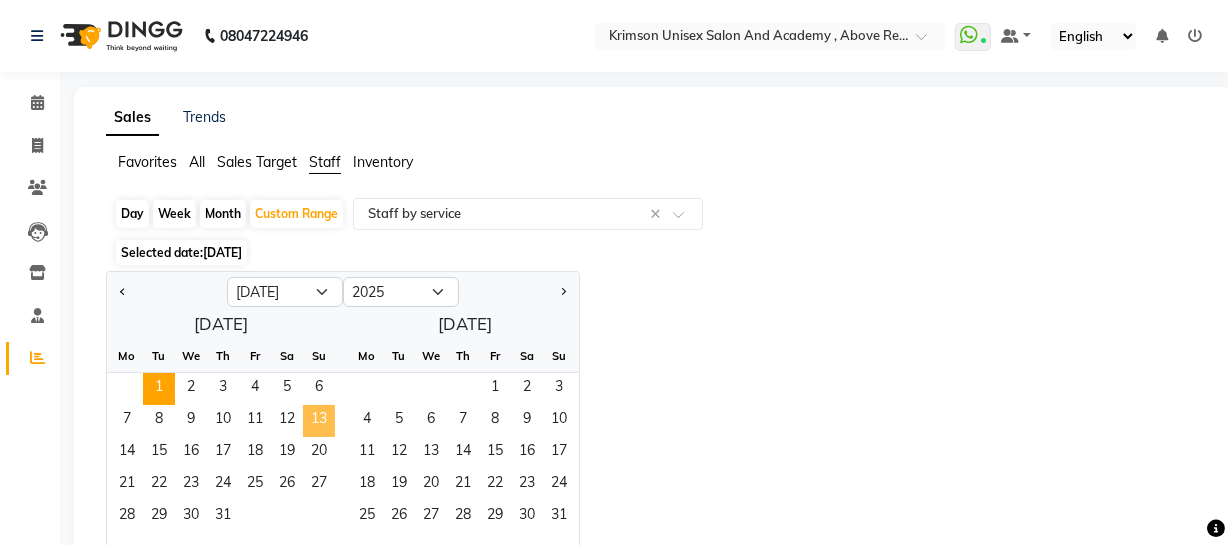 click on "13" 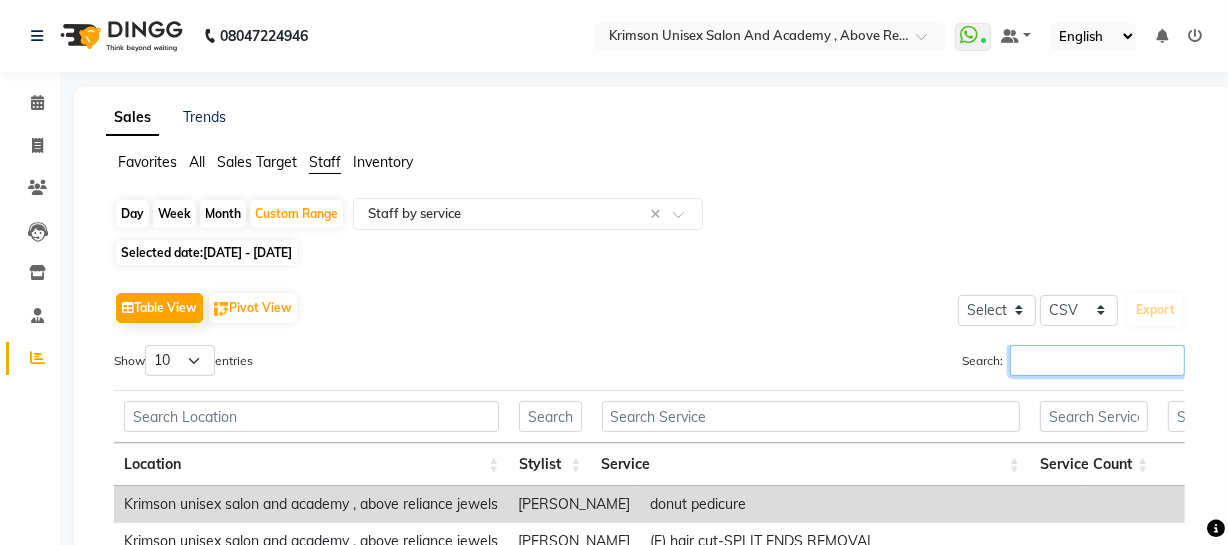 click on "Search:" at bounding box center [1097, 360] 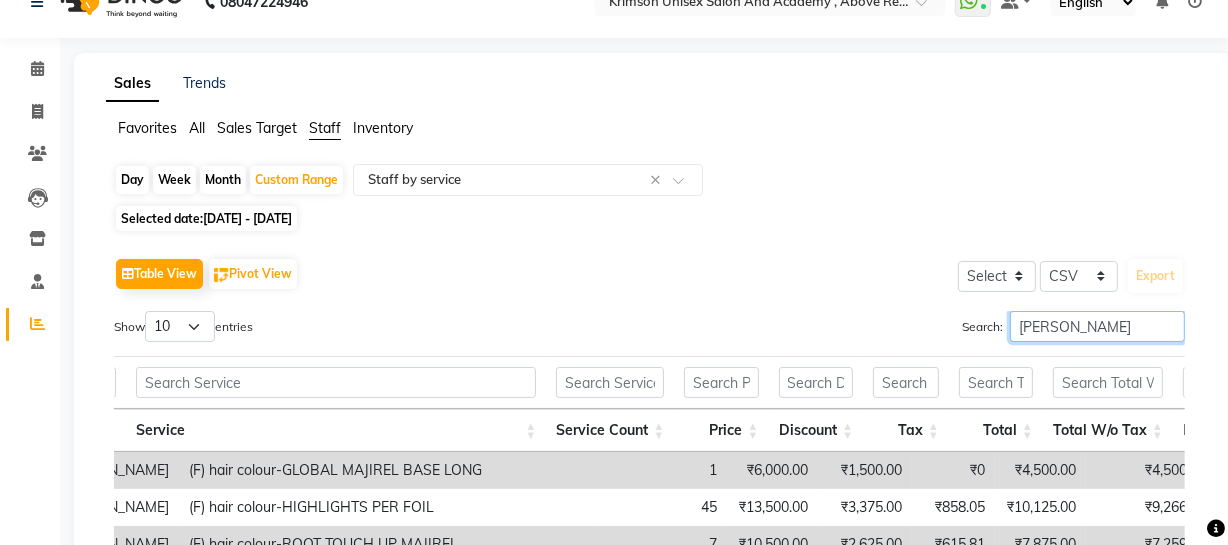 scroll, scrollTop: 0, scrollLeft: 0, axis: both 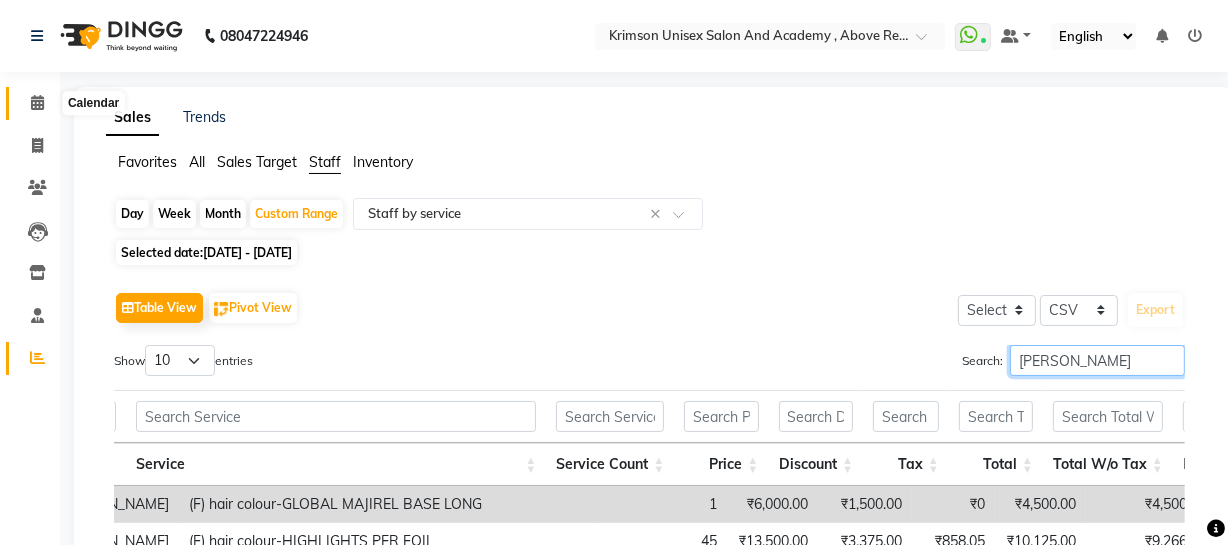 type on "[PERSON_NAME]" 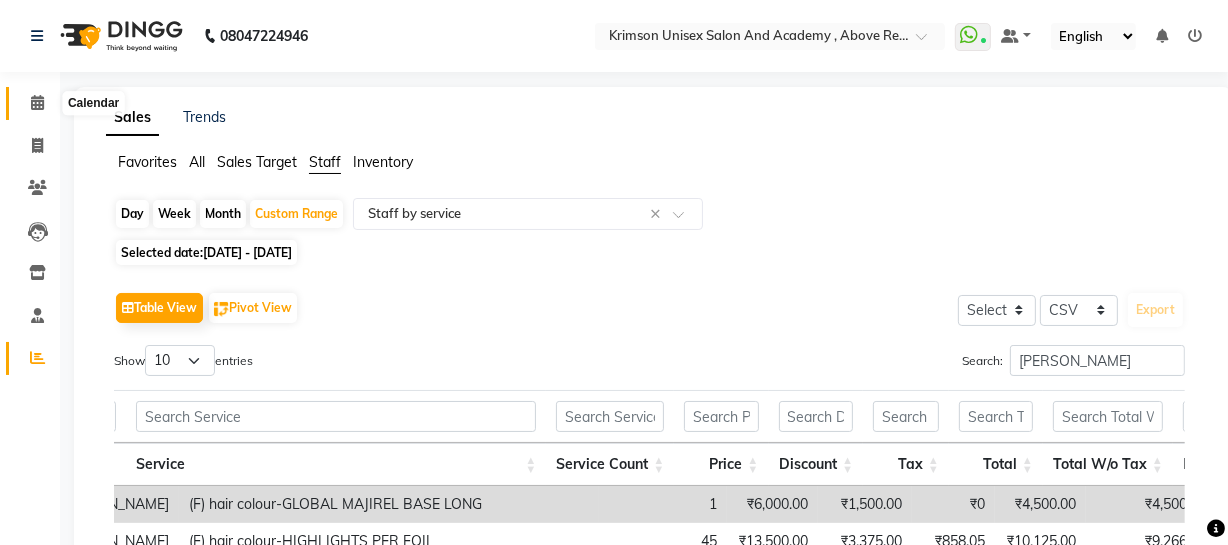 click 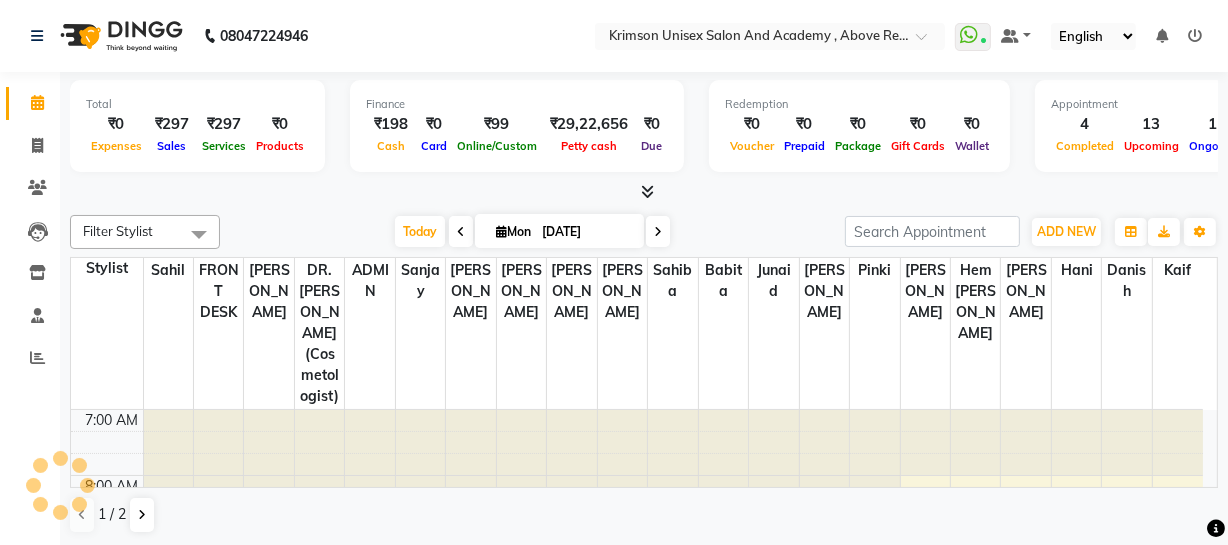 scroll, scrollTop: 0, scrollLeft: 0, axis: both 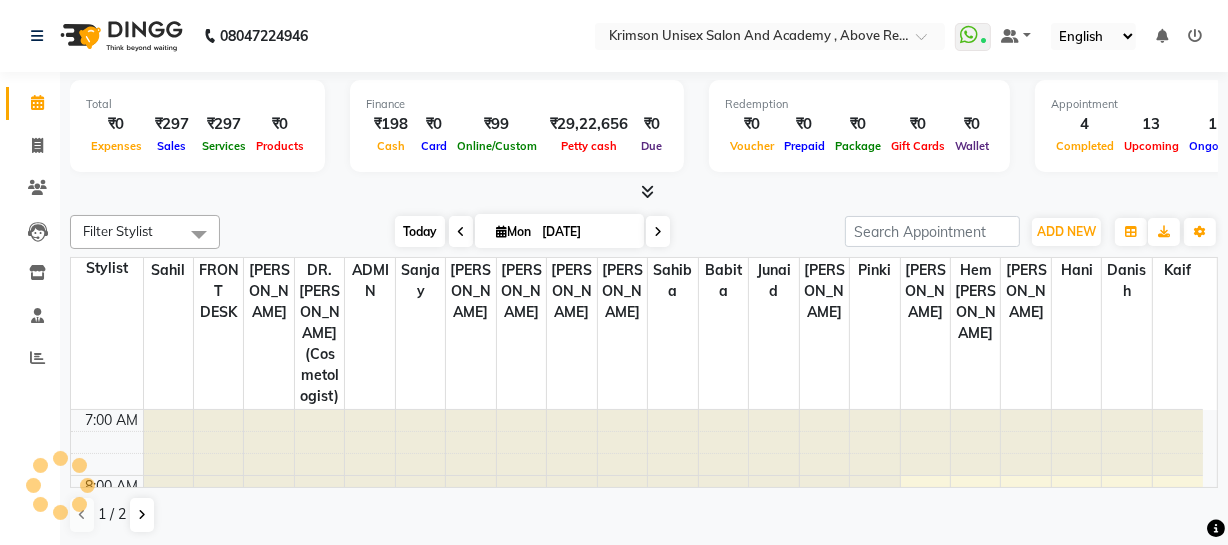 click on "Today" at bounding box center [420, 231] 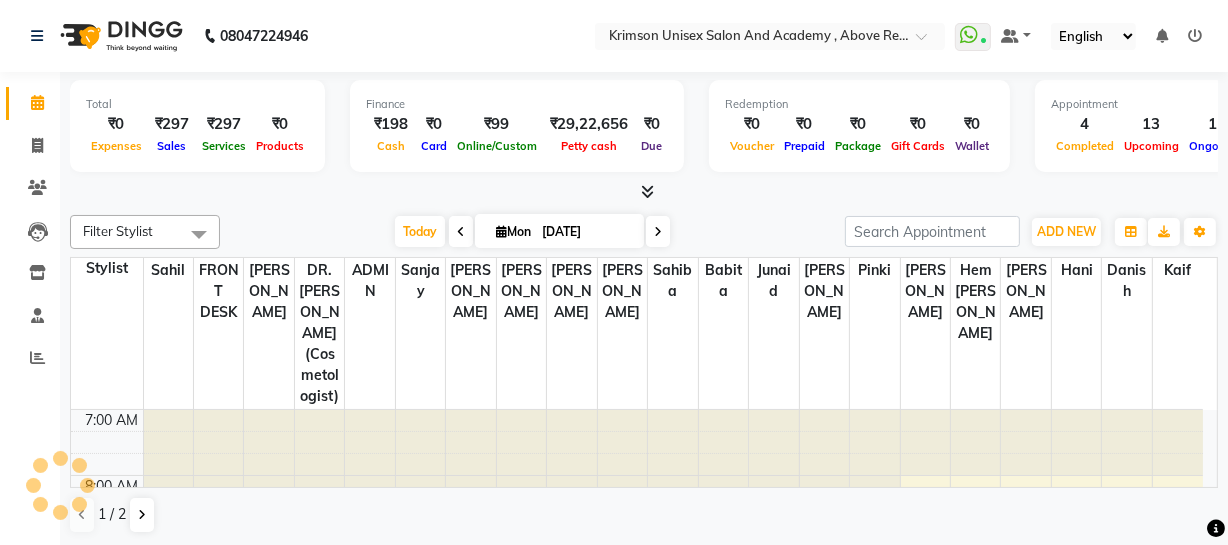 scroll, scrollTop: 330, scrollLeft: 0, axis: vertical 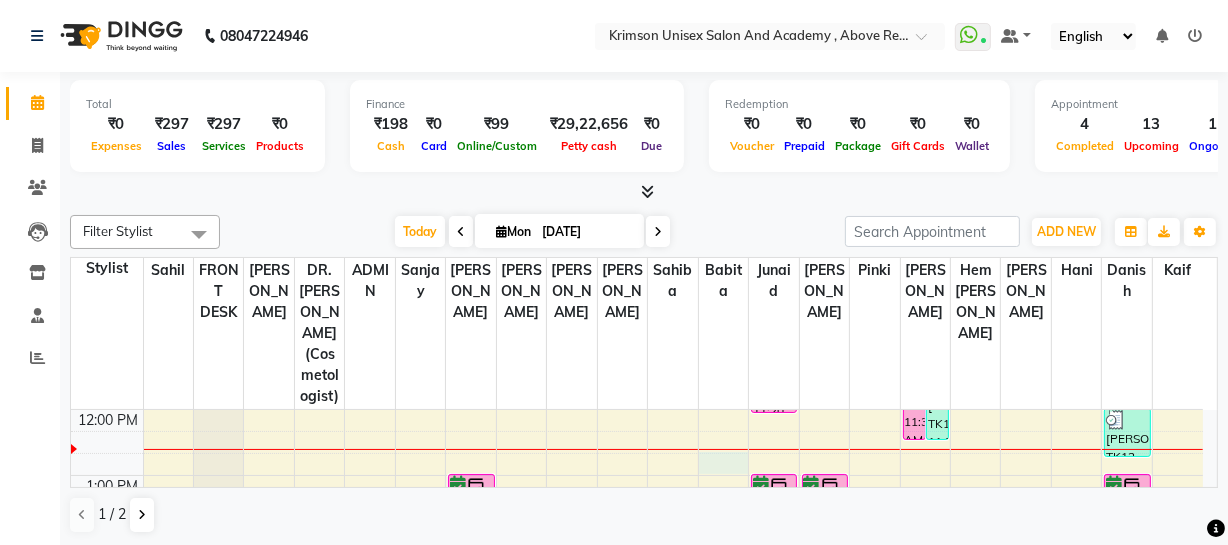 click on "7:00 AM 8:00 AM 9:00 AM 10:00 AM 11:00 AM 12:00 PM 1:00 PM 2:00 PM 3:00 PM 4:00 PM 5:00 PM 6:00 PM 7:00 PM 8:00 PM 9:00 PM     suhani, TK07, 03:00 PM-05:00 PM, nails offer 999-nails extentions plus uv gel paints     gaurav, TK01, 05:00 PM-06:00 PM, (U) other aesthetic procedures-Tattoo/ Scar/ Birthmarks Removal Big     suhani, TK07, 01:00 PM-02:00 PM, (U) hair removal-WAX RICA LEGS FULL     suhani, TK07, 02:00 PM-03:00 PM, (U) hair removal-WAX RICA ARMS FULL    mohit, TK06, 10:30 AM-11:15 AM, OFFER MEN-MEN grooming package combo 1- HAIR CUT + BEARD     neeraj, TK02, 11:20 AM-12:05 PM, OFFER MEN-MEN grooming package combo 1- HAIR CUT + BEARD     gaurav, TK08, 01:00 PM-02:00 PM, OFFER MEN-MEN grooming package COMBO 3- COMBO 2+DeTan+ CleanUp     yogesh, TK11, 02:00 PM-02:45 PM, OFFER MEN-MEN grooming package combo 1- HAIR CUT + BEARD     harshit, TK09, 07:30 PM-08:15 PM, OFFER MEN-MEN grooming package combo 1- HAIR CUT + BEARD     gaurav, TK08, 01:00 PM-02:00 PM, (U) facials-FACIAL LOTUS Gold sheen" at bounding box center [637, 574] 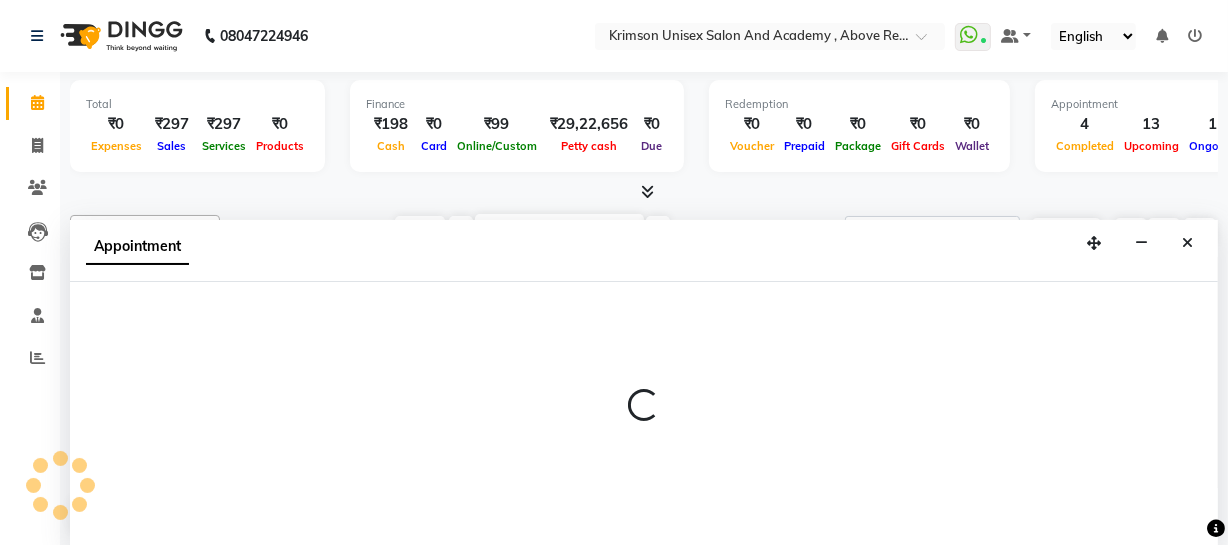 scroll, scrollTop: 1, scrollLeft: 0, axis: vertical 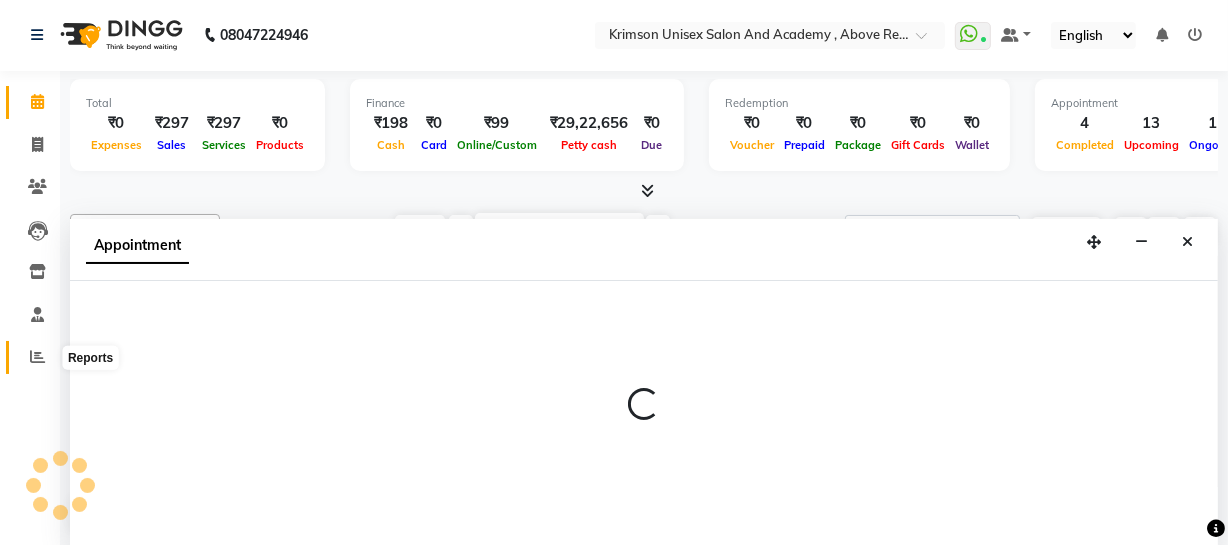 select on "53285" 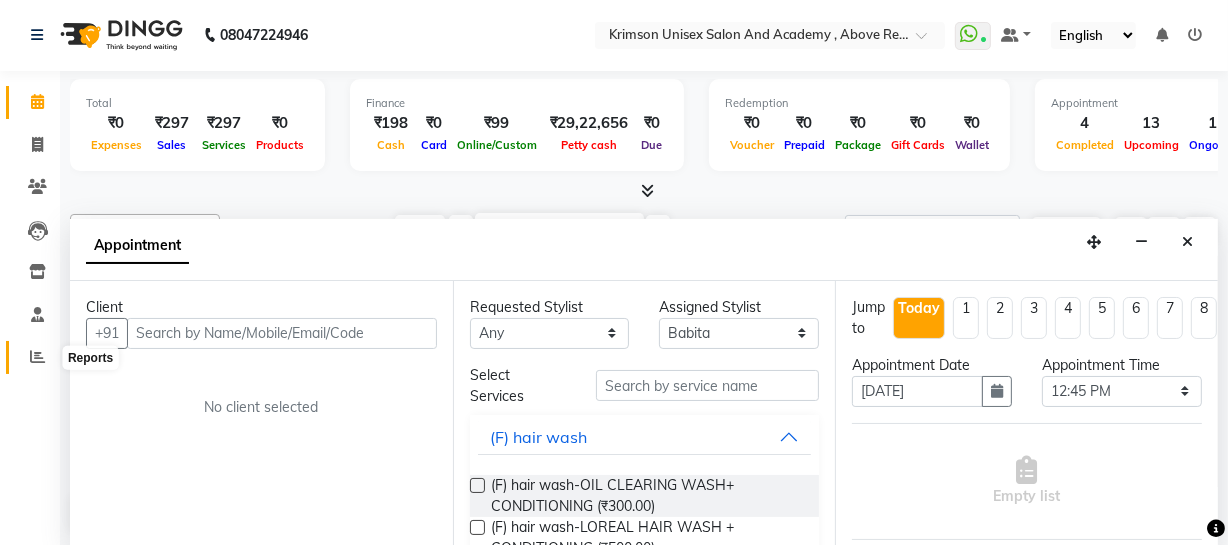 click 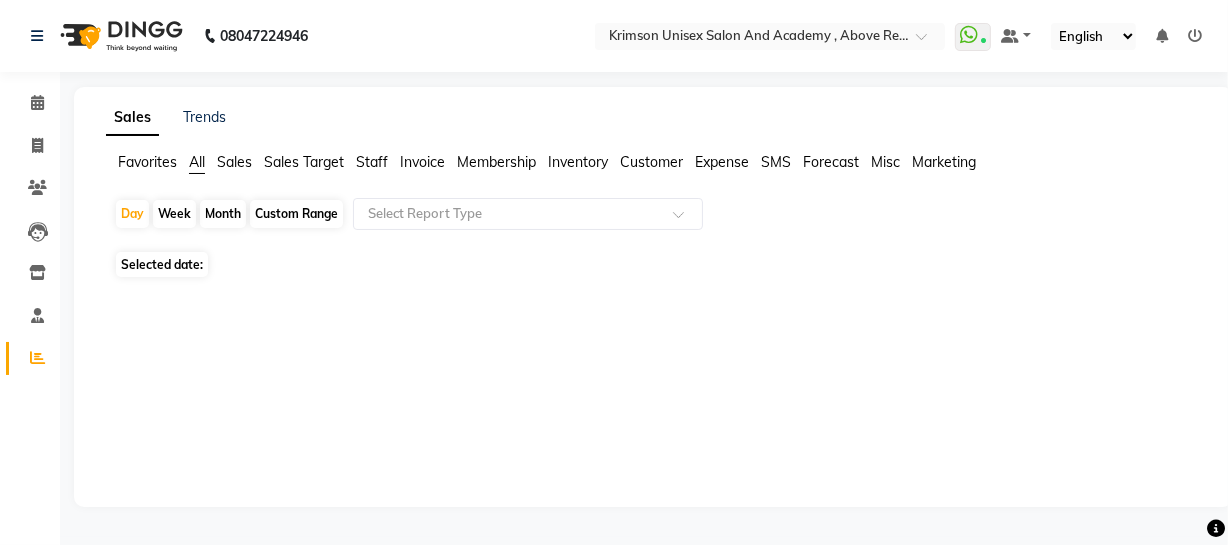scroll, scrollTop: 0, scrollLeft: 0, axis: both 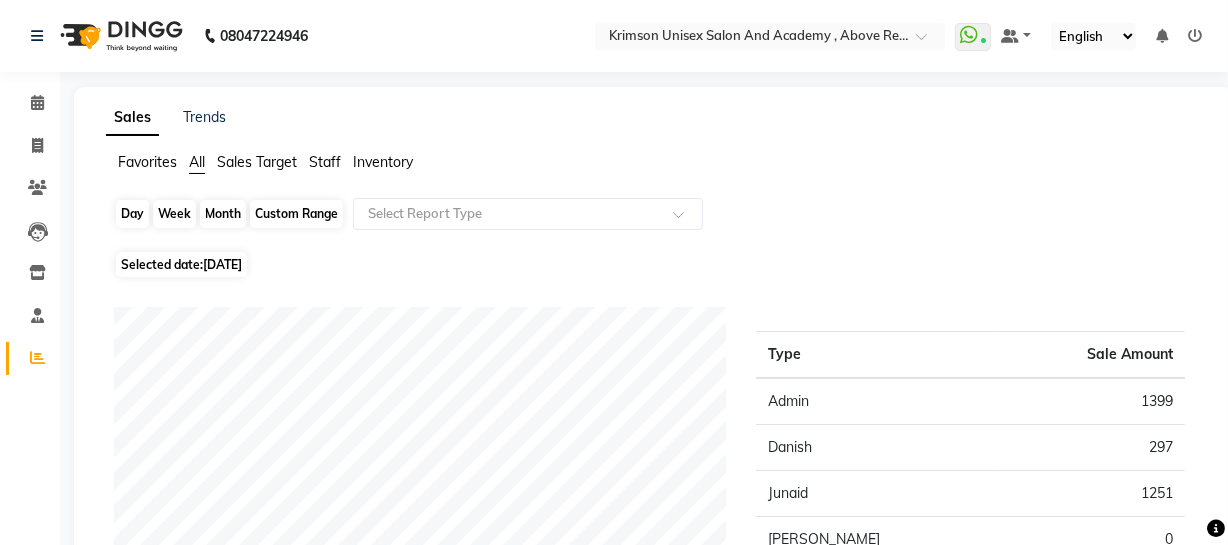 click on "Day" 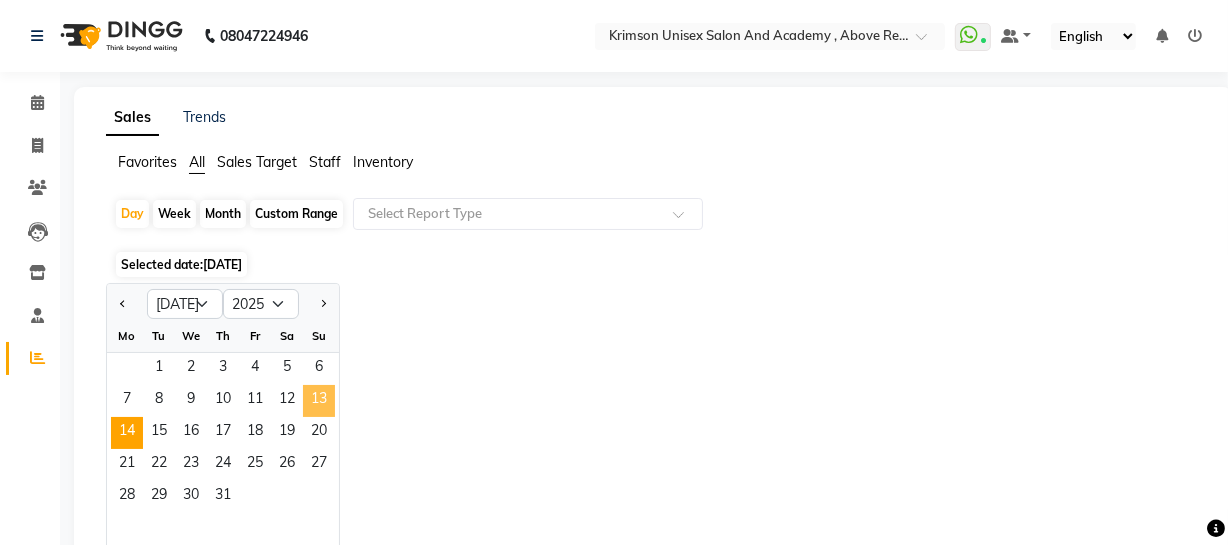 click on "13" 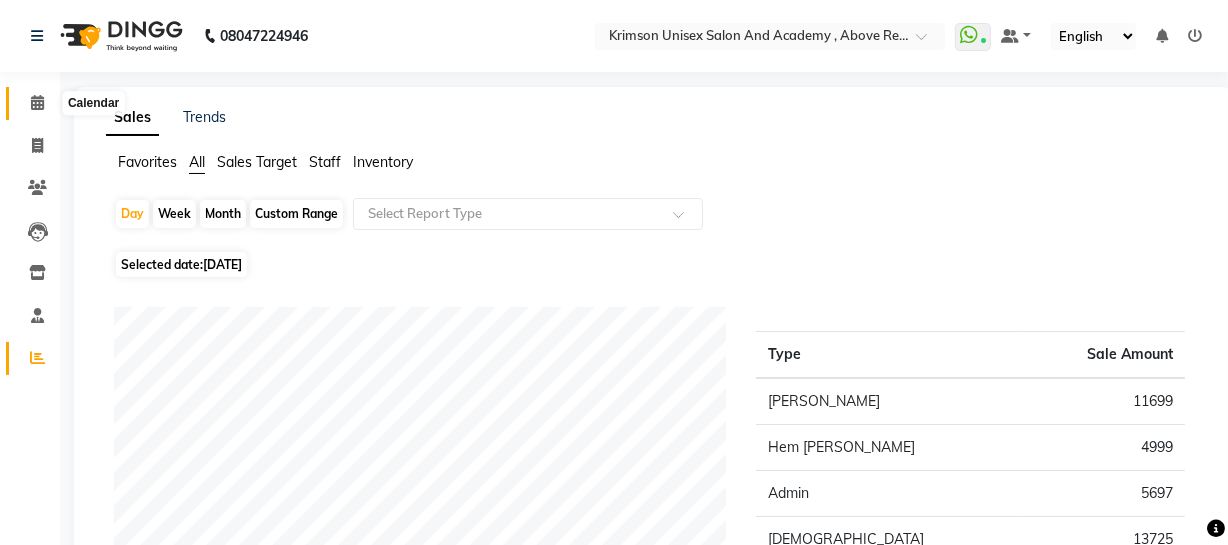 click 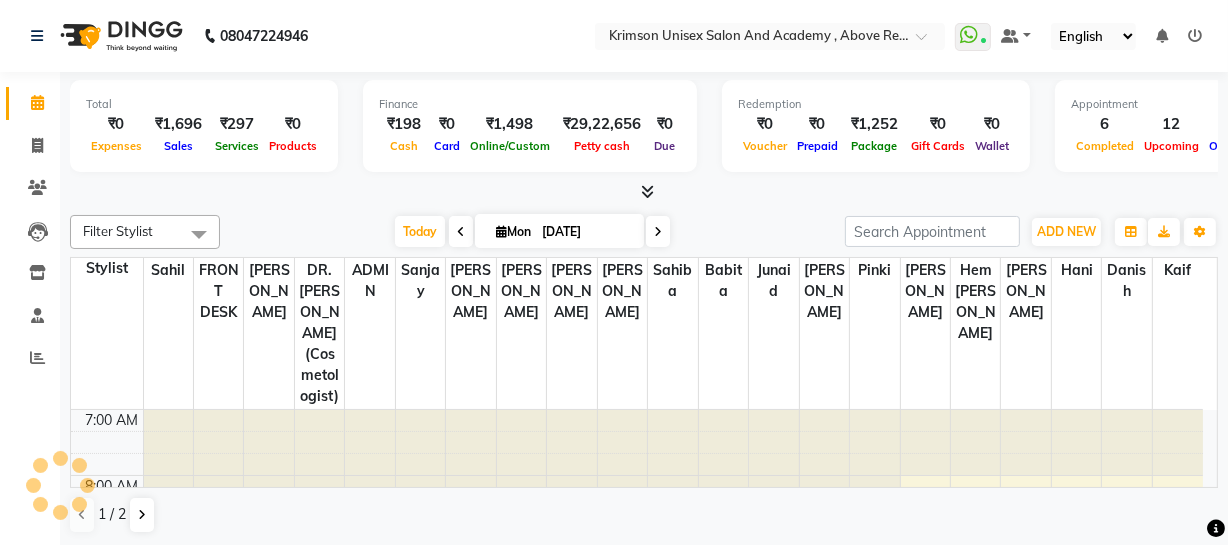 scroll, scrollTop: 0, scrollLeft: 0, axis: both 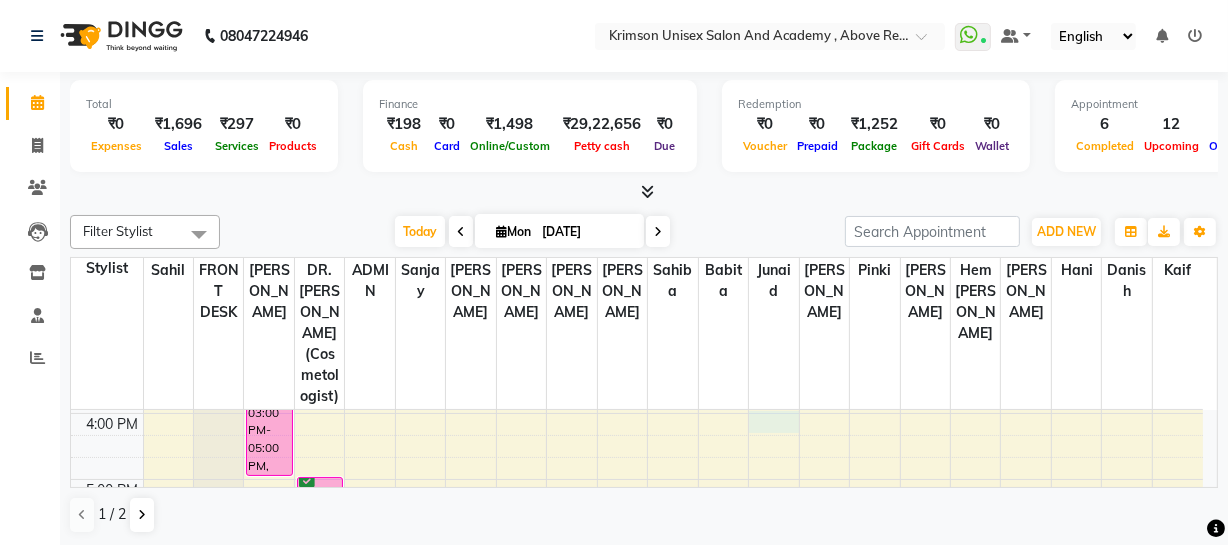 click on "7:00 AM 8:00 AM 9:00 AM 10:00 AM 11:00 AM 12:00 PM 1:00 PM 2:00 PM 3:00 PM 4:00 PM 5:00 PM 6:00 PM 7:00 PM 8:00 PM 9:00 PM     [PERSON_NAME], TK07, 03:00 PM-05:00 PM, nails offer 999-nails extentions plus uv gel paints     gaurav, TK01, 05:00 PM-06:00 PM, (U) other aesthetic procedures-Tattoo/ Scar/ [MEDICAL_DATA] Removal Big     [PERSON_NAME], TK07, 01:00 PM-02:00 PM, (U) hair removal-WAX RICA LEGS FULL     [PERSON_NAME], TK07, 02:00 PM-03:00 PM, (U) hair removal-WAX RICA ARMS FULL     mohit, TK15, 06:55 AM-12:35 PM, (M) hair cut-MEN Hair Cut- Advance Men (₹300),(M) [PERSON_NAME] grooming-MEN [PERSON_NAME] Trimming (₹200),(M) hair wash-MEN Hair wash Godrej Professional (₹200),FACE WASH BASIC (₹50),(M) hair cut-MEN Hair Setting & Styling Men (₹200),(M) hair spa-MEN DEEP CONDITIONING HAIR SPA (₹2500),(U) facials- de tan ozone (₹800)     mohit, TK06, 10:30 AM-11:15 AM, OFFER MEN-MEN grooming package combo 1- HAIR CUT + [PERSON_NAME], TK02, 11:20 AM-12:05 PM, OFFER MEN-MEN grooming package combo 1- HAIR CUT + [PERSON_NAME]" at bounding box center [637, 314] 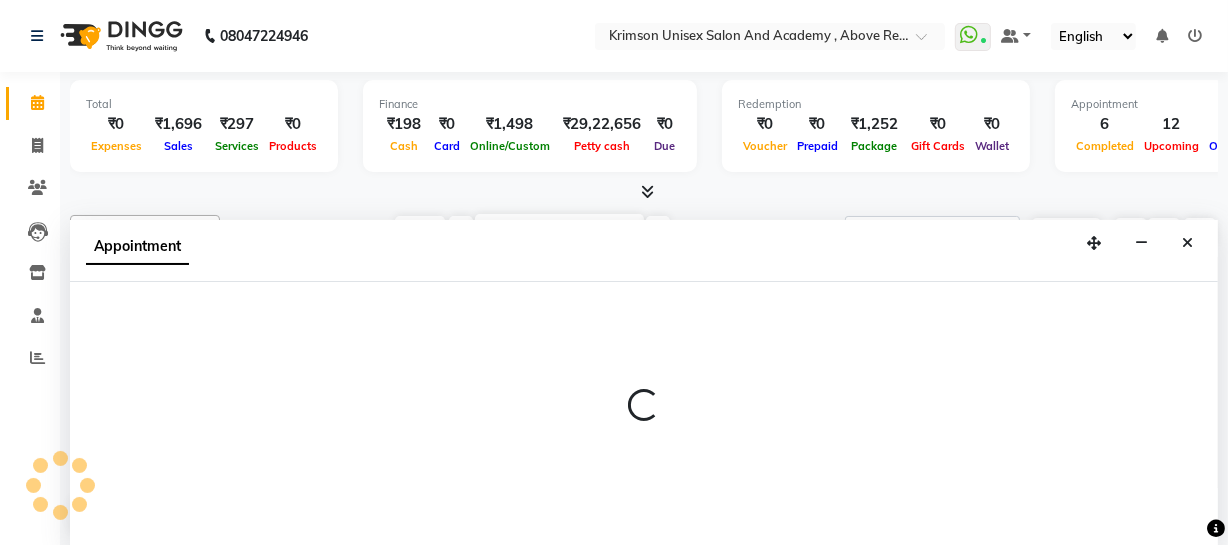 scroll, scrollTop: 1, scrollLeft: 0, axis: vertical 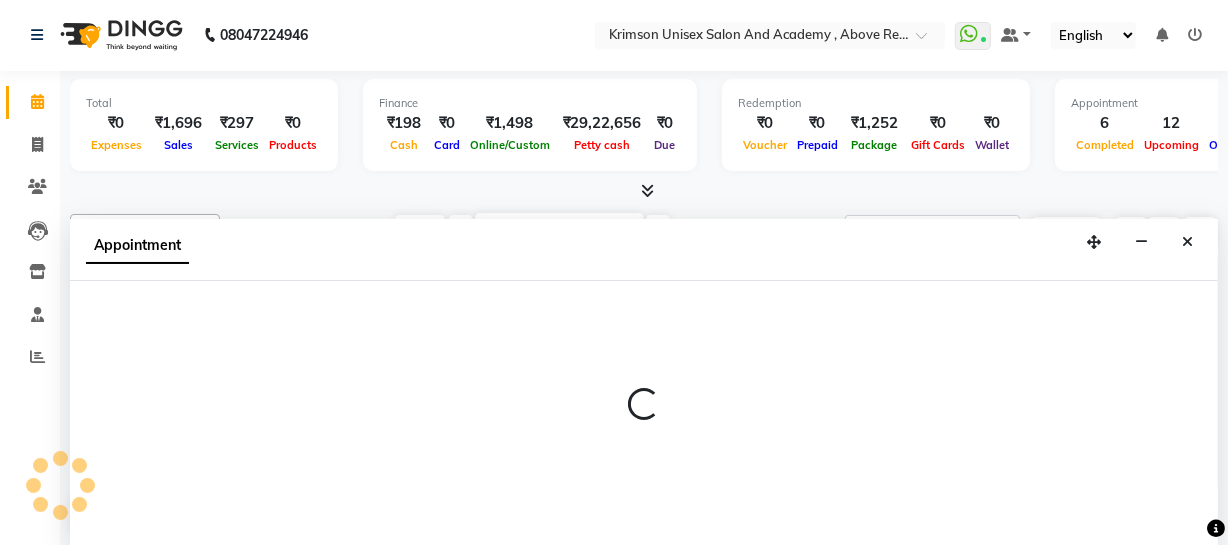 select on "61686" 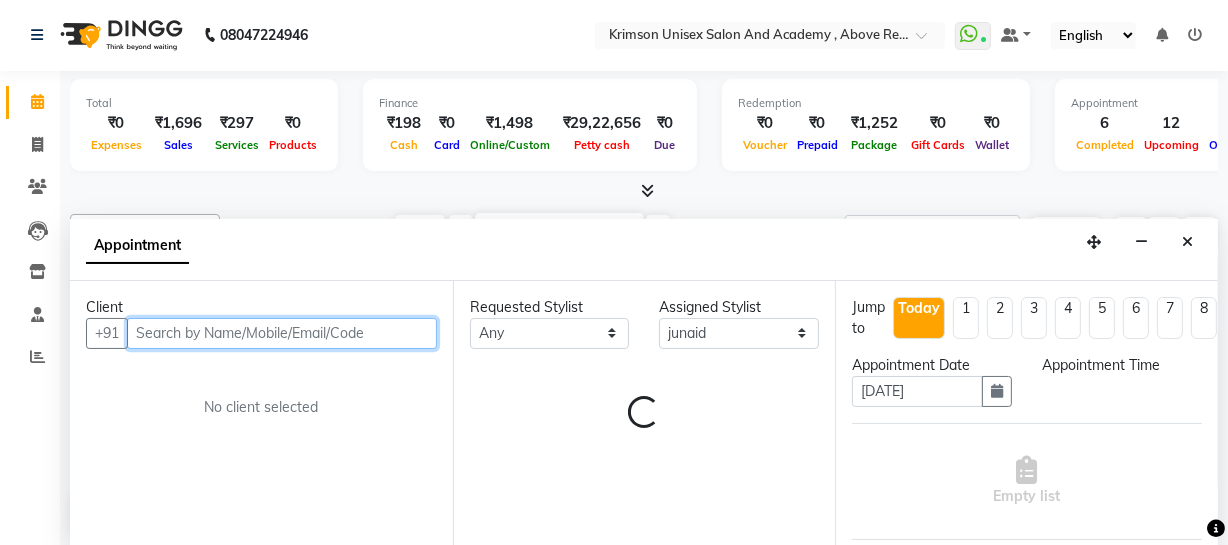 select on "960" 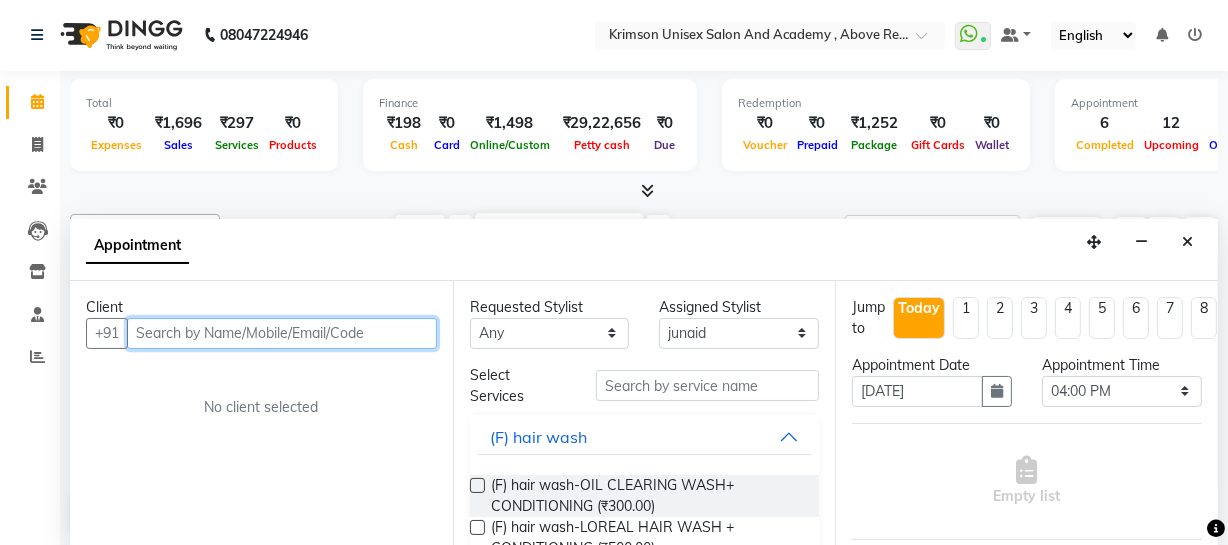 click at bounding box center (282, 333) 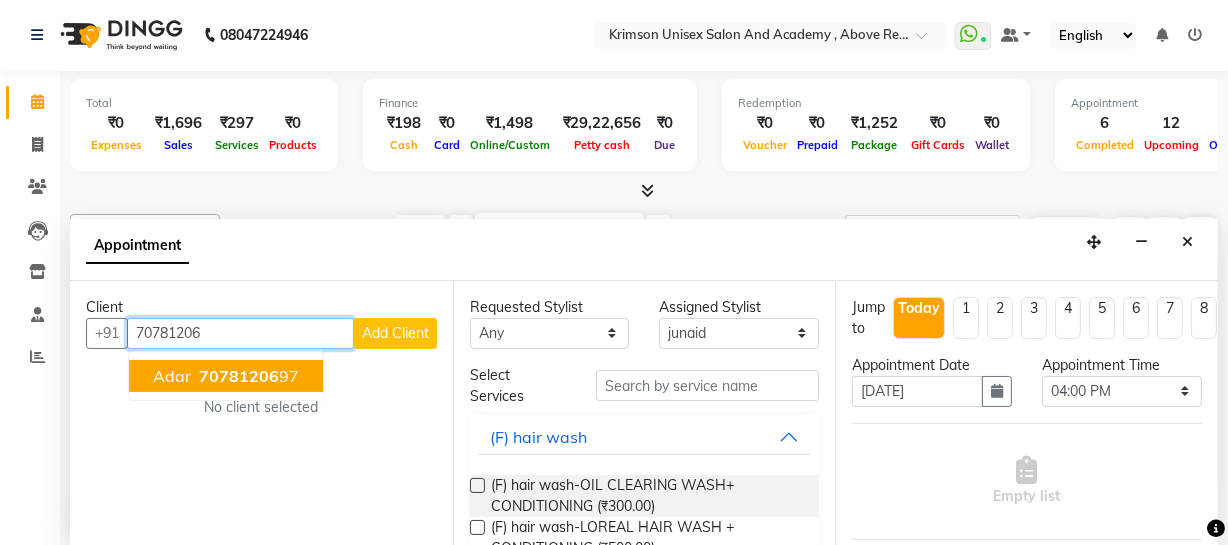 click on "70781206" at bounding box center (239, 376) 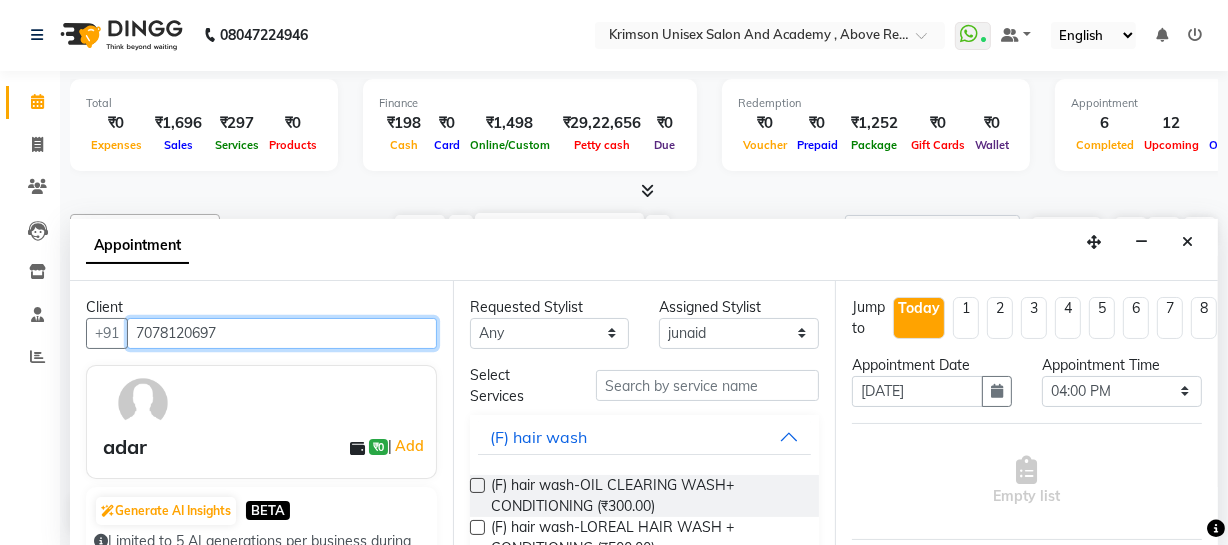 type on "7078120697" 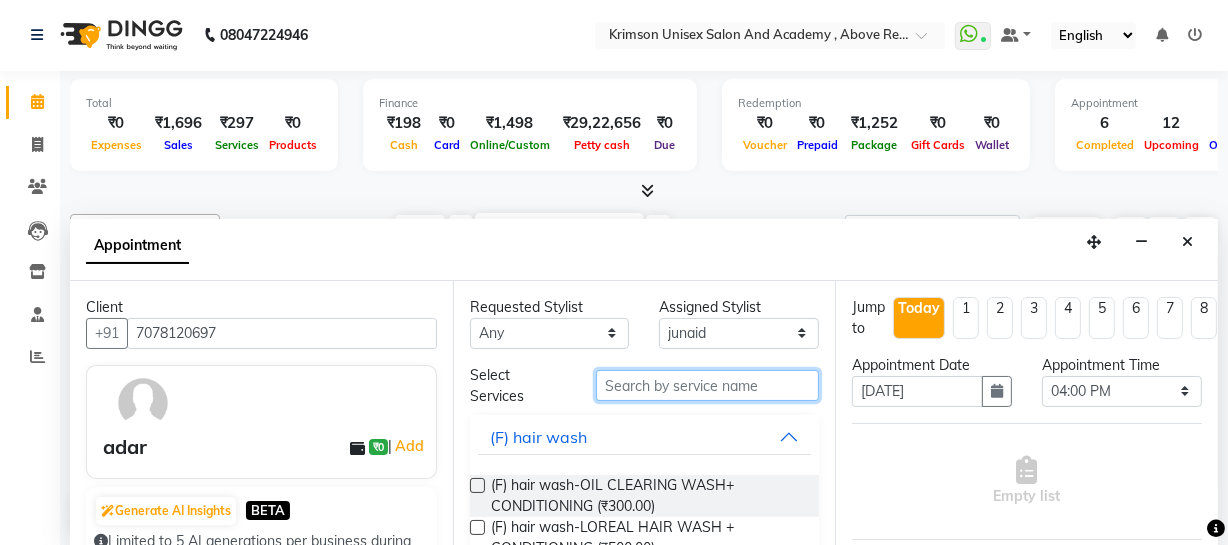 click at bounding box center (707, 385) 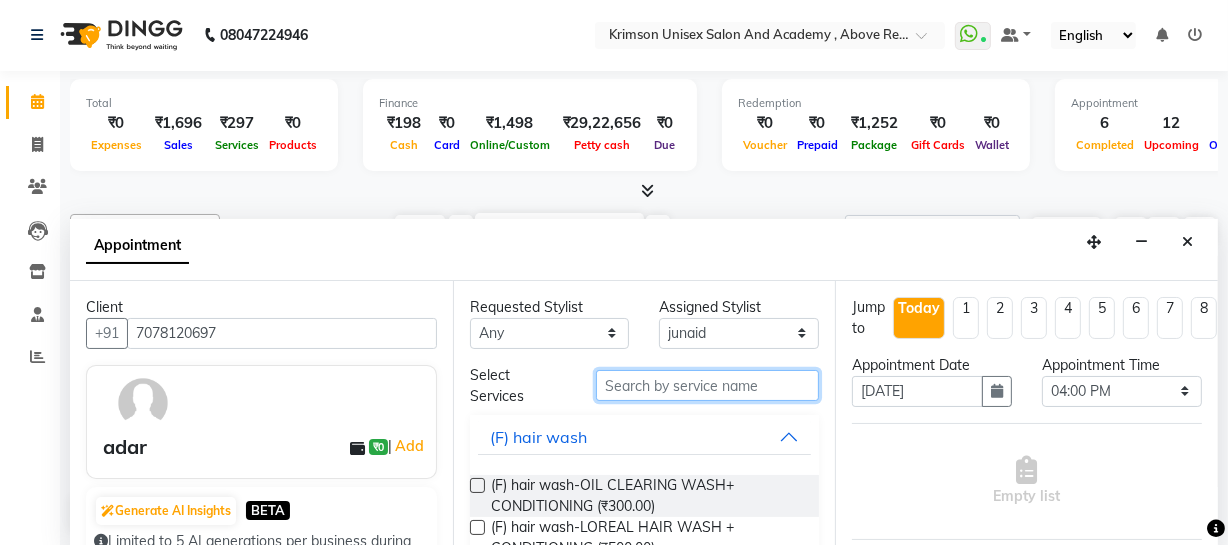 click at bounding box center (707, 385) 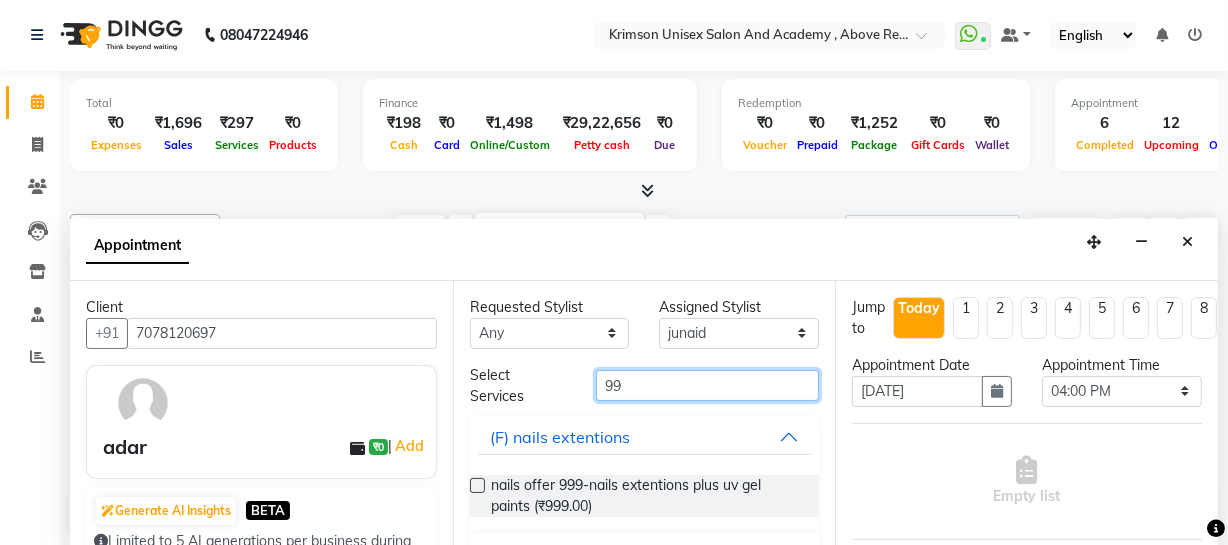 scroll, scrollTop: 134, scrollLeft: 0, axis: vertical 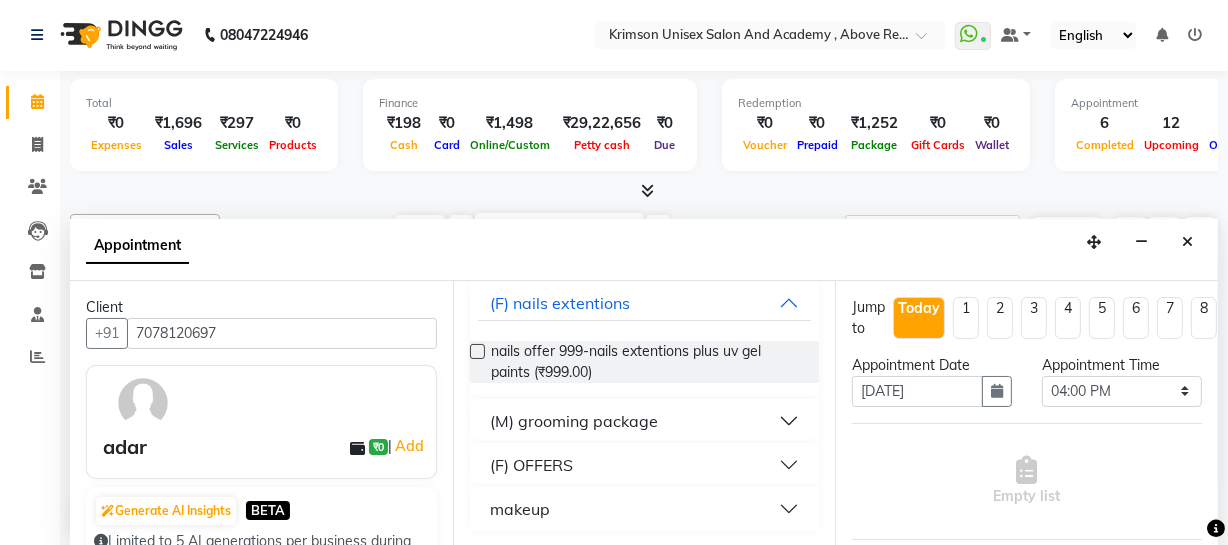 type on "99" 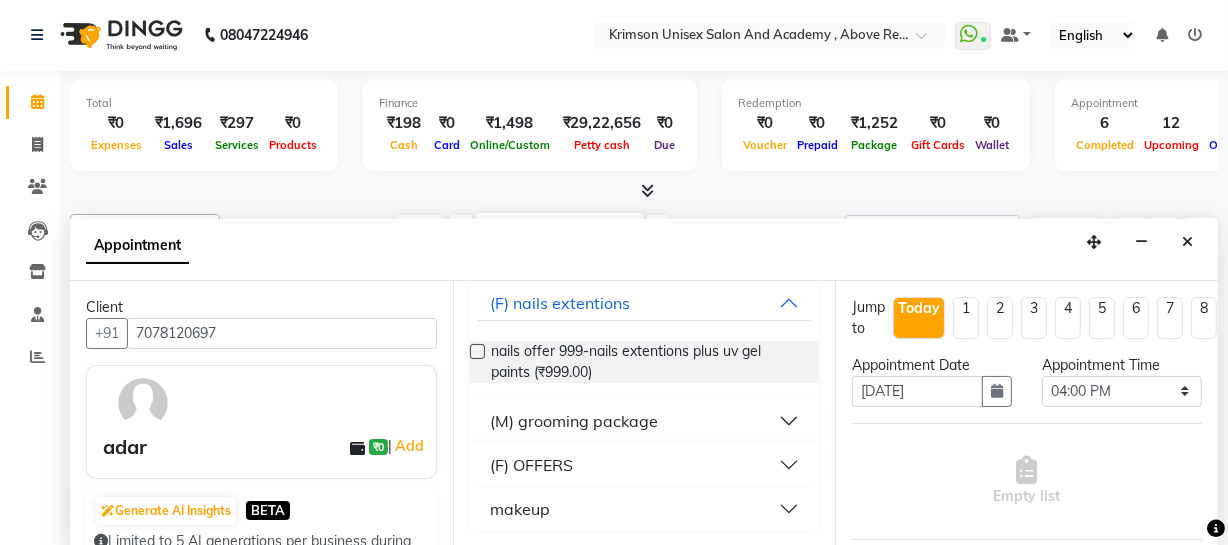 drag, startPoint x: 680, startPoint y: 445, endPoint x: 588, endPoint y: 427, distance: 93.74433 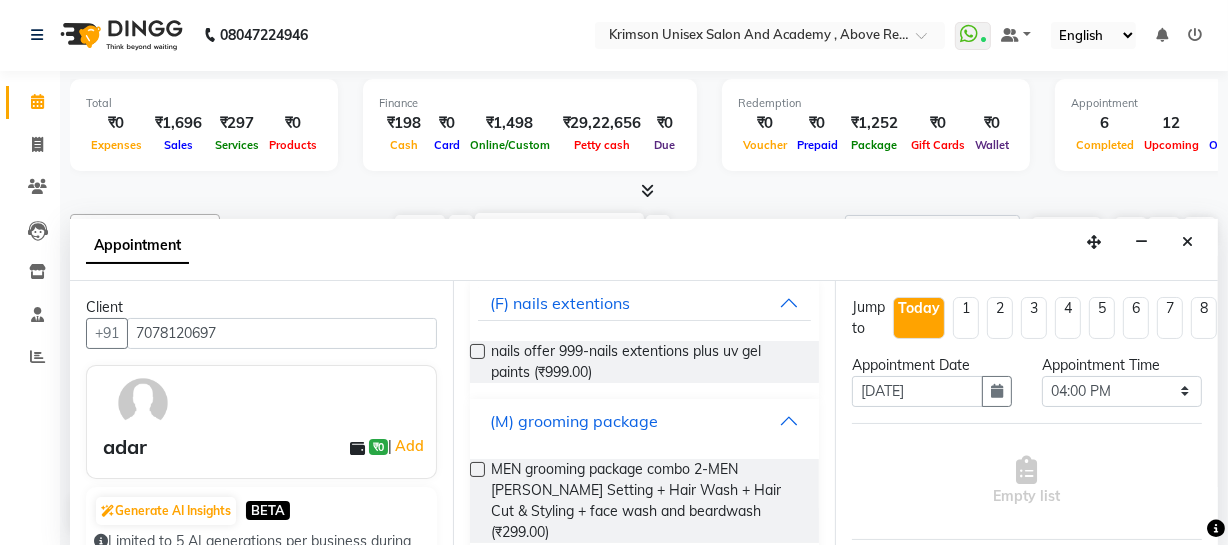scroll, scrollTop: 257, scrollLeft: 0, axis: vertical 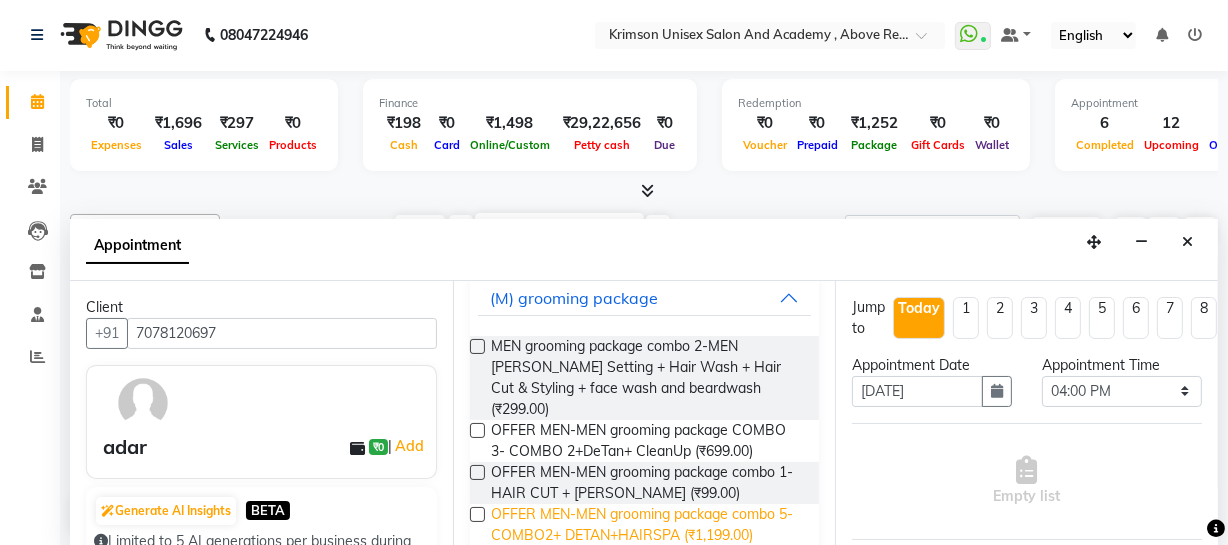 click on "OFFER MEN-MEN grooming package combo 5- COMBO2+ DETAN+HAIRSPA (₹1,199.00)" at bounding box center (647, 525) 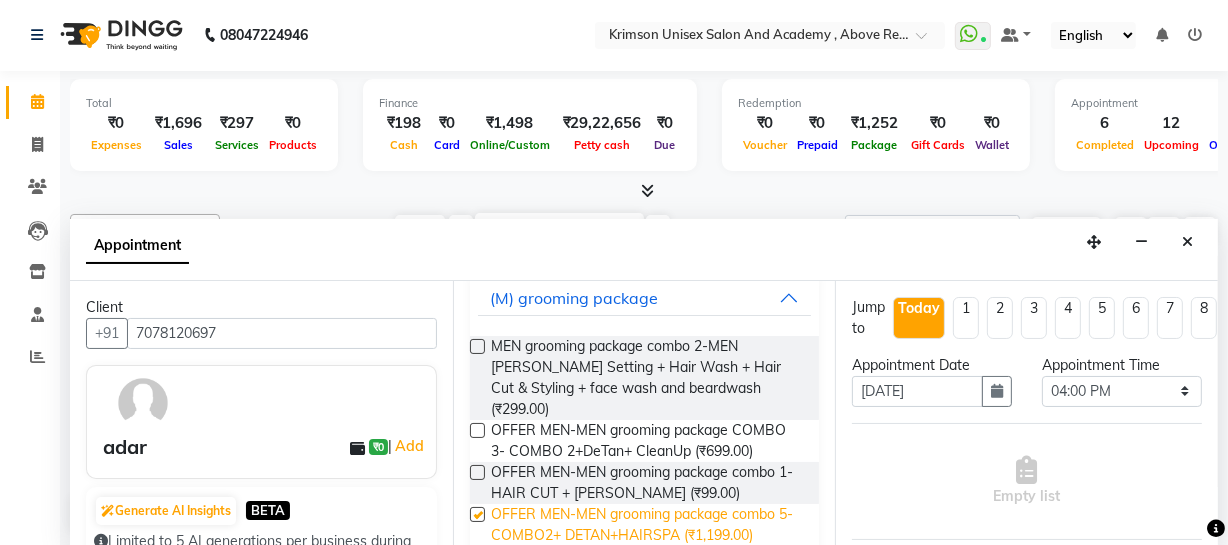 checkbox on "false" 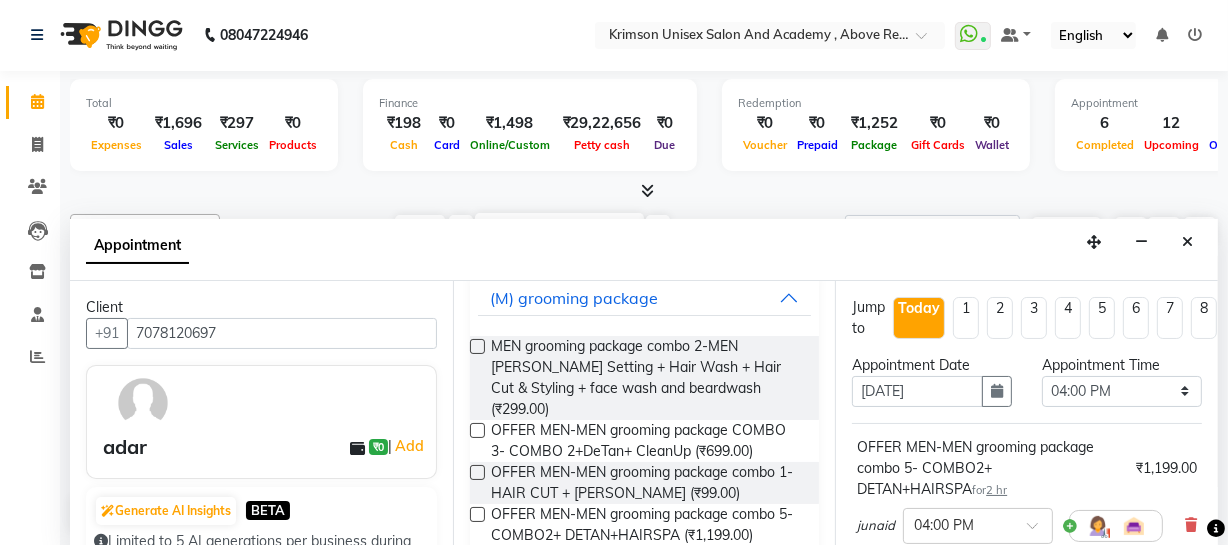 scroll, scrollTop: 60, scrollLeft: 0, axis: vertical 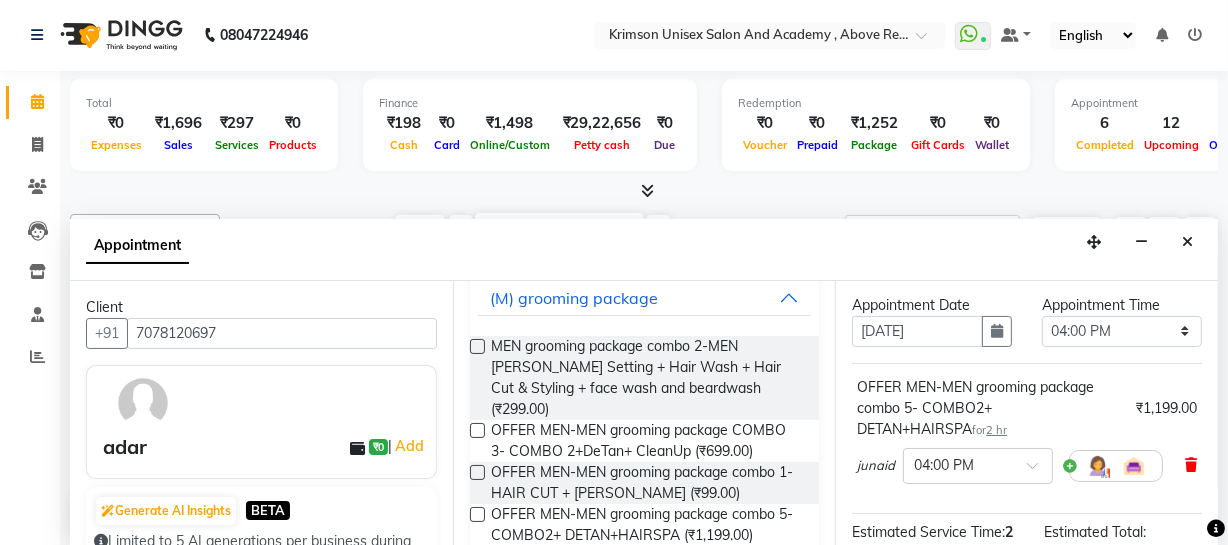 click at bounding box center (1191, 465) 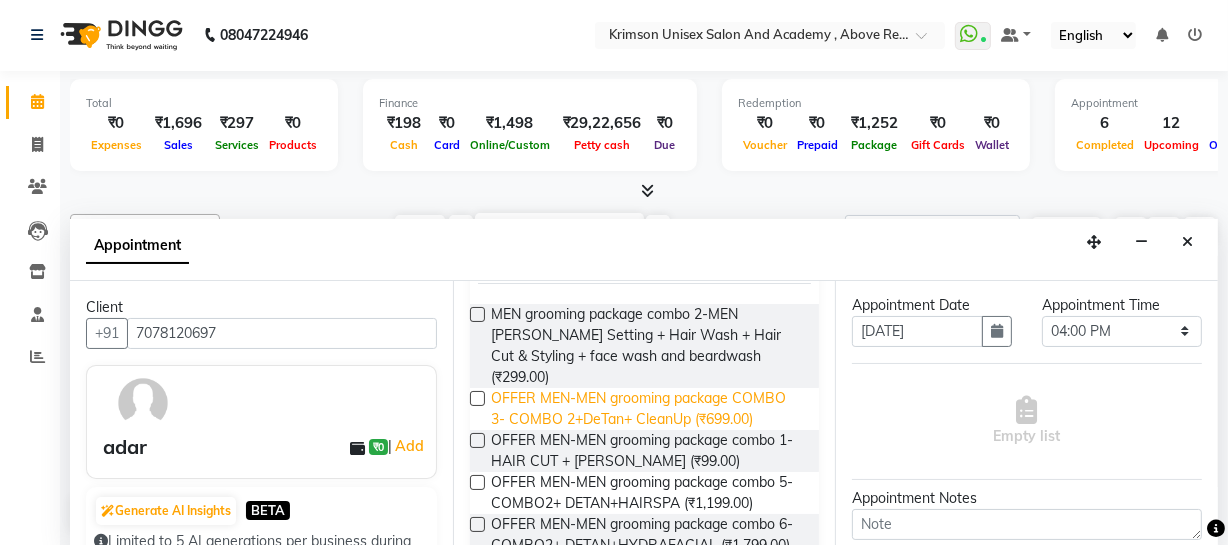 scroll, scrollTop: 290, scrollLeft: 0, axis: vertical 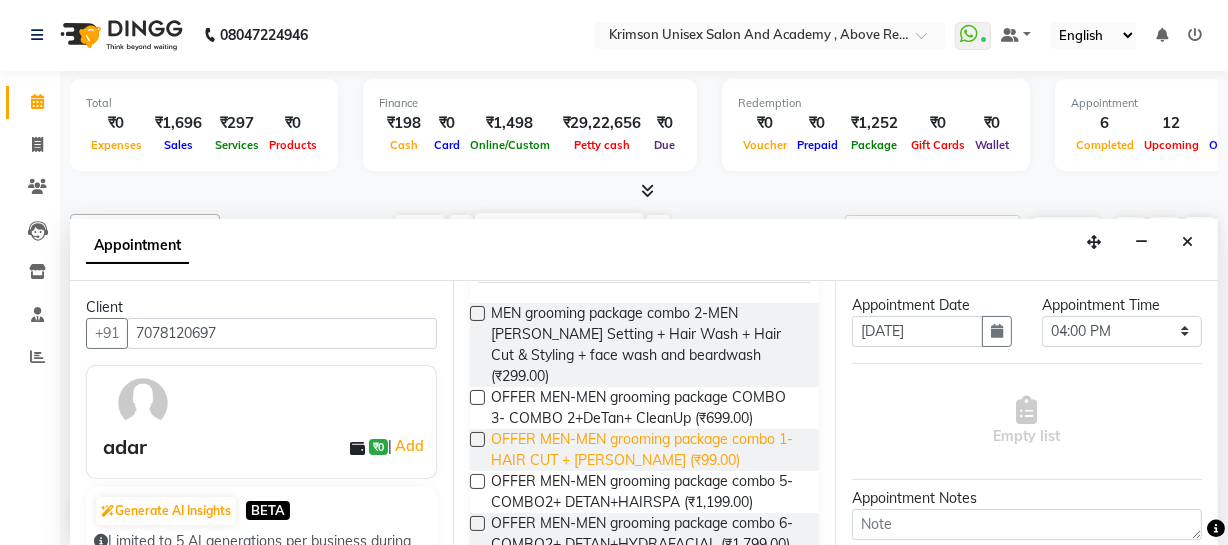 click on "OFFER MEN-MEN grooming package combo 1- HAIR CUT + [PERSON_NAME] (₹99.00)" at bounding box center (647, 450) 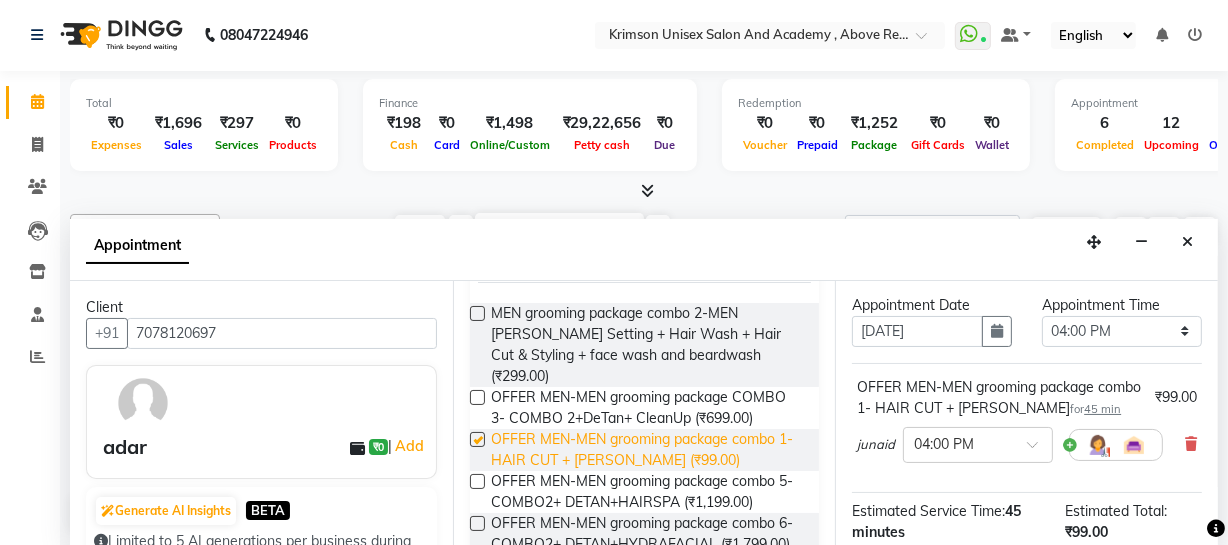 checkbox on "false" 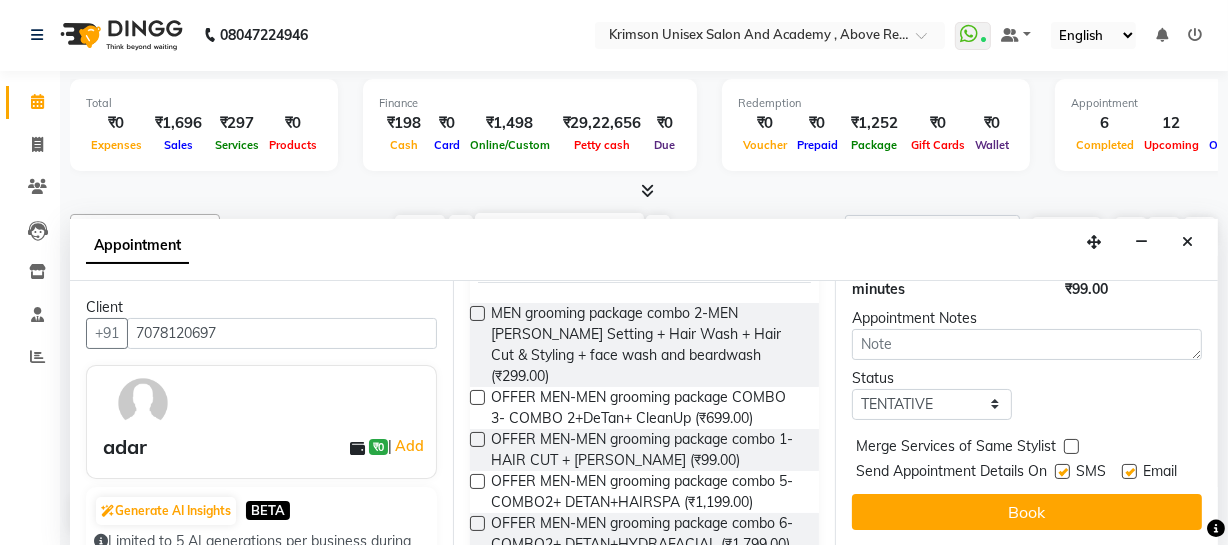 scroll, scrollTop: 333, scrollLeft: 0, axis: vertical 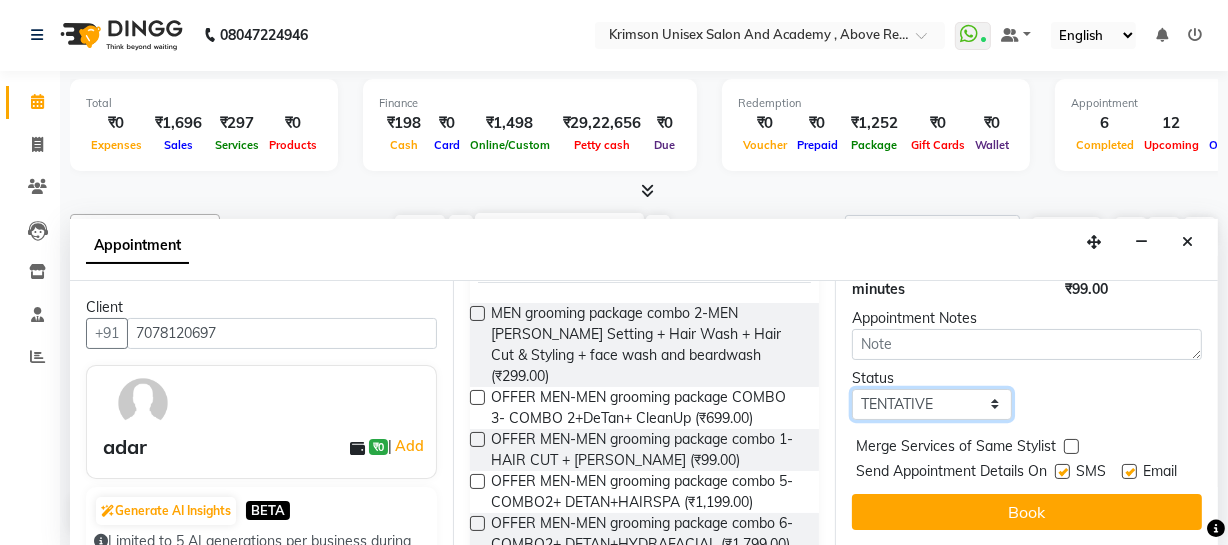 click on "Select TENTATIVE CONFIRM CHECK-IN UPCOMING" at bounding box center [932, 404] 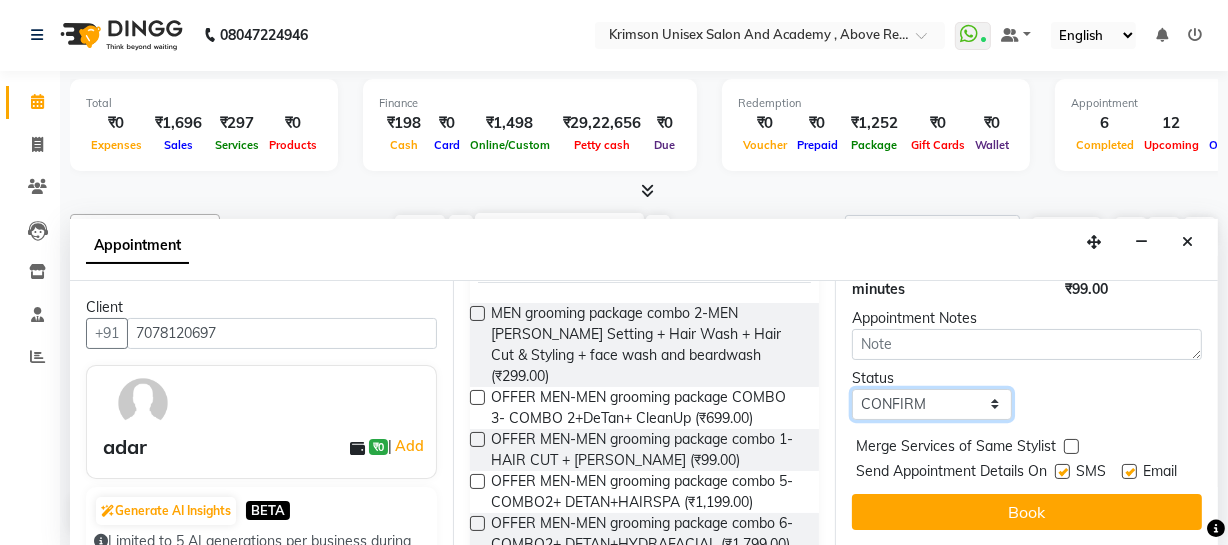 click on "Select TENTATIVE CONFIRM CHECK-IN UPCOMING" at bounding box center (932, 404) 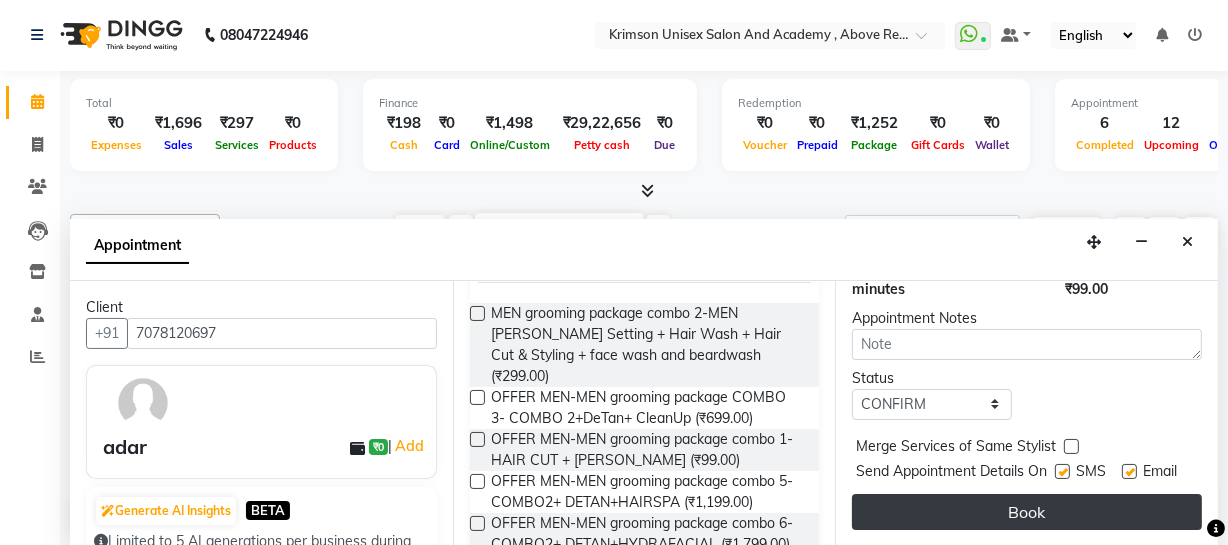 click on "Book" at bounding box center [1027, 512] 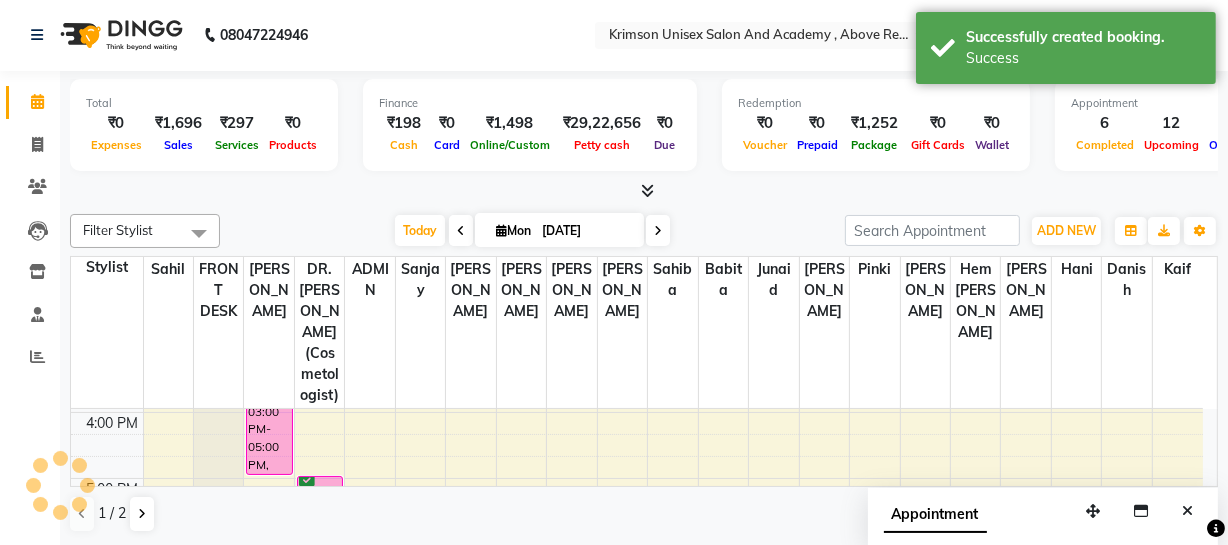scroll, scrollTop: 0, scrollLeft: 0, axis: both 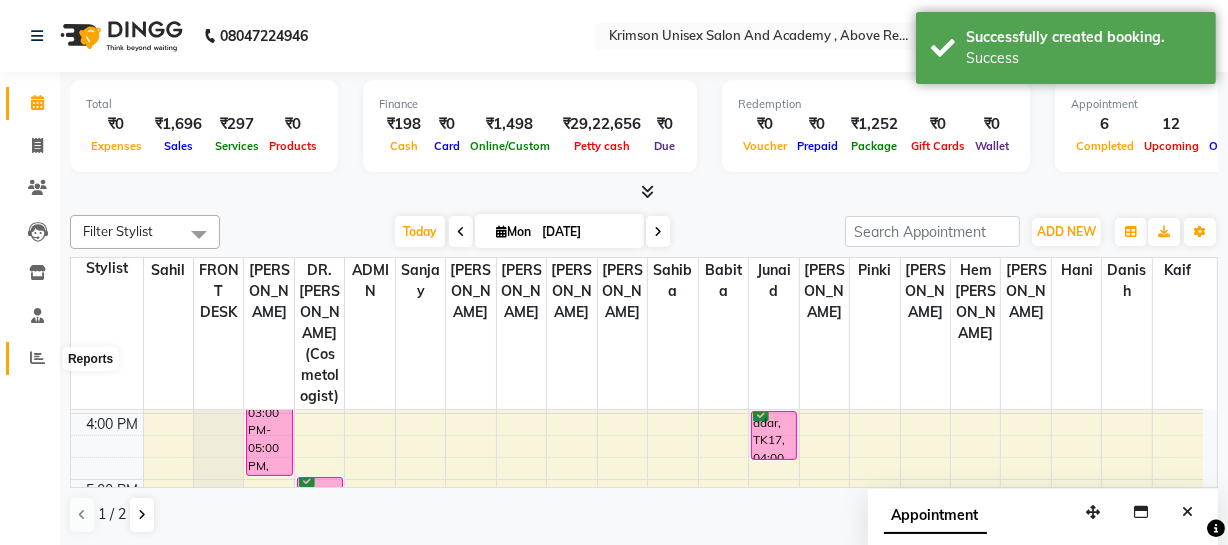 click 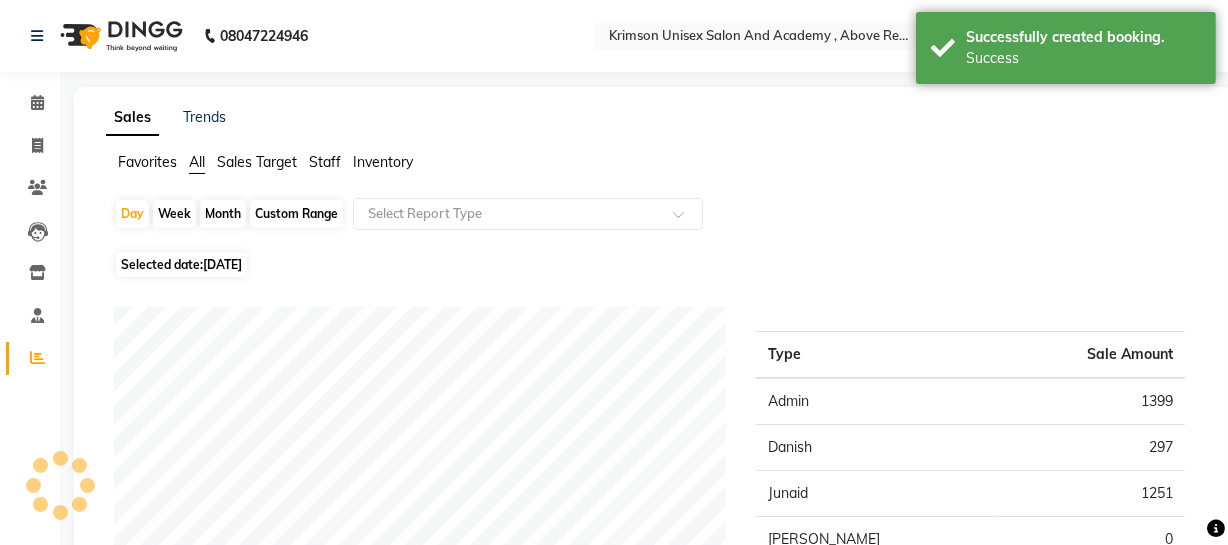 click on "Staff" 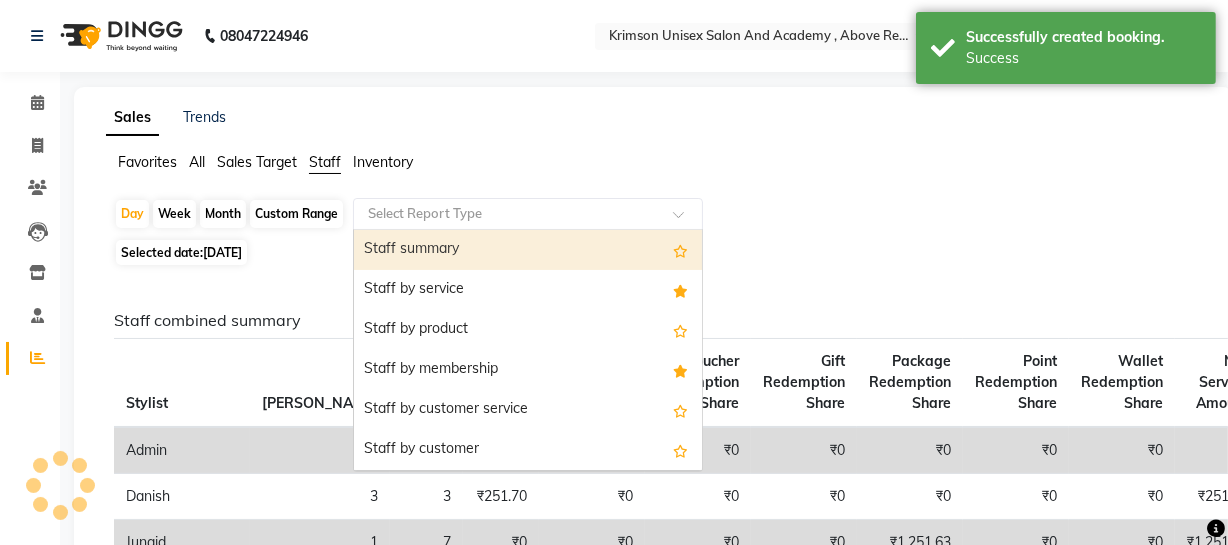 click 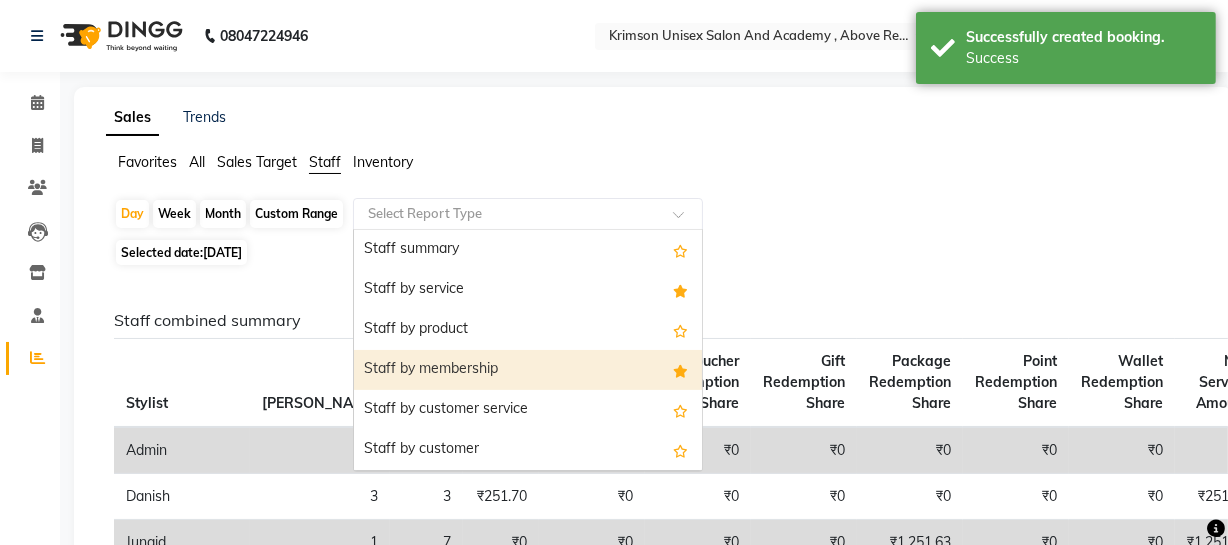 click on "Staff by membership" at bounding box center [528, 370] 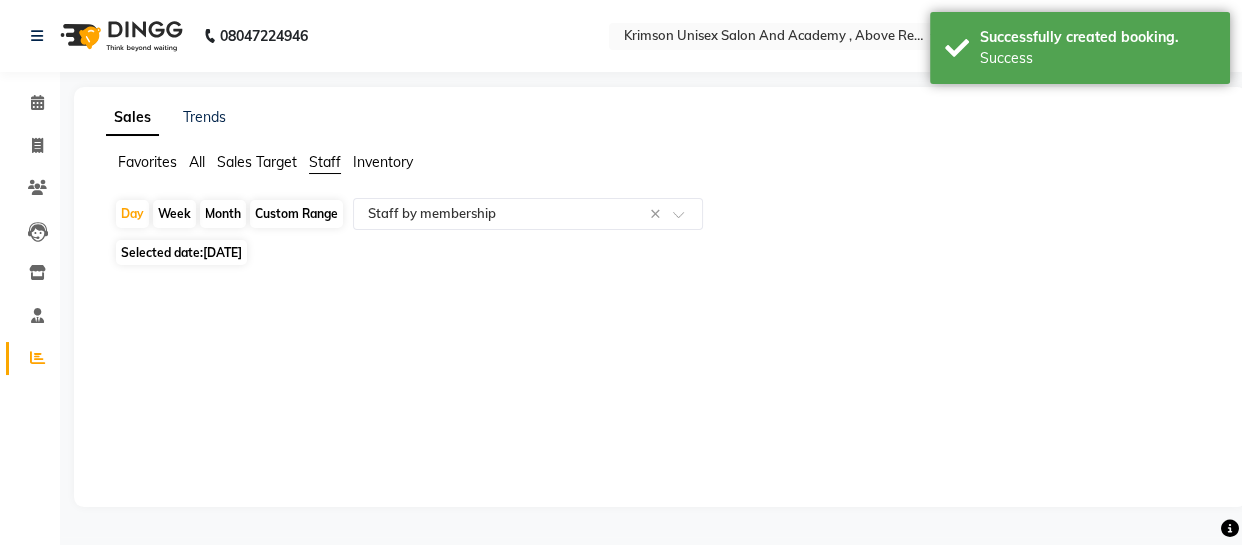 click on "Custom Range" 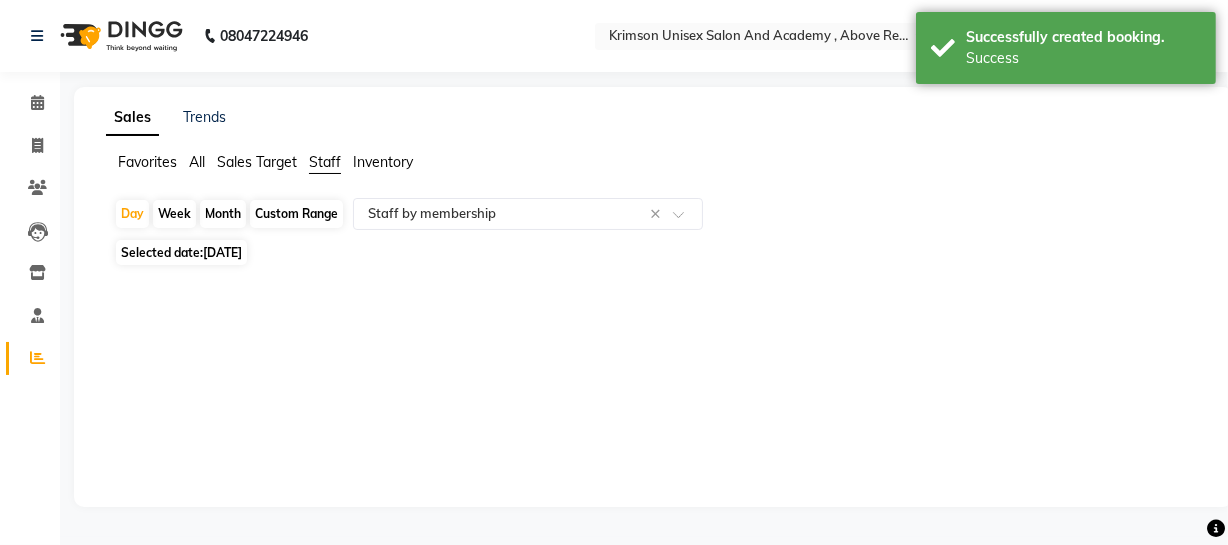 select on "7" 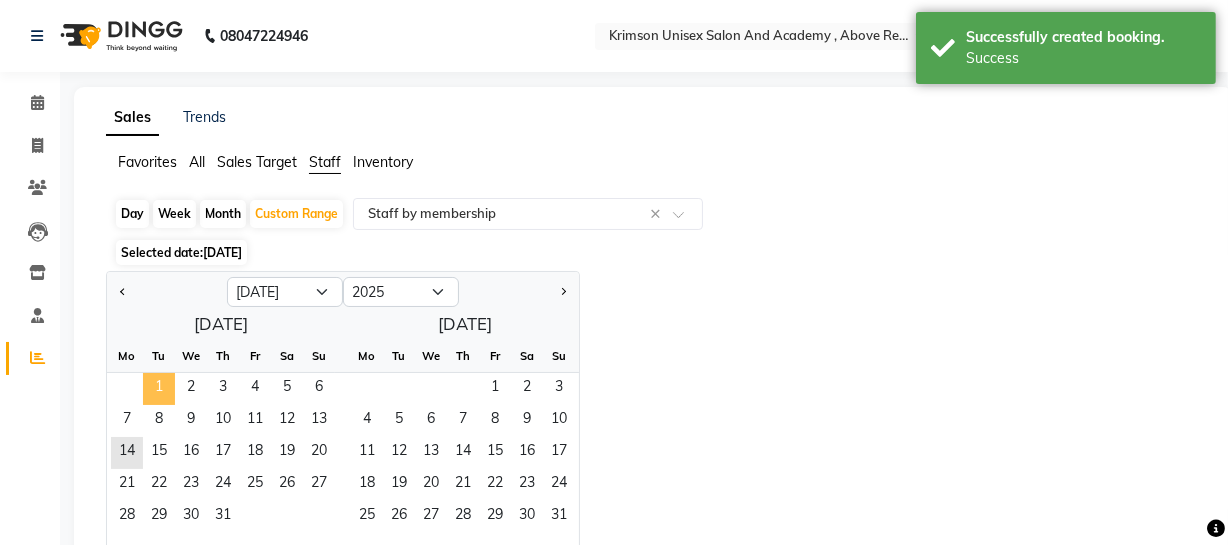 click on "1" 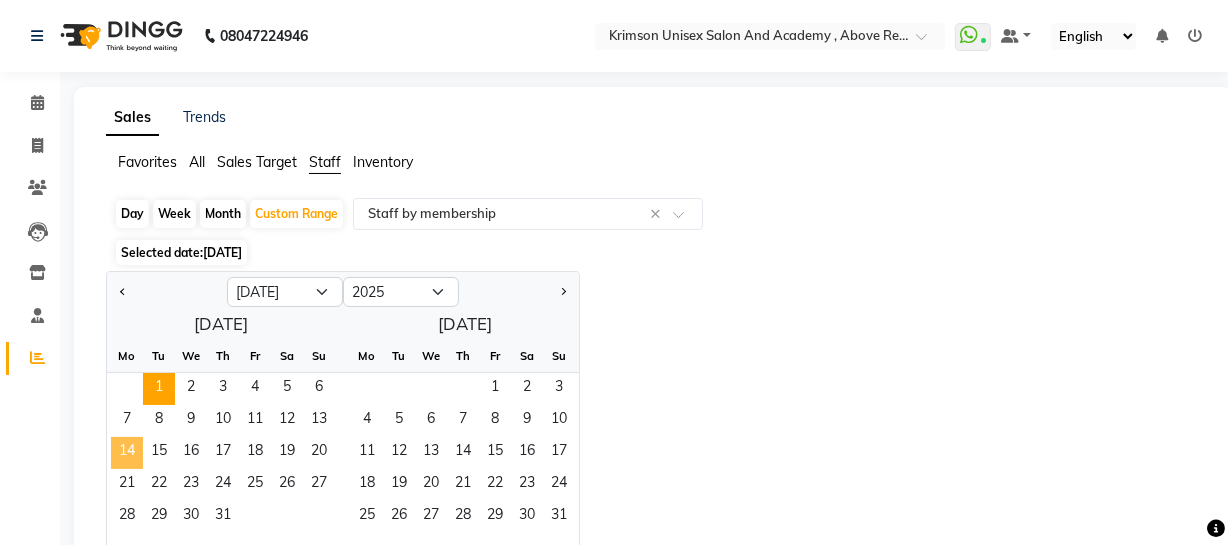click on "14" 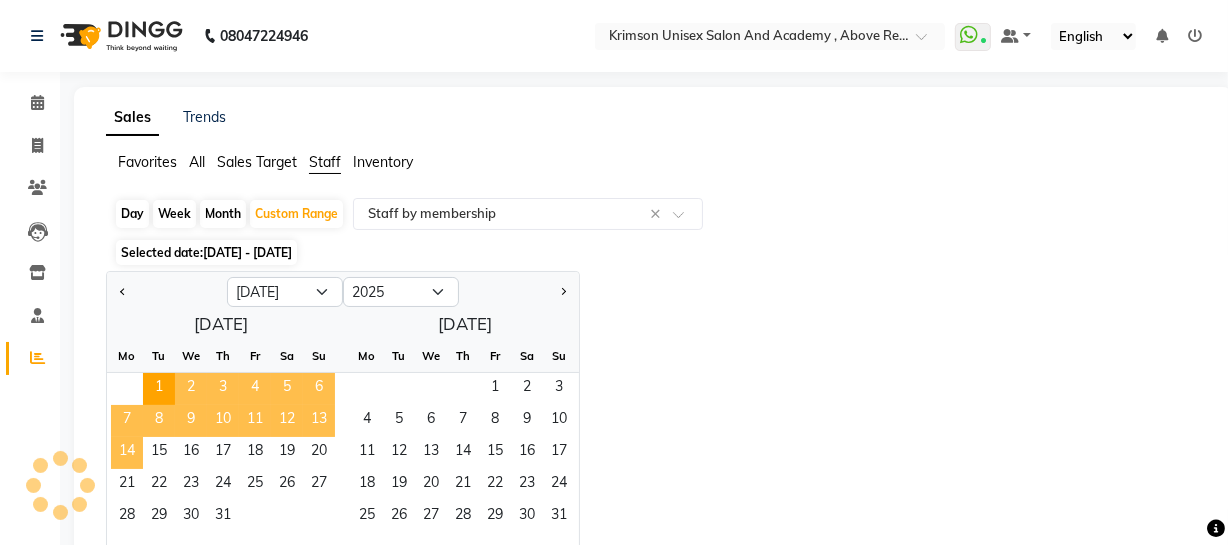 select on "csv" 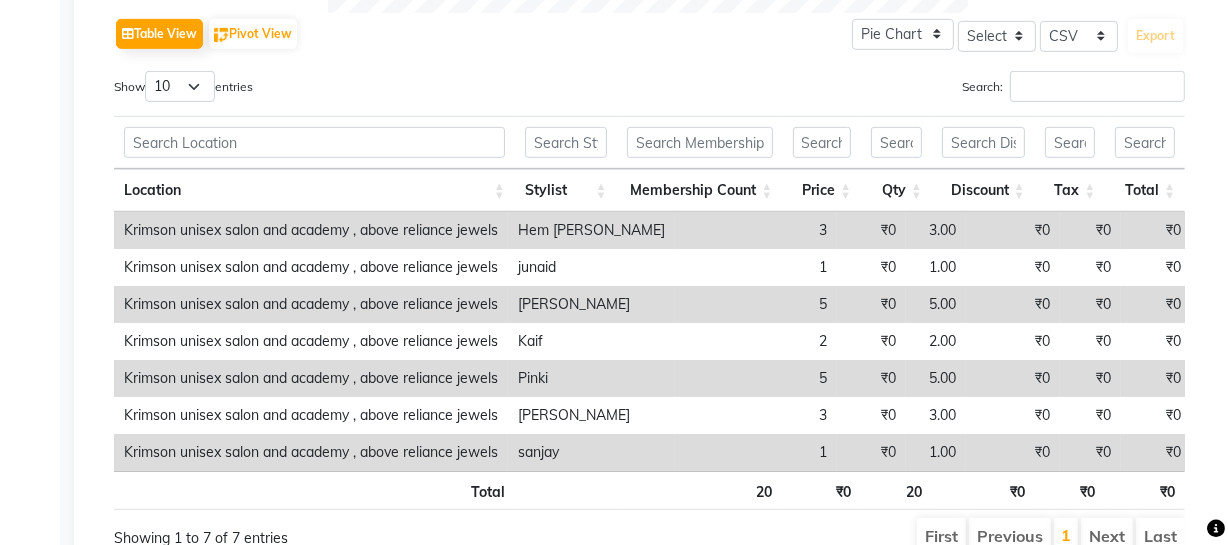 scroll, scrollTop: 1028, scrollLeft: 0, axis: vertical 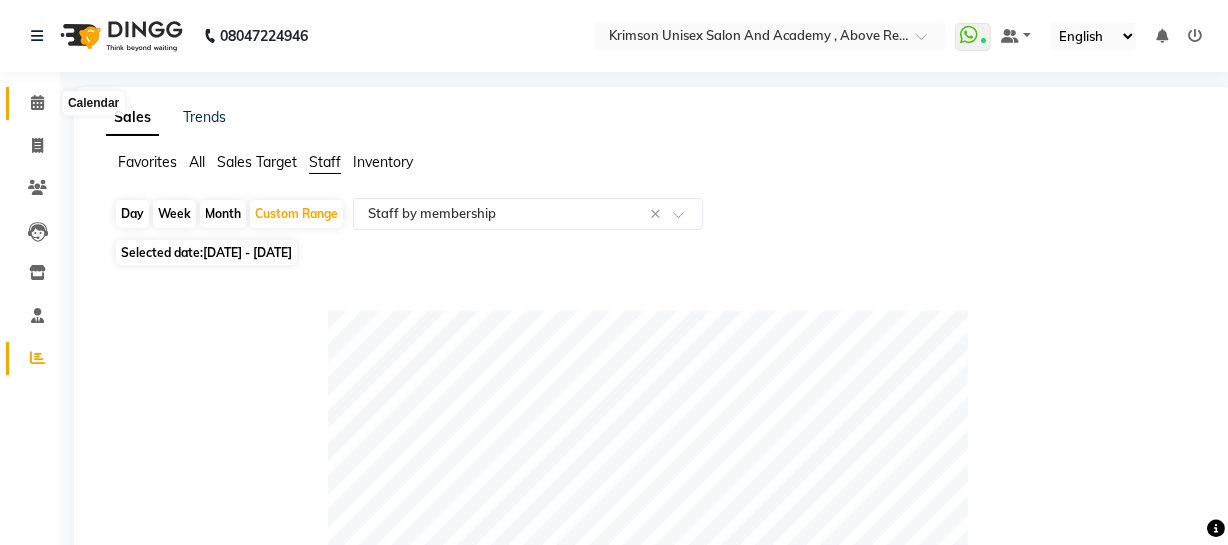 click 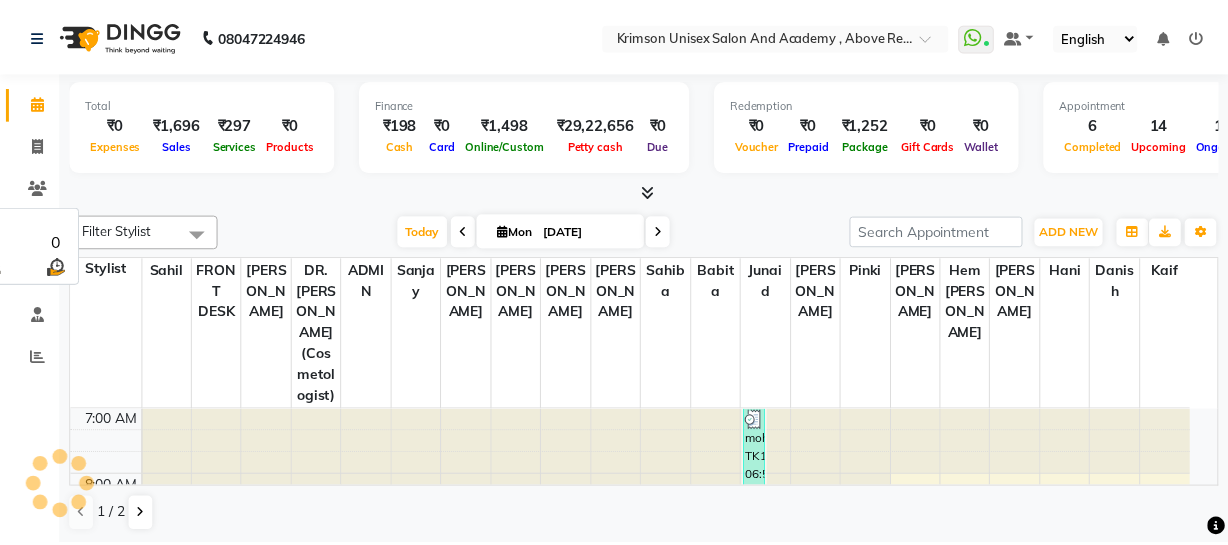 scroll, scrollTop: 0, scrollLeft: 0, axis: both 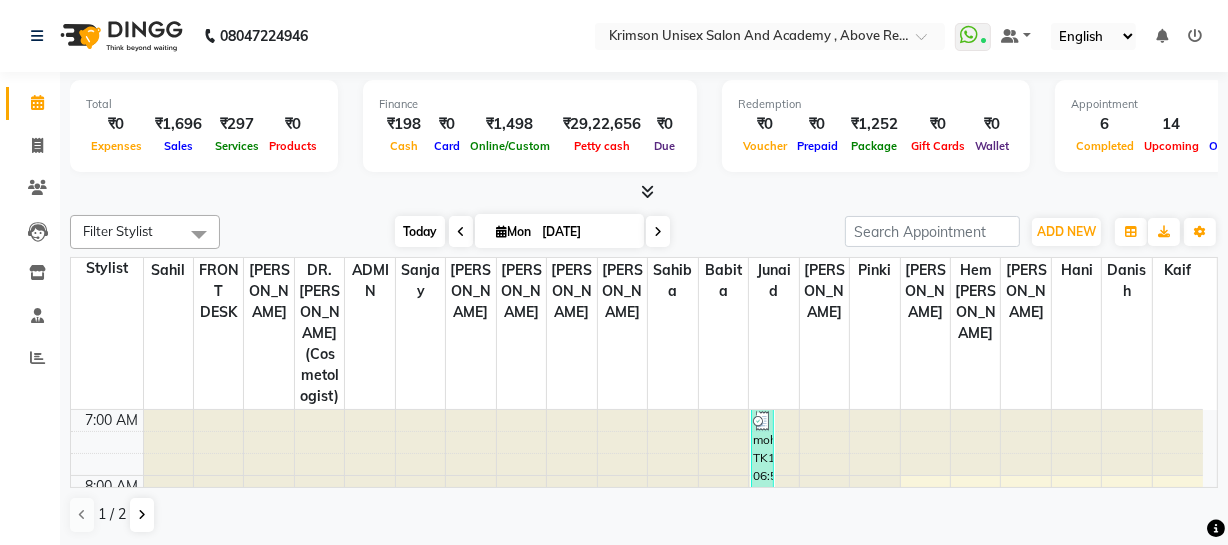 click on "Today" at bounding box center [420, 231] 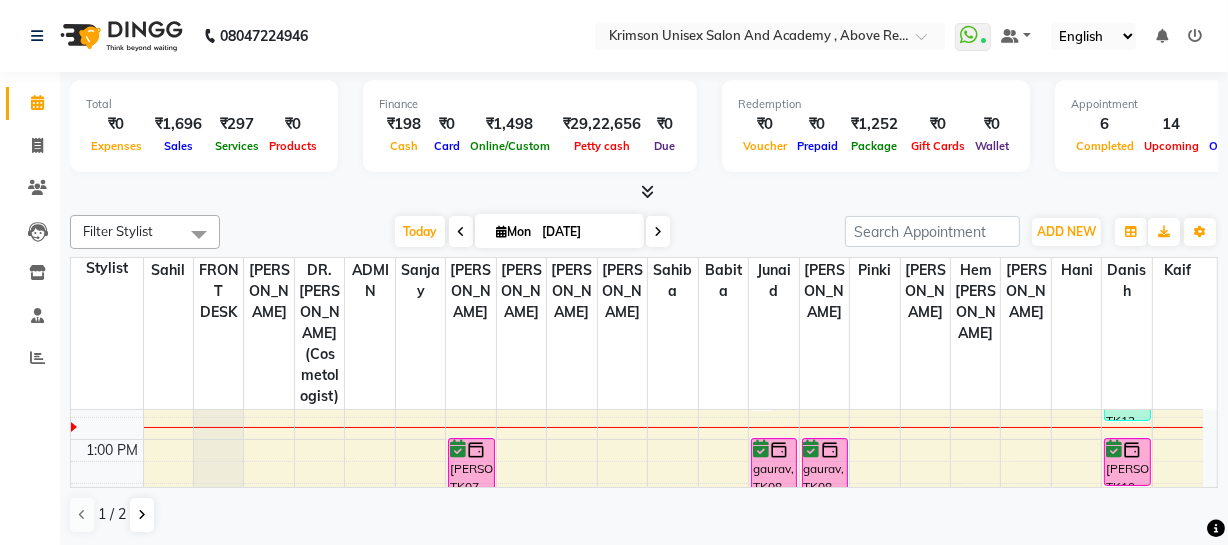 scroll, scrollTop: 378, scrollLeft: 0, axis: vertical 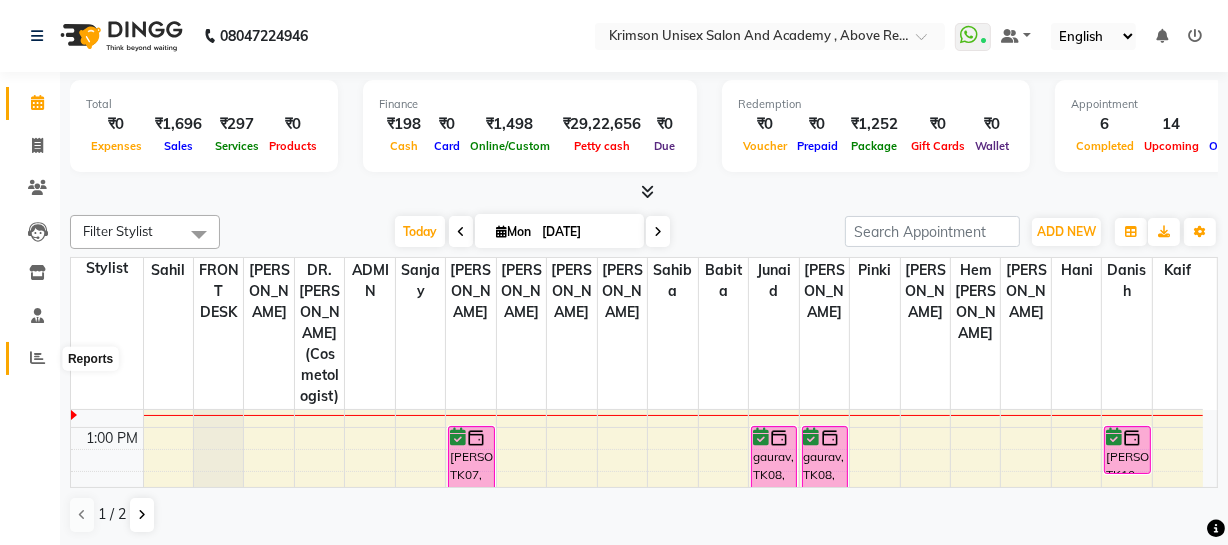 click 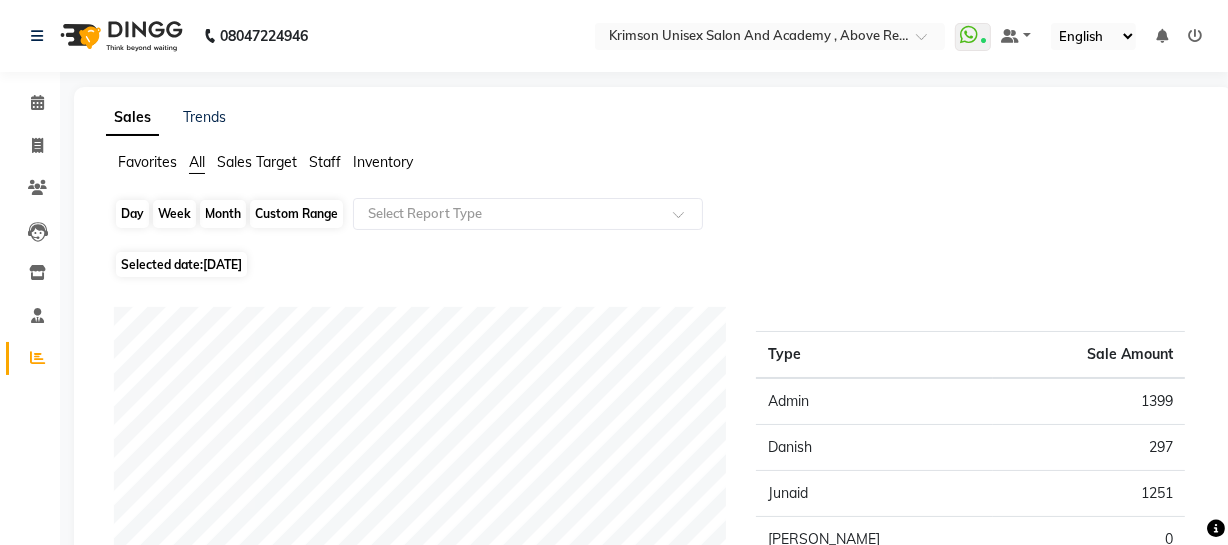 click on "Day" 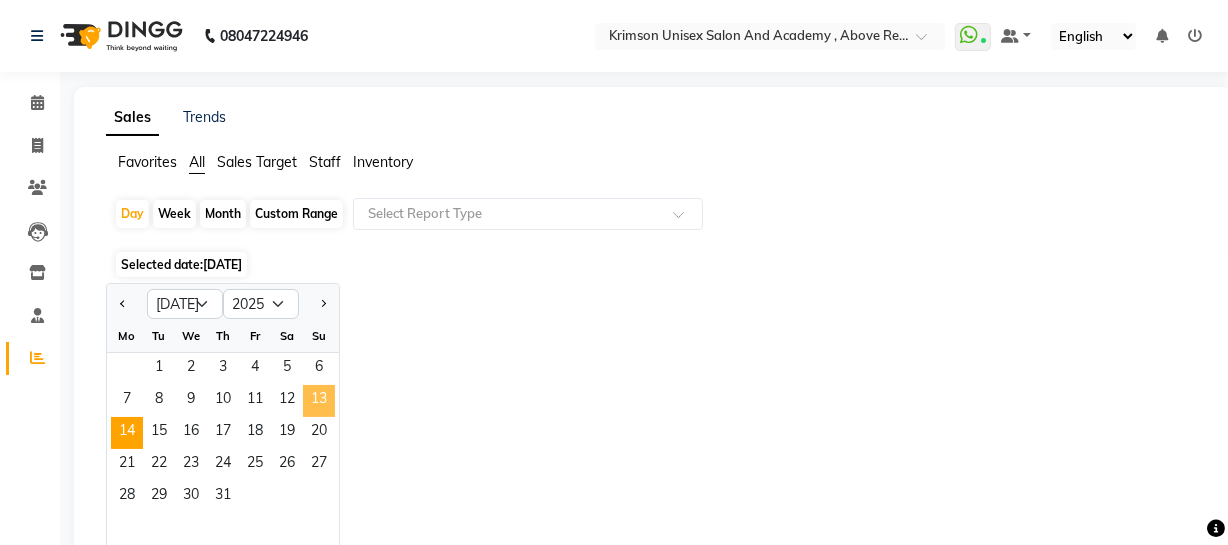 click on "13" 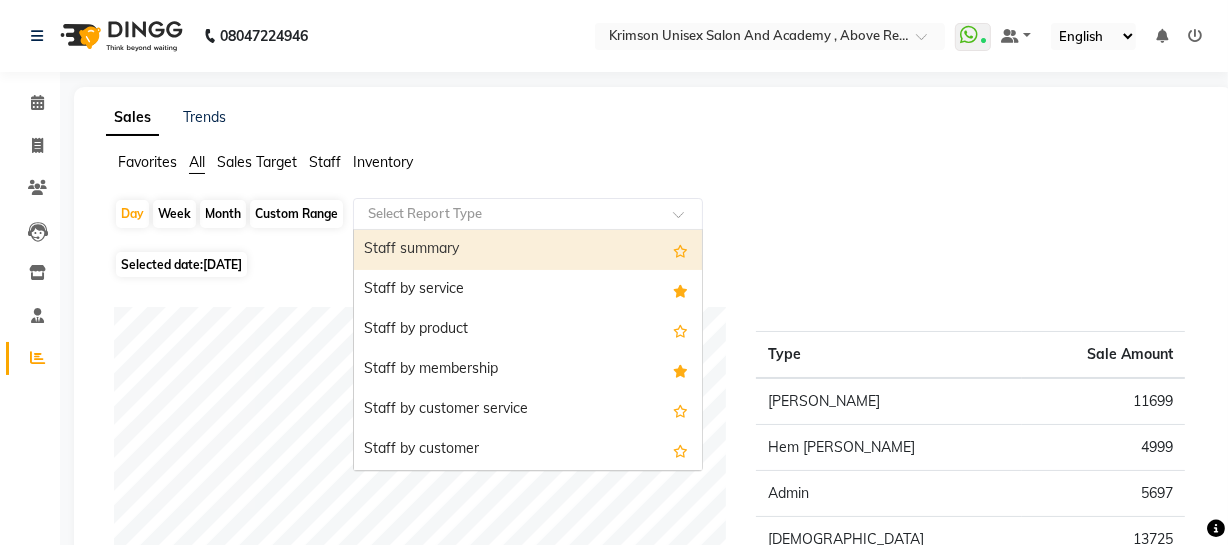 click 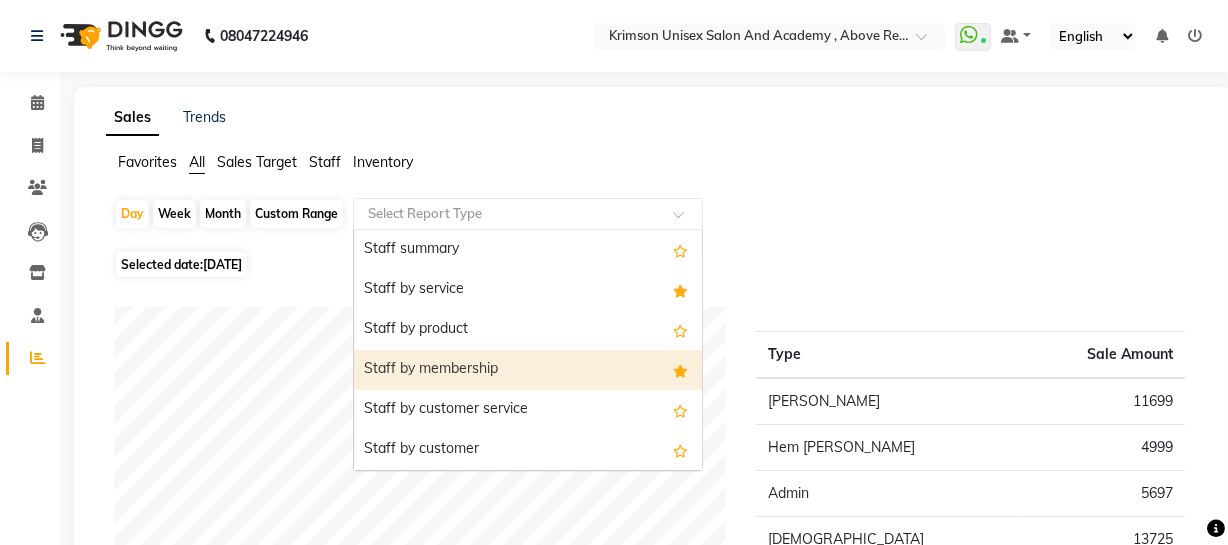click on "Staff by membership" at bounding box center [528, 370] 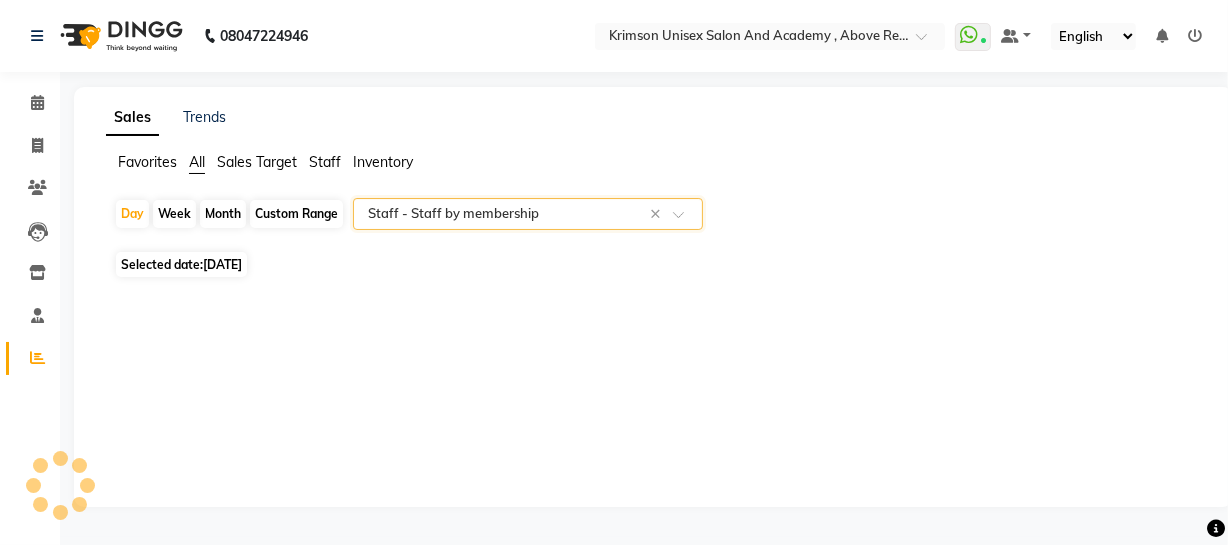 select on "csv" 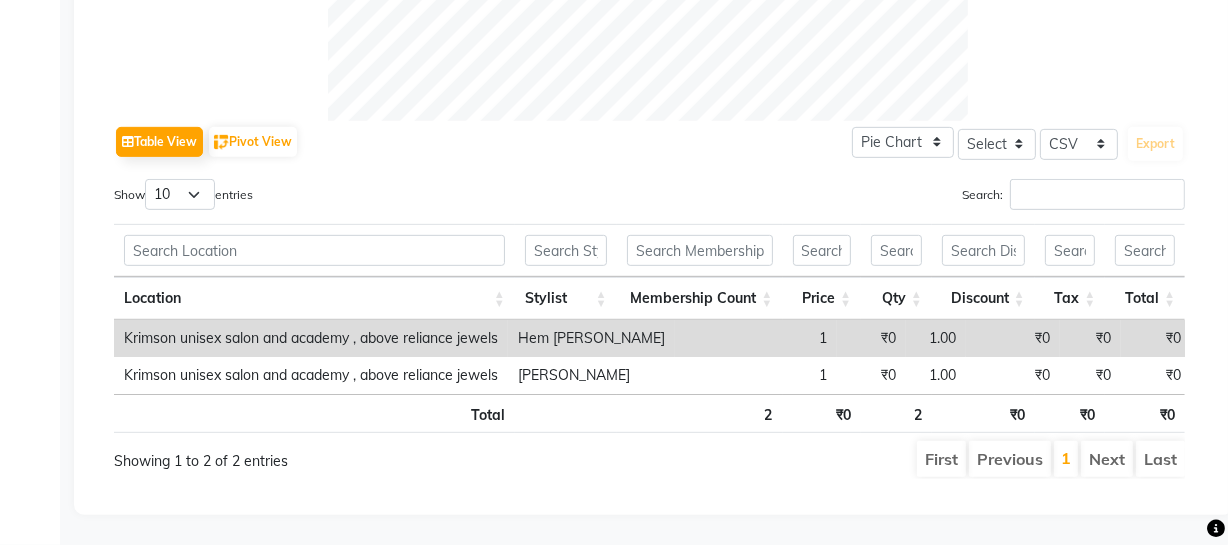 scroll, scrollTop: 0, scrollLeft: 0, axis: both 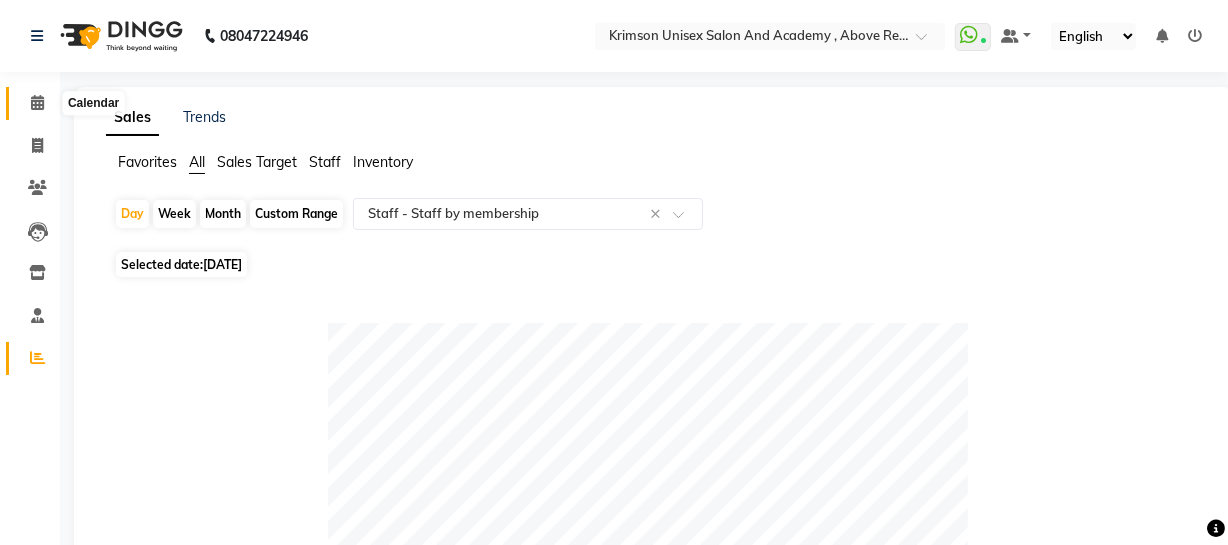 click 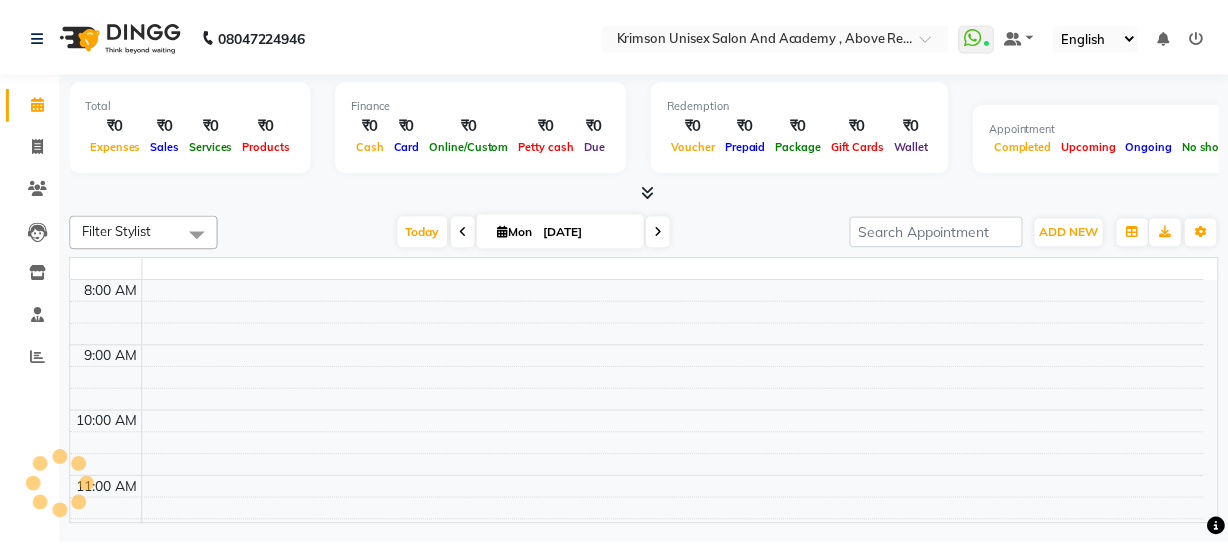 scroll, scrollTop: 0, scrollLeft: 0, axis: both 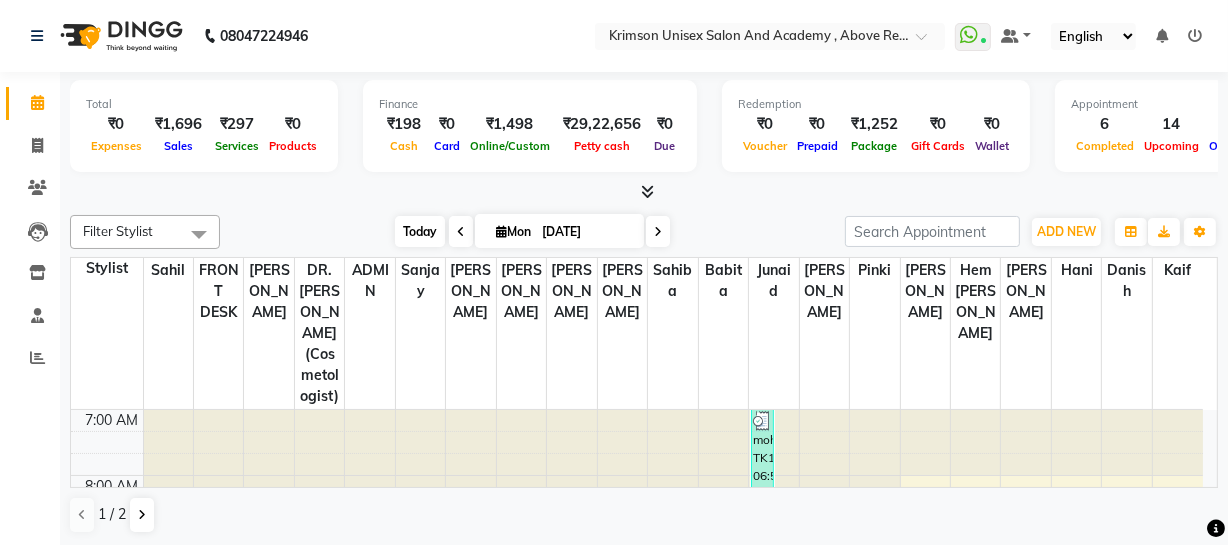 click on "Today" at bounding box center (420, 231) 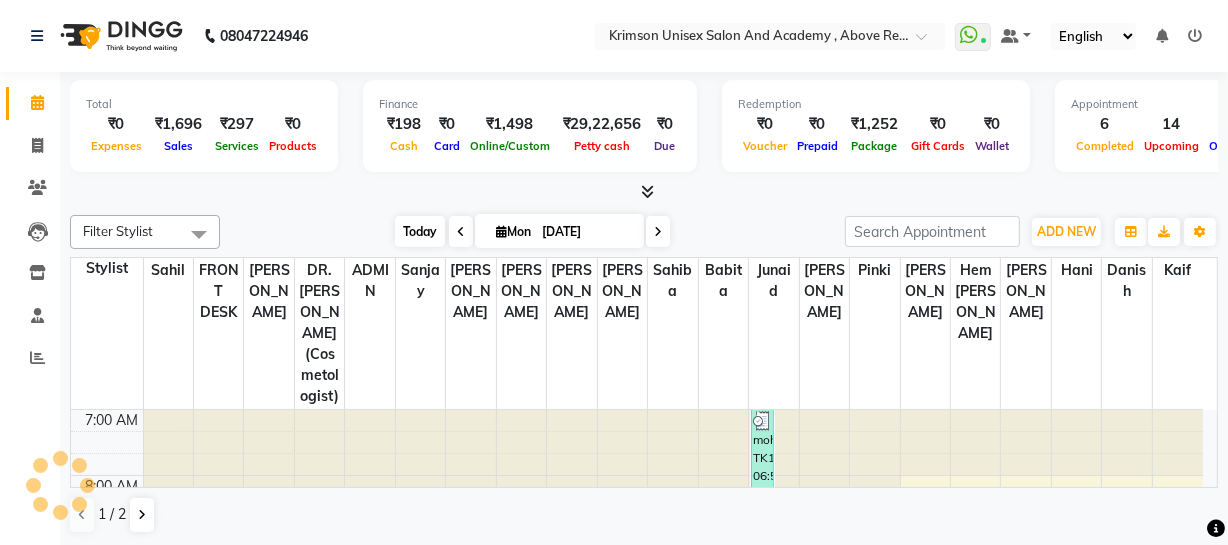 scroll, scrollTop: 330, scrollLeft: 0, axis: vertical 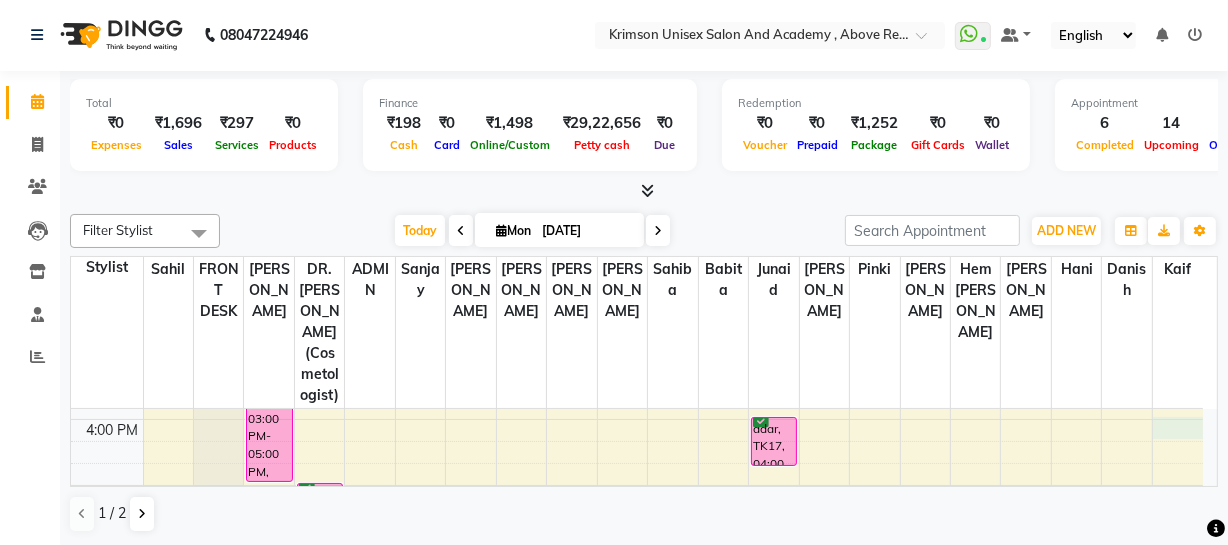 click on "7:00 AM 8:00 AM 9:00 AM 10:00 AM 11:00 AM 12:00 PM 1:00 PM 2:00 PM 3:00 PM 4:00 PM 5:00 PM 6:00 PM 7:00 PM 8:00 PM 9:00 PM     [PERSON_NAME], TK07, 03:00 PM-05:00 PM, nails offer 999-nails extentions plus uv gel paints     gaurav, TK01, 05:00 PM-06:00 PM, (U) other aesthetic procedures-Tattoo/ Scar/ [MEDICAL_DATA] Removal Big     [PERSON_NAME], TK07, 01:00 PM-02:00 PM, (U) hair removal-WAX RICA LEGS FULL     [PERSON_NAME], TK07, 02:00 PM-03:00 PM, (U) hair removal-WAX RICA ARMS FULL     mohit, TK15, 06:55 AM-12:35 PM, (M) hair cut-MEN Hair Cut- Advance Men (₹300),(M) [PERSON_NAME] grooming-MEN [PERSON_NAME] Trimming (₹200),(M) hair wash-MEN Hair wash Godrej Professional (₹200),FACE WASH BASIC (₹50),(M) hair cut-MEN Hair Setting & Styling Men (₹200),(M) hair spa-MEN DEEP CONDITIONING HAIR SPA (₹2500),(U) facials- de tan ozone (₹800)     mohit, TK06, 10:30 AM-11:15 AM, OFFER MEN-MEN grooming package combo 1- HAIR CUT + [PERSON_NAME], TK02, 11:20 AM-12:05 PM, OFFER MEN-MEN grooming package combo 1- HAIR CUT + [PERSON_NAME]" at bounding box center [637, 320] 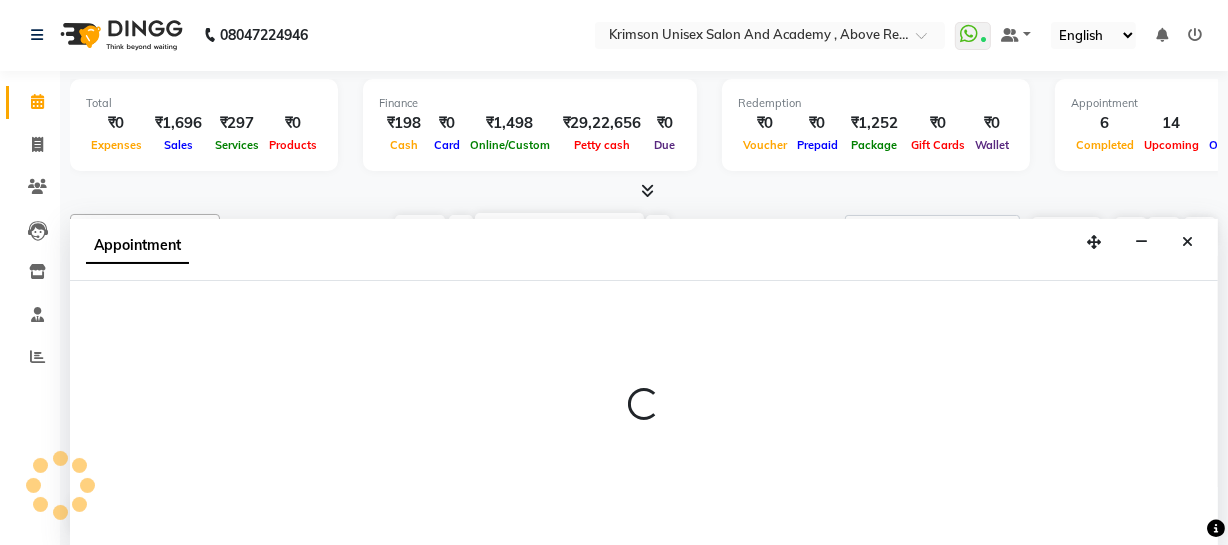 select on "84643" 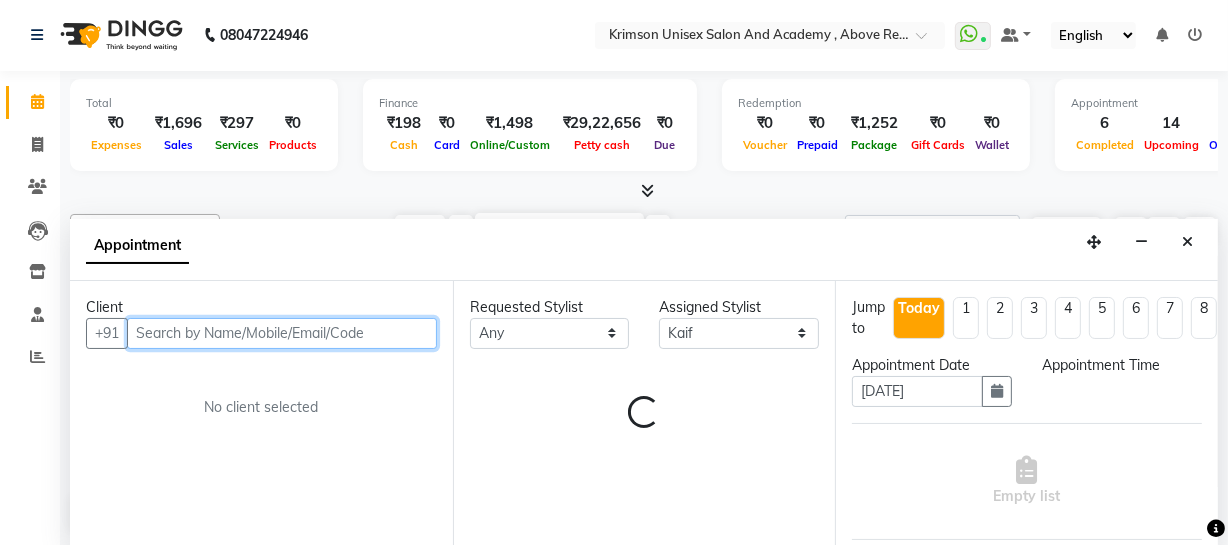 select on "960" 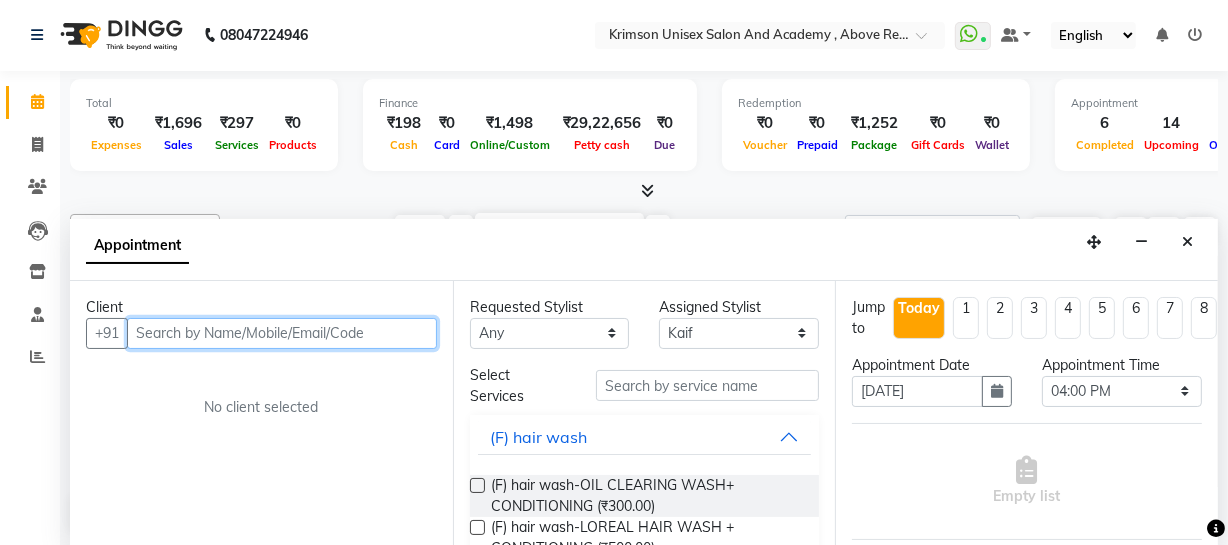click at bounding box center [282, 333] 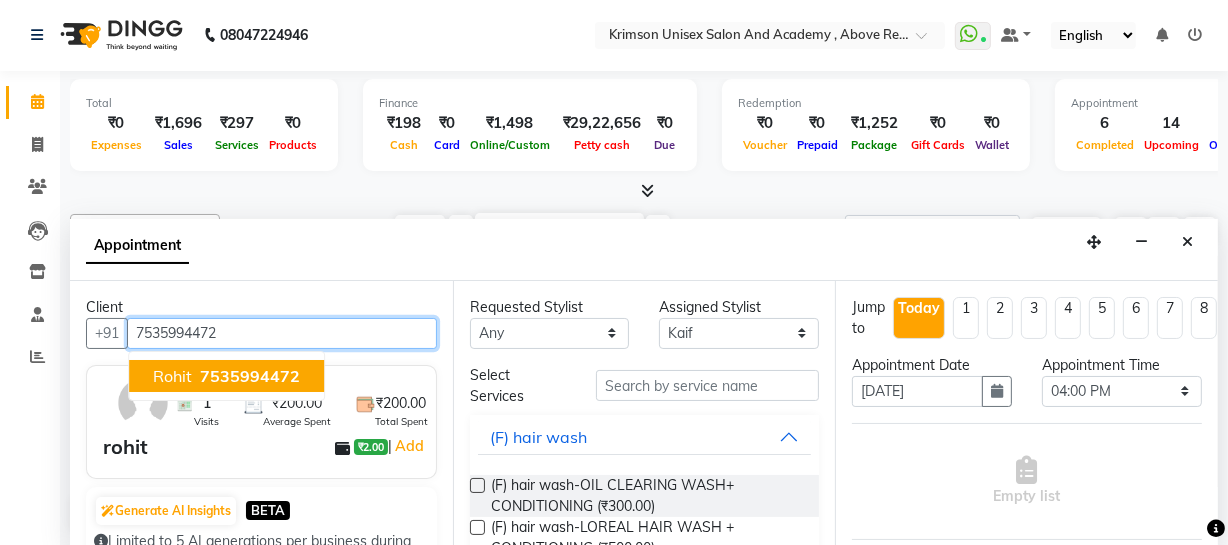 click on "7535994472" at bounding box center [250, 376] 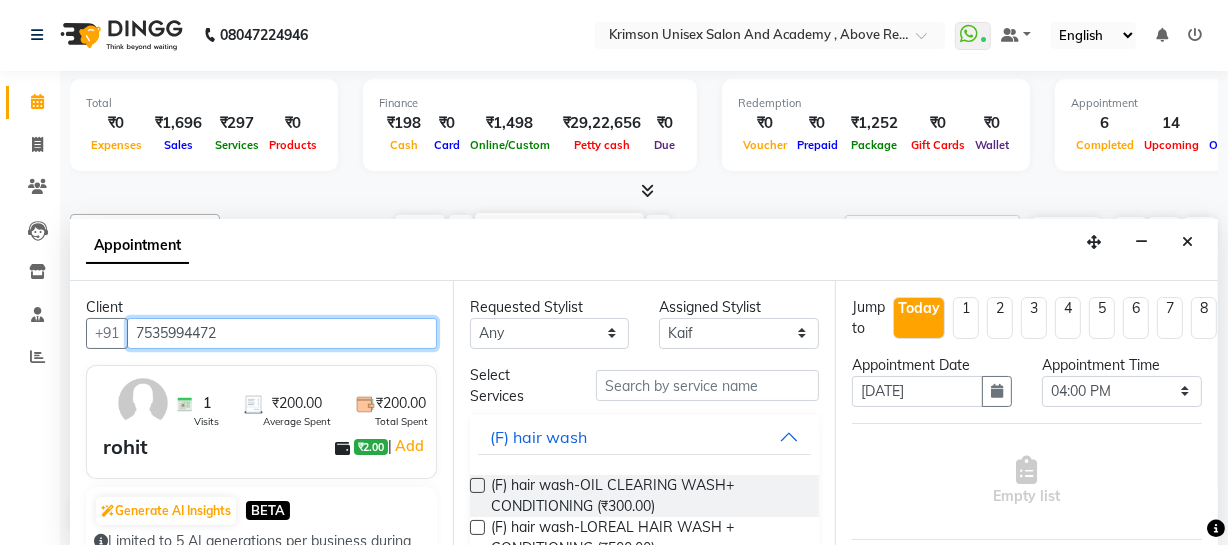 type on "7535994472" 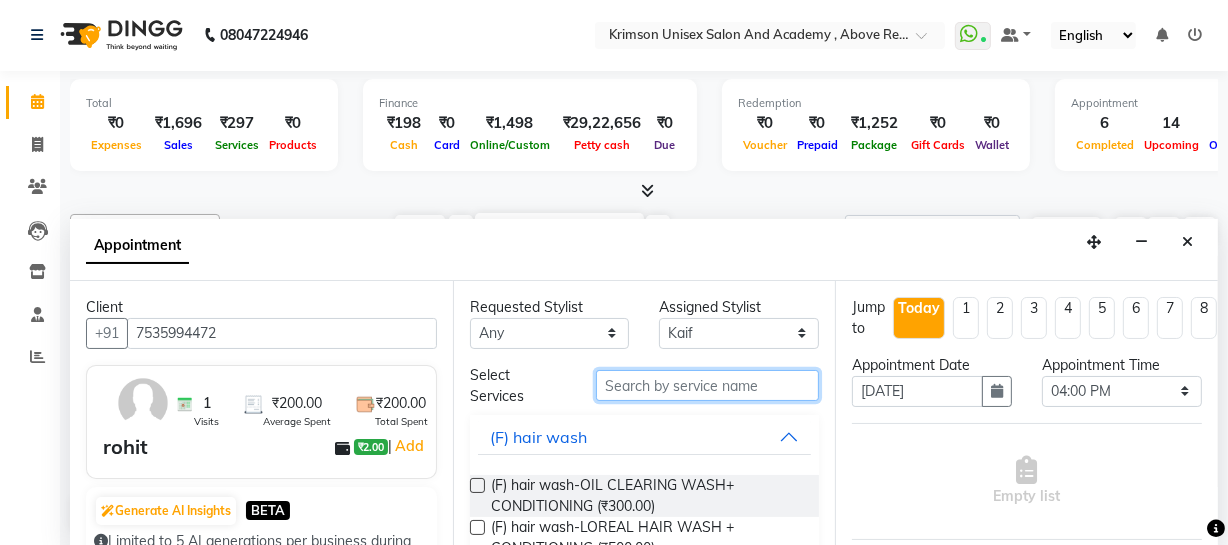click at bounding box center (707, 385) 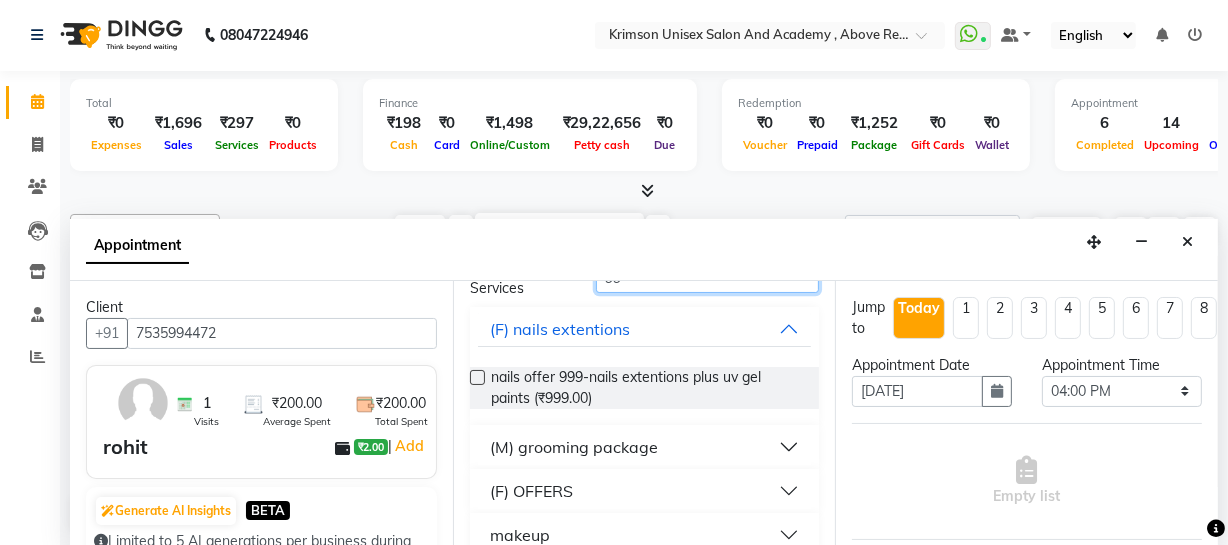 scroll, scrollTop: 134, scrollLeft: 0, axis: vertical 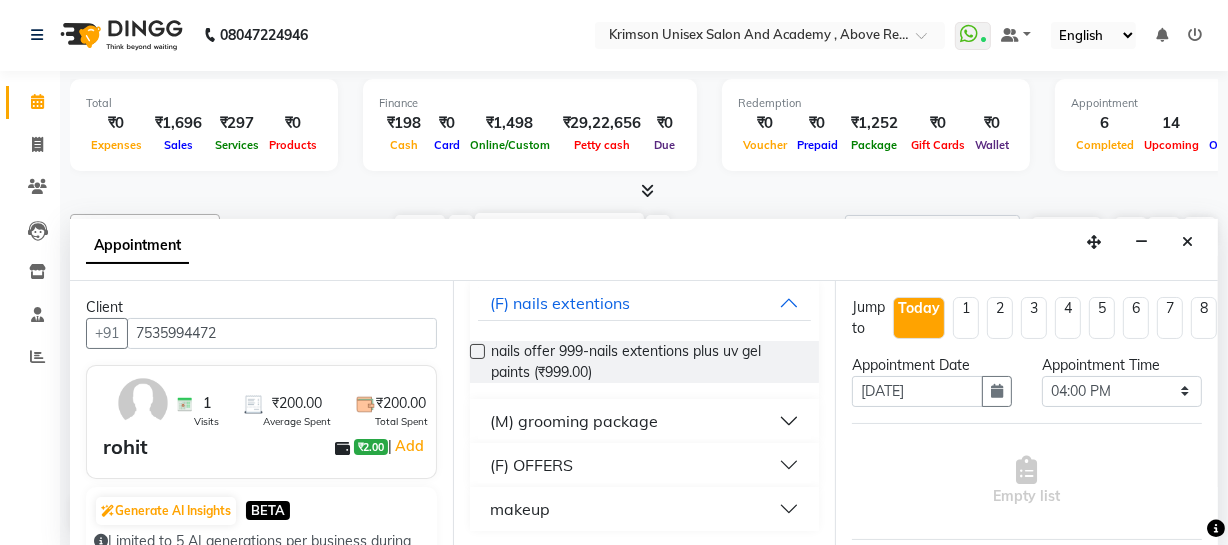 type on "99" 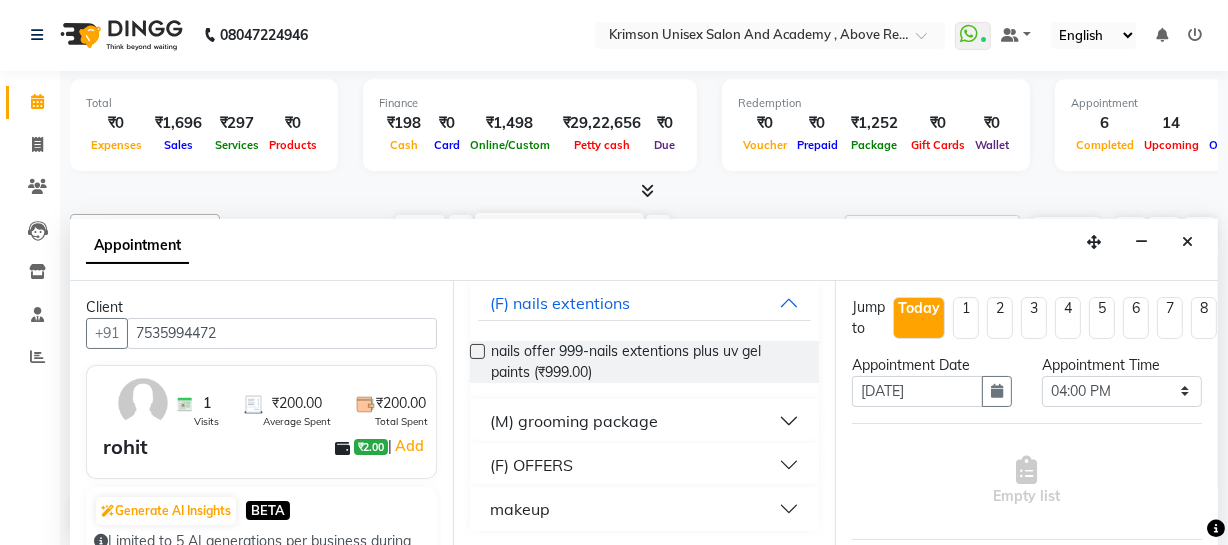 click on "(M) grooming package" at bounding box center (574, 421) 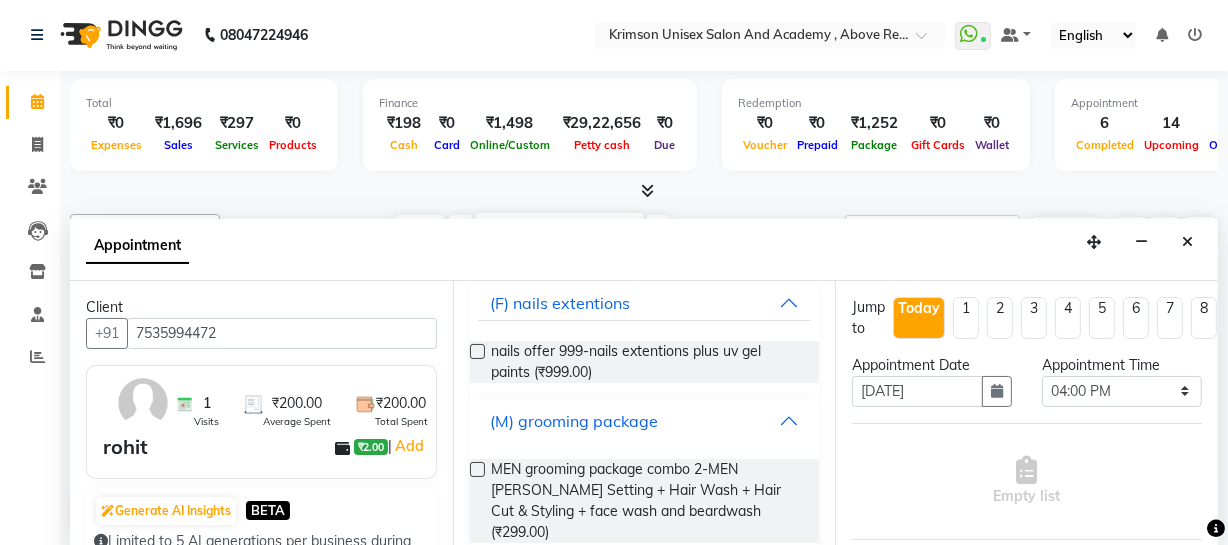 scroll, scrollTop: 267, scrollLeft: 0, axis: vertical 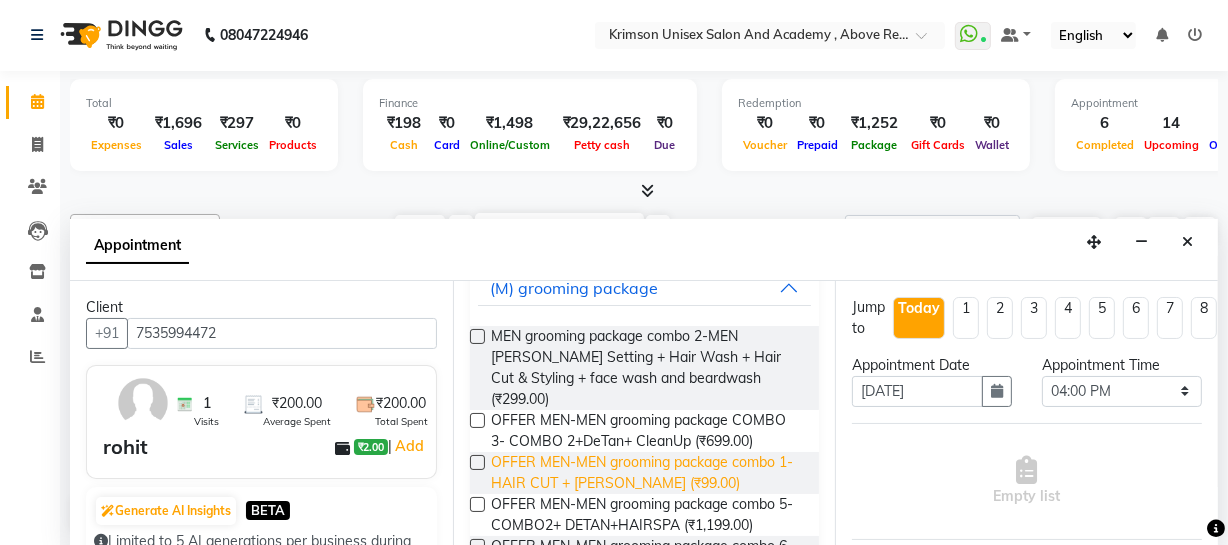 click on "OFFER MEN-MEN grooming package combo 1- HAIR CUT + [PERSON_NAME] (₹99.00)" at bounding box center (647, 473) 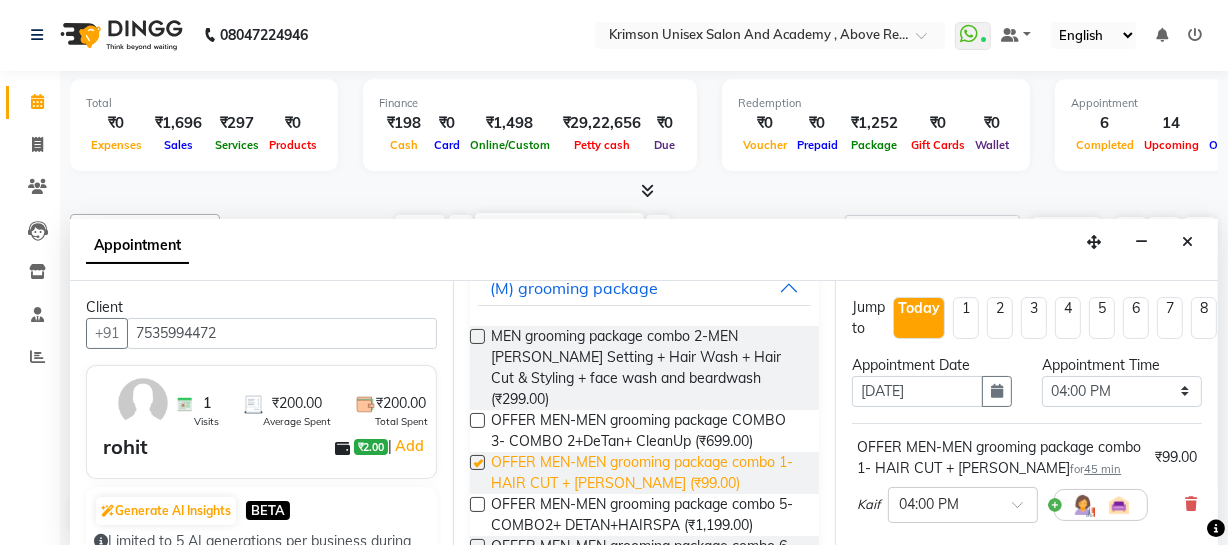 checkbox on "false" 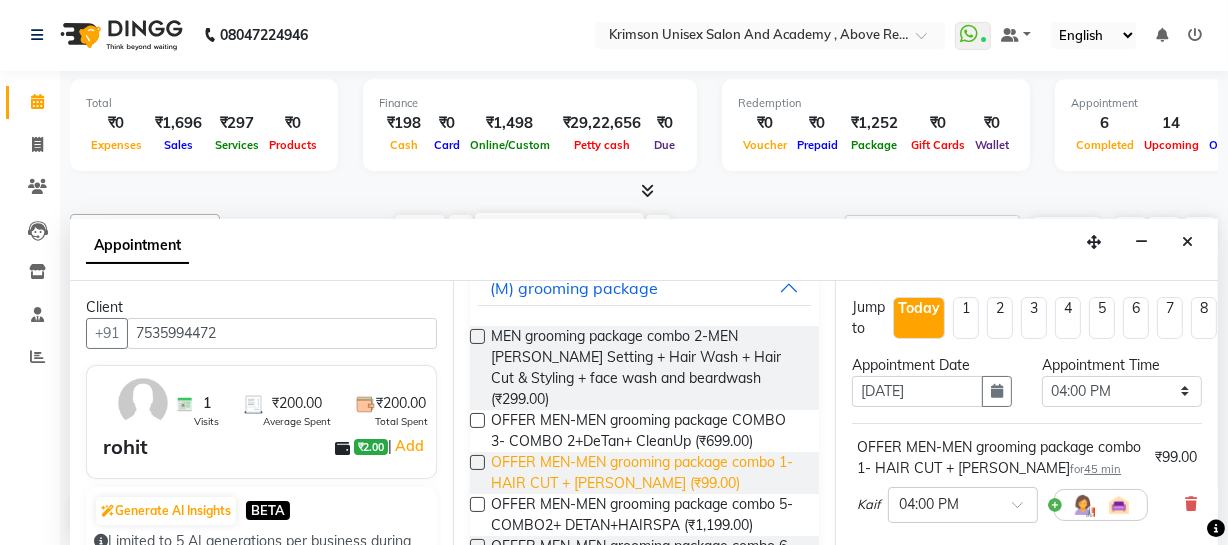 scroll, scrollTop: 0, scrollLeft: 0, axis: both 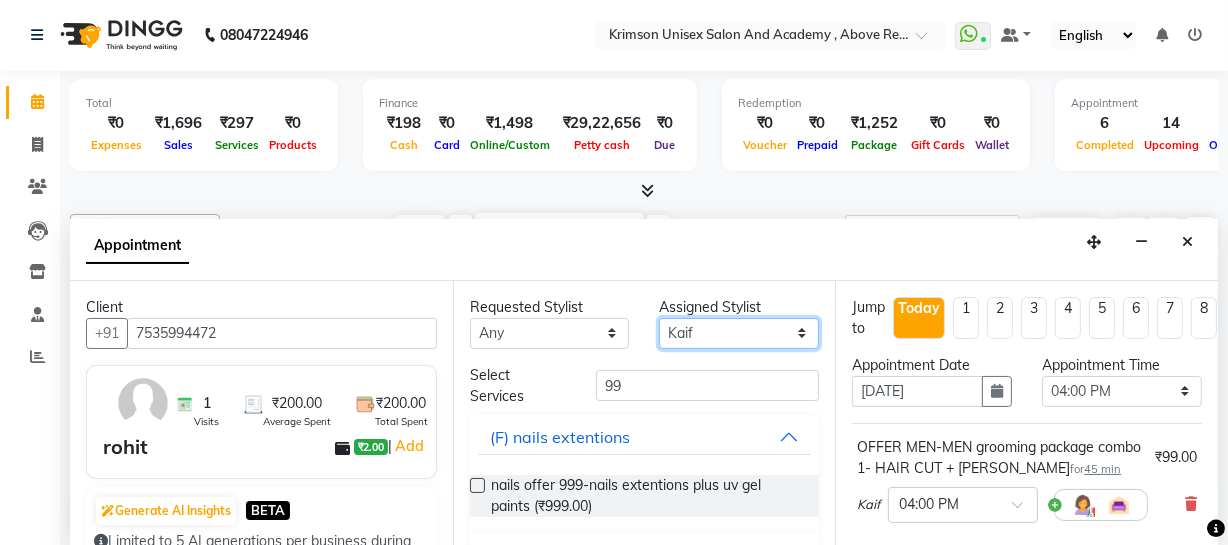click on "Select ADMIN ARNAB Babita Danish DR. DIVYA (cosmetologist) FRONT DESK Hani Hem Atwal junaid  Kafil Kaif Manish Kumar Pinki  Pooja kulyal Ratan Dey safiya sahiba Sahil Sangeeta sanjay Sudeep Varsha" at bounding box center [739, 333] 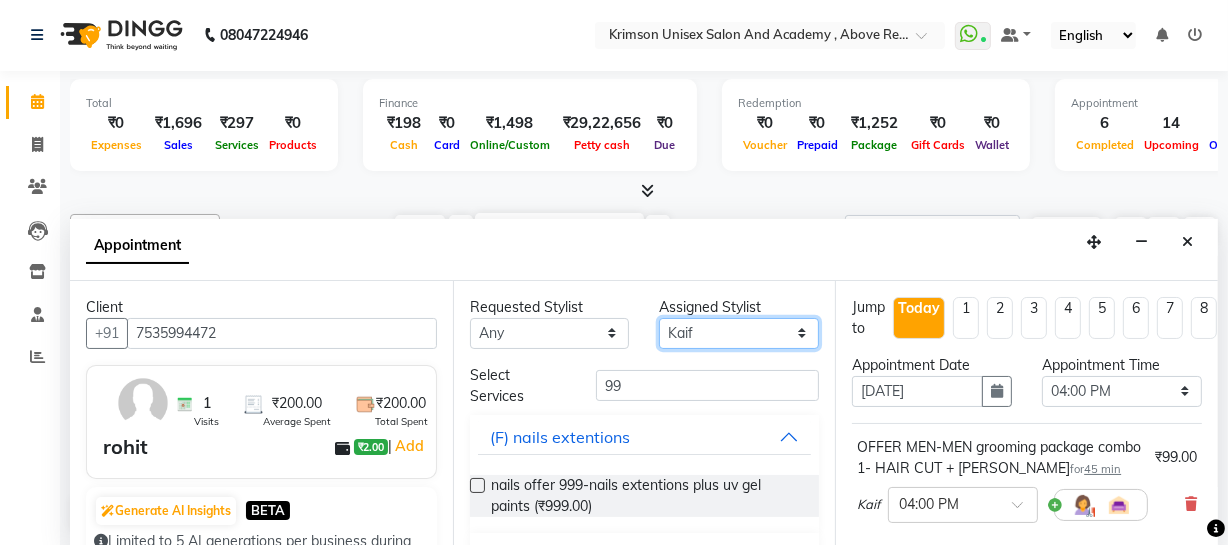 select on "80963" 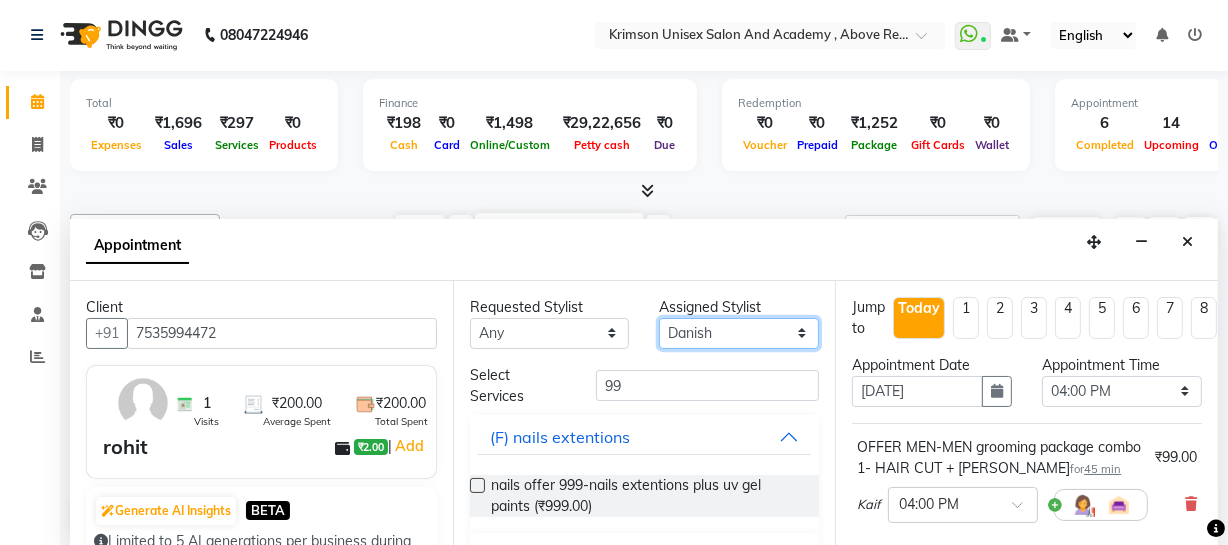 click on "Select ADMIN ARNAB Babita Danish DR. DIVYA (cosmetologist) FRONT DESK Hani Hem Atwal junaid  Kafil Kaif Manish Kumar Pinki  Pooja kulyal Ratan Dey safiya sahiba Sahil Sangeeta sanjay Sudeep Varsha" at bounding box center [739, 333] 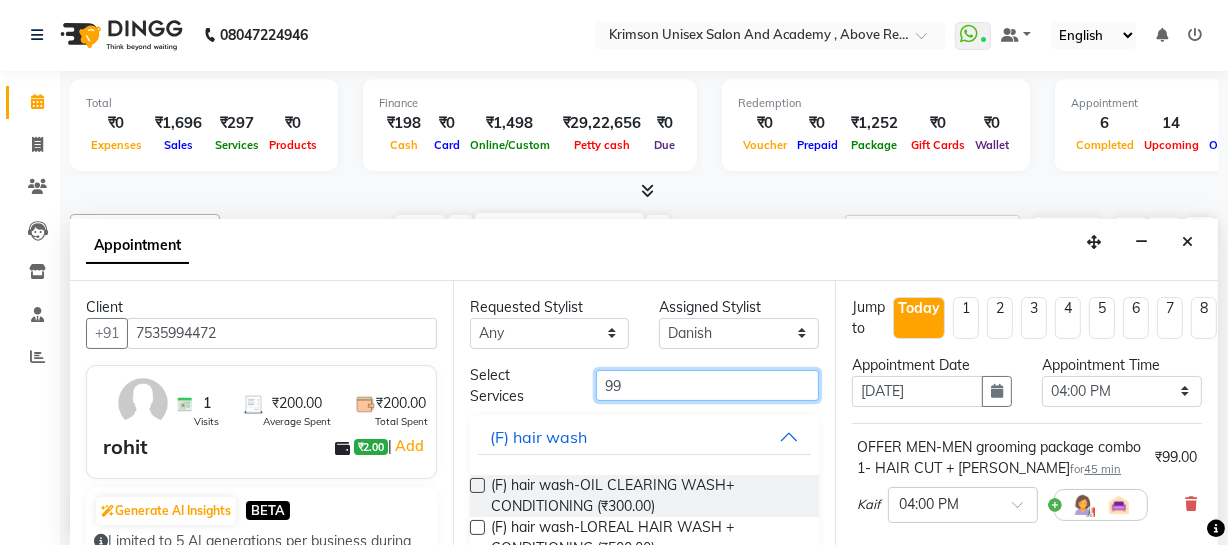 click on "99" at bounding box center (707, 385) 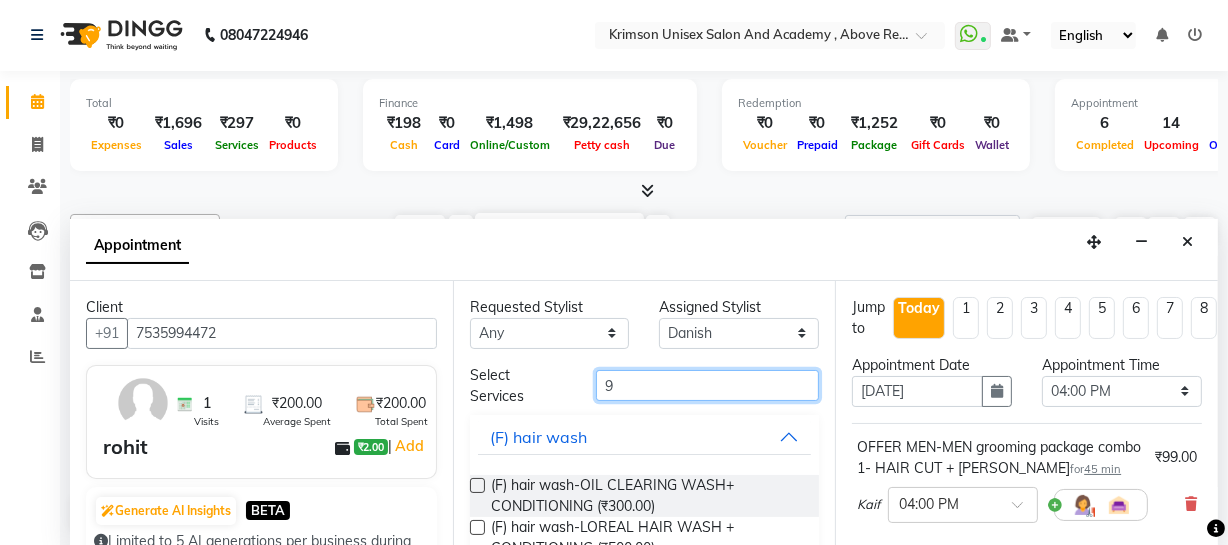 type on "99" 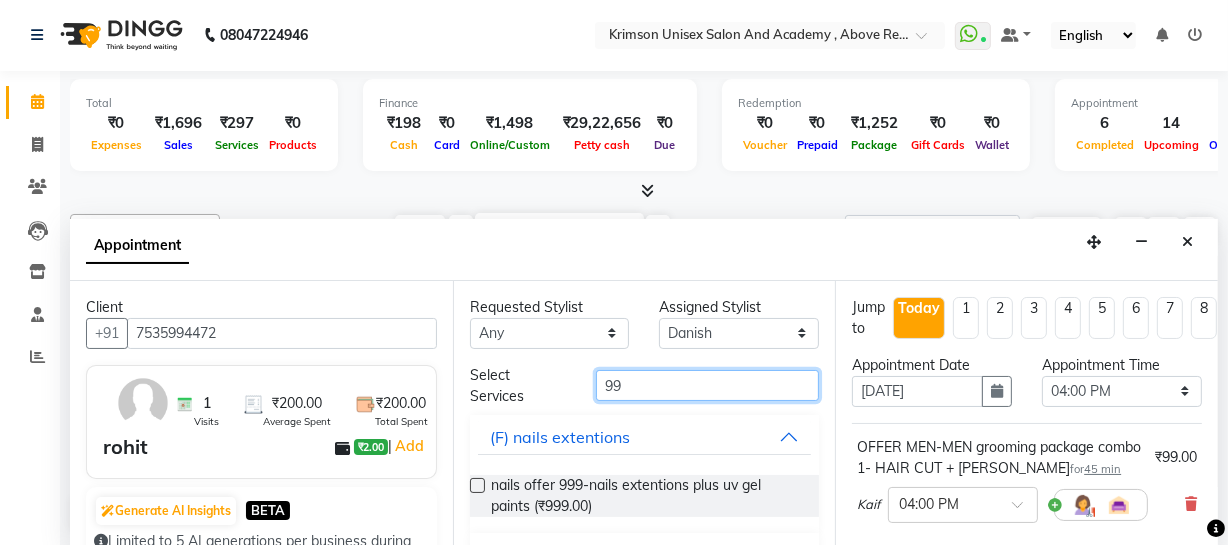 scroll, scrollTop: 134, scrollLeft: 0, axis: vertical 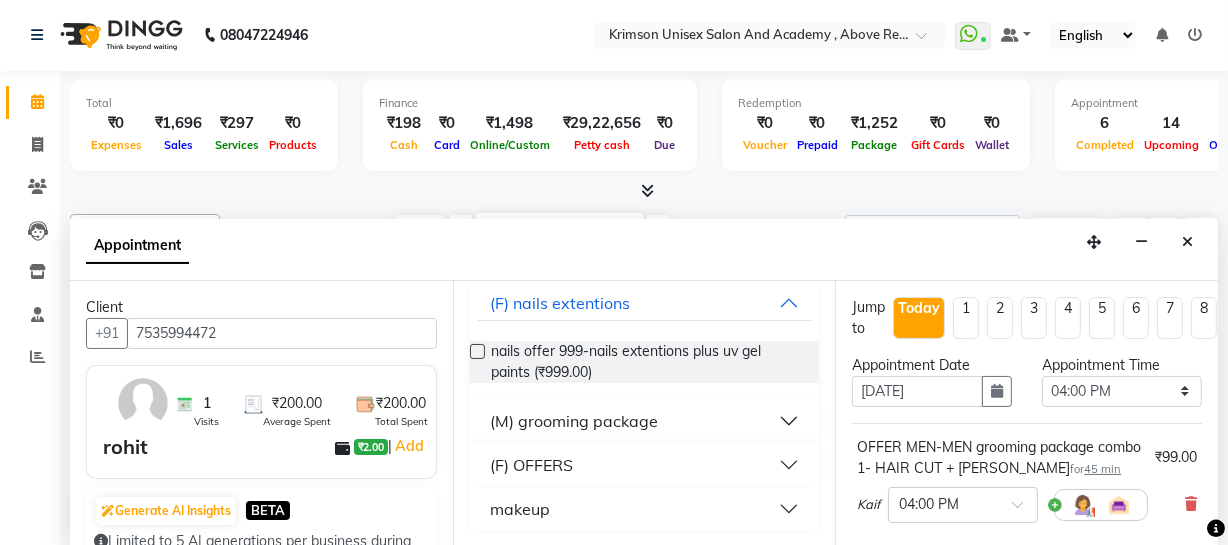 click on "(M) grooming package" at bounding box center (645, 421) 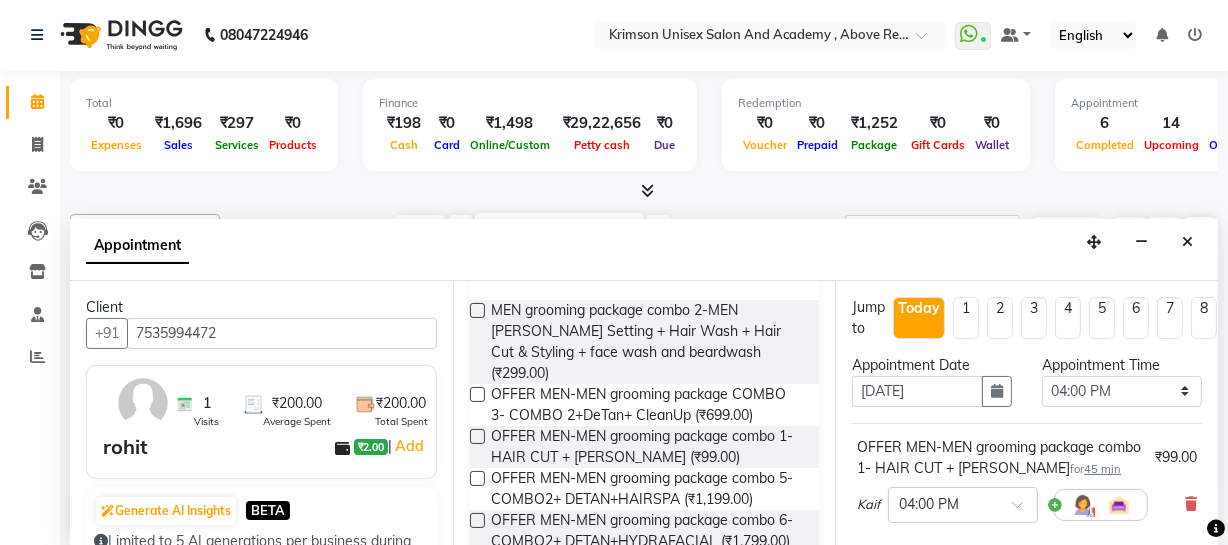 scroll, scrollTop: 296, scrollLeft: 0, axis: vertical 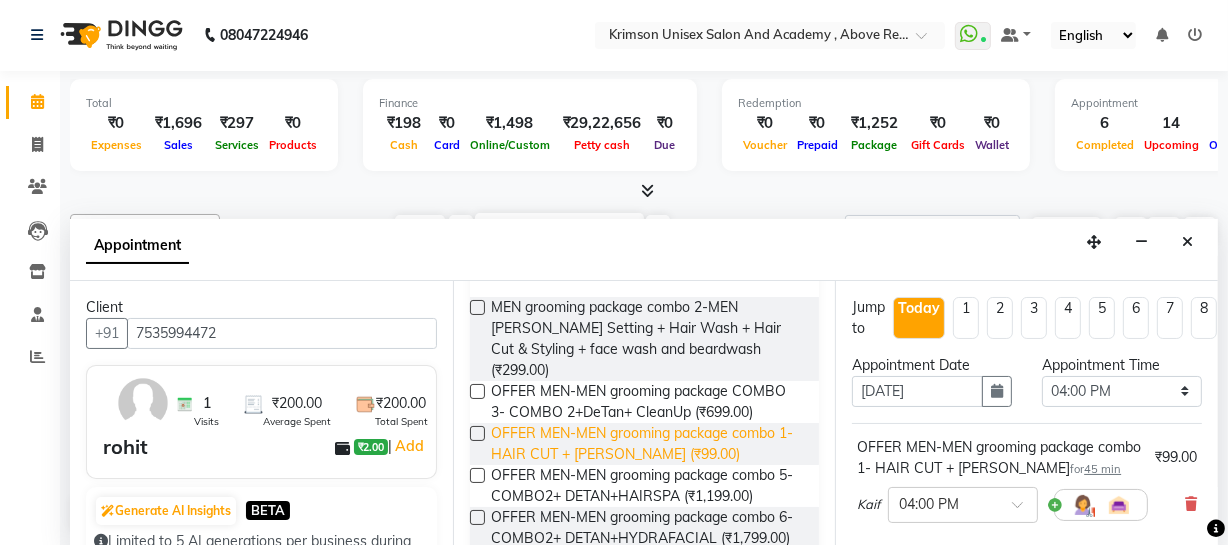 click on "OFFER MEN-MEN grooming package combo 1- HAIR CUT + [PERSON_NAME] (₹99.00)" at bounding box center (647, 444) 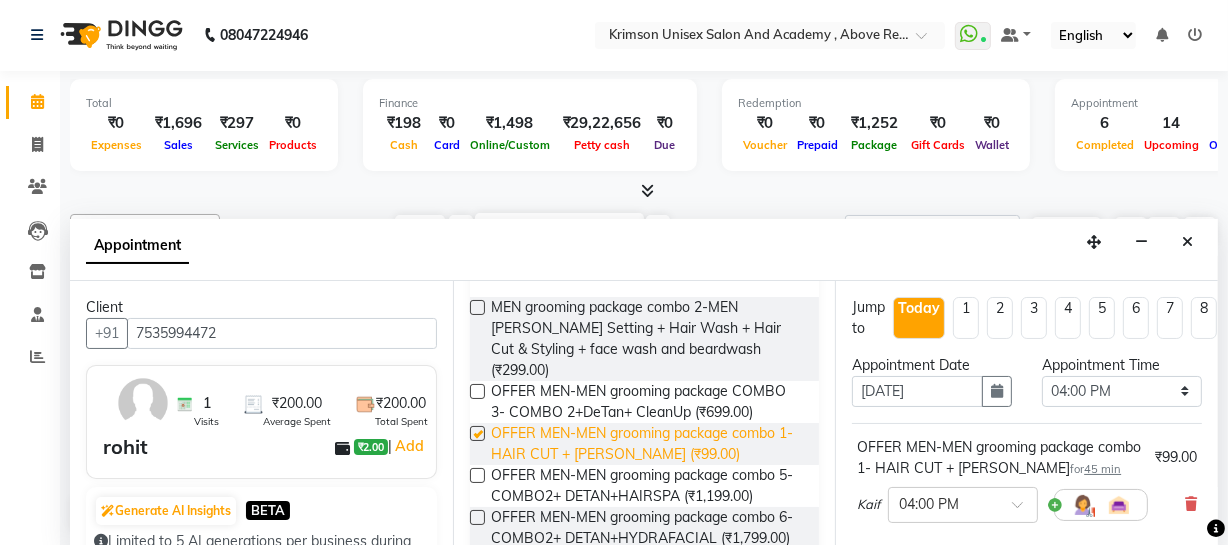 checkbox on "false" 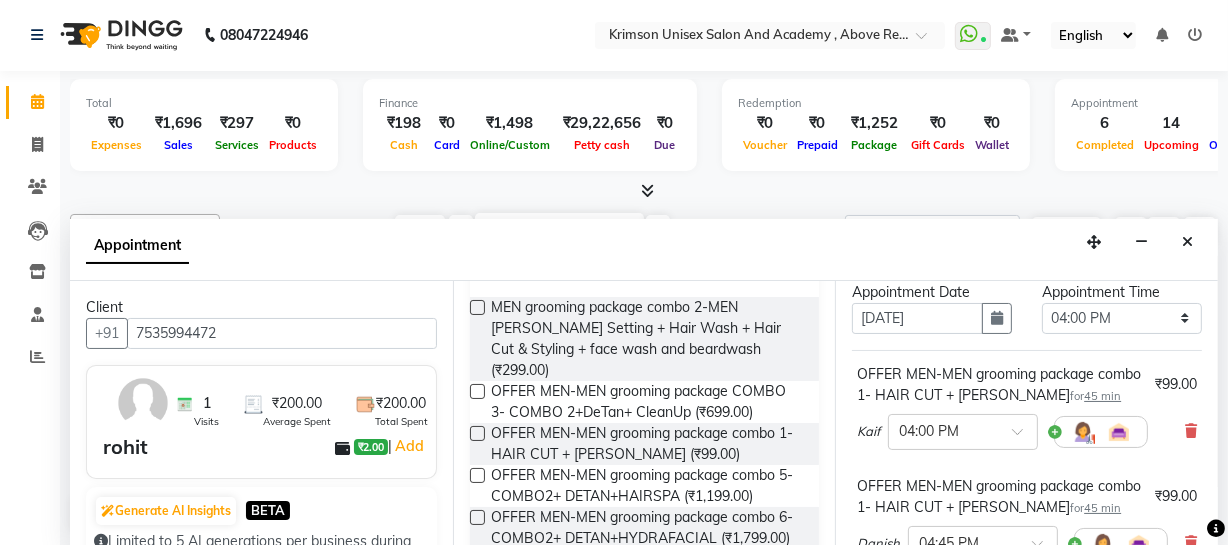 scroll, scrollTop: 445, scrollLeft: 0, axis: vertical 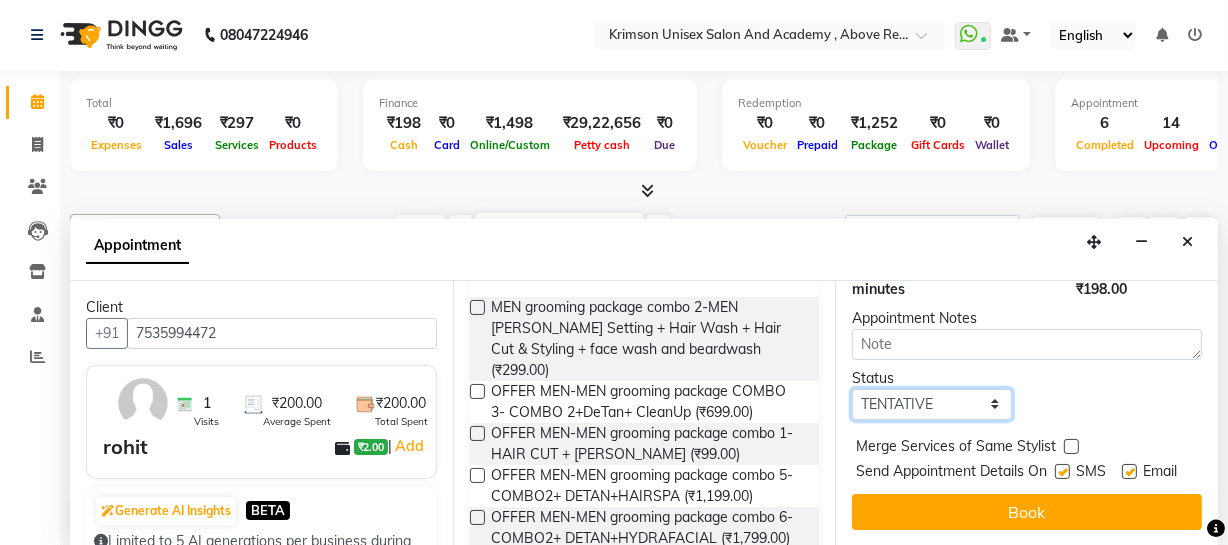 click on "Select TENTATIVE CONFIRM CHECK-IN UPCOMING" at bounding box center (932, 404) 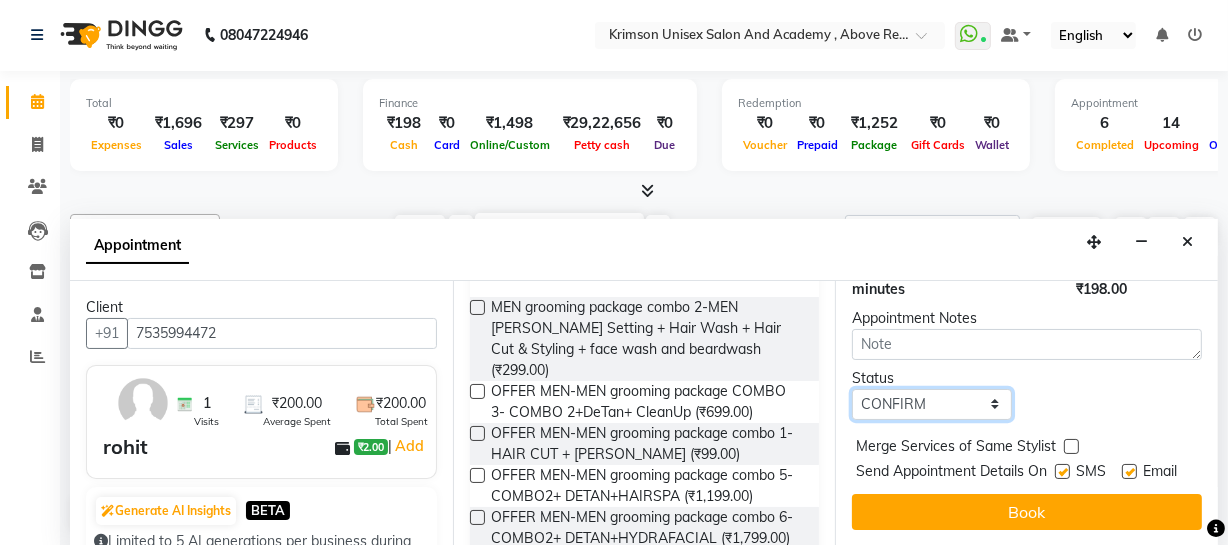 click on "Select TENTATIVE CONFIRM CHECK-IN UPCOMING" at bounding box center [932, 404] 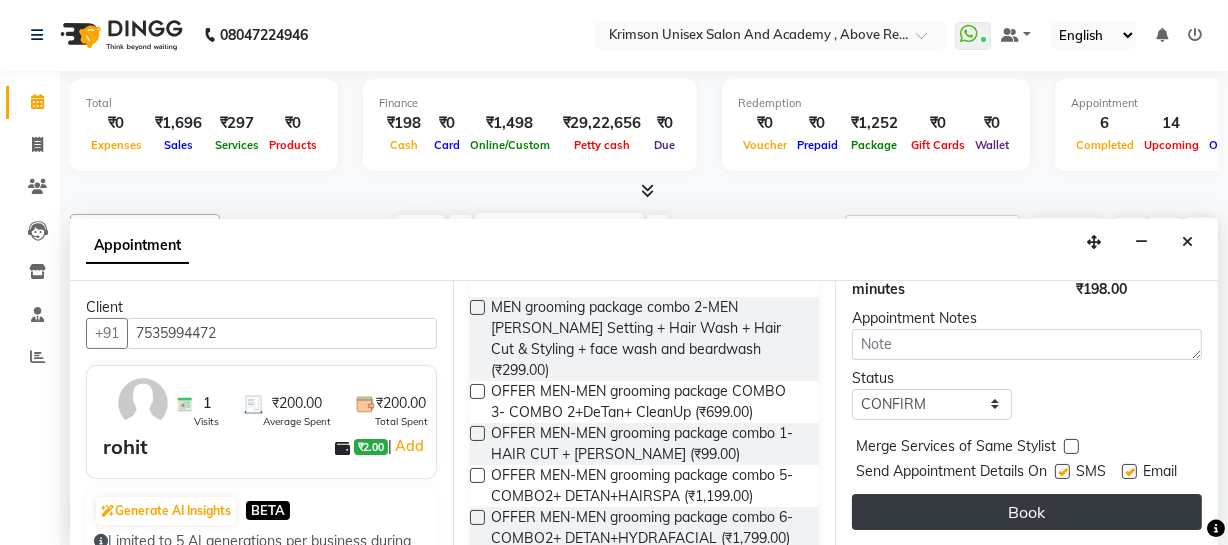 click on "Book" at bounding box center [1027, 512] 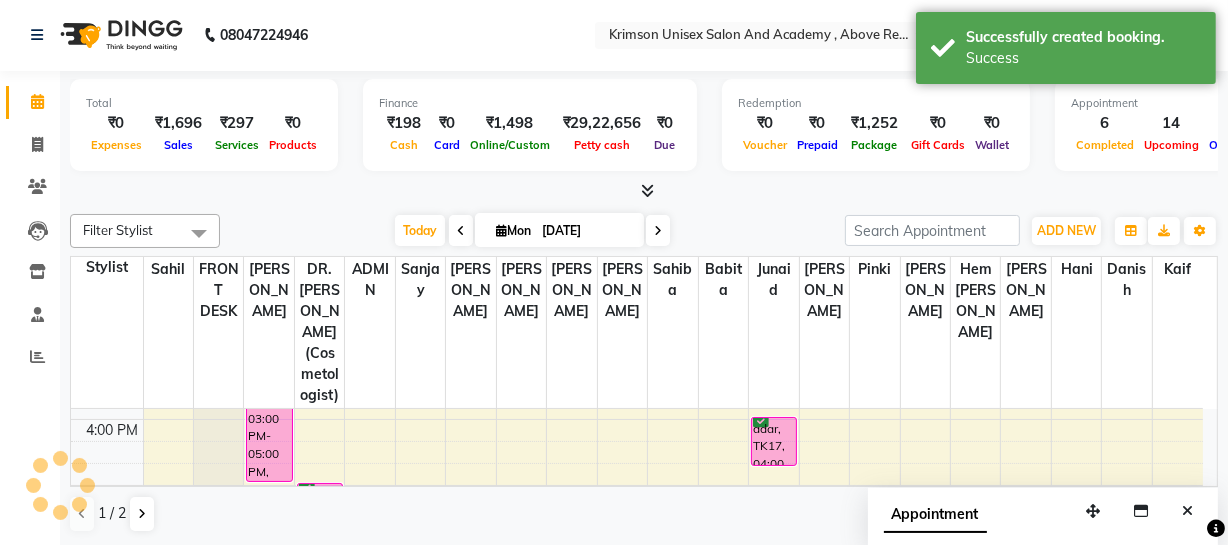 scroll, scrollTop: 0, scrollLeft: 0, axis: both 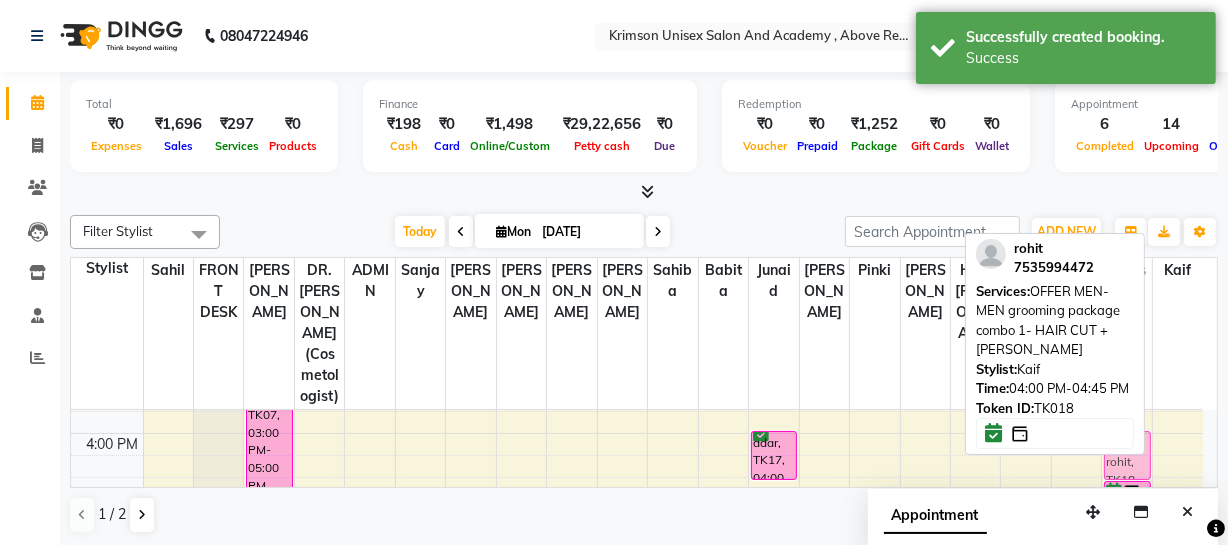 drag, startPoint x: 1177, startPoint y: 420, endPoint x: 1137, endPoint y: 423, distance: 40.112343 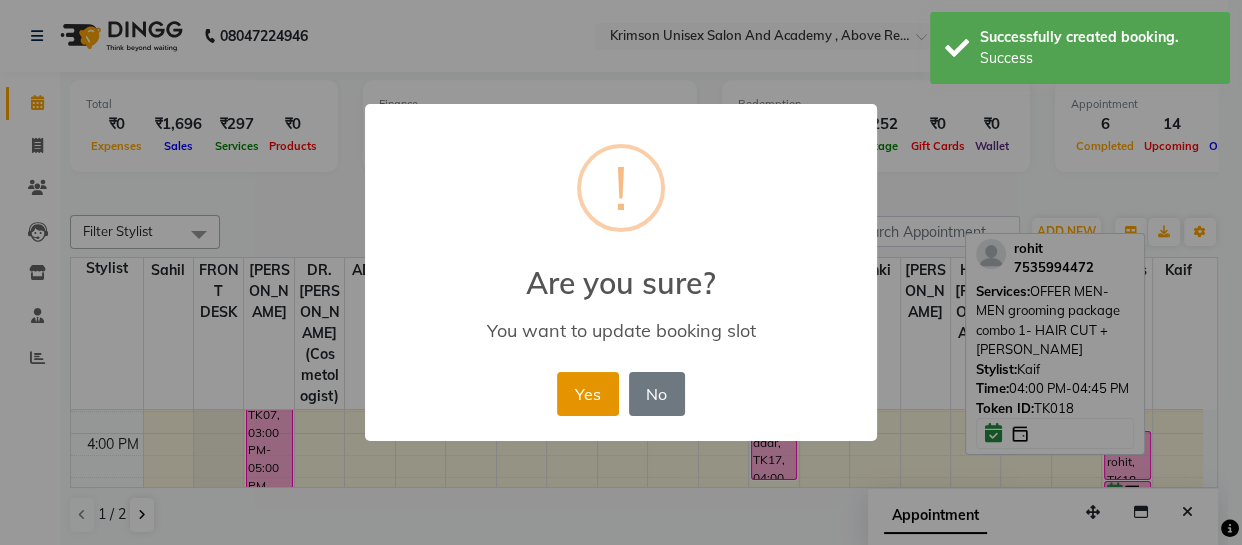 click on "Yes" at bounding box center (587, 394) 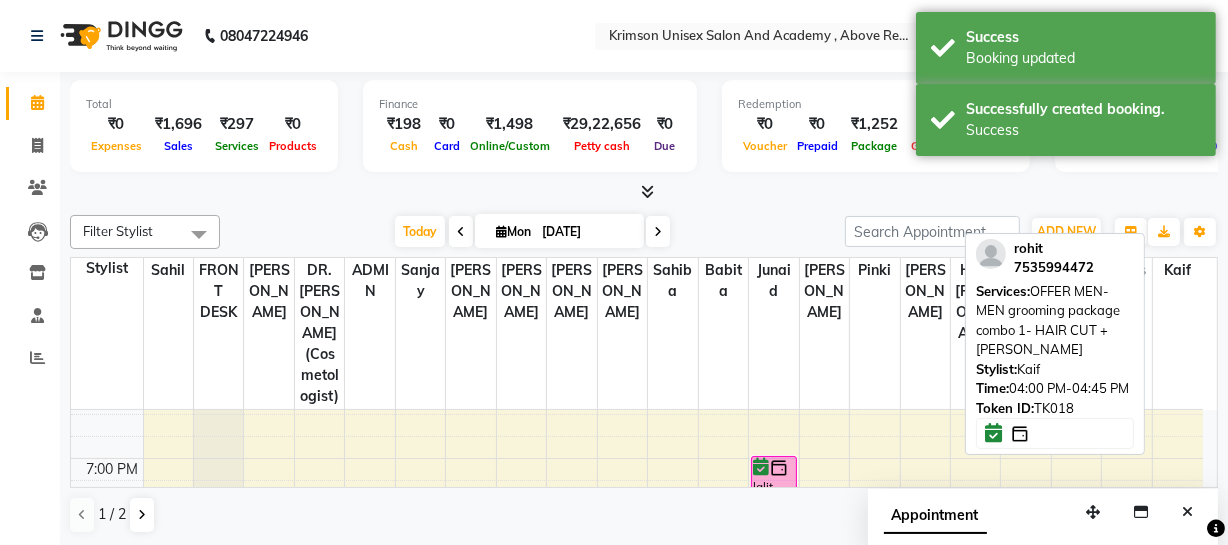 scroll, scrollTop: 566, scrollLeft: 0, axis: vertical 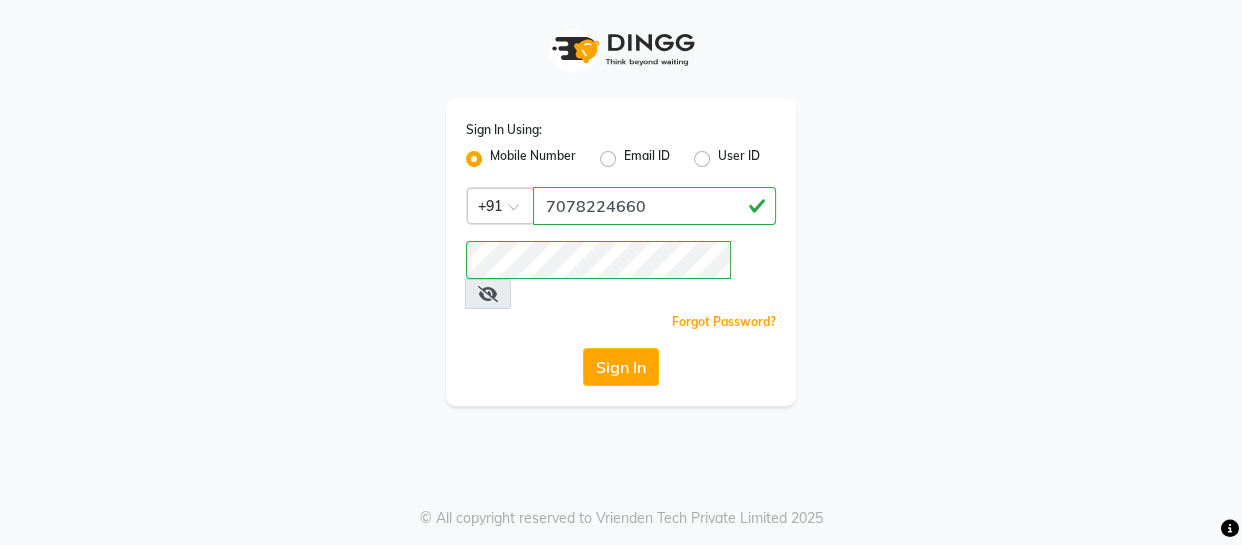 click on "Sign In" 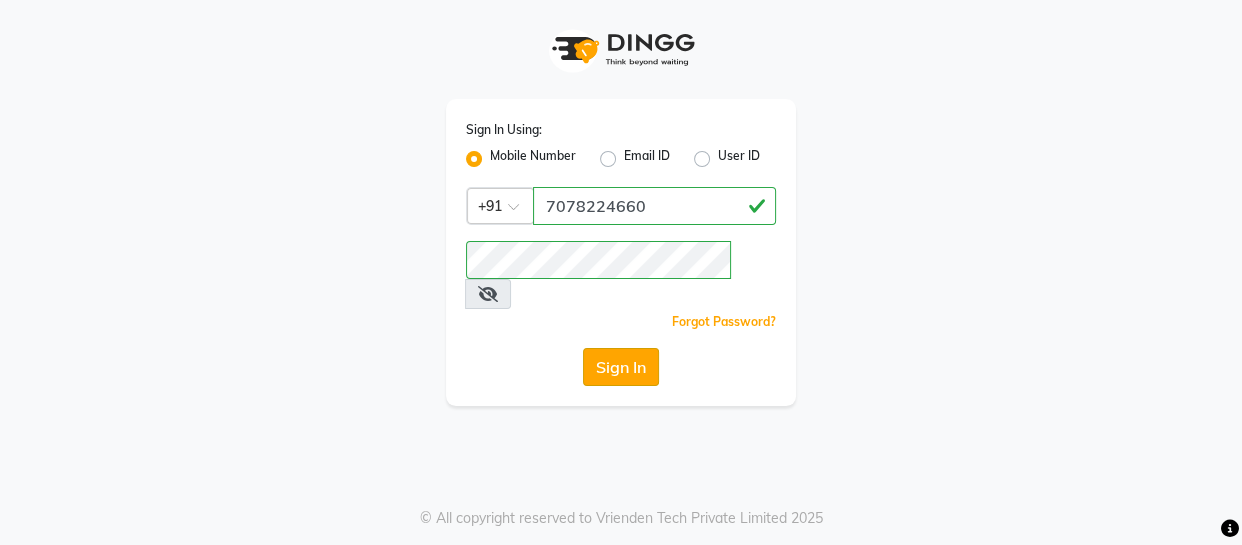 click on "Sign In" 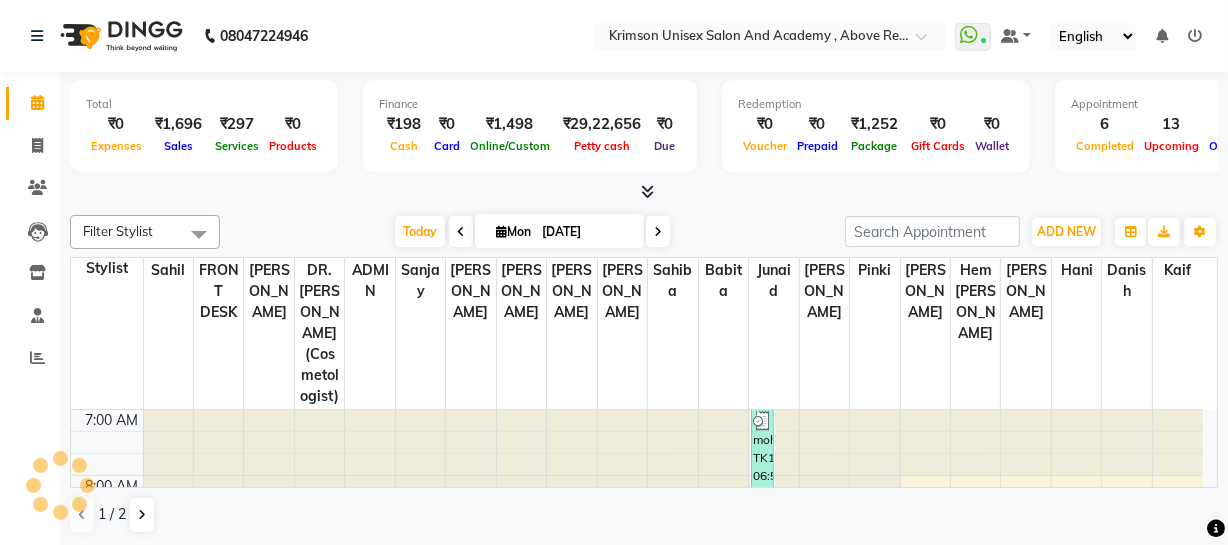 scroll, scrollTop: 0, scrollLeft: 0, axis: both 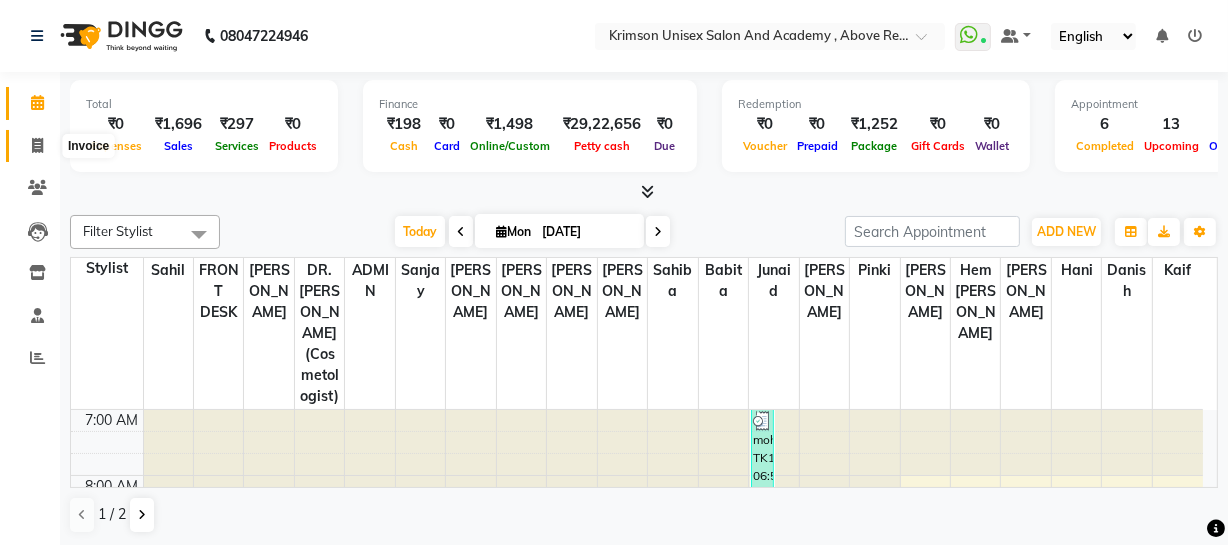 click 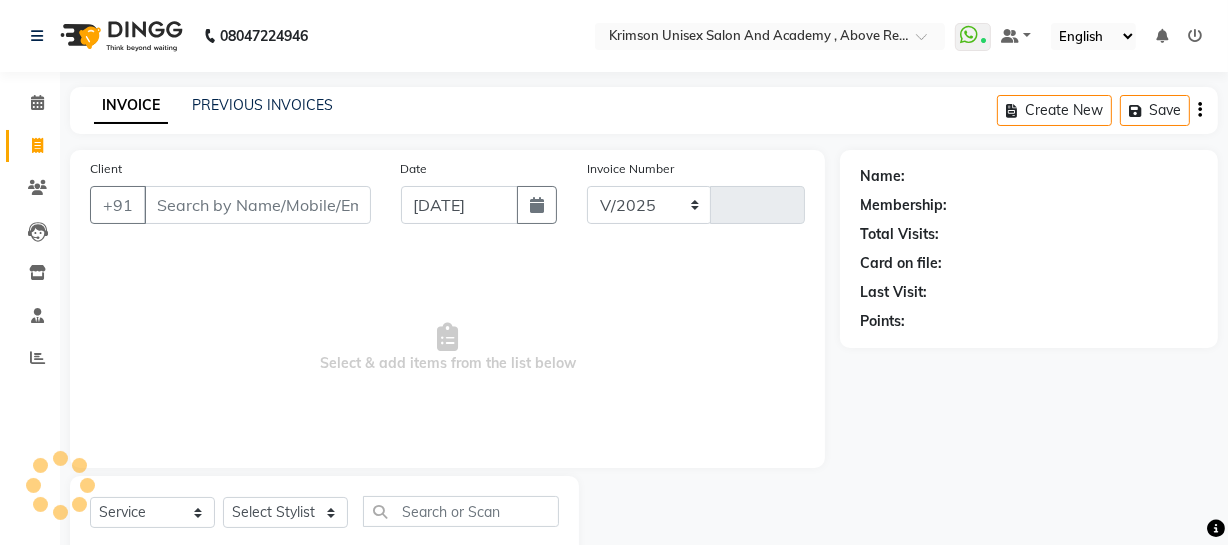 select on "5853" 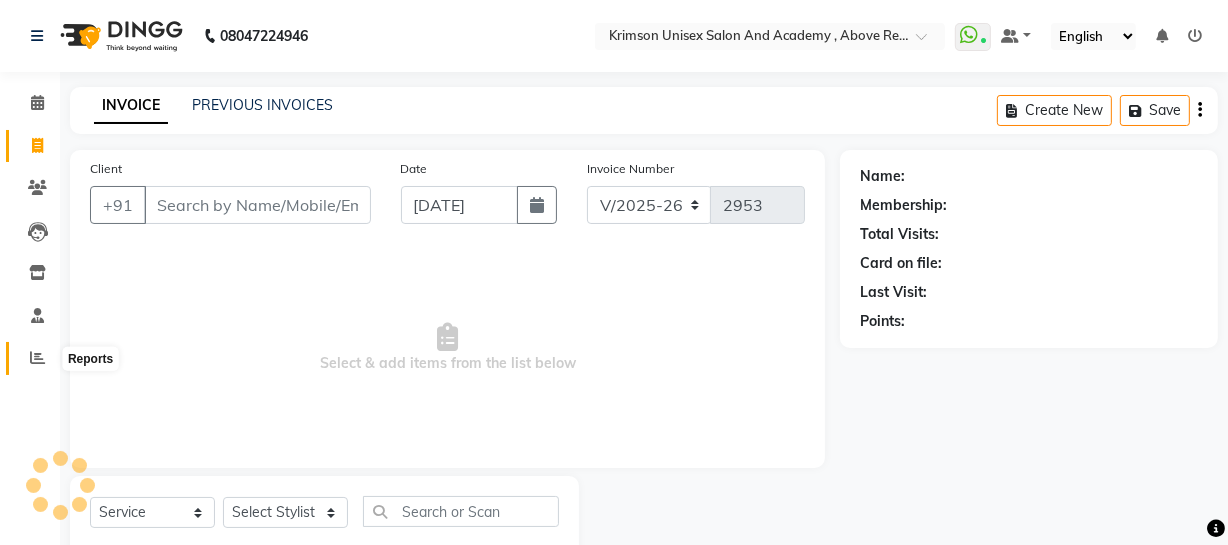 click 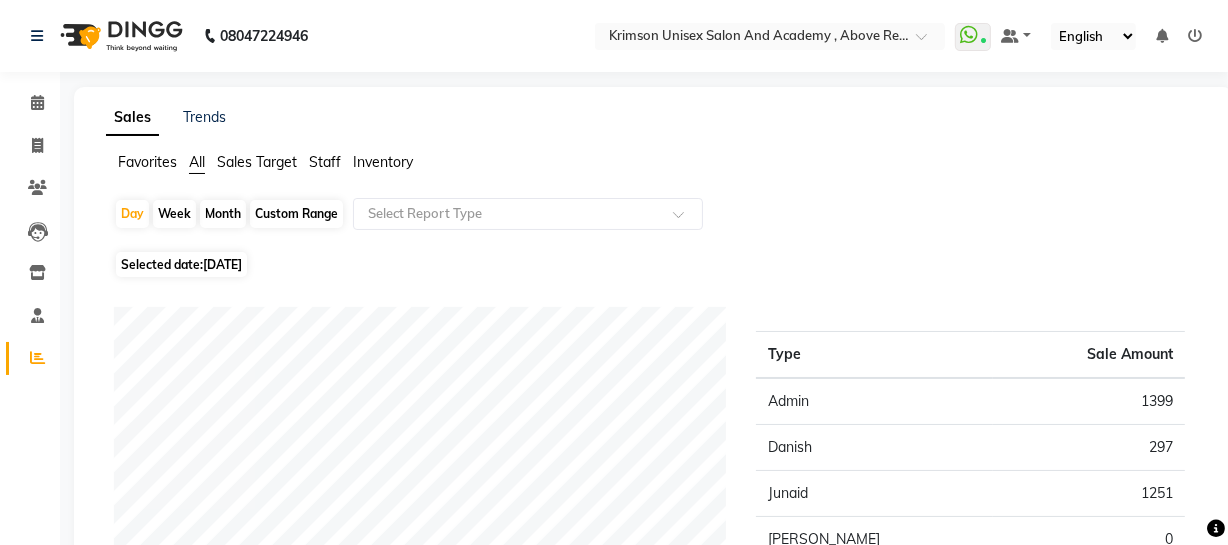 click on "Staff" 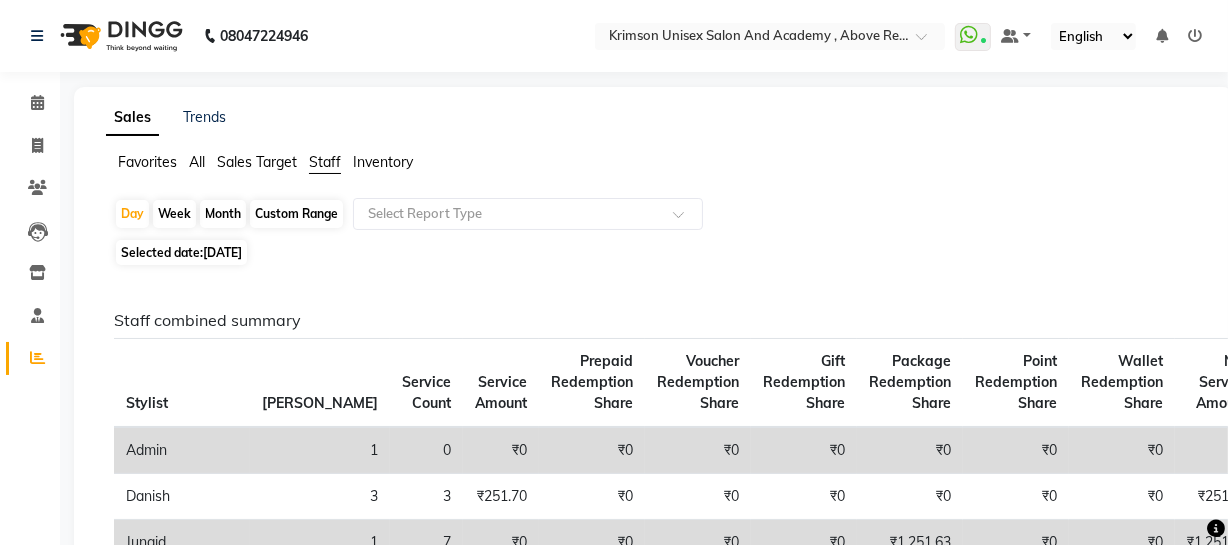 click on "[DATE]" 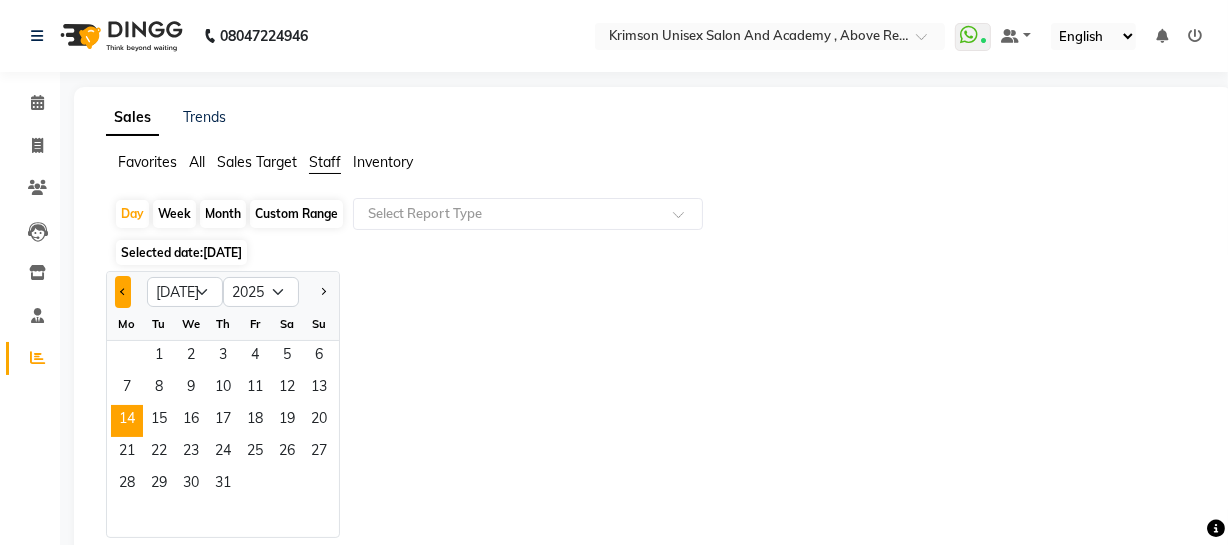 click 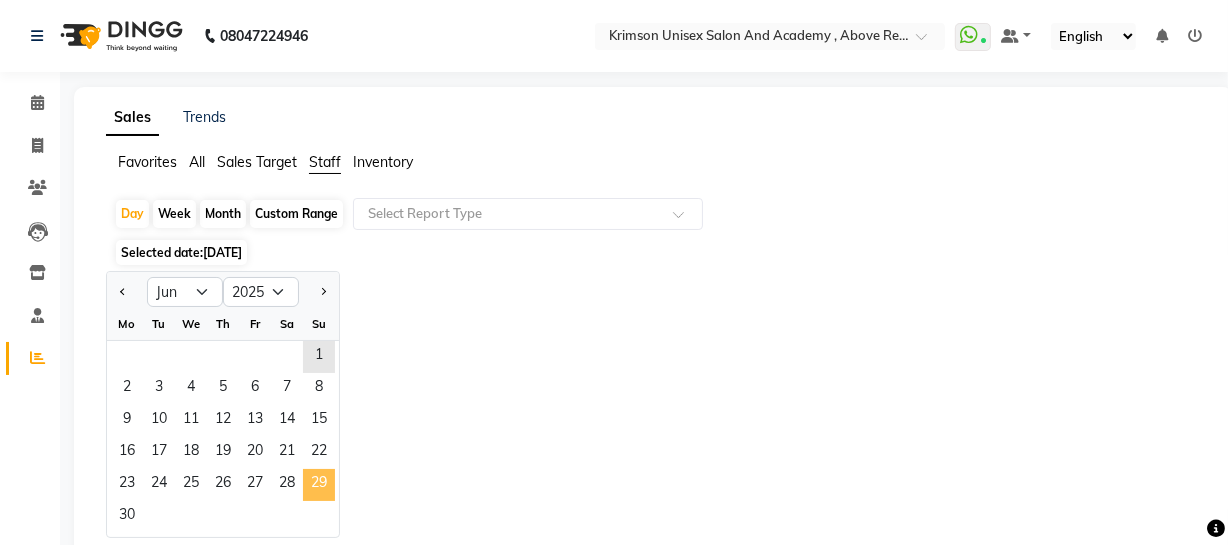 click on "29" 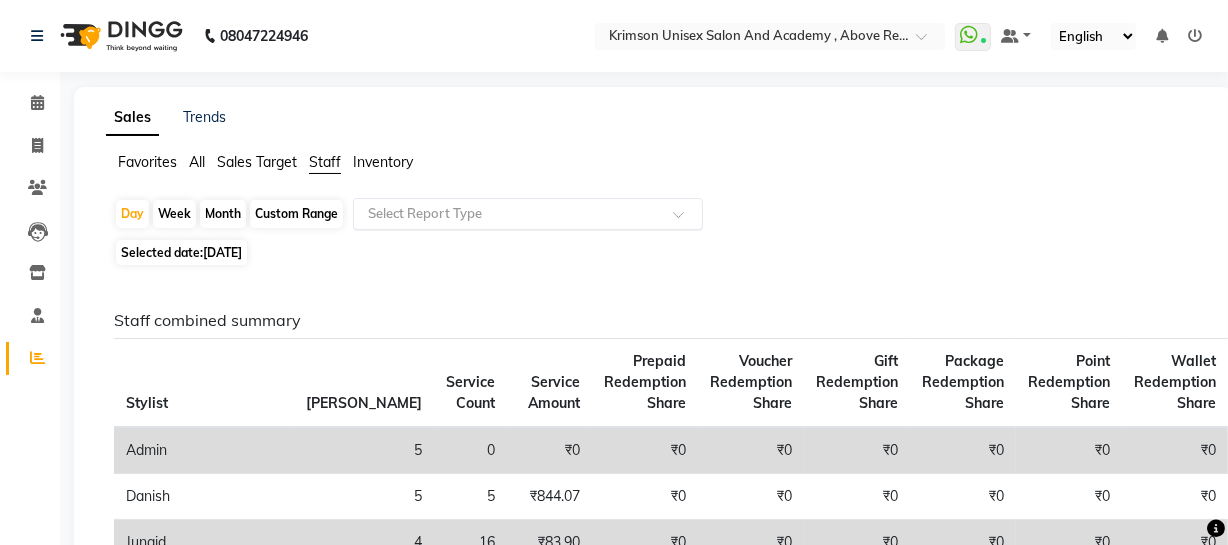 click 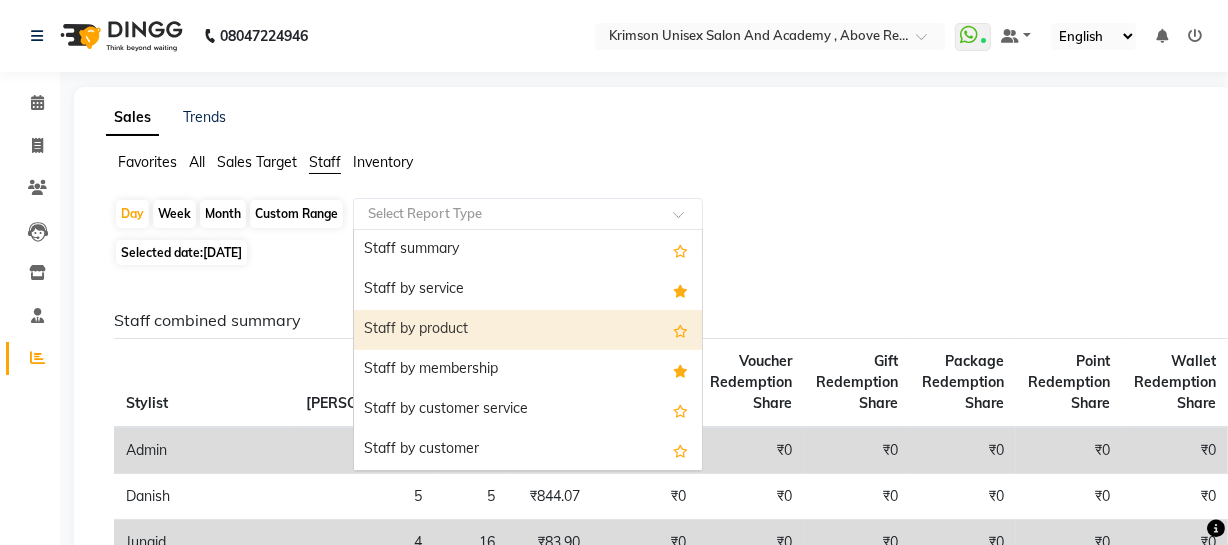 click on "Staff by product" at bounding box center [528, 330] 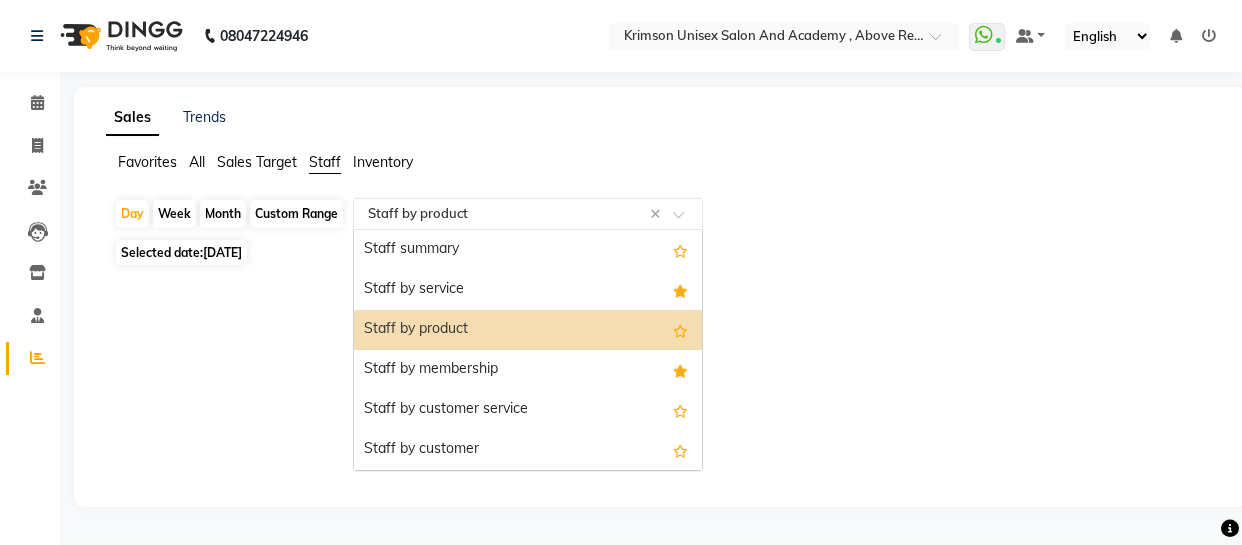 click 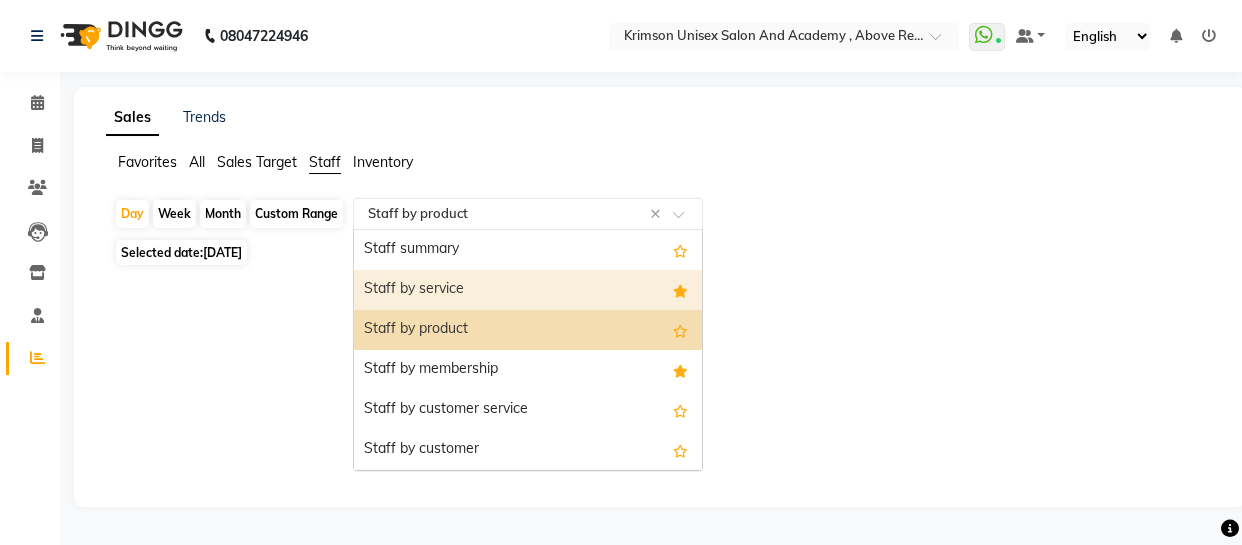 click on "Staff by service" at bounding box center [528, 290] 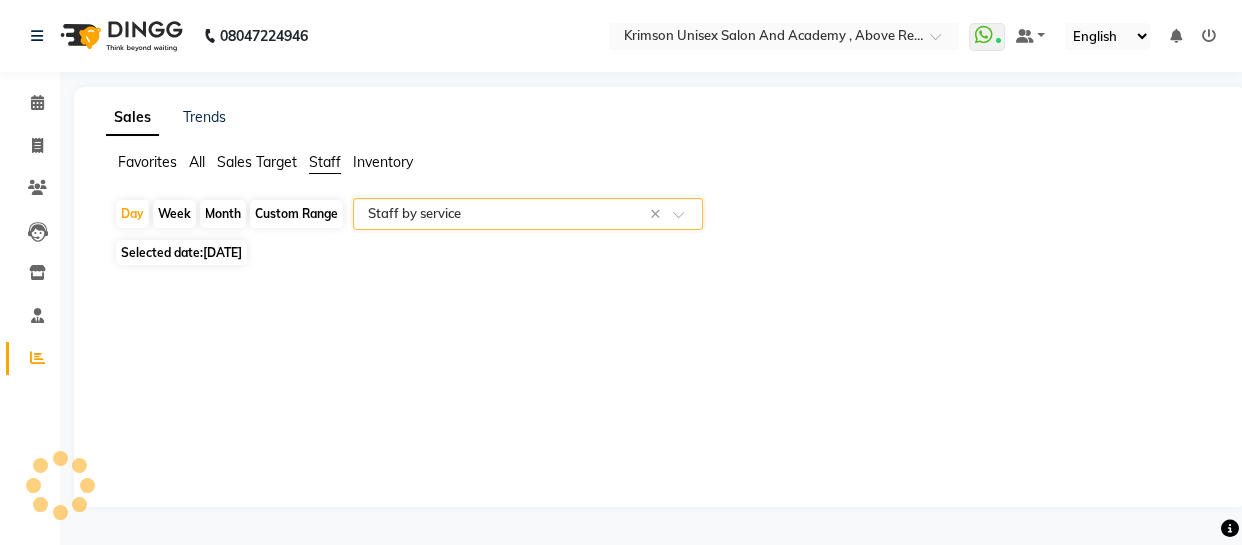 select on "csv" 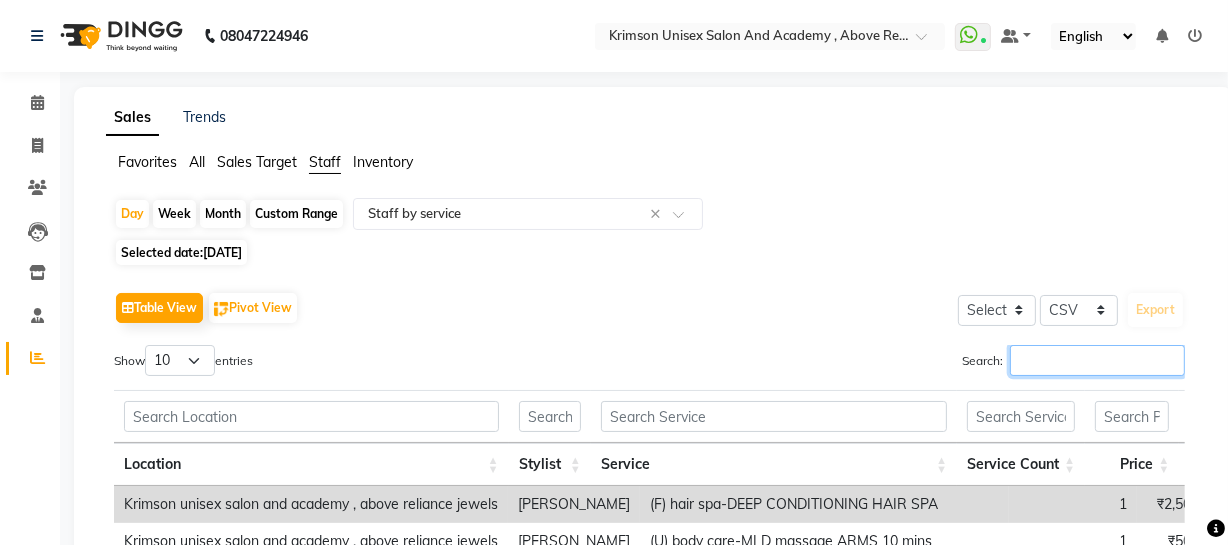 click on "Search:" at bounding box center (1097, 360) 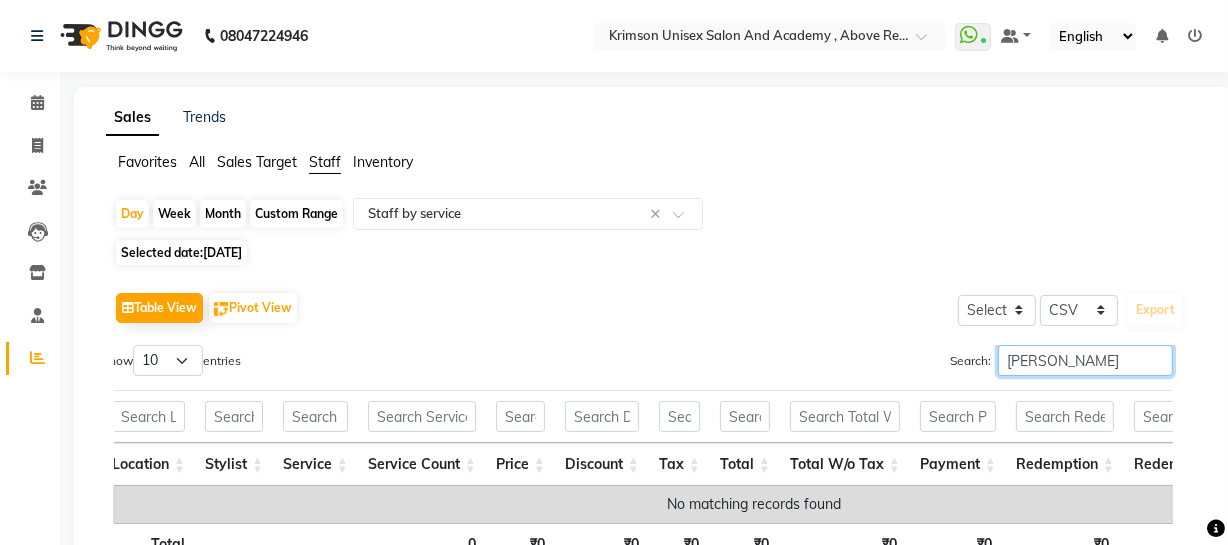 scroll, scrollTop: 0, scrollLeft: 14, axis: horizontal 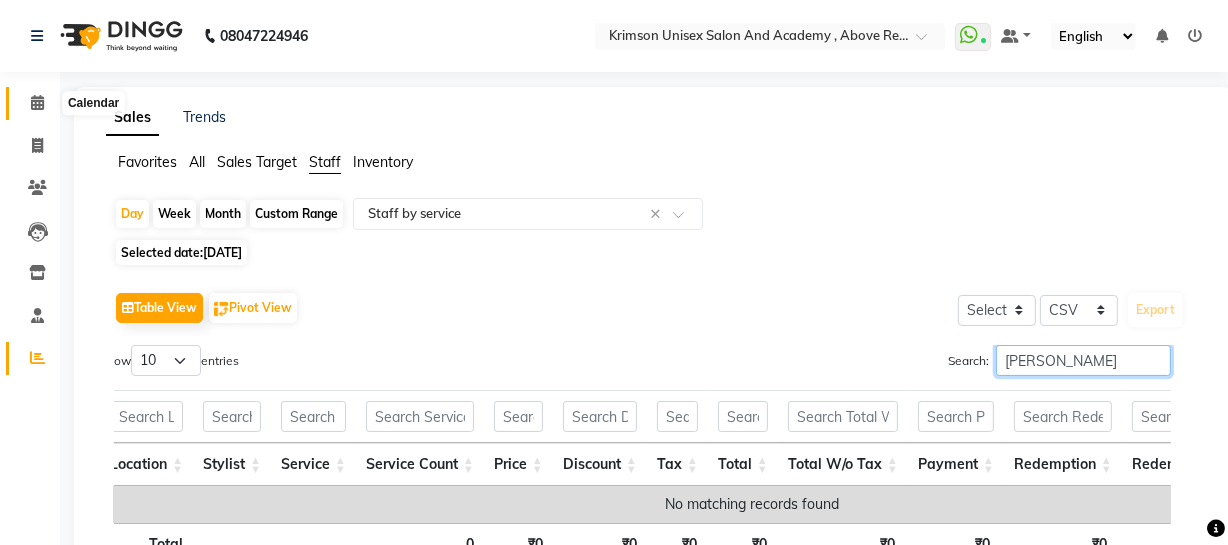 type on "[PERSON_NAME]" 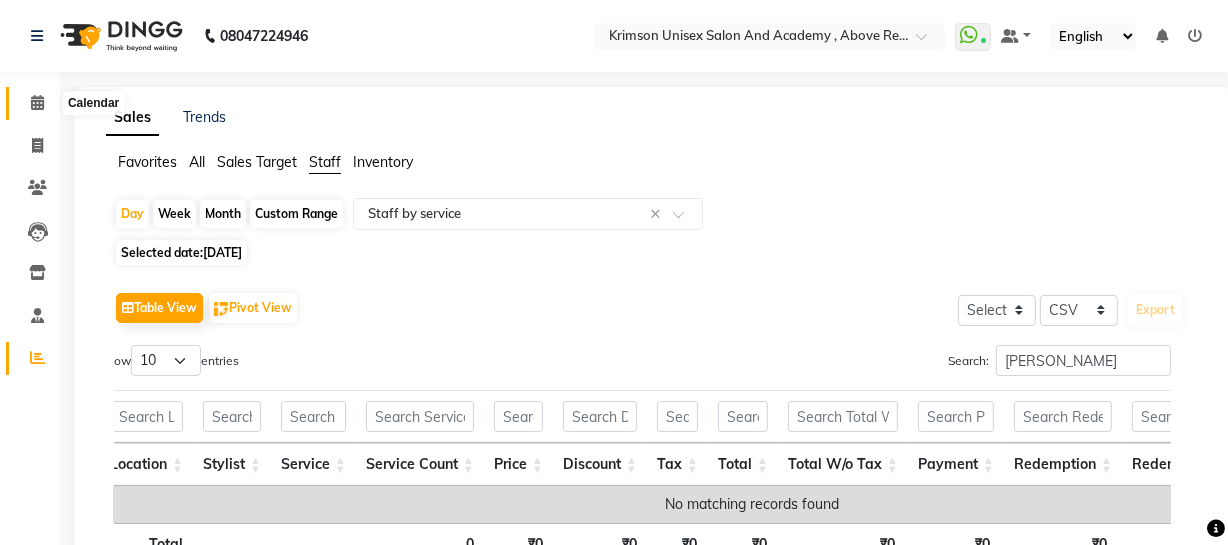 click 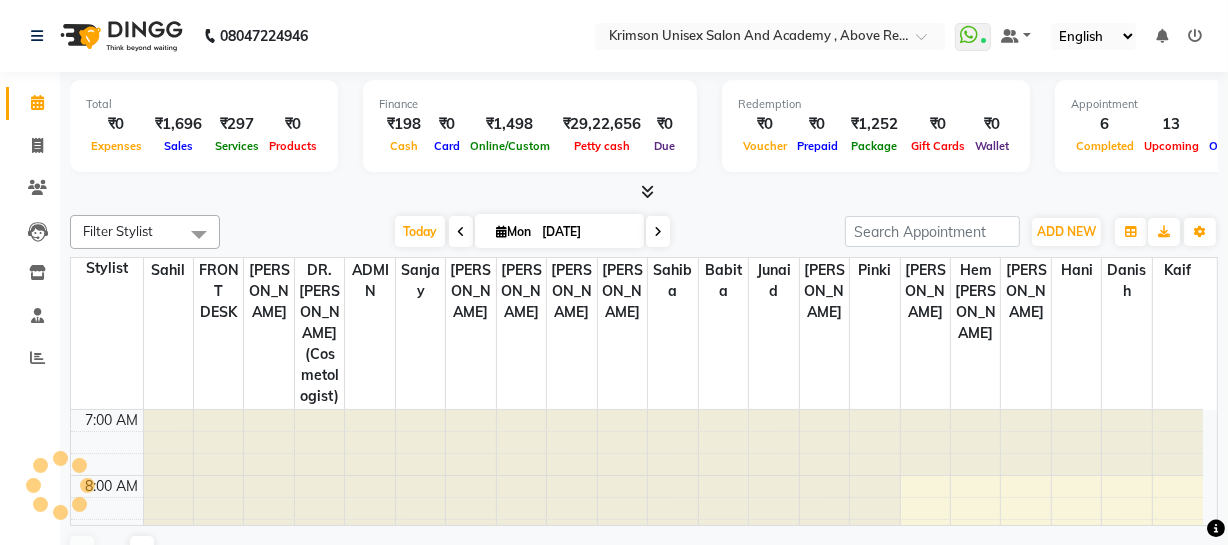 scroll, scrollTop: 0, scrollLeft: 0, axis: both 